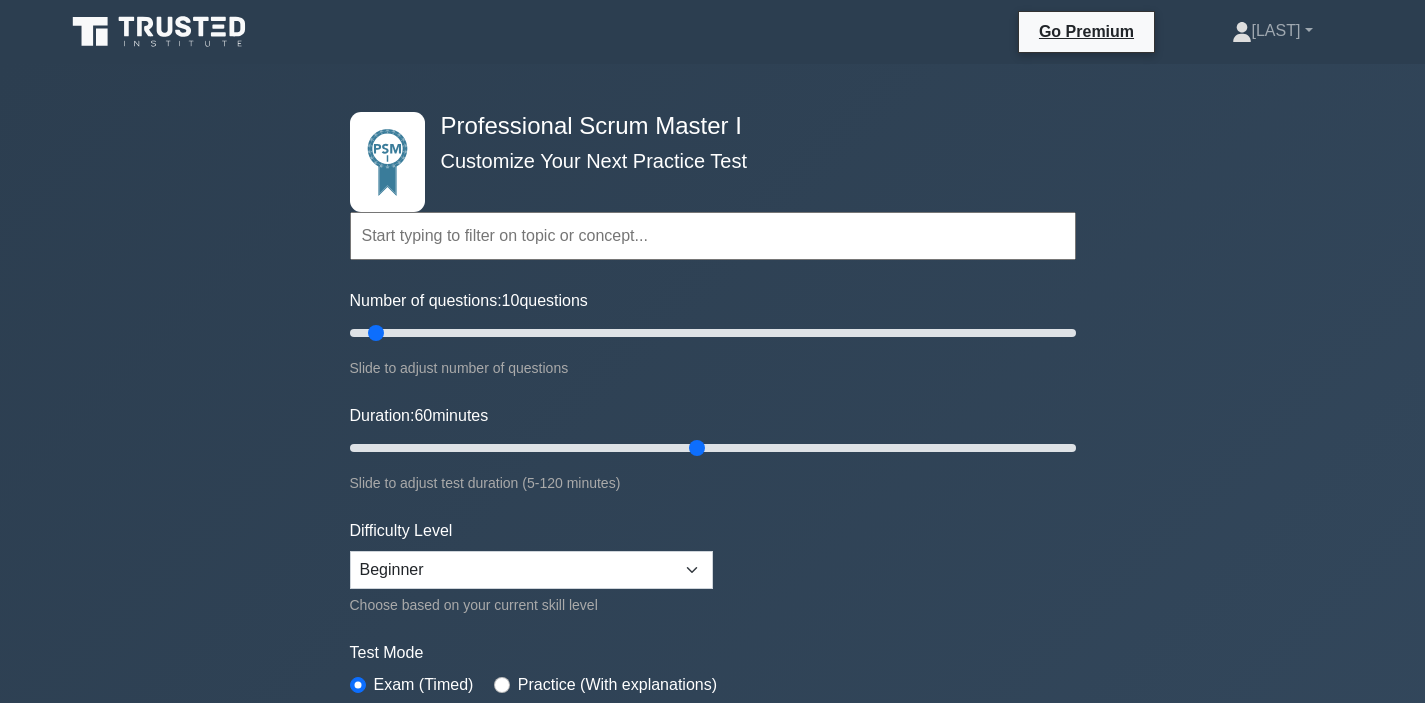 scroll, scrollTop: 0, scrollLeft: 0, axis: both 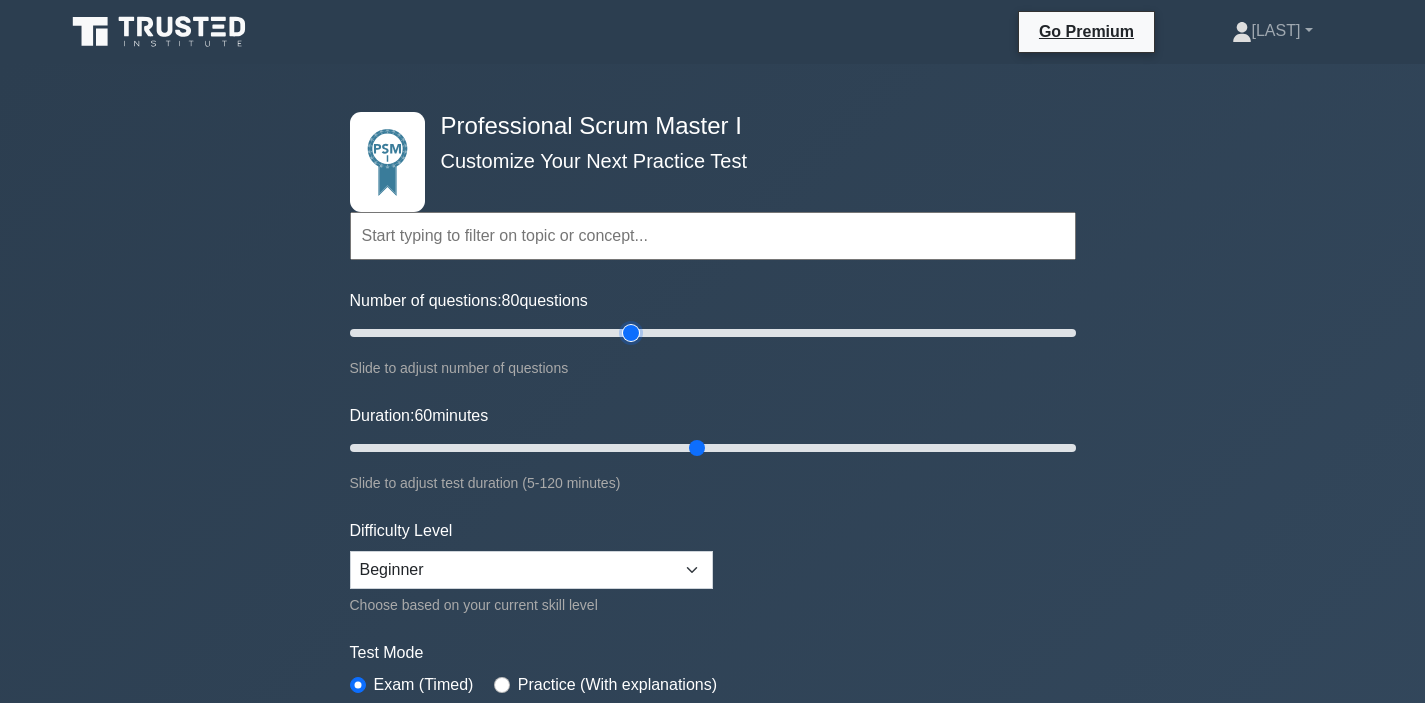 type on "80" 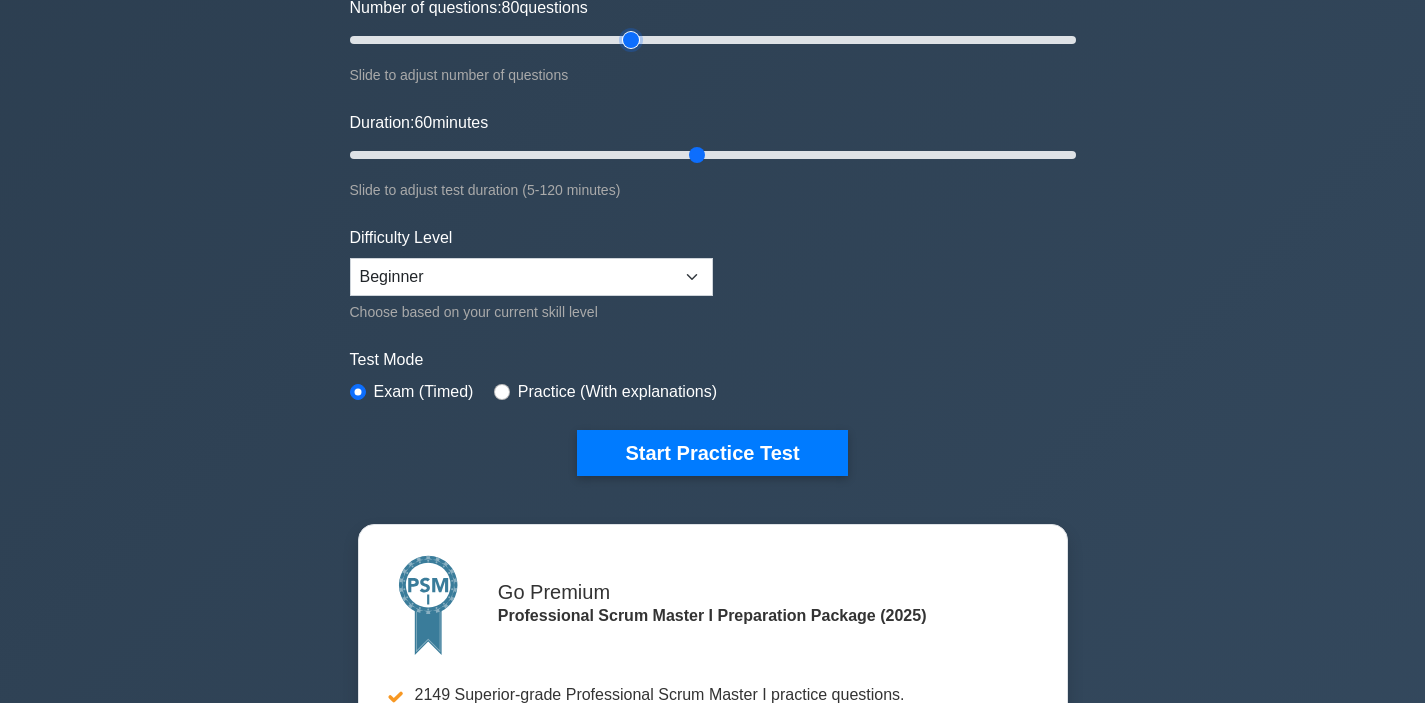 scroll, scrollTop: 316, scrollLeft: 0, axis: vertical 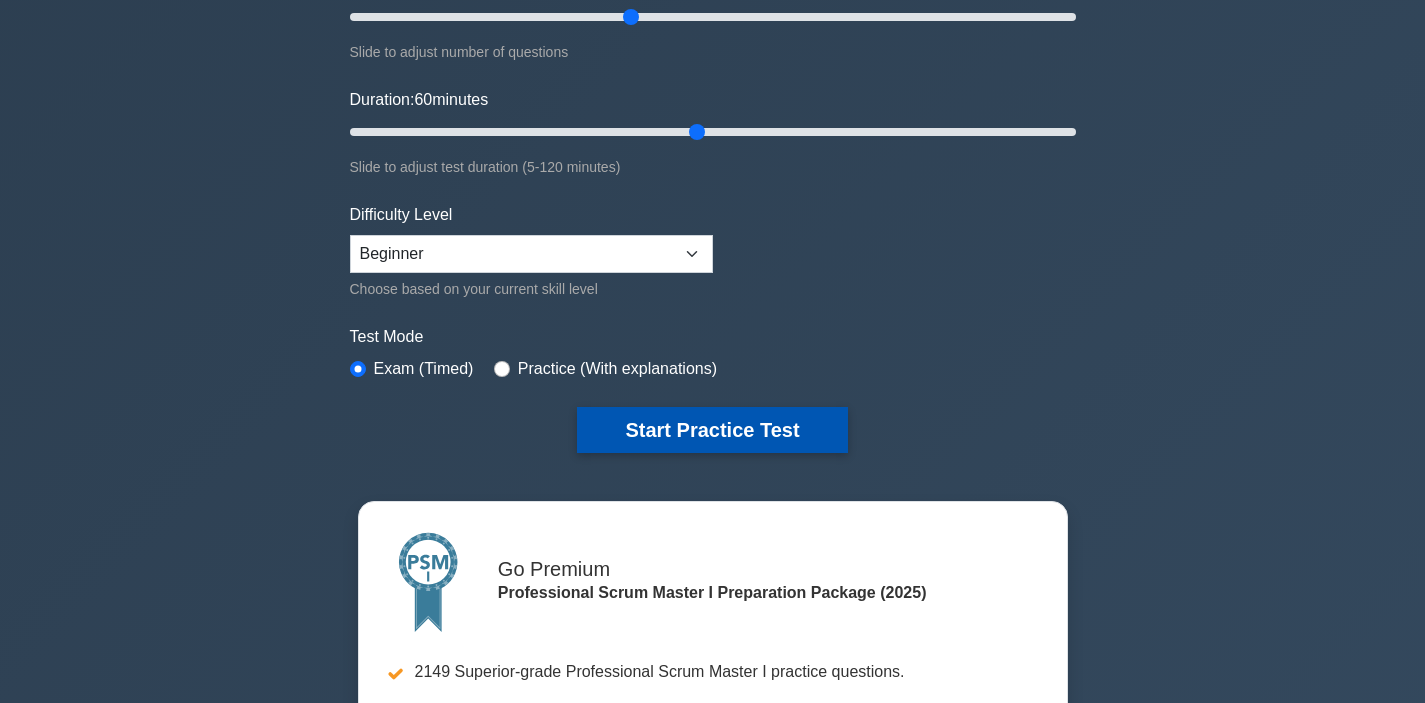 click on "Start Practice Test" at bounding box center (712, 430) 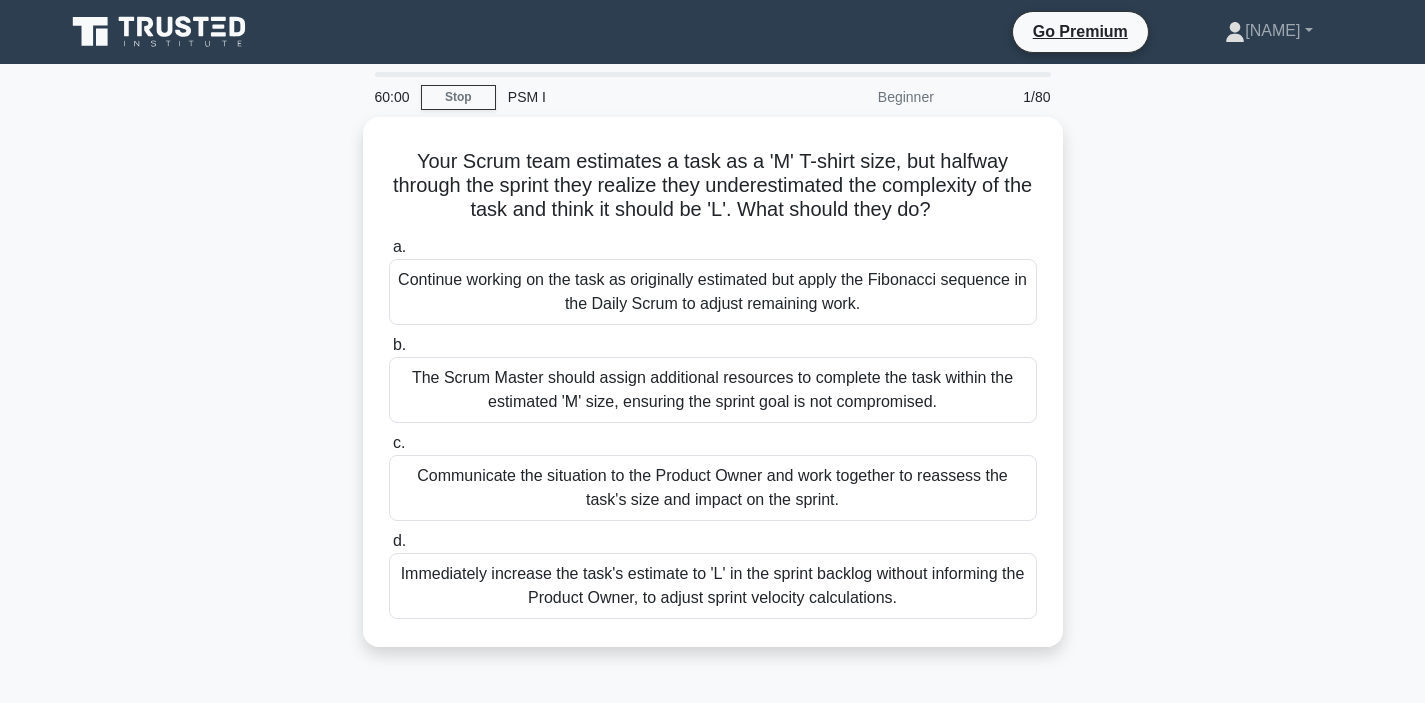 scroll, scrollTop: 0, scrollLeft: 0, axis: both 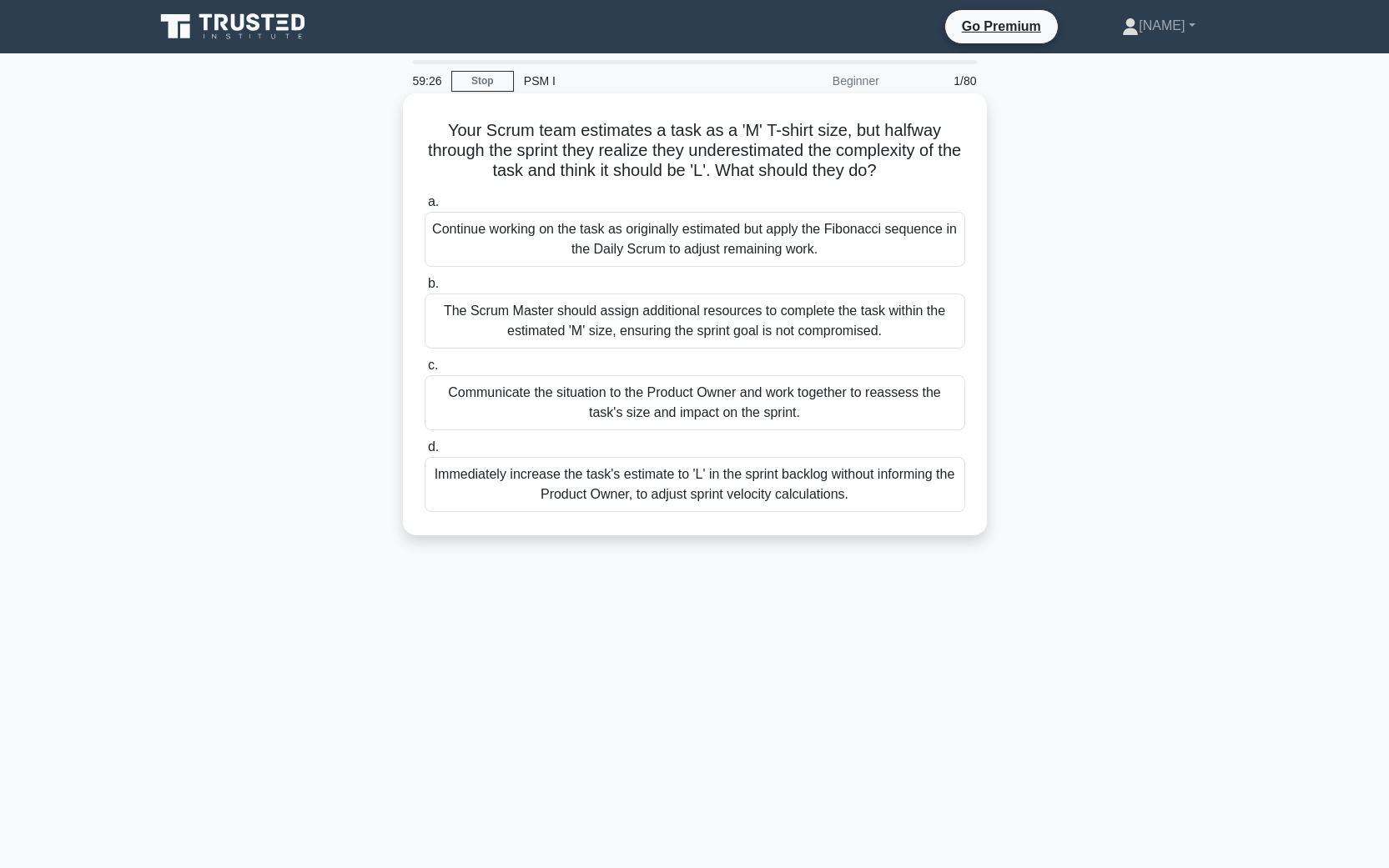 click on "Communicate the situation to the Product Owner and work together to reassess the task's size and impact on the sprint." at bounding box center [695, 403] 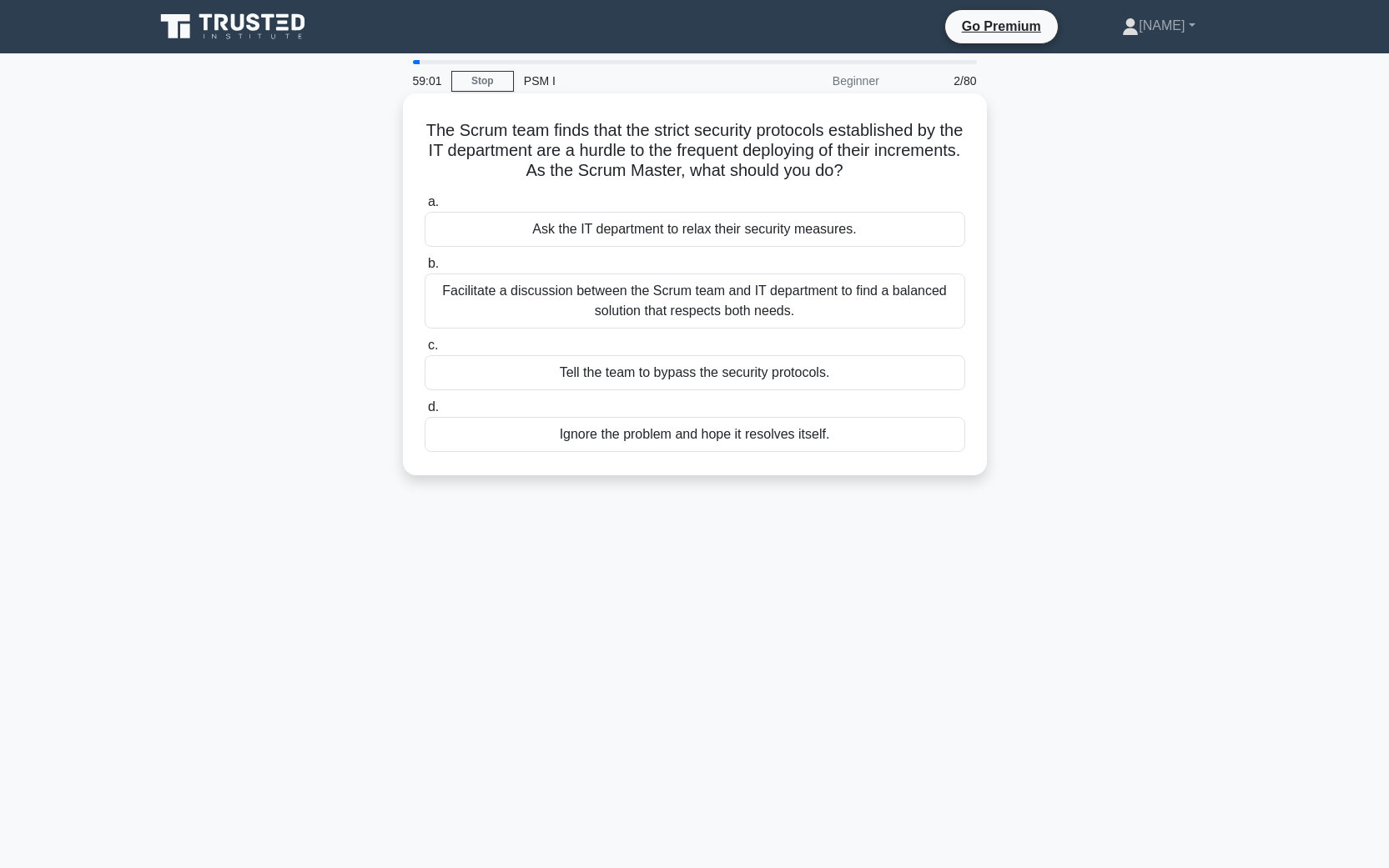 click on "Facilitate a discussion between the Scrum team and IT department to find a balanced solution that respects both needs." at bounding box center (695, 301) 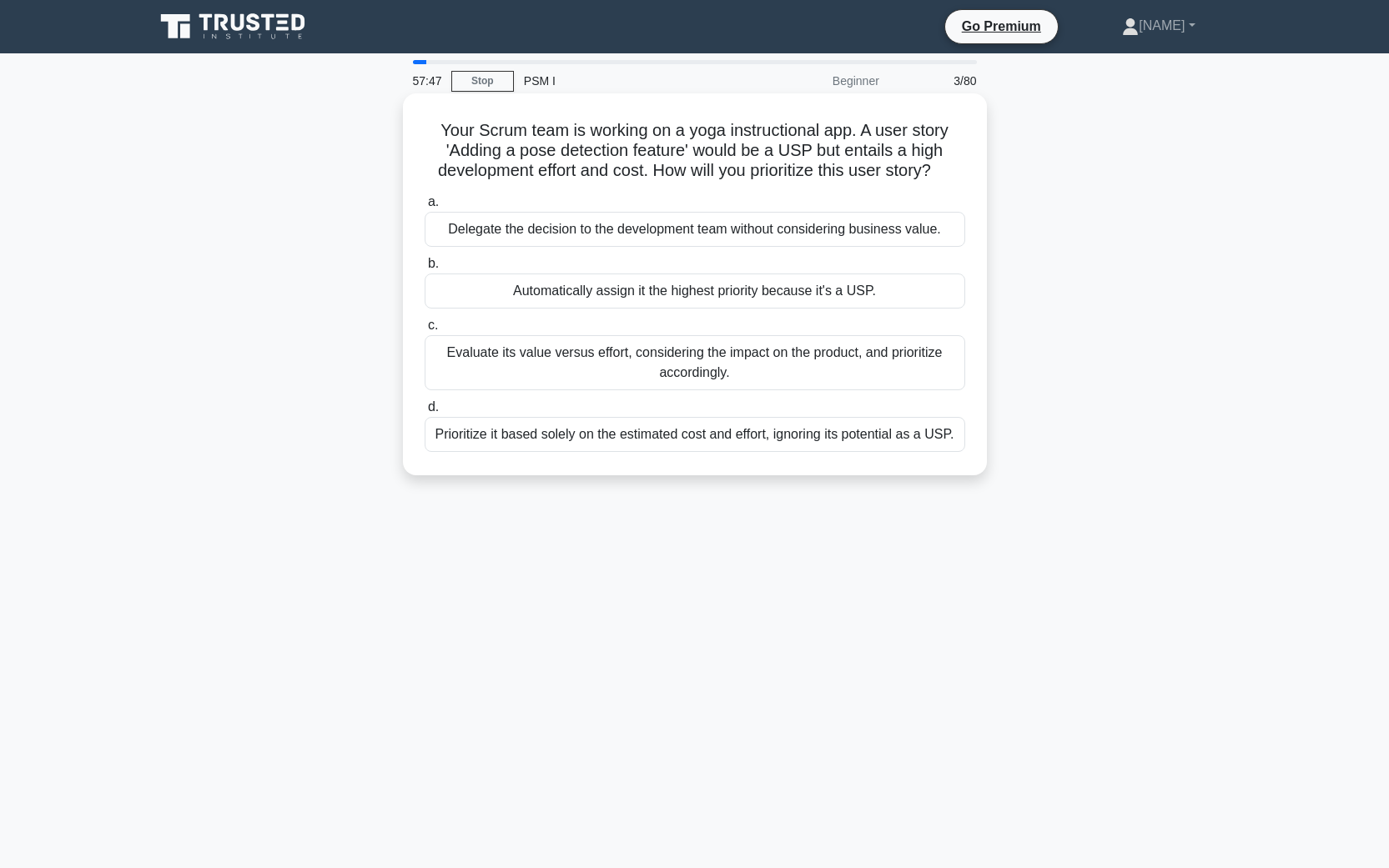 click on "Evaluate its value versus effort, considering the impact on the product, and prioritize accordingly." at bounding box center (695, 363) 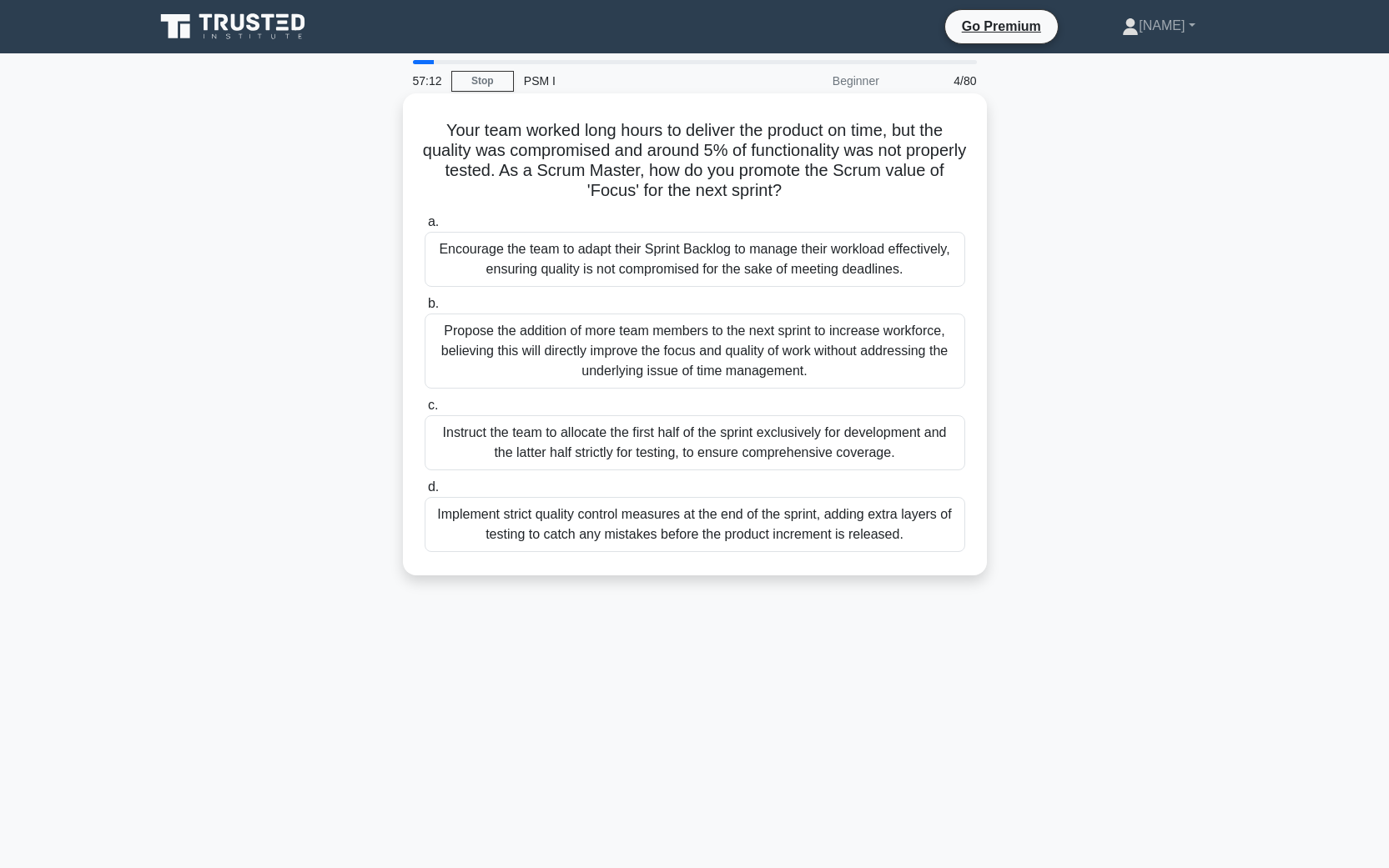 click on "Encourage the team to adapt their Sprint Backlog to manage their workload effectively, ensuring quality is not compromised for the sake of meeting deadlines." at bounding box center (695, 259) 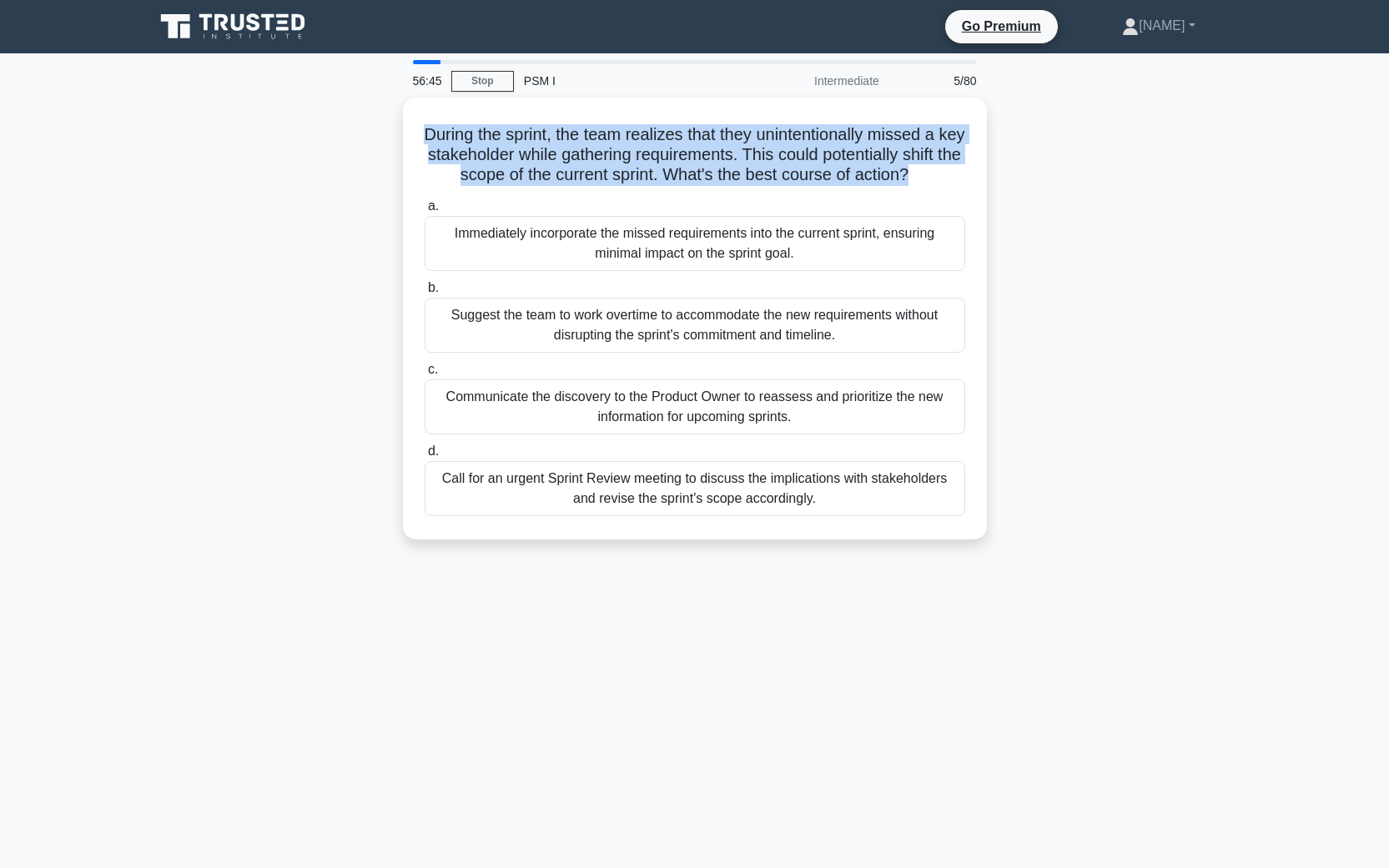 drag, startPoint x: 440, startPoint y: 130, endPoint x: 325, endPoint y: 198, distance: 133.60015 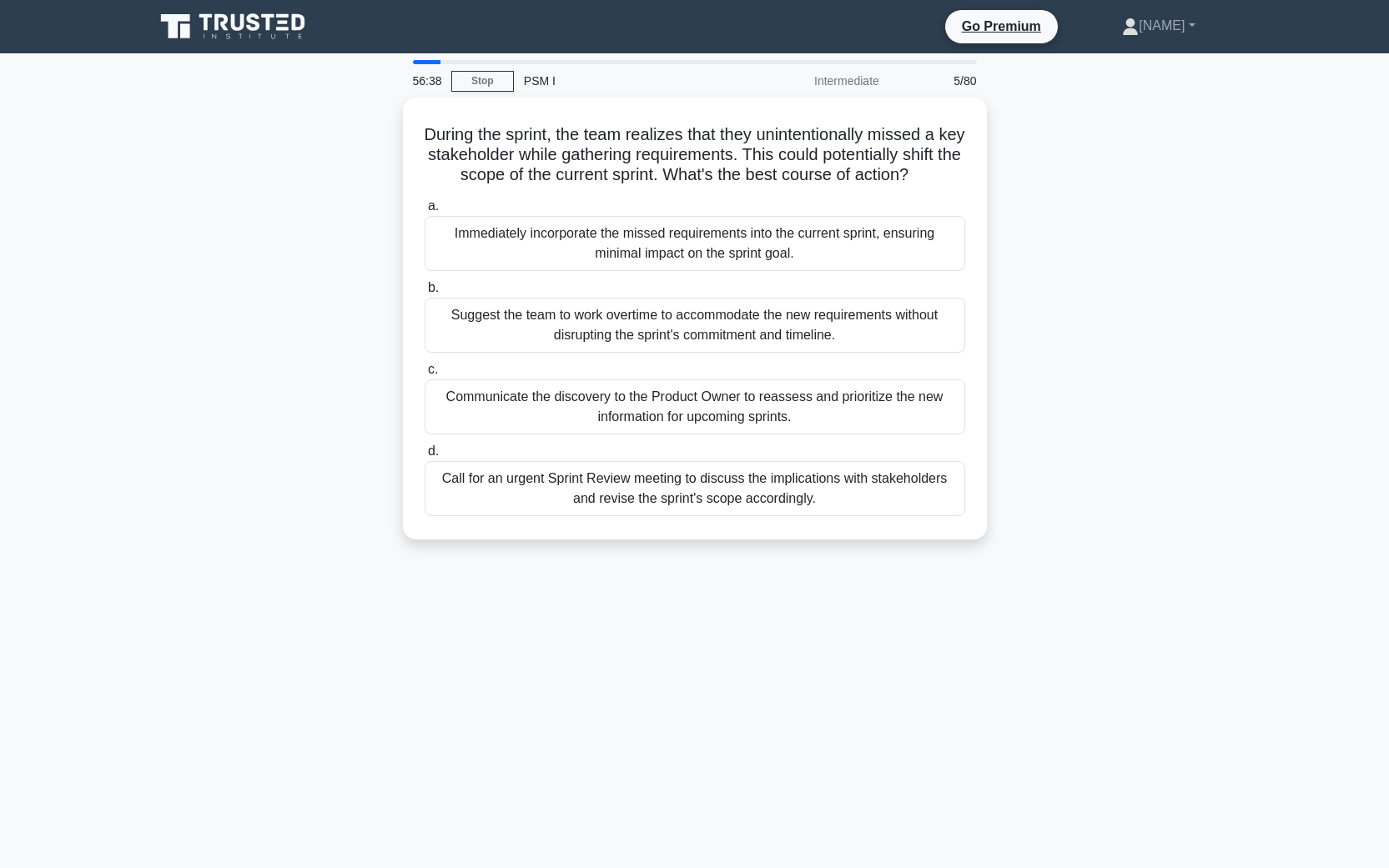 scroll, scrollTop: 3, scrollLeft: 0, axis: vertical 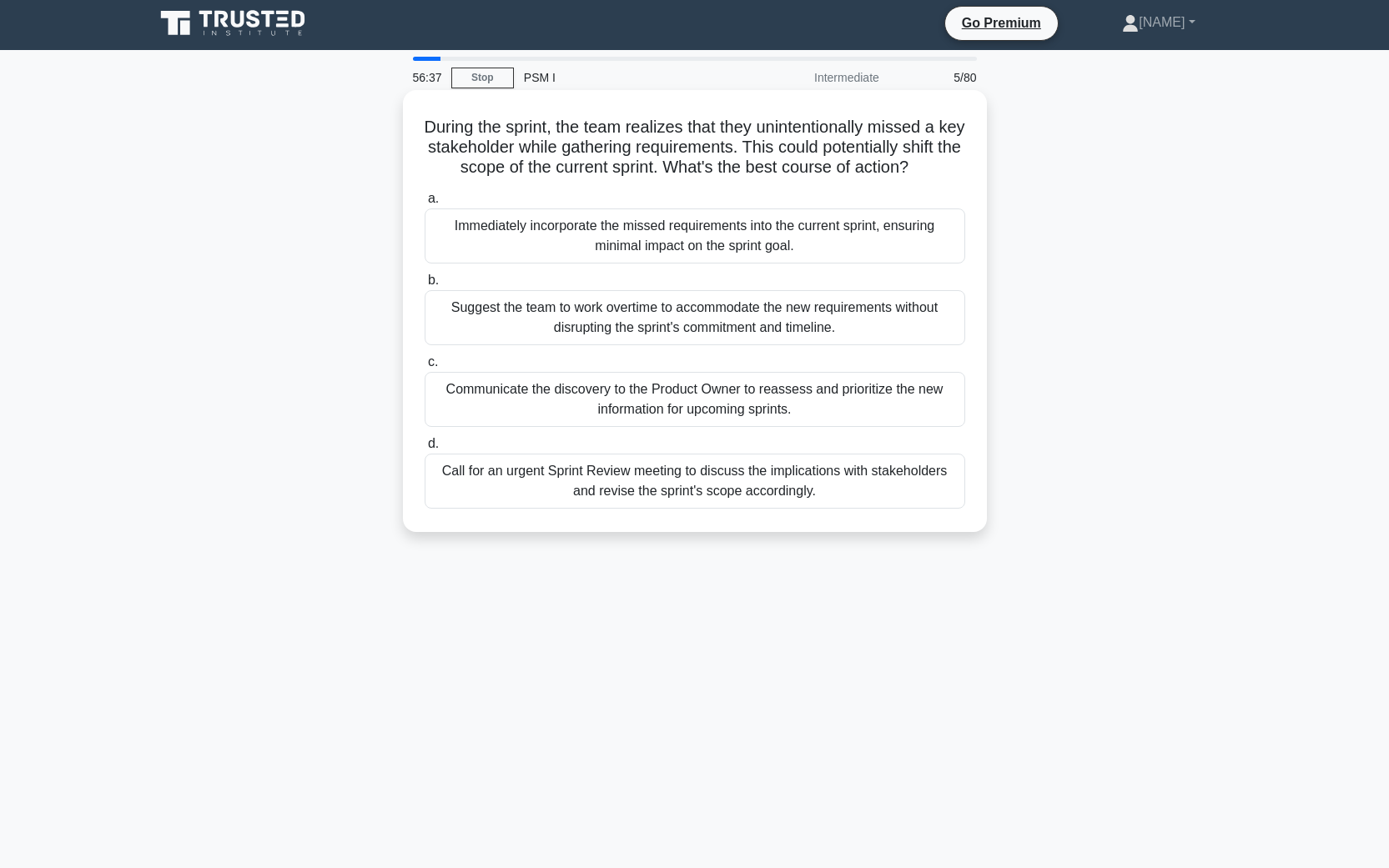 click on "Communicate the discovery to the Product Owner to reassess and prioritize the new information for upcoming sprints." at bounding box center (695, 399) 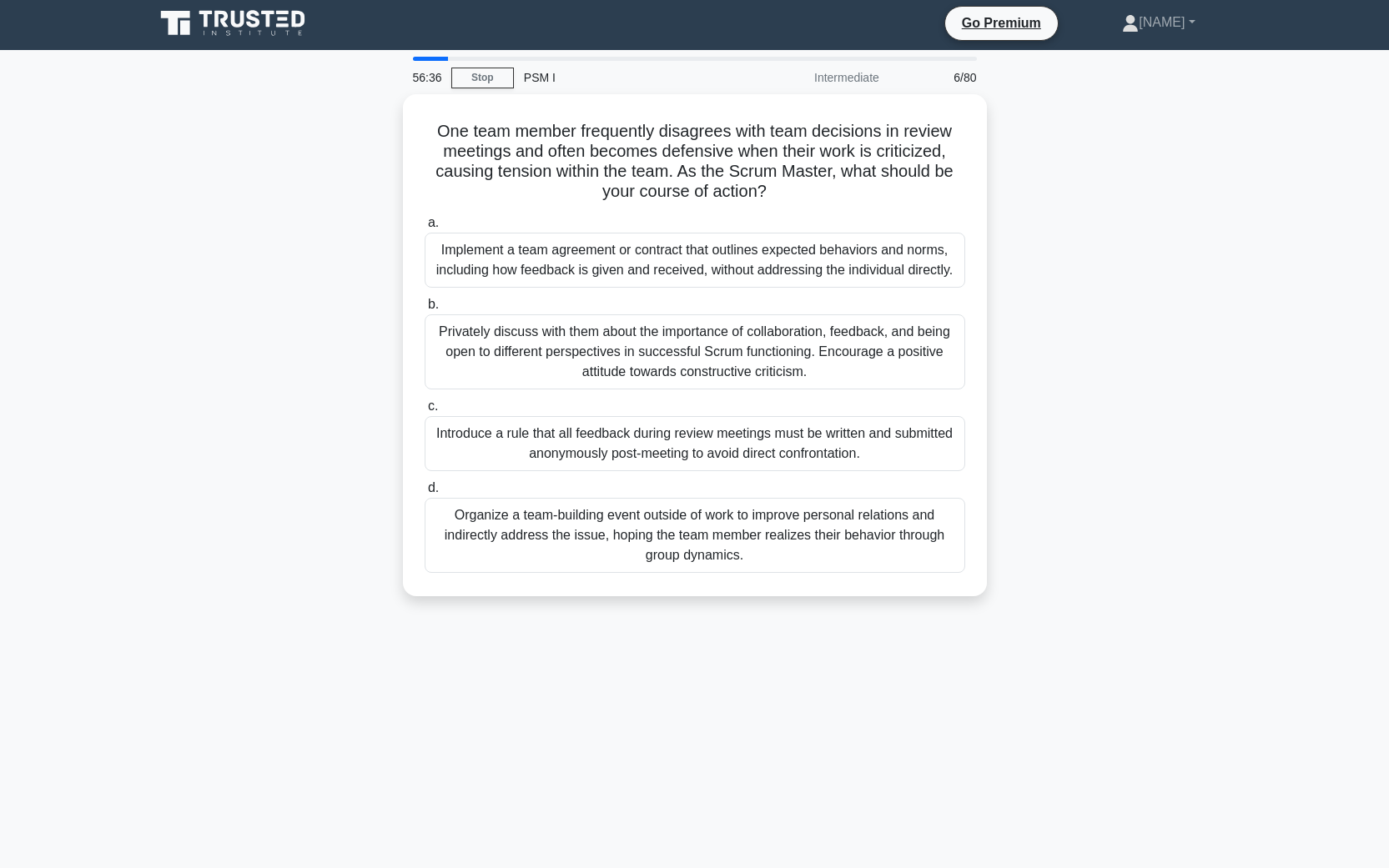 scroll, scrollTop: 0, scrollLeft: 0, axis: both 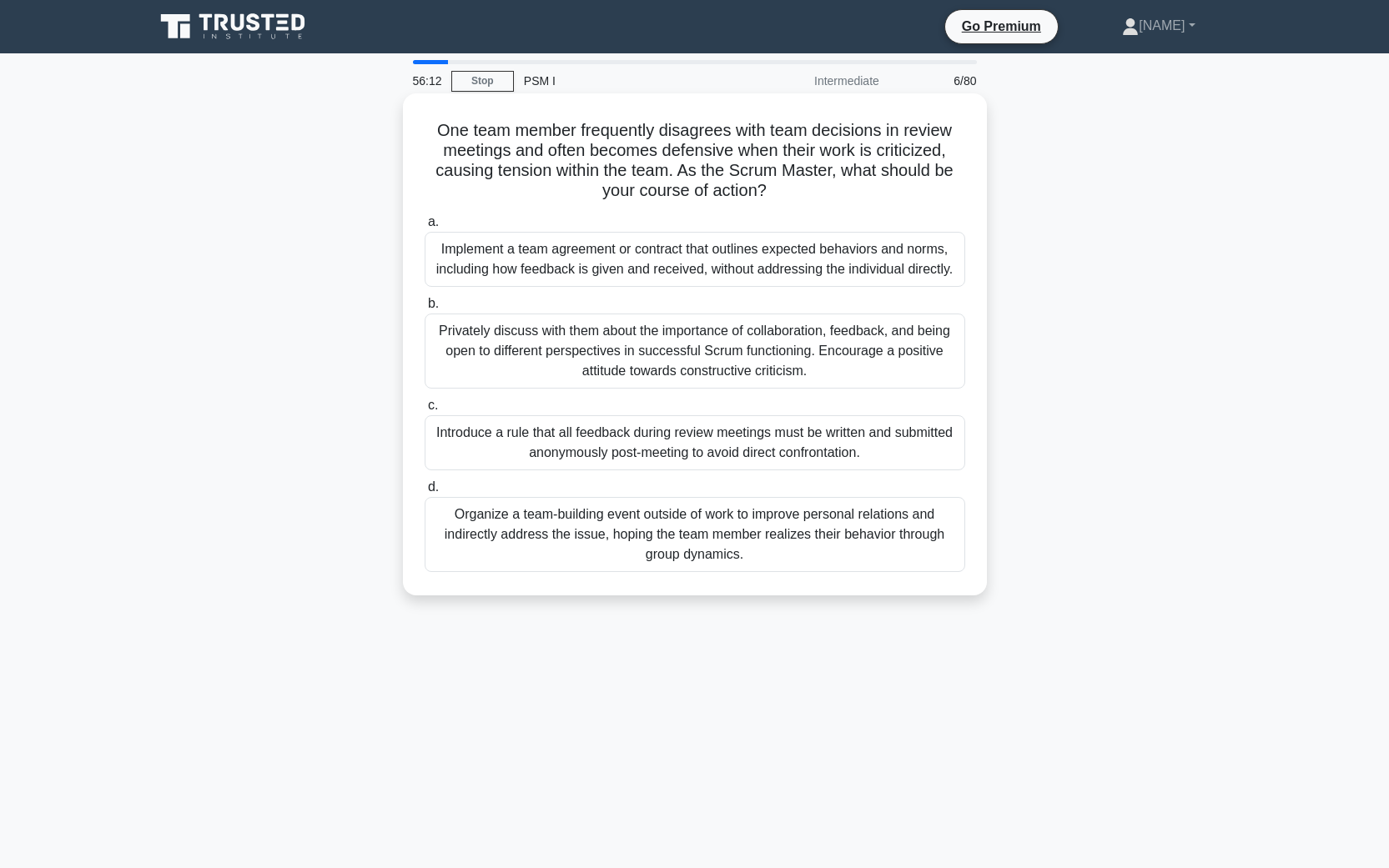 click on "Privately discuss with them about the importance of collaboration, feedback, and being open to different perspectives in successful Scrum functioning. Encourage a positive attitude towards constructive criticism." at bounding box center [695, 351] 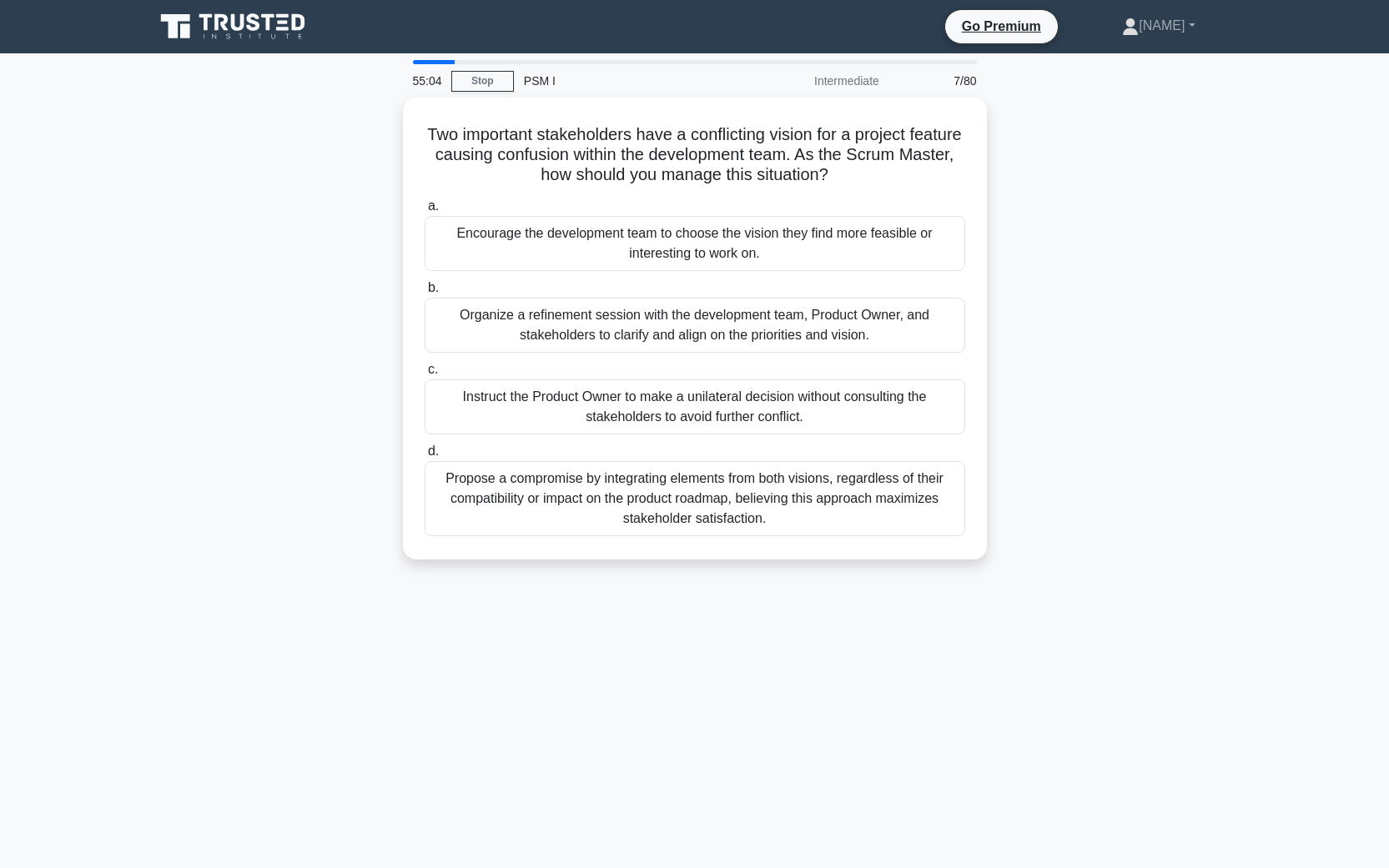 click on "Organize a refinement session with the development team, Product Owner, and stakeholders to clarify and align on the priorities and vision." at bounding box center (695, 325) 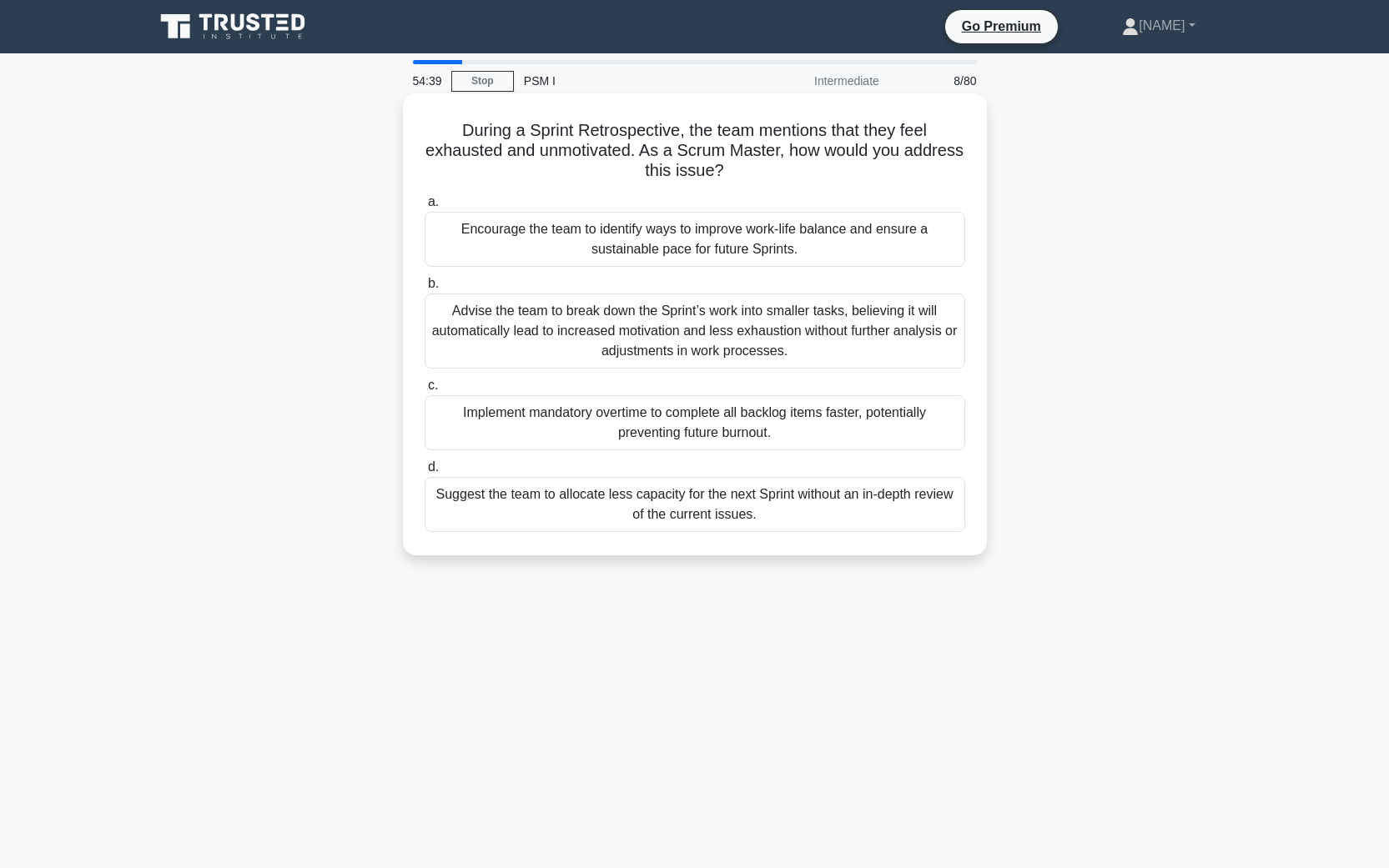 click on "Encourage the team to identify ways to improve work-life balance and ensure a sustainable pace for future Sprints." at bounding box center [695, 239] 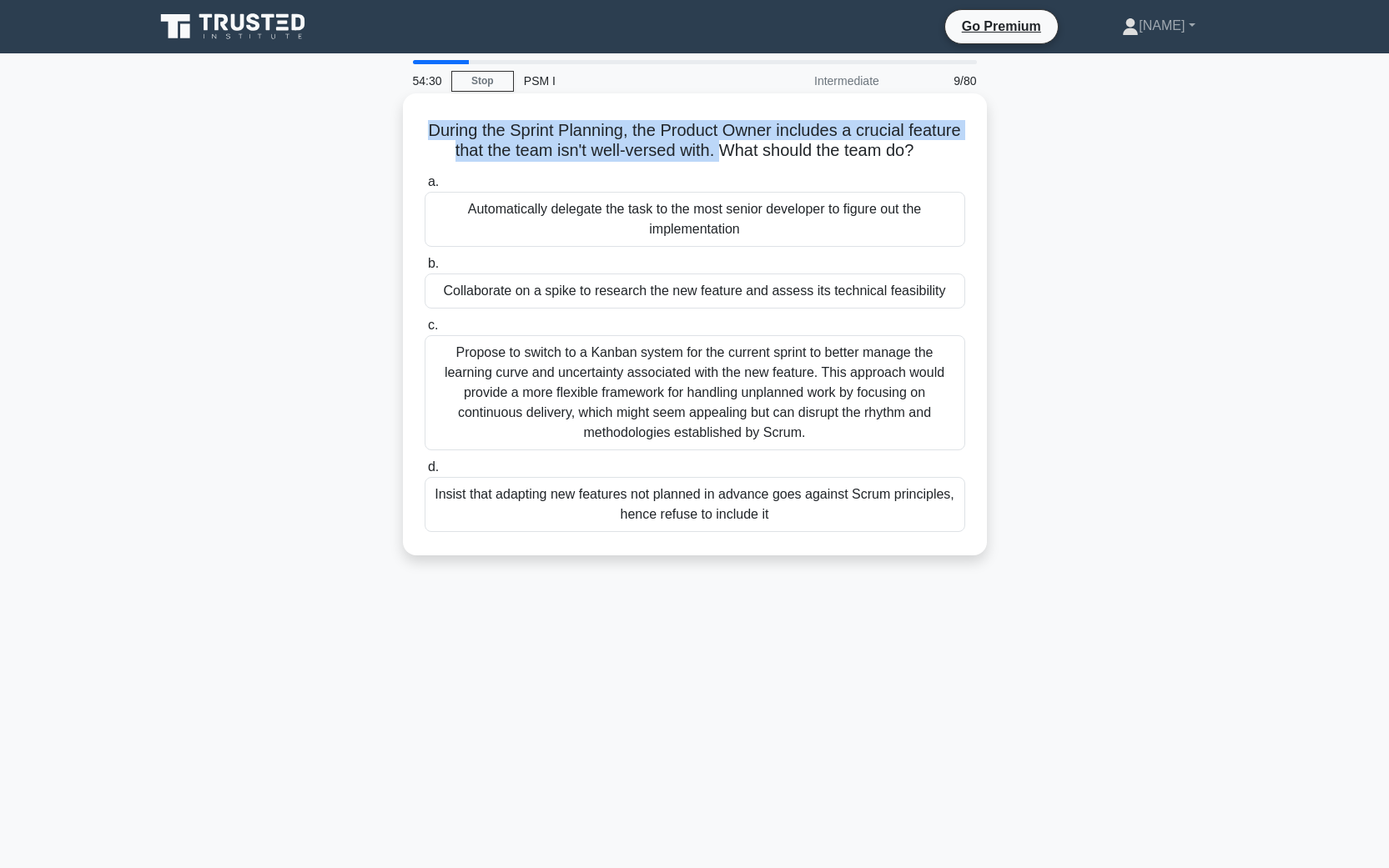 drag, startPoint x: 434, startPoint y: 135, endPoint x: 718, endPoint y: 153, distance: 284.56985 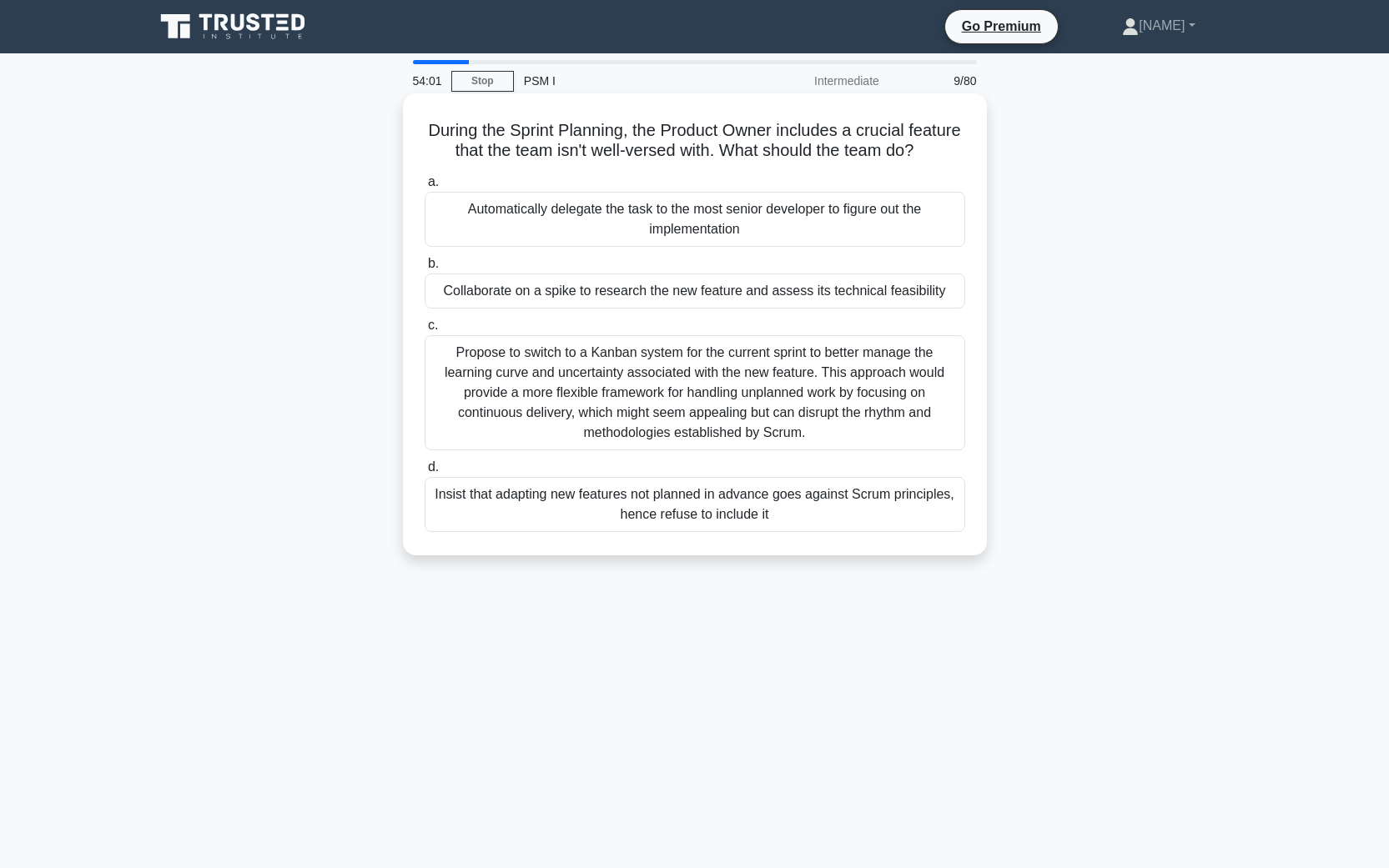 click on "Collaborate on a spike to research the new feature and assess its technical feasibility" at bounding box center (695, 291) 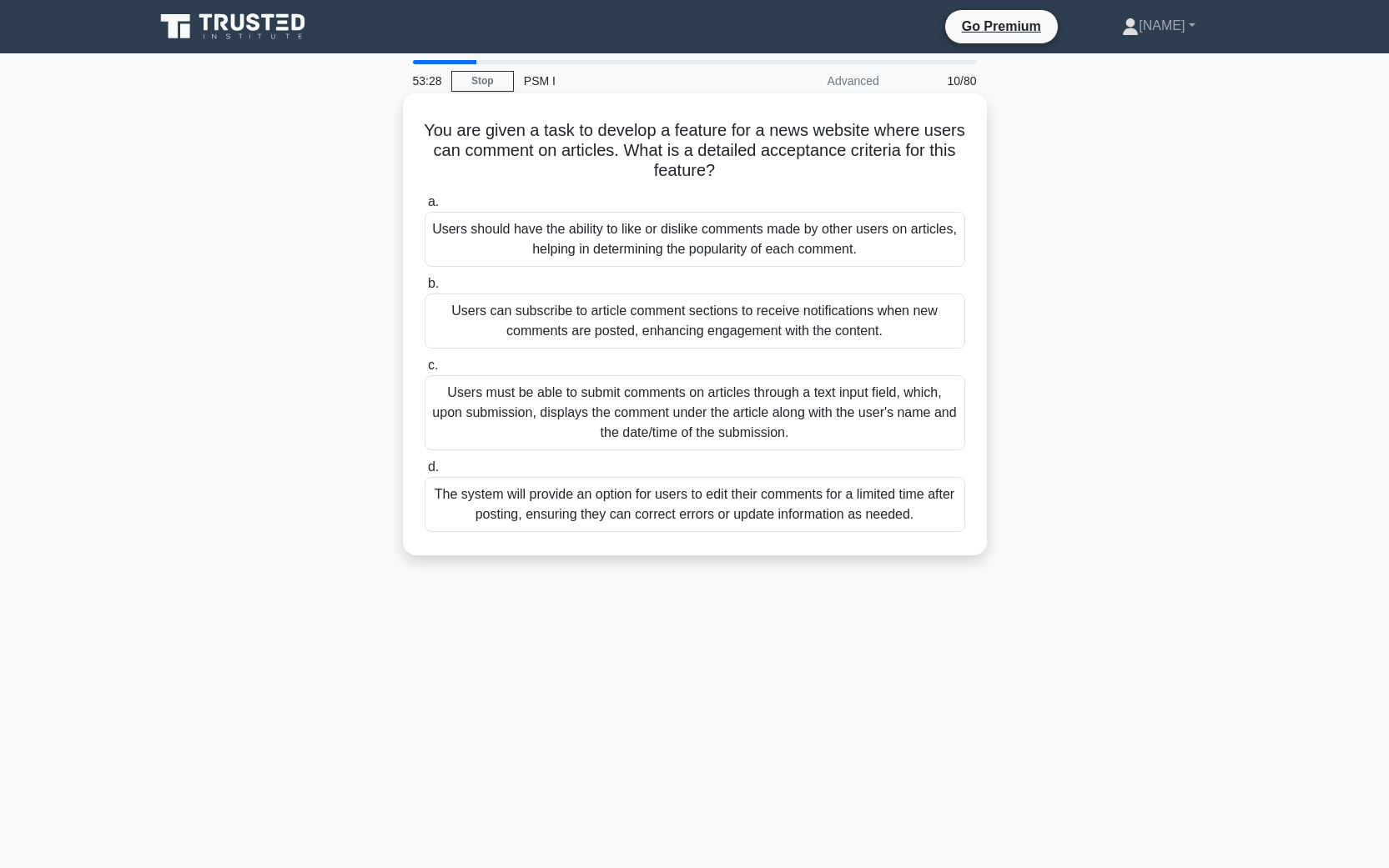 click on "Users must be able to submit comments on articles through a text input field, which, upon submission, displays the comment under the article along with the user's name and the date/time of the submission." at bounding box center (695, 413) 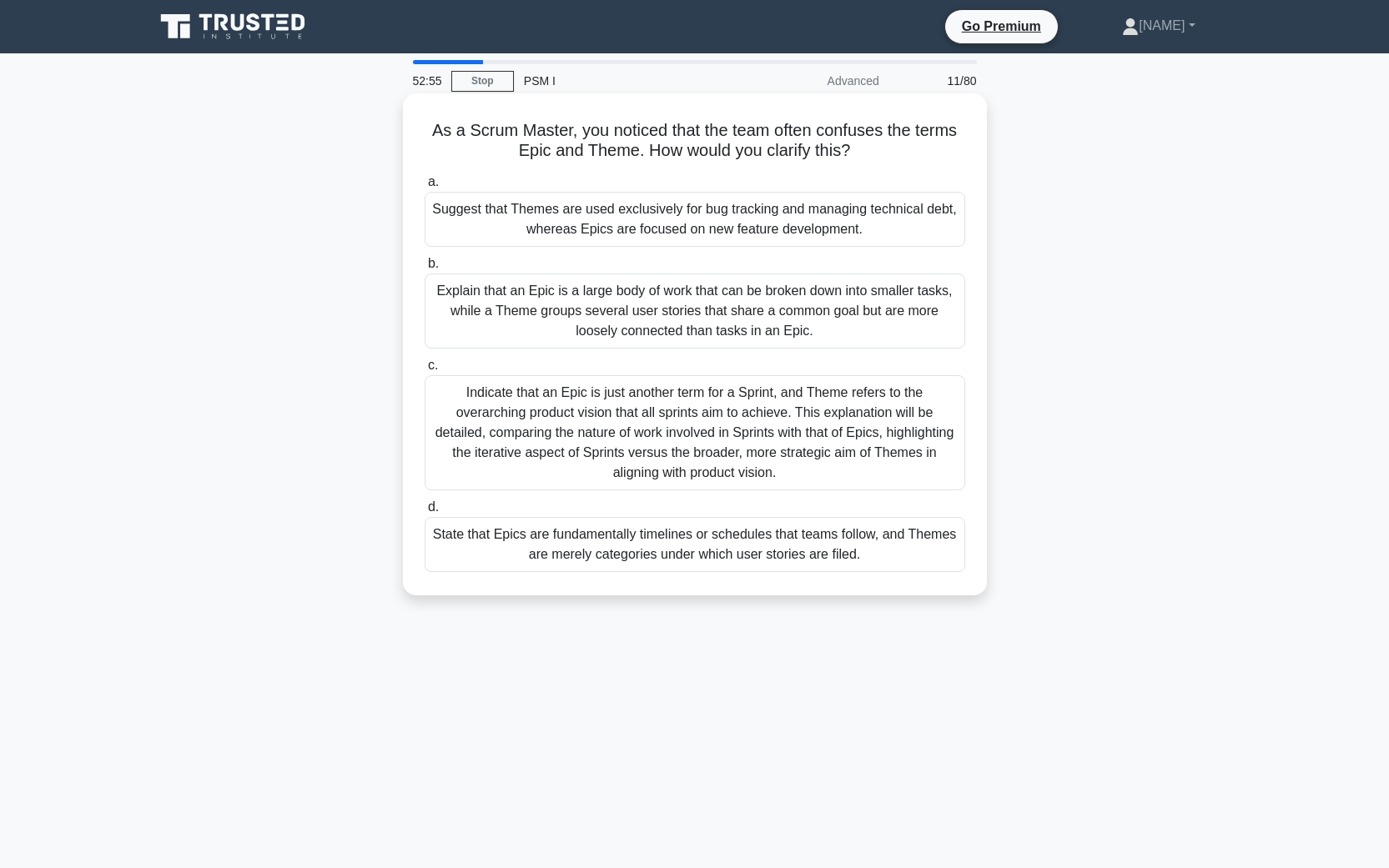 click on "As a Scrum Master, you noticed that the team often confuses the terms Epic and Theme. How would you clarify this?
.spinner_0XTQ{transform-origin:center;animation:spinner_y6GP .75s linear infinite}@keyframes spinner_y6GP{100%{transform:rotate(360deg)}}" at bounding box center (695, 141) 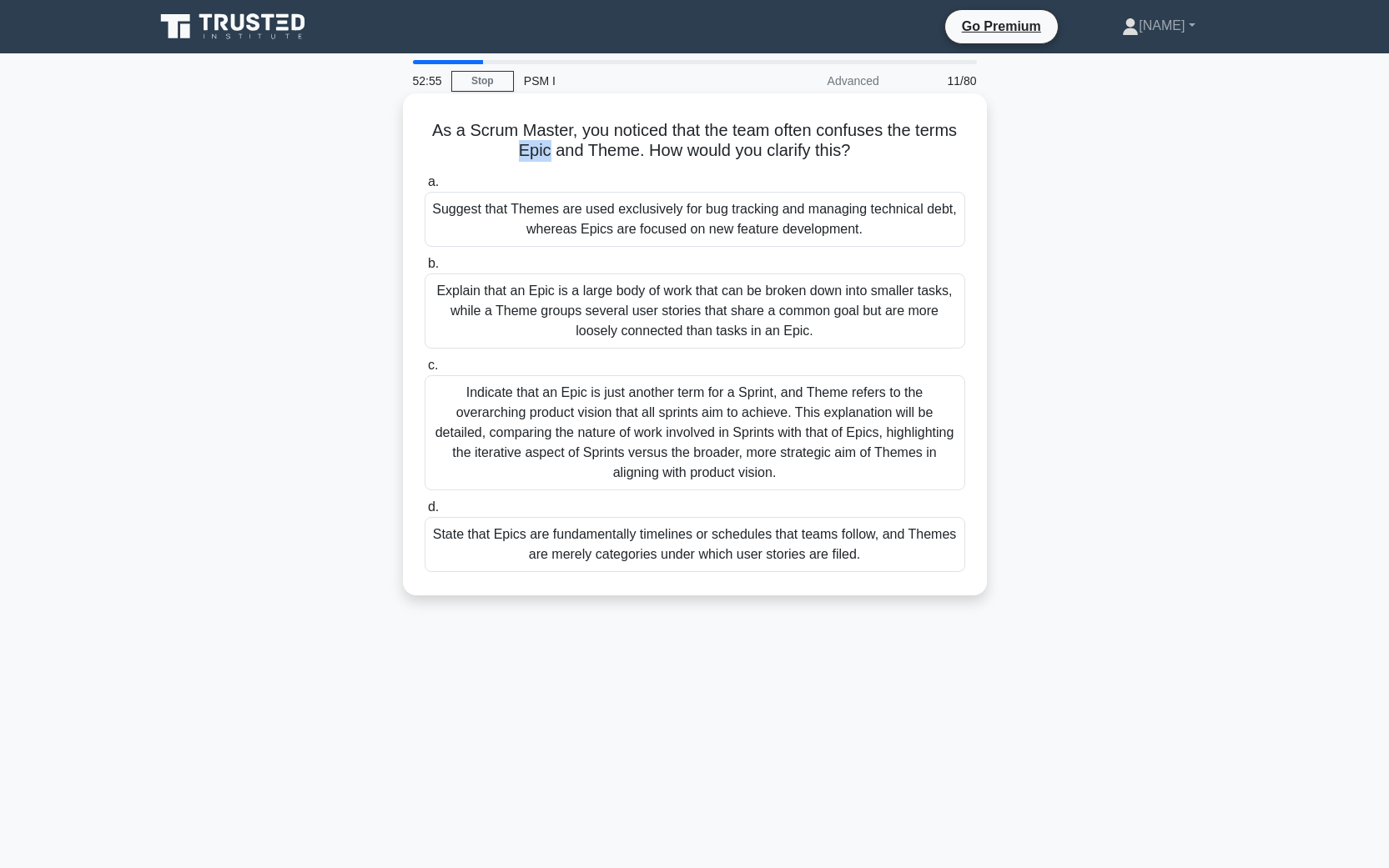 click on "As a Scrum Master, you noticed that the team often confuses the terms Epic and Theme. How would you clarify this?
.spinner_0XTQ{transform-origin:center;animation:spinner_y6GP .75s linear infinite}@keyframes spinner_y6GP{100%{transform:rotate(360deg)}}" at bounding box center [695, 141] 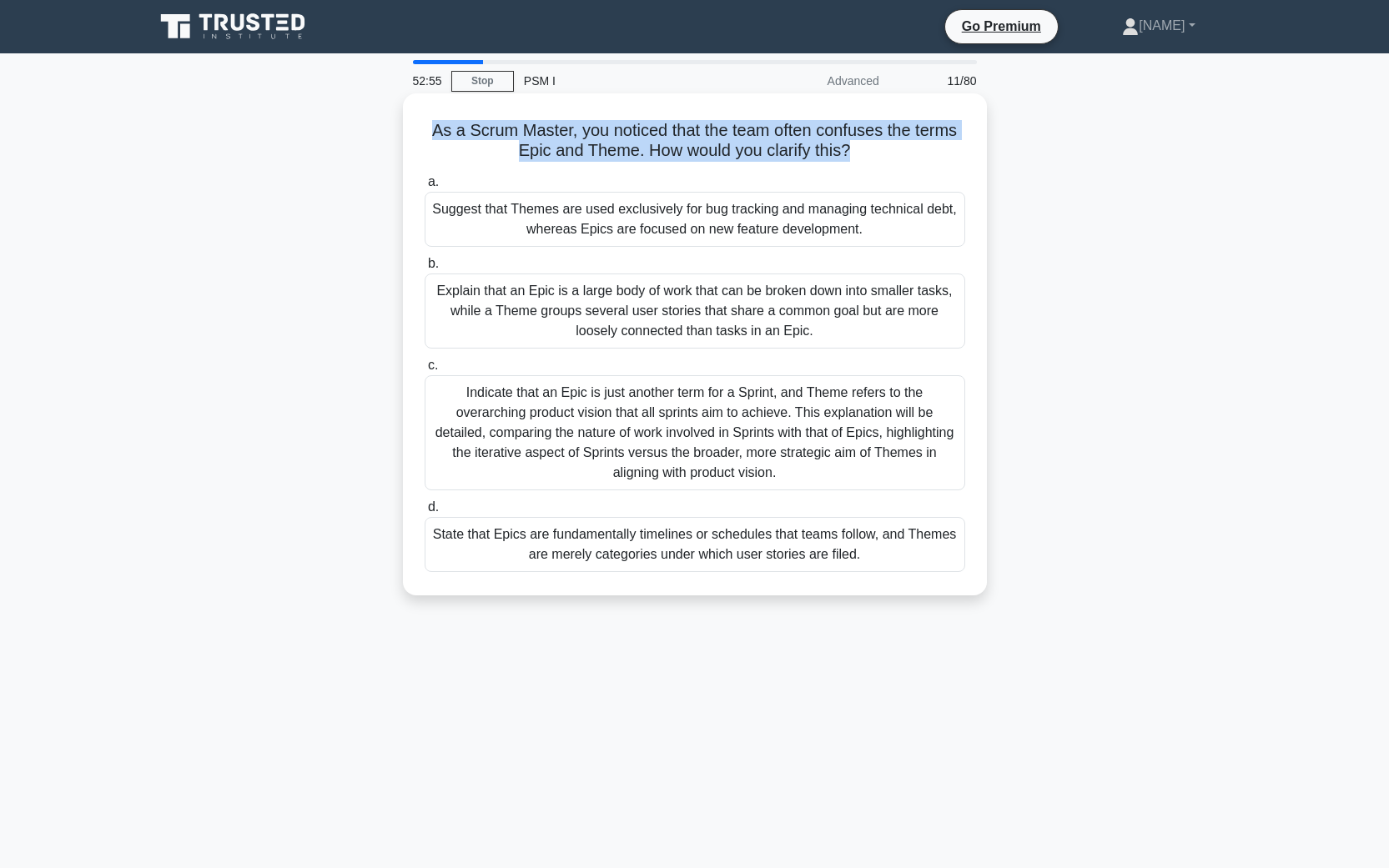 click on "As a Scrum Master, you noticed that the team often confuses the terms Epic and Theme. How would you clarify this?
.spinner_0XTQ{transform-origin:center;animation:spinner_y6GP .75s linear infinite}@keyframes spinner_y6GP{100%{transform:rotate(360deg)}}" at bounding box center [695, 141] 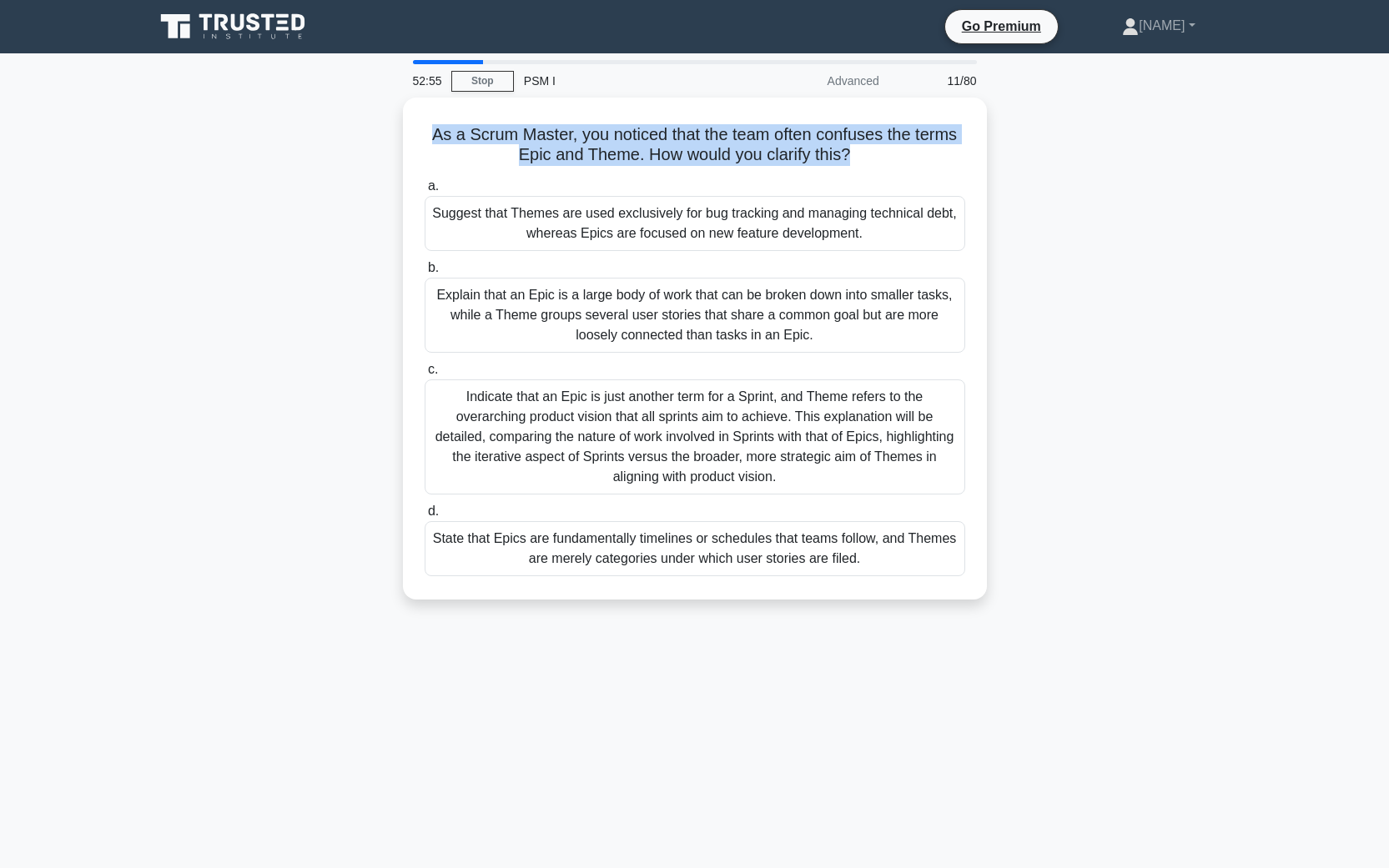 click on "As a Scrum Master, you noticed that the team often confuses the terms Epic and Theme. How would you clarify this?" at bounding box center [695, 477] 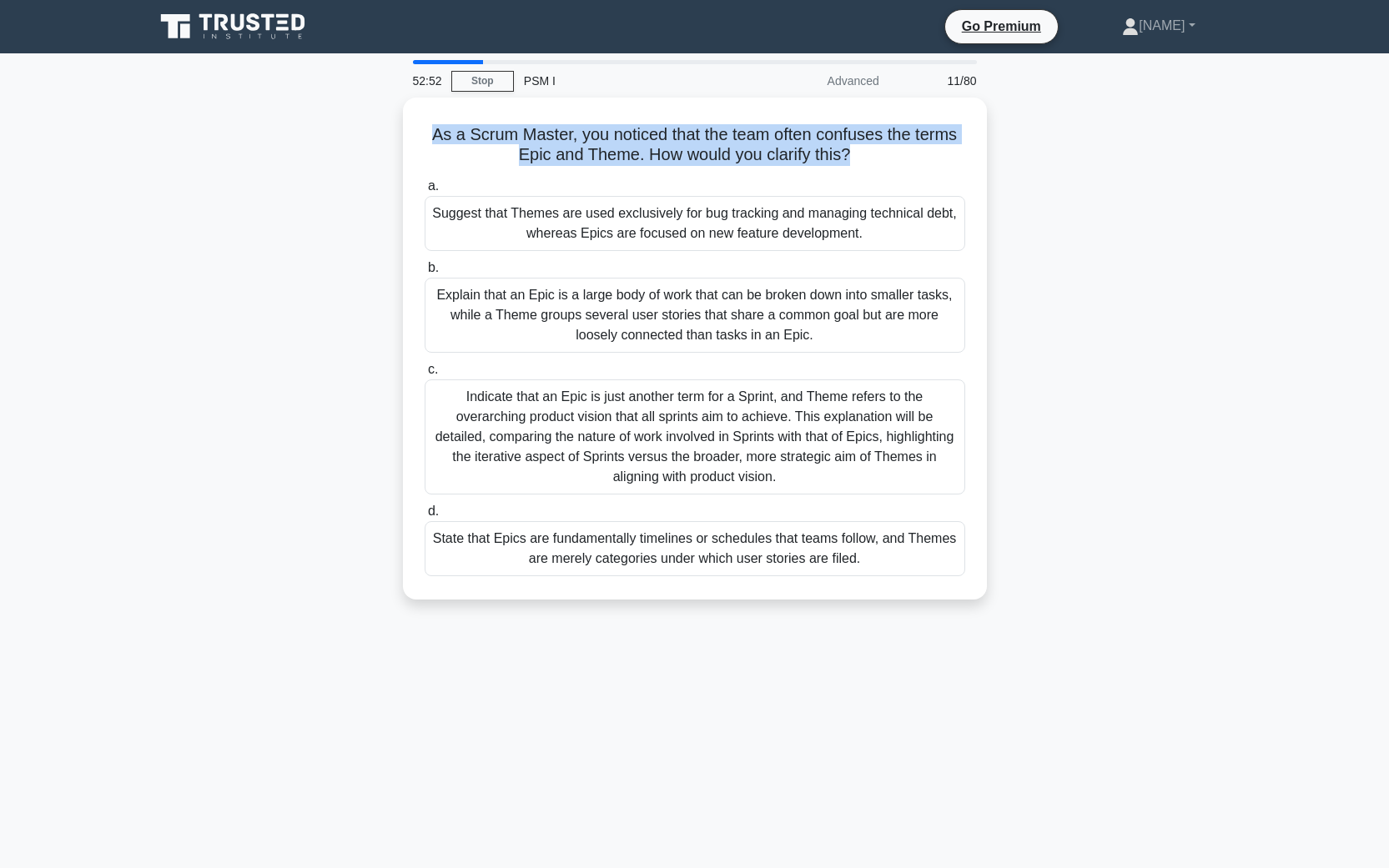 copy on "As a Scrum Master, you noticed that the team often confuses the terms Epic and Theme. How would you clarify this?
.spinner_0XTQ{transform-origin:center;animation:spinner_y6GP .75s linear infinite}@keyframes spinner_y6GP{100%{transform:rotate(360deg)}}
a.
Suggest that Themes are used exclusively for bug tracking and managing technical debt, whereas Epics are focused on new feature development.
b.
Explain that an Epic is a large body of work that can be broken down into smaller tasks, while a Theme groups several user stories that share a common goal but are more loosely connected than tasks in an Epic.
c.
Indicate that an Epic is just another term for a Sprint, and Theme refers to the overarching product vision that all sprints aim to achieve. This explanation will be detaile..." 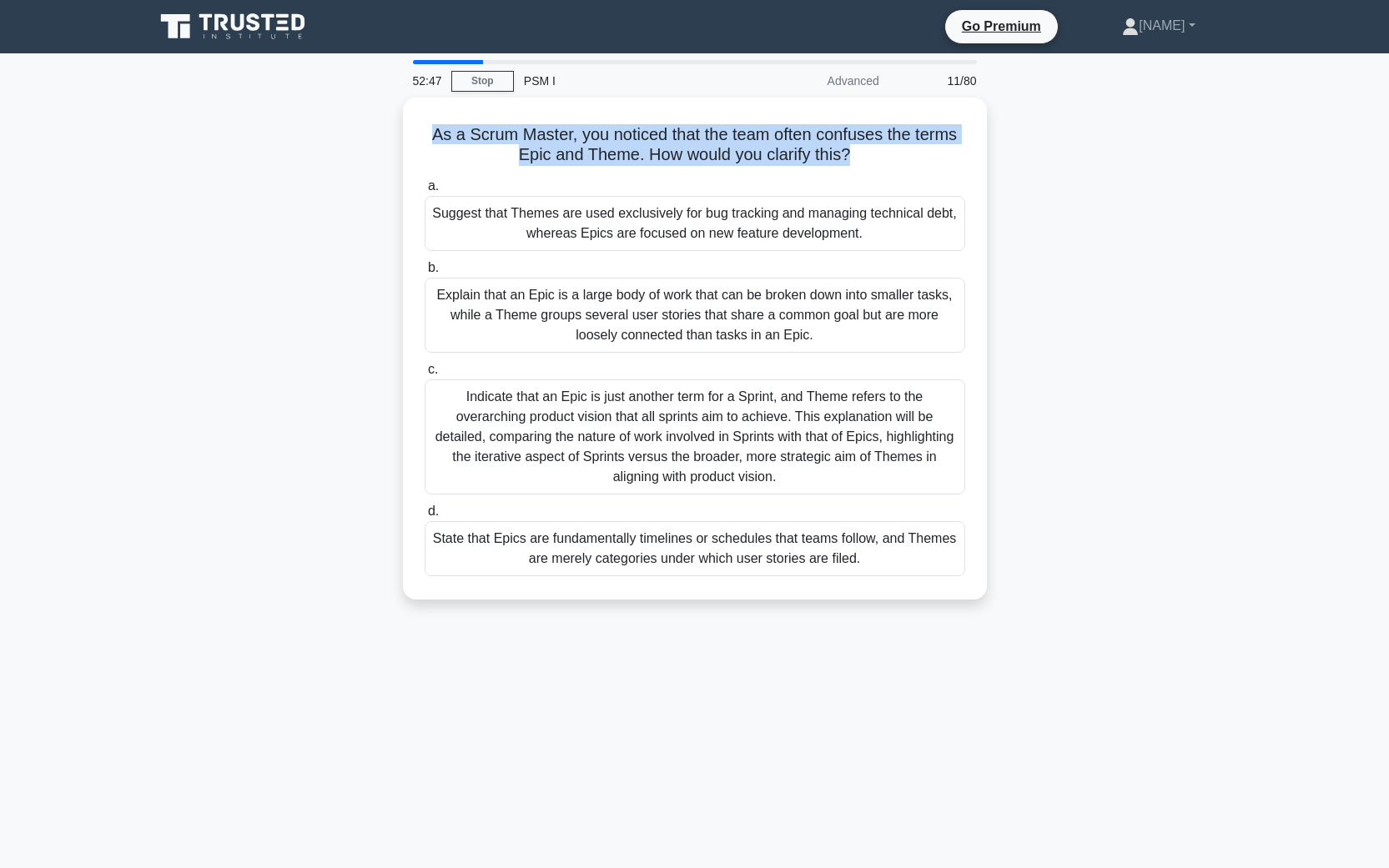 click on "As a Scrum Master, you noticed that the team often confuses the terms Epic and Theme. How would you clarify this?
.spinner_0XTQ{transform-origin:center;animation:spinner_y6GP .75s linear infinite}@keyframes spinner_y6GP{100%{transform:rotate(360deg)}}
a.
Suggest that Themes are used exclusively for bug tracking and managing technical debt, whereas Epics are focused on new feature development.
b." at bounding box center (695, 359) 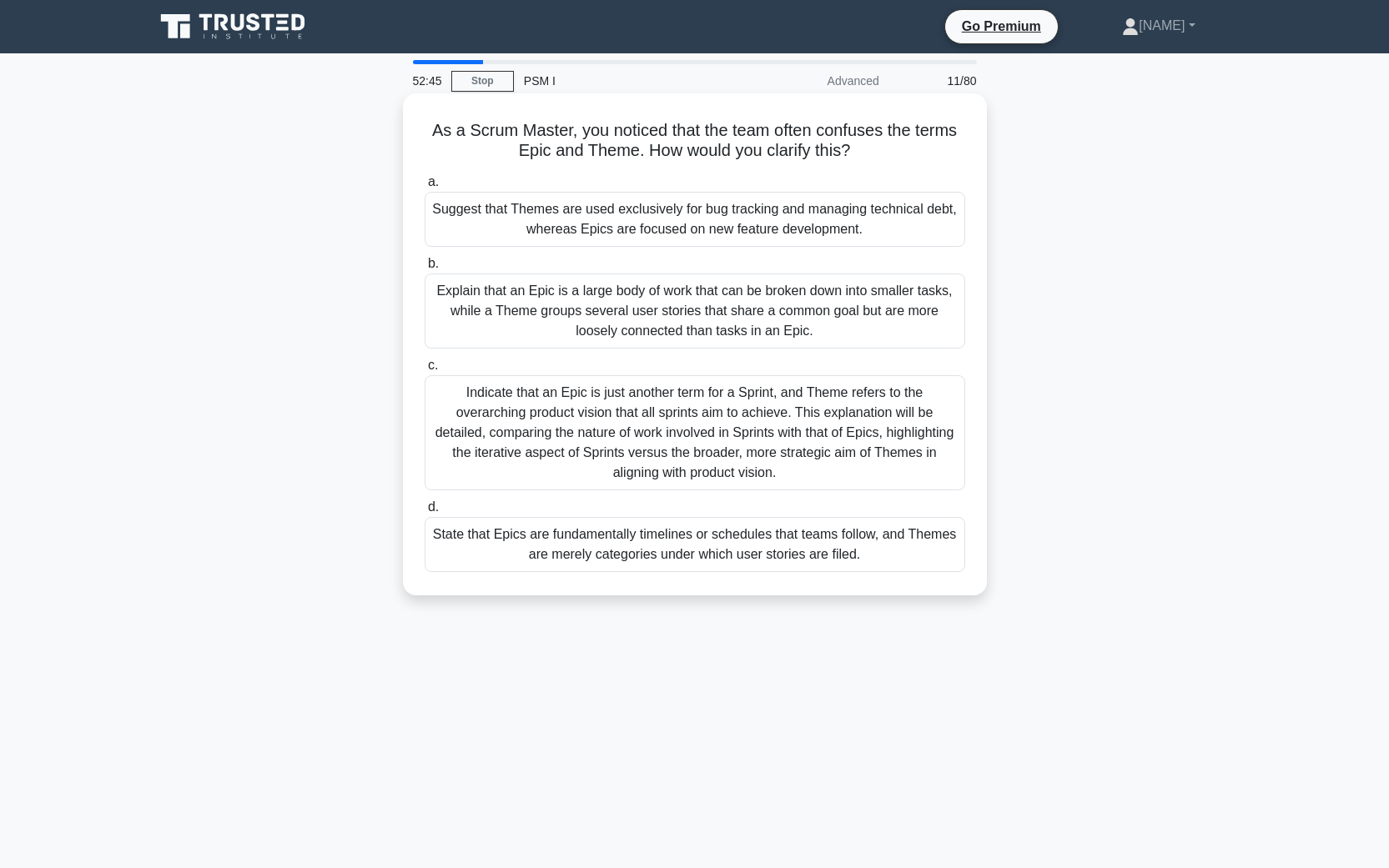 click on "Explain that an Epic is a large body of work that can be broken down into smaller tasks, while a Theme groups several user stories that share a common goal but are more loosely connected than tasks in an Epic." at bounding box center [695, 311] 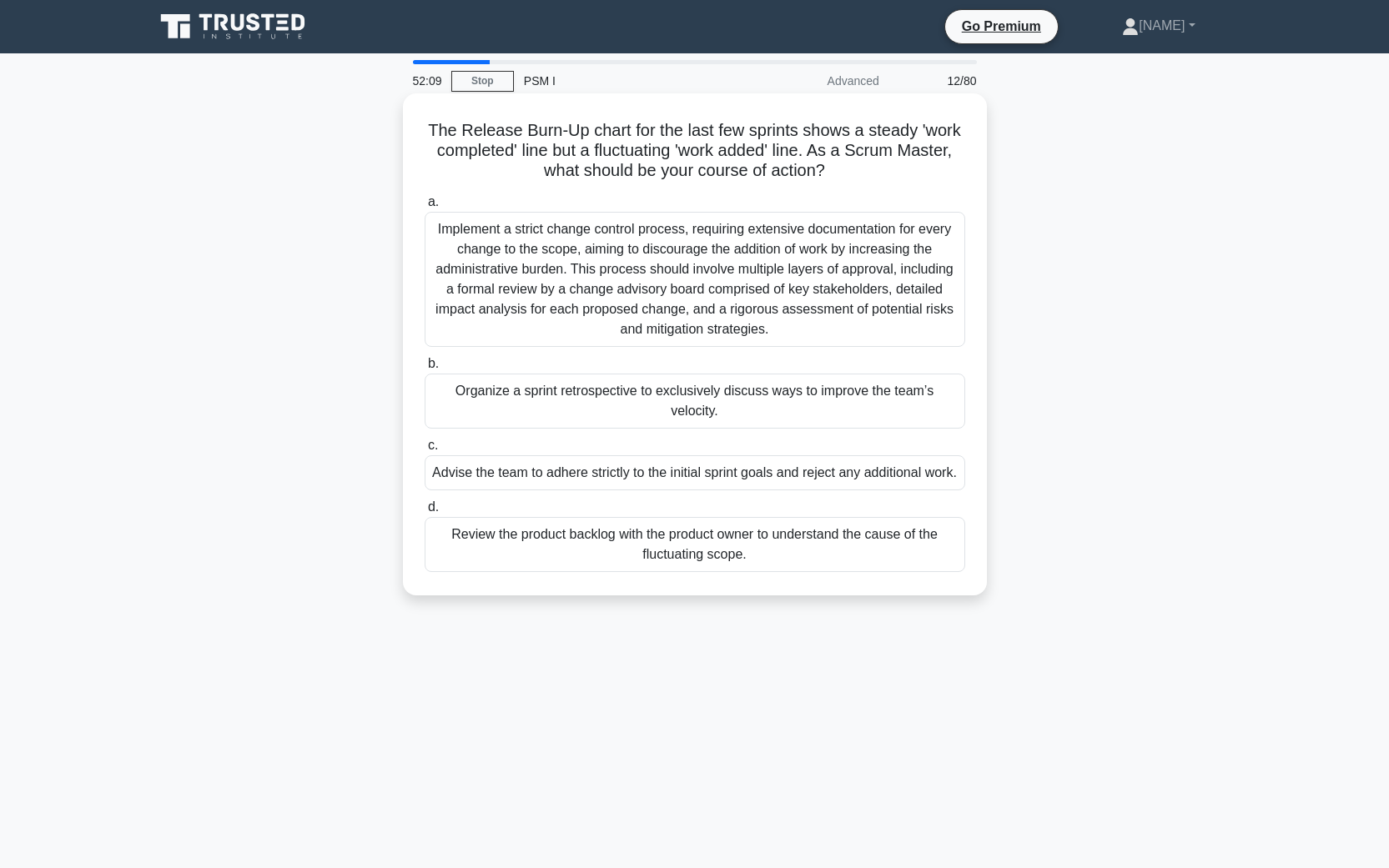 click on "Review the product backlog with the product owner to understand the cause of the fluctuating scope." at bounding box center [695, 544] 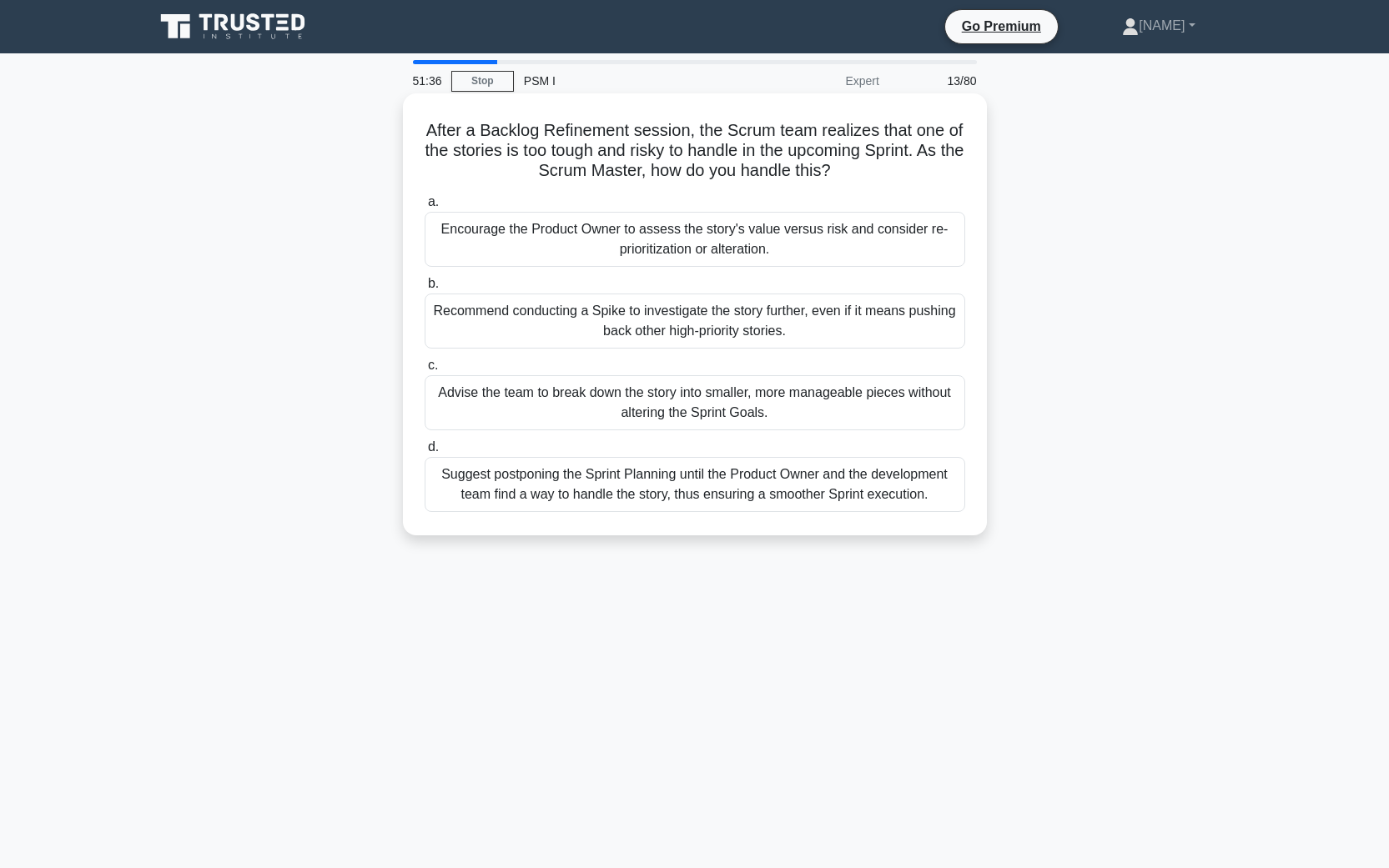 click on "Advise the team to break down the story into smaller, more manageable pieces without altering the Sprint Goals." at bounding box center (695, 403) 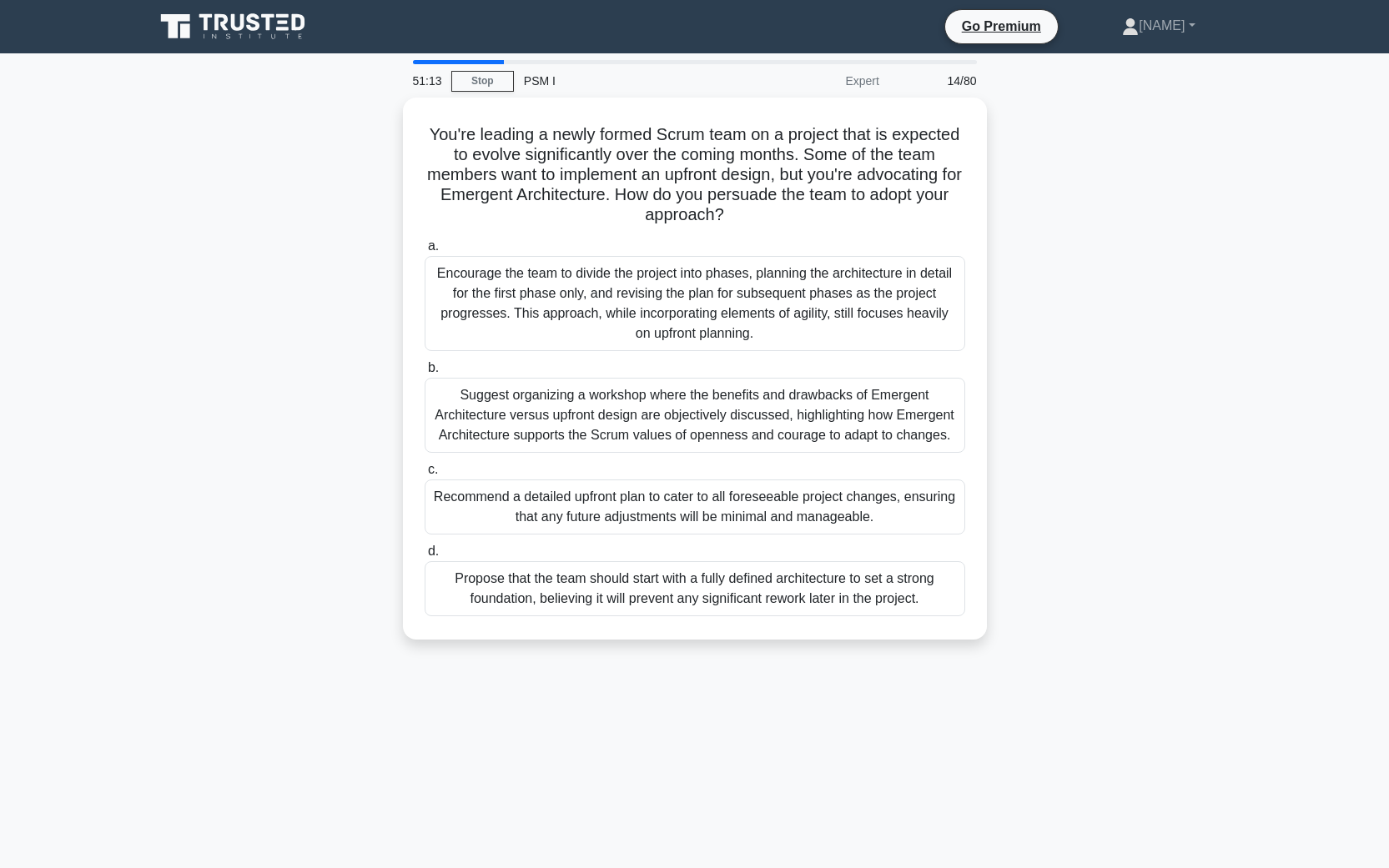 drag, startPoint x: 653, startPoint y: 192, endPoint x: 1046, endPoint y: 225, distance: 394.38306 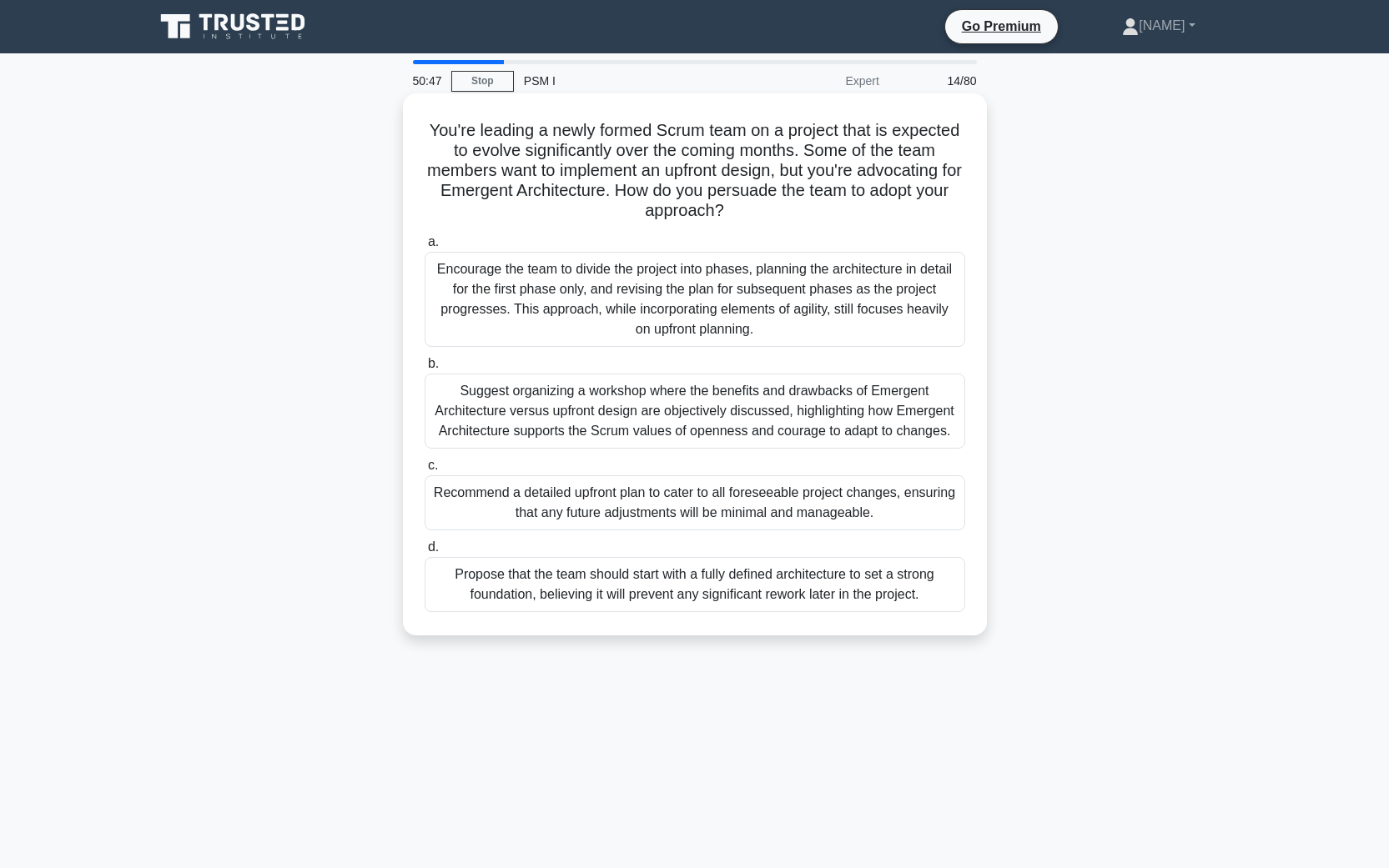 click on "Suggest organizing a workshop where the benefits and drawbacks of Emergent Architecture versus upfront design are objectively discussed, highlighting how Emergent Architecture supports the Scrum values of openness and courage to adapt to changes." at bounding box center (695, 411) 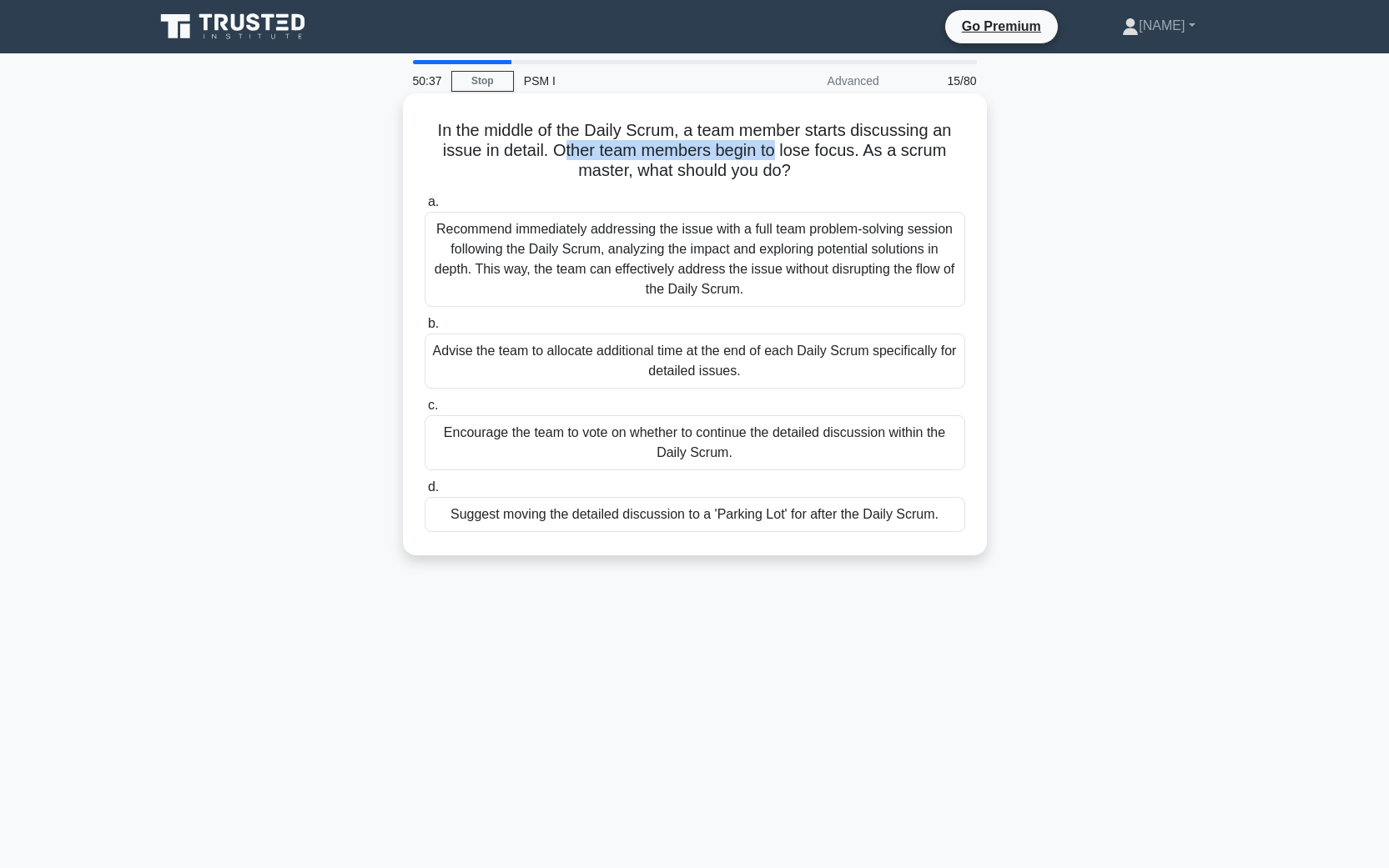 drag, startPoint x: 561, startPoint y: 150, endPoint x: 776, endPoint y: 151, distance: 215.00233 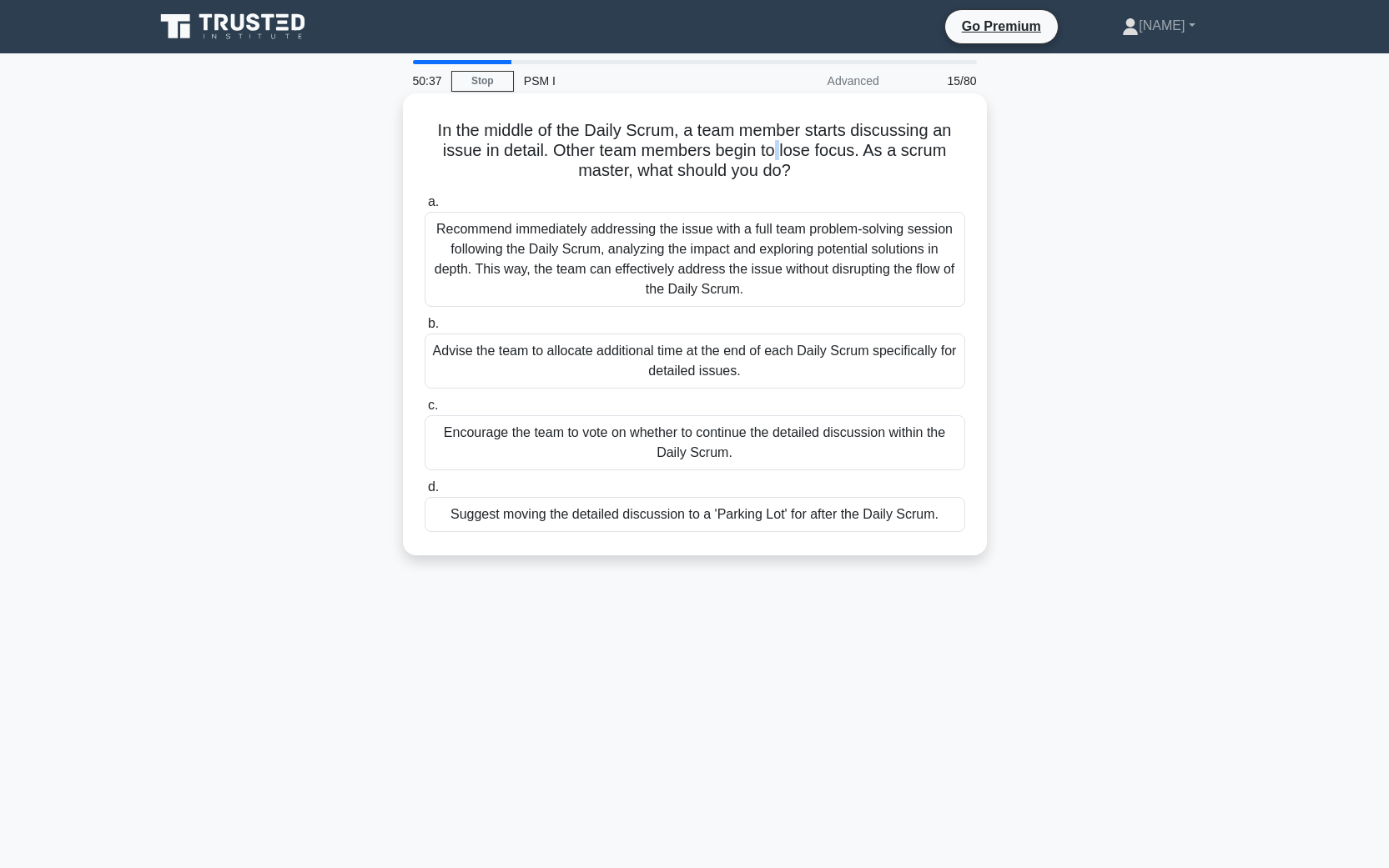 click on "In the middle of the Daily Scrum, a team member starts discussing an issue in detail. Other team members begin to lose focus. As a scrum master, what should you do?
.spinner_0XTQ{transform-origin:center;animation:spinner_y6GP .75s linear infinite}@keyframes spinner_y6GP{100%{transform:rotate(360deg)}}" at bounding box center [695, 151] 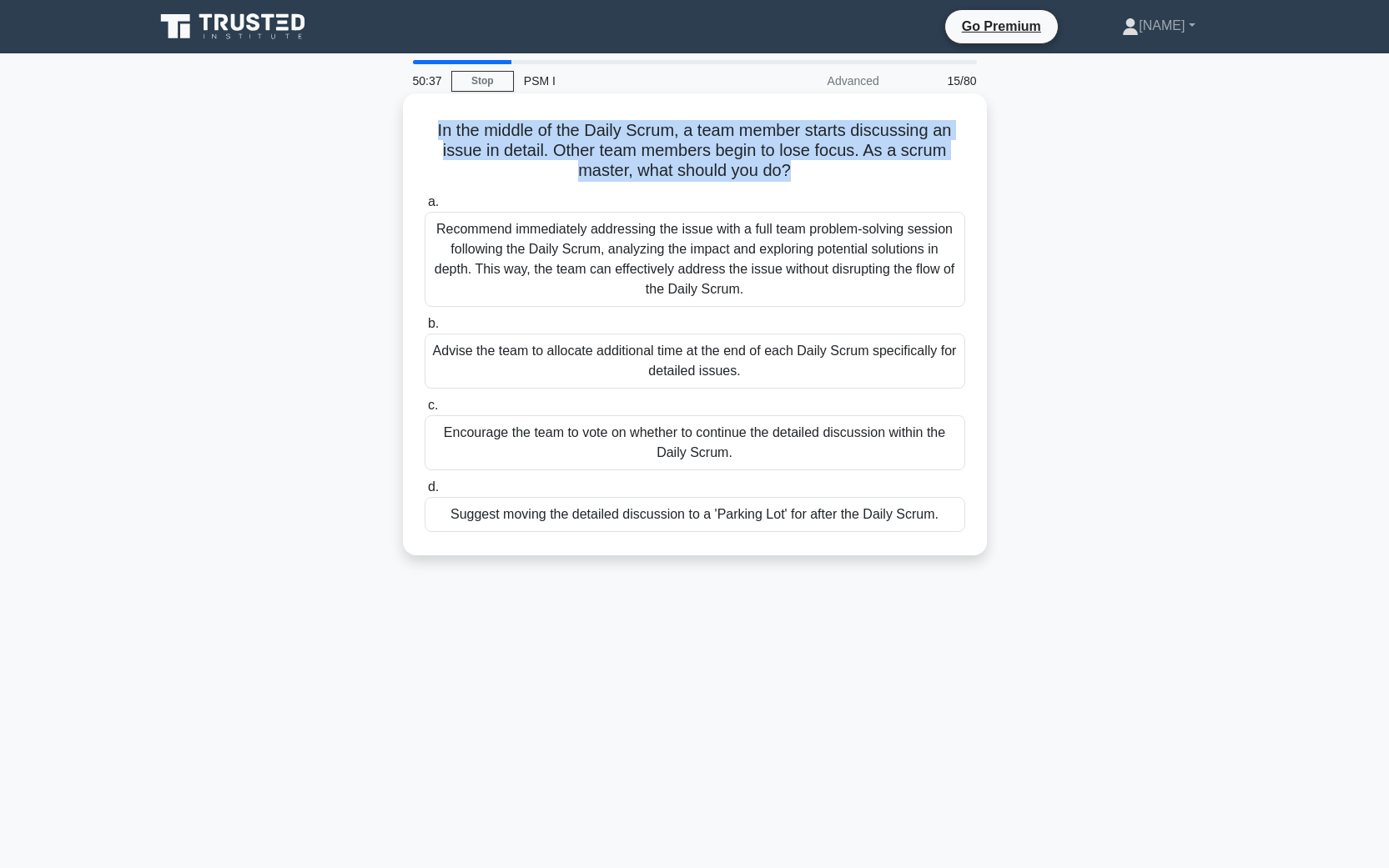 click on "In the middle of the Daily Scrum, a team member starts discussing an issue in detail. Other team members begin to lose focus. As a scrum master, what should you do?
.spinner_0XTQ{transform-origin:center;animation:spinner_y6GP .75s linear infinite}@keyframes spinner_y6GP{100%{transform:rotate(360deg)}}" at bounding box center (695, 151) 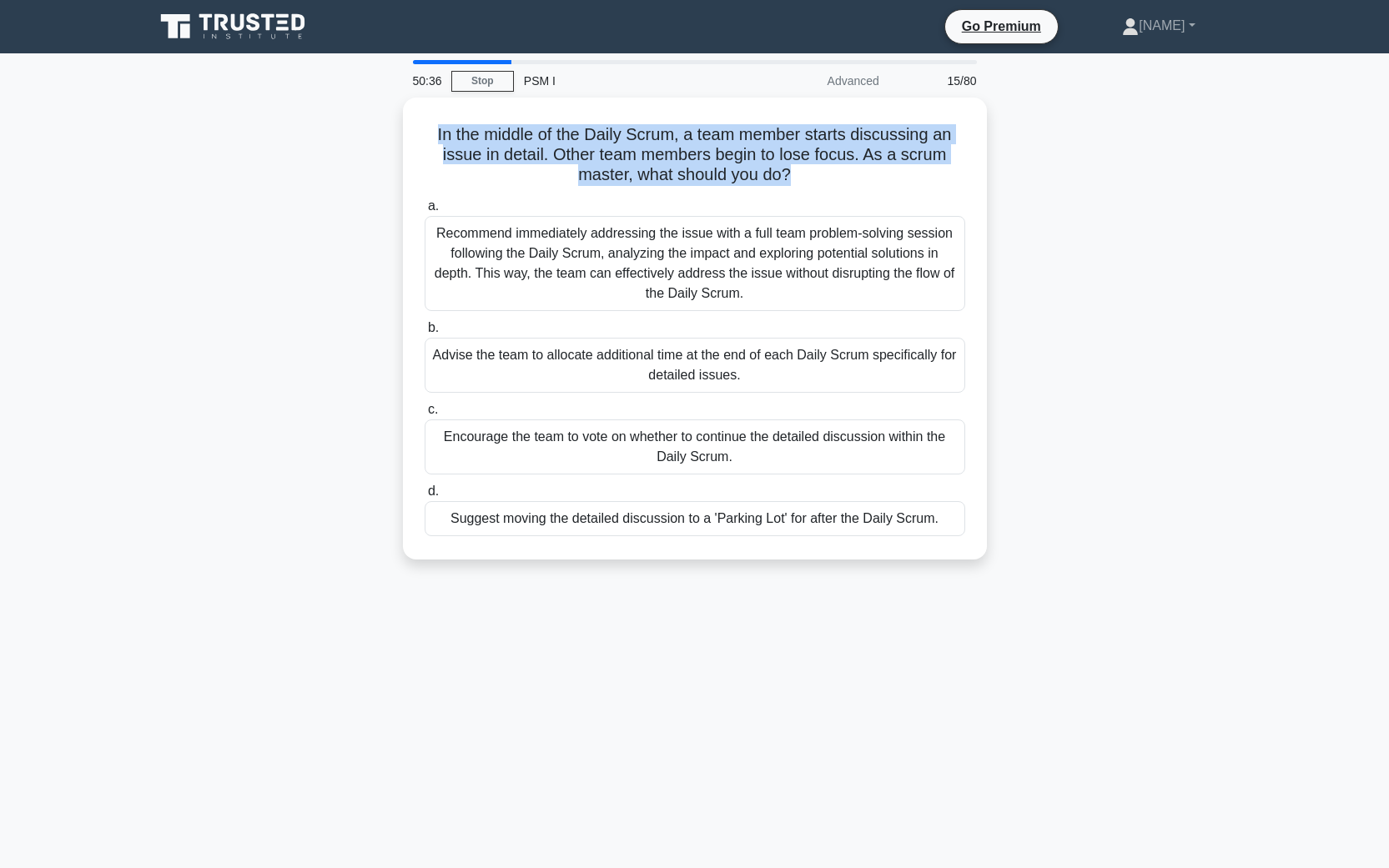 click on "In the middle of the Daily Scrum, a team member starts discussing an issue in detail. Other team members begin to lose focus. As a scrum master, what should you do?" at bounding box center (695, 339) 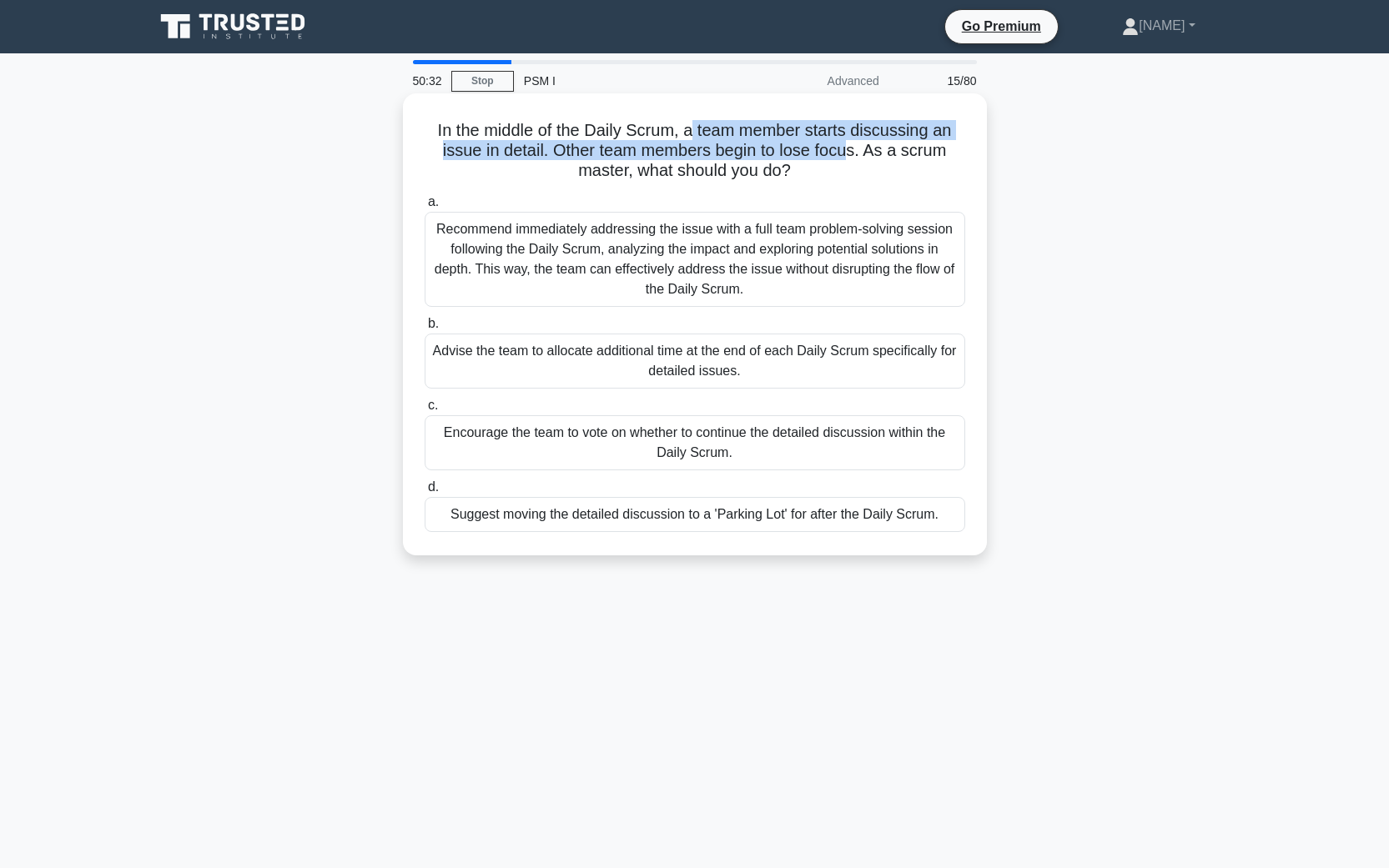 drag, startPoint x: 692, startPoint y: 126, endPoint x: 848, endPoint y: 146, distance: 157.27683 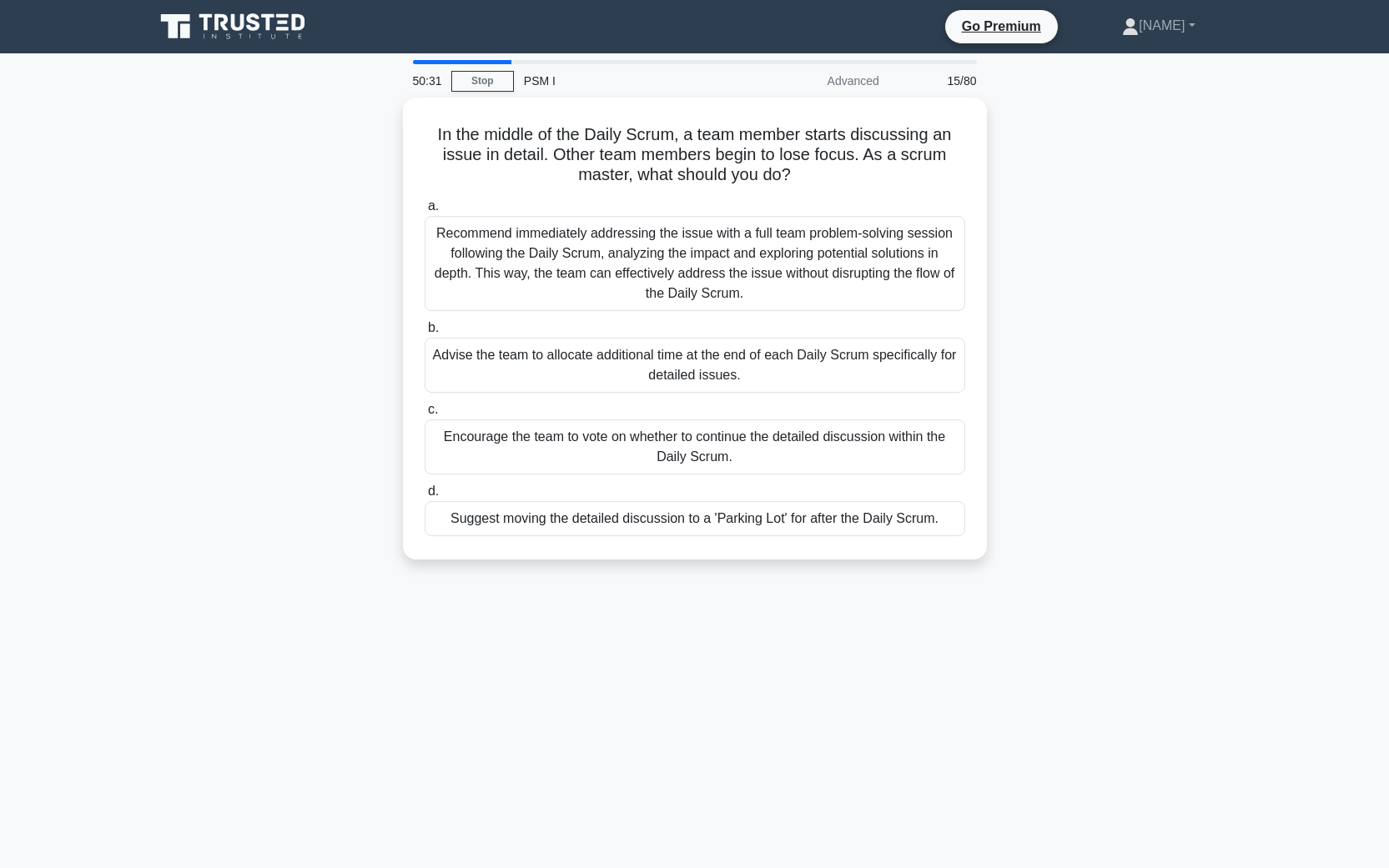 click on "In the middle of the Daily Scrum, a team member starts discussing an issue in detail. Other team members begin to lose focus. As a scrum master, what should you do?" at bounding box center [695, 339] 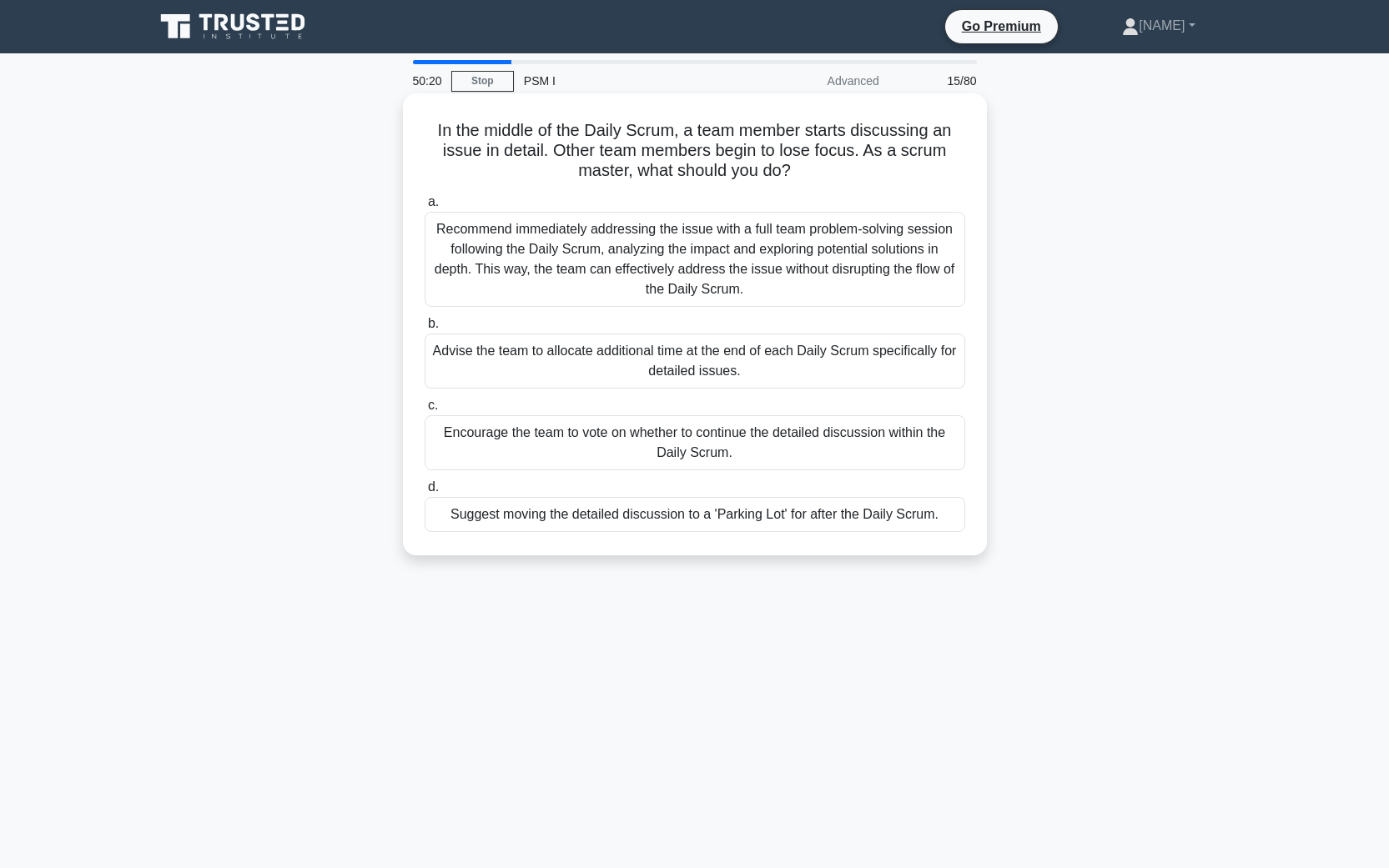 click on "Suggest moving the detailed discussion to a 'Parking Lot' for after the Daily Scrum." at bounding box center [695, 514] 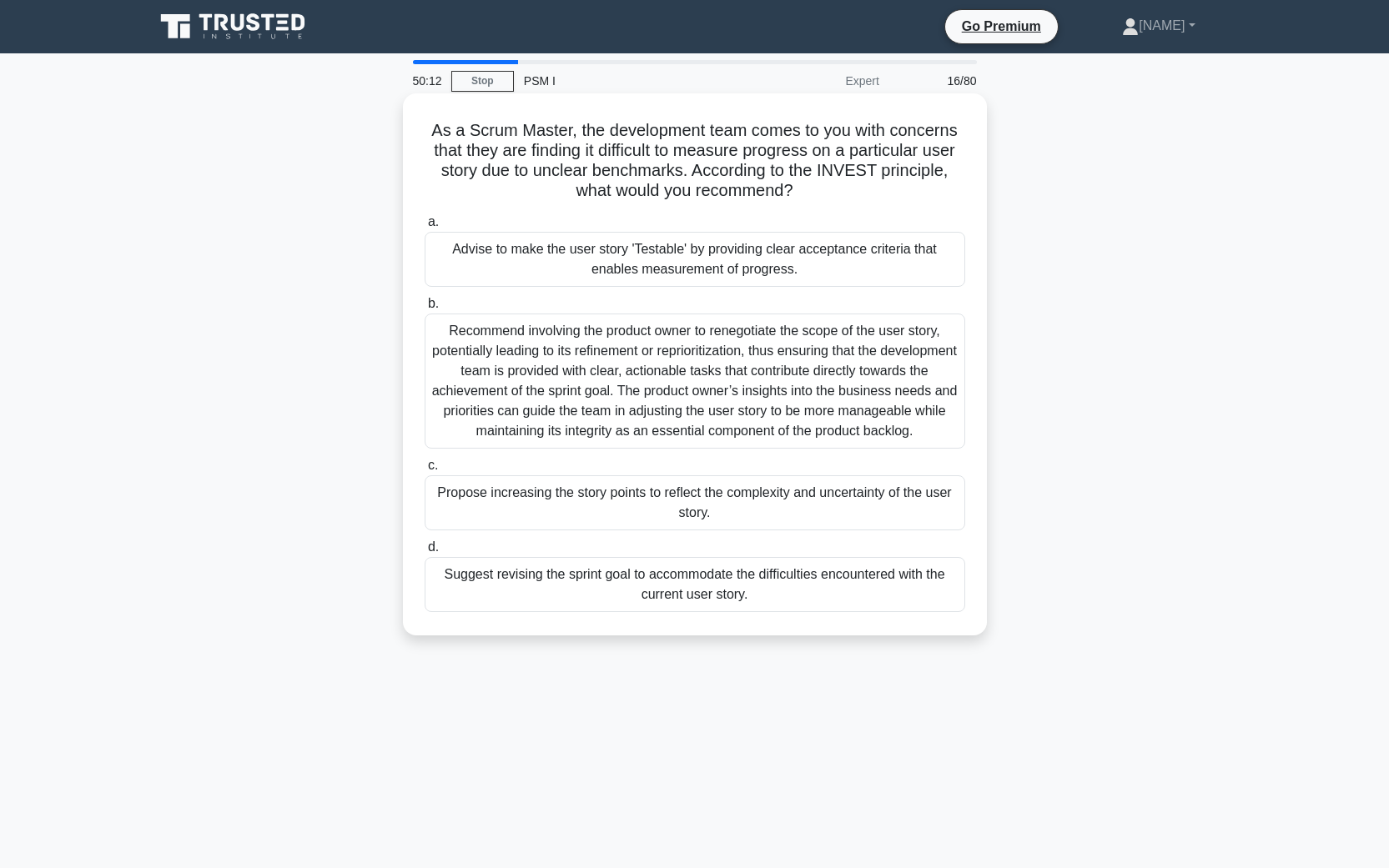 click on "As a Scrum Master, the development team comes to you with concerns that they are finding it difficult to measure progress on a particular user story due to unclear benchmarks. According to the INVEST principle, what would you recommend?
.spinner_0XTQ{transform-origin:center;animation:spinner_y6GP .75s linear infinite}@keyframes spinner_y6GP{100%{transform:rotate(360deg)}}" at bounding box center [695, 161] 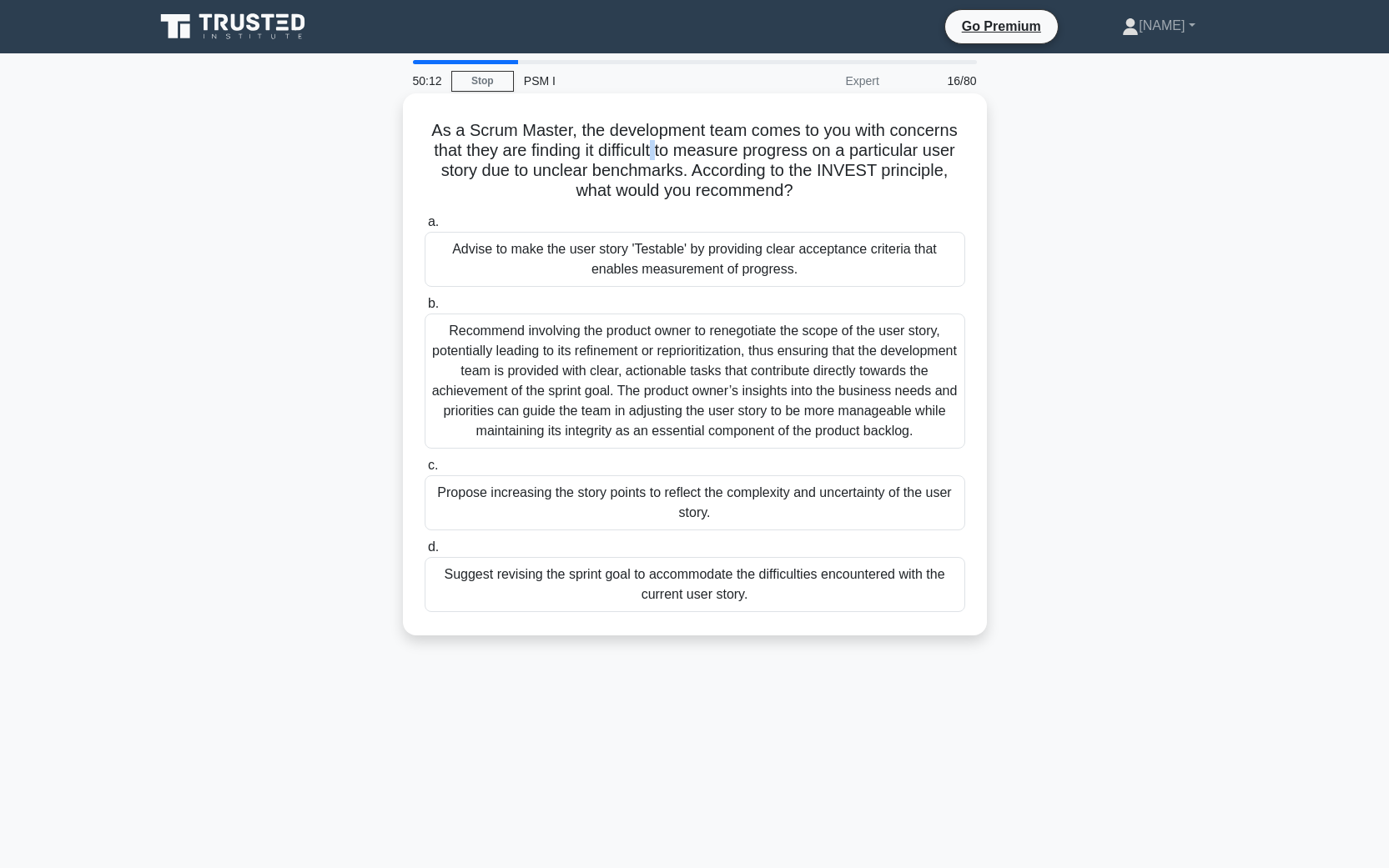 click on "As a Scrum Master, the development team comes to you with concerns that they are finding it difficult to measure progress on a particular user story due to unclear benchmarks. According to the INVEST principle, what would you recommend?
.spinner_0XTQ{transform-origin:center;animation:spinner_y6GP .75s linear infinite}@keyframes spinner_y6GP{100%{transform:rotate(360deg)}}" at bounding box center [695, 161] 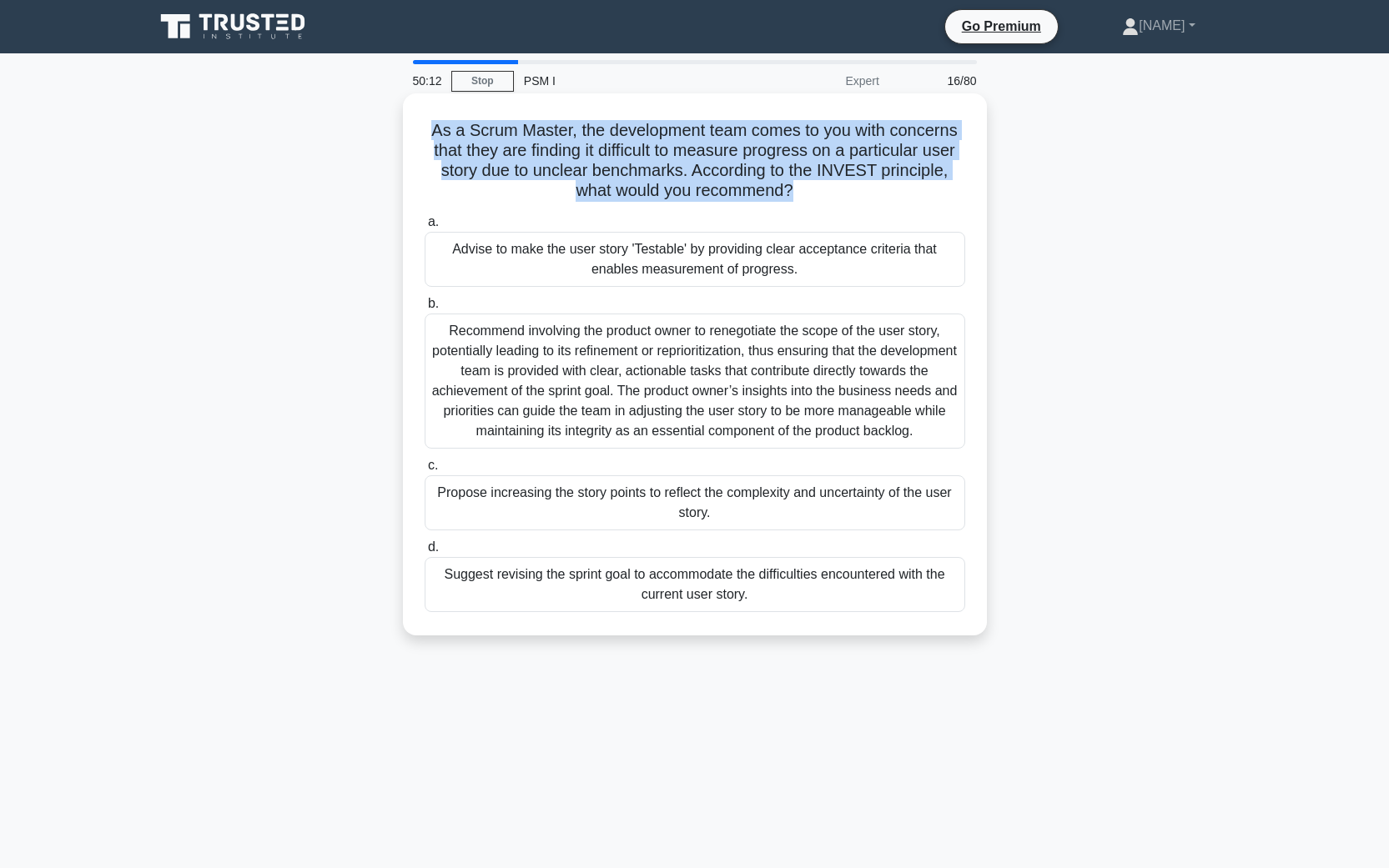 click on "As a Scrum Master, the development team comes to you with concerns that they are finding it difficult to measure progress on a particular user story due to unclear benchmarks. According to the INVEST principle, what would you recommend?
.spinner_0XTQ{transform-origin:center;animation:spinner_y6GP .75s linear infinite}@keyframes spinner_y6GP{100%{transform:rotate(360deg)}}" at bounding box center (695, 161) 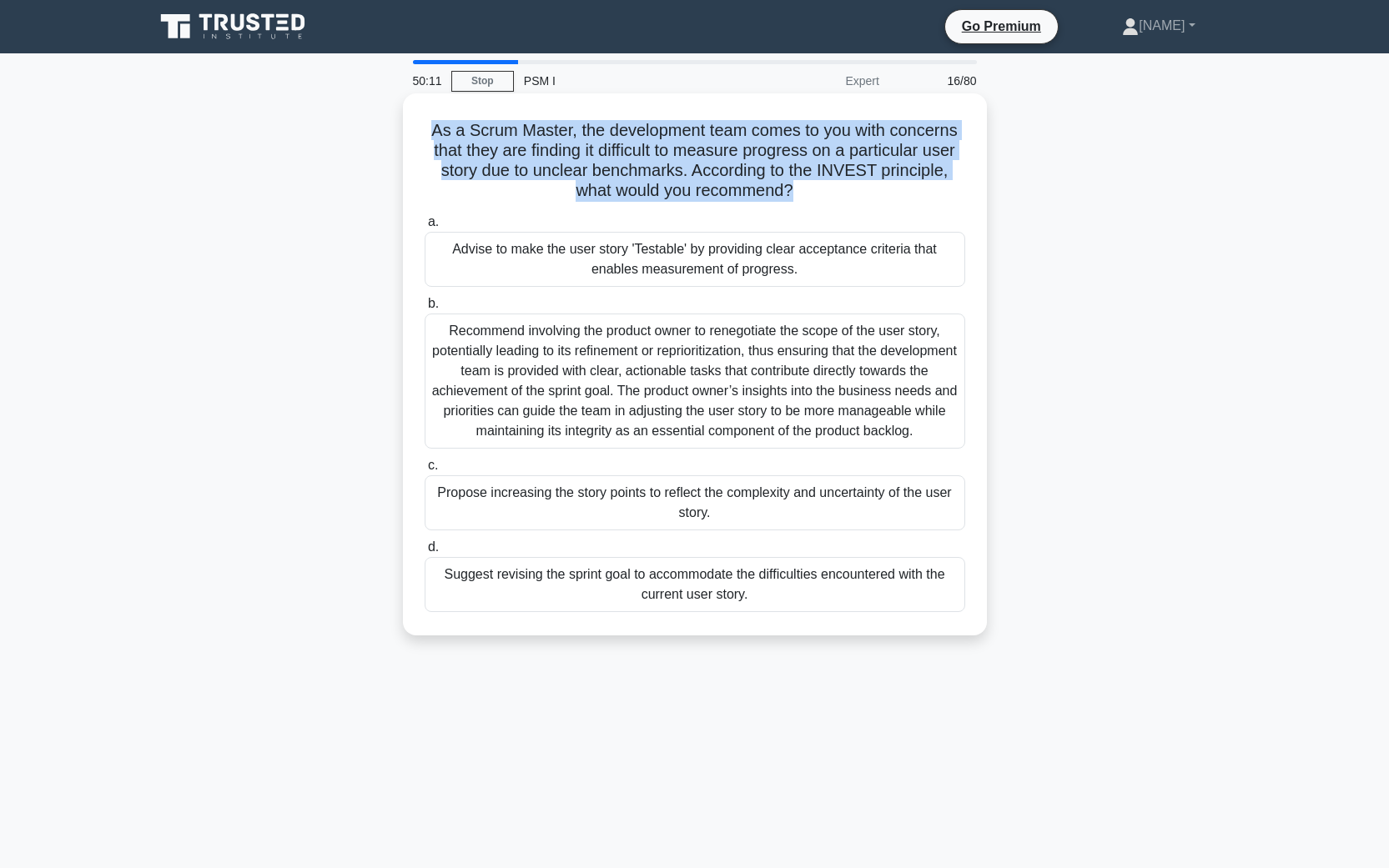 click on "As a Scrum Master, the development team comes to you with concerns that they are finding it difficult to measure progress on a particular user story due to unclear benchmarks. According to the INVEST principle, what would you recommend?
.spinner_0XTQ{transform-origin:center;animation:spinner_y6GP .75s linear infinite}@keyframes spinner_y6GP{100%{transform:rotate(360deg)}}" at bounding box center (695, 161) 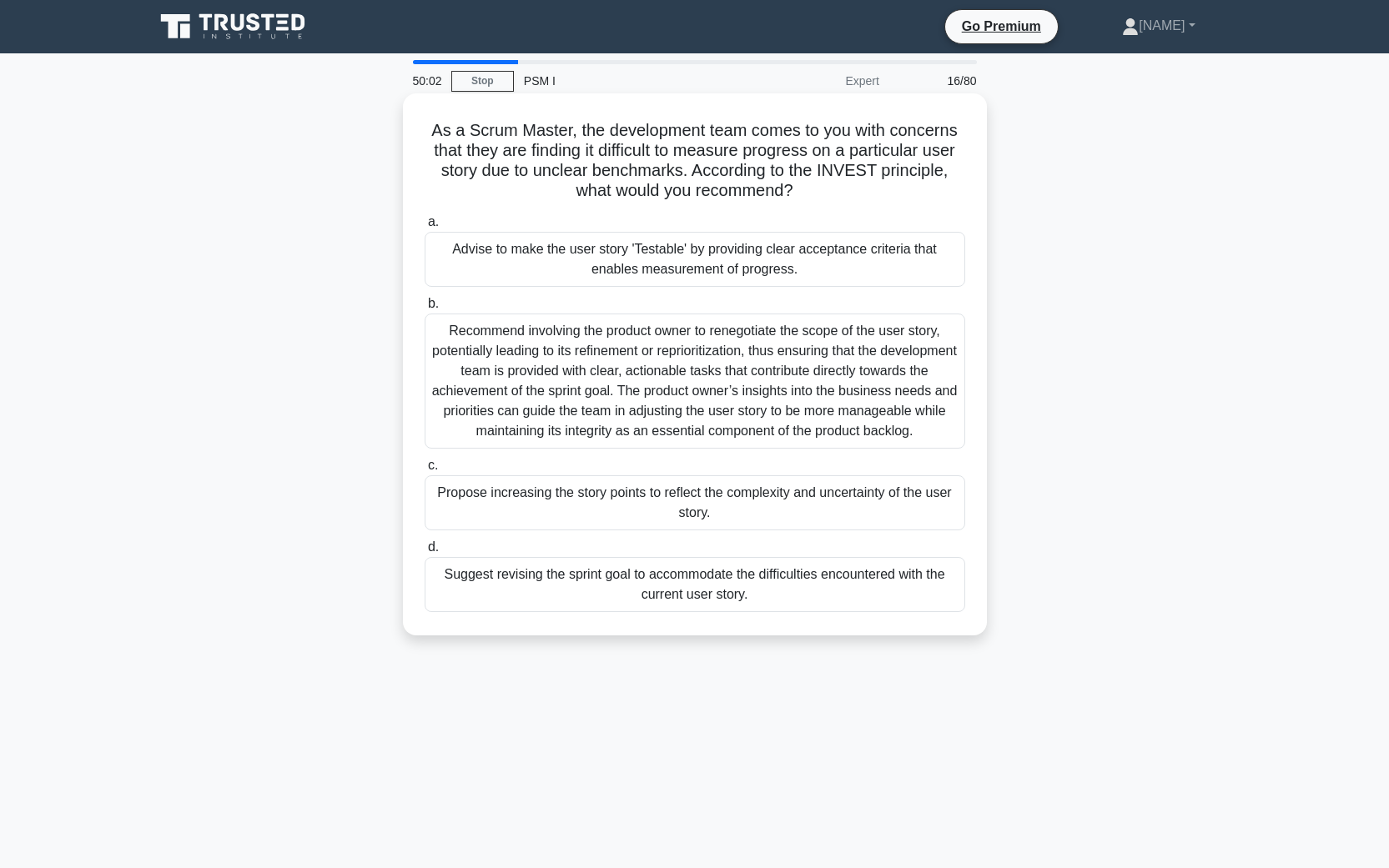 drag, startPoint x: 682, startPoint y: 171, endPoint x: 800, endPoint y: 185, distance: 118.82761 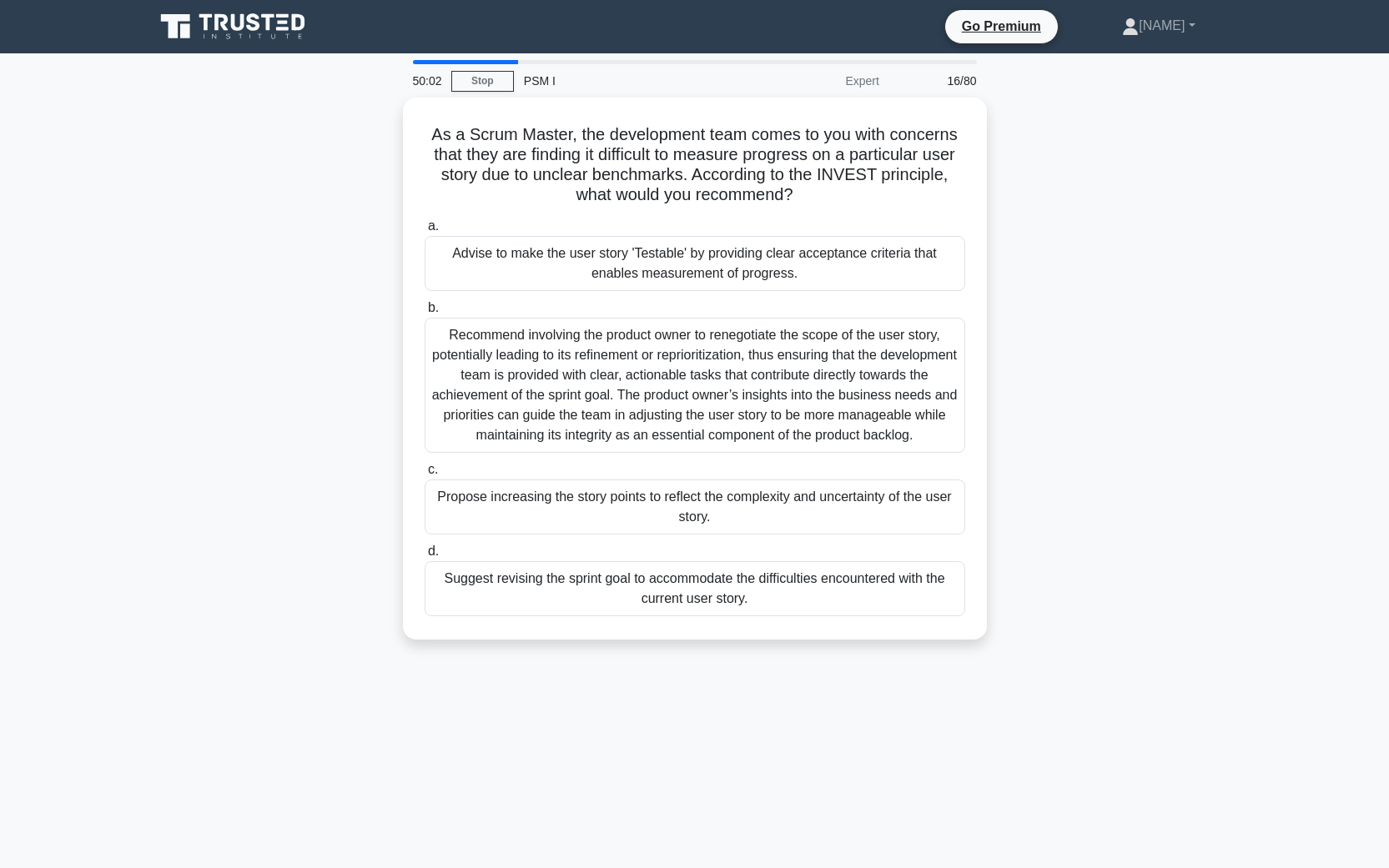 click on "As a Scrum Master, the development team comes to you with concerns that they are finding it difficult to measure progress on a particular user story due to unclear benchmarks. According to the INVEST principle, what would you recommend?" at bounding box center [695, 379] 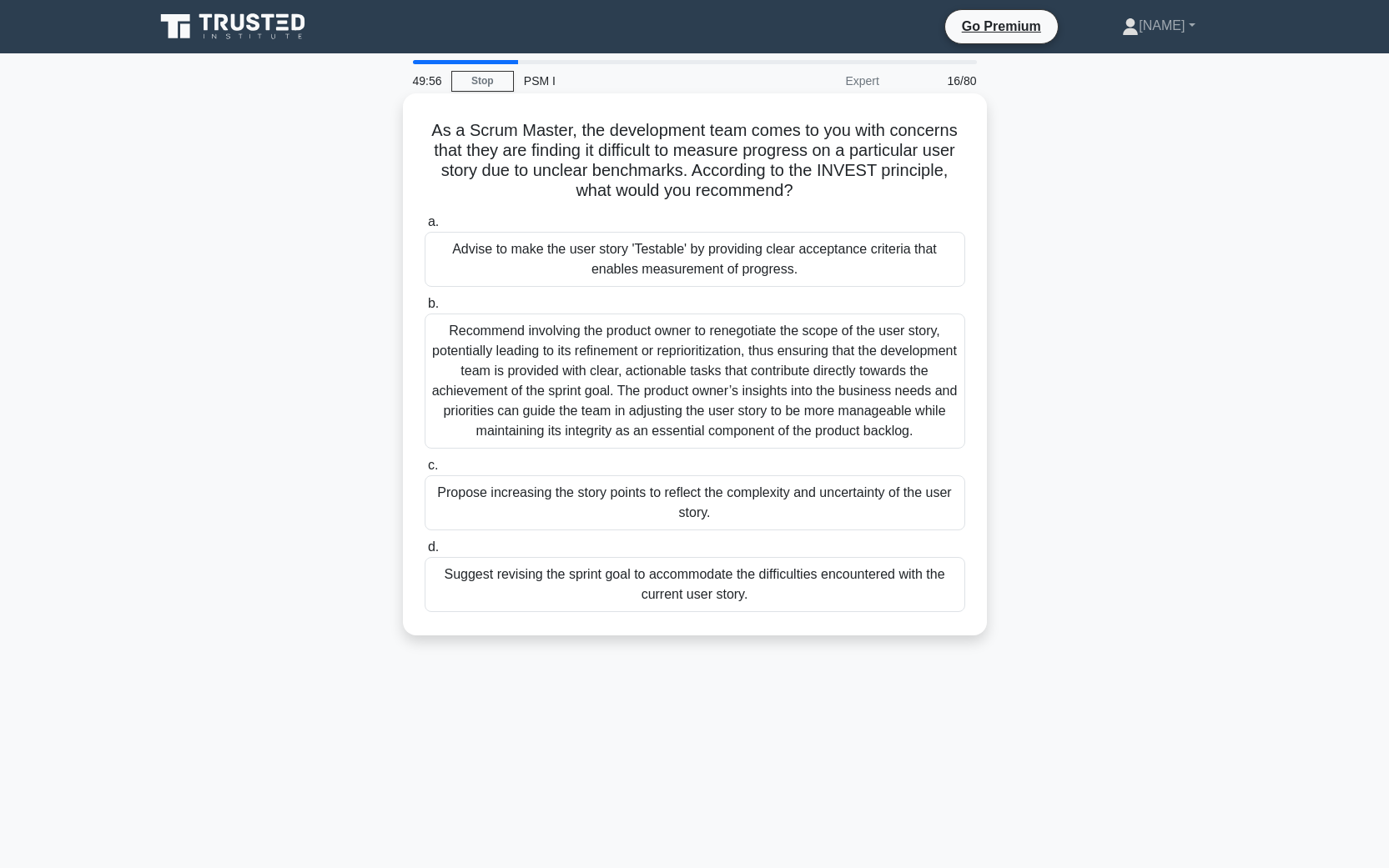 drag, startPoint x: 458, startPoint y: 212, endPoint x: 922, endPoint y: 293, distance: 471.017 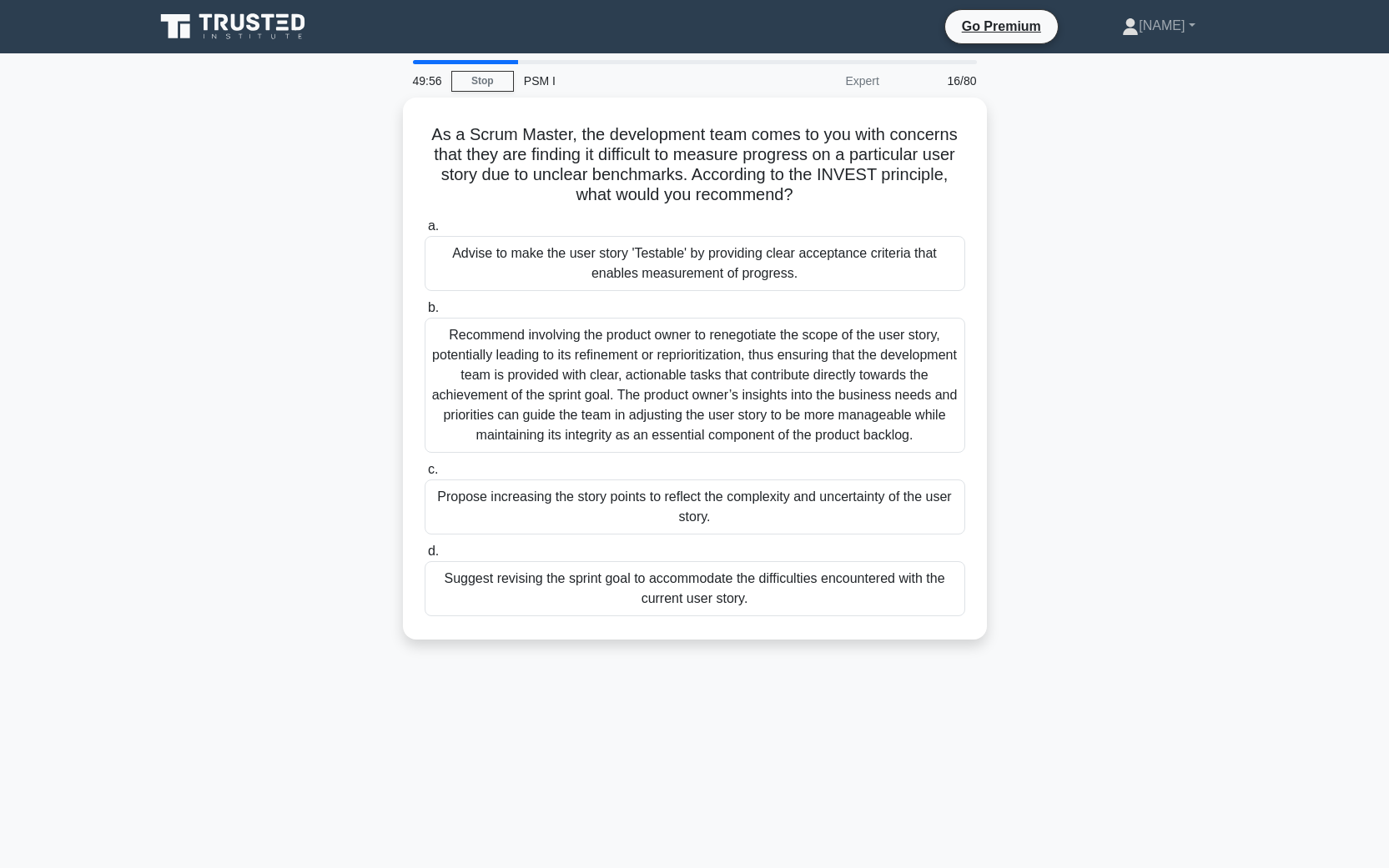 click on "As a Scrum Master, the development team comes to you with concerns that they are finding it difficult to measure progress on a particular user story due to unclear benchmarks. According to the INVEST principle, what would you recommend?" at bounding box center (695, 379) 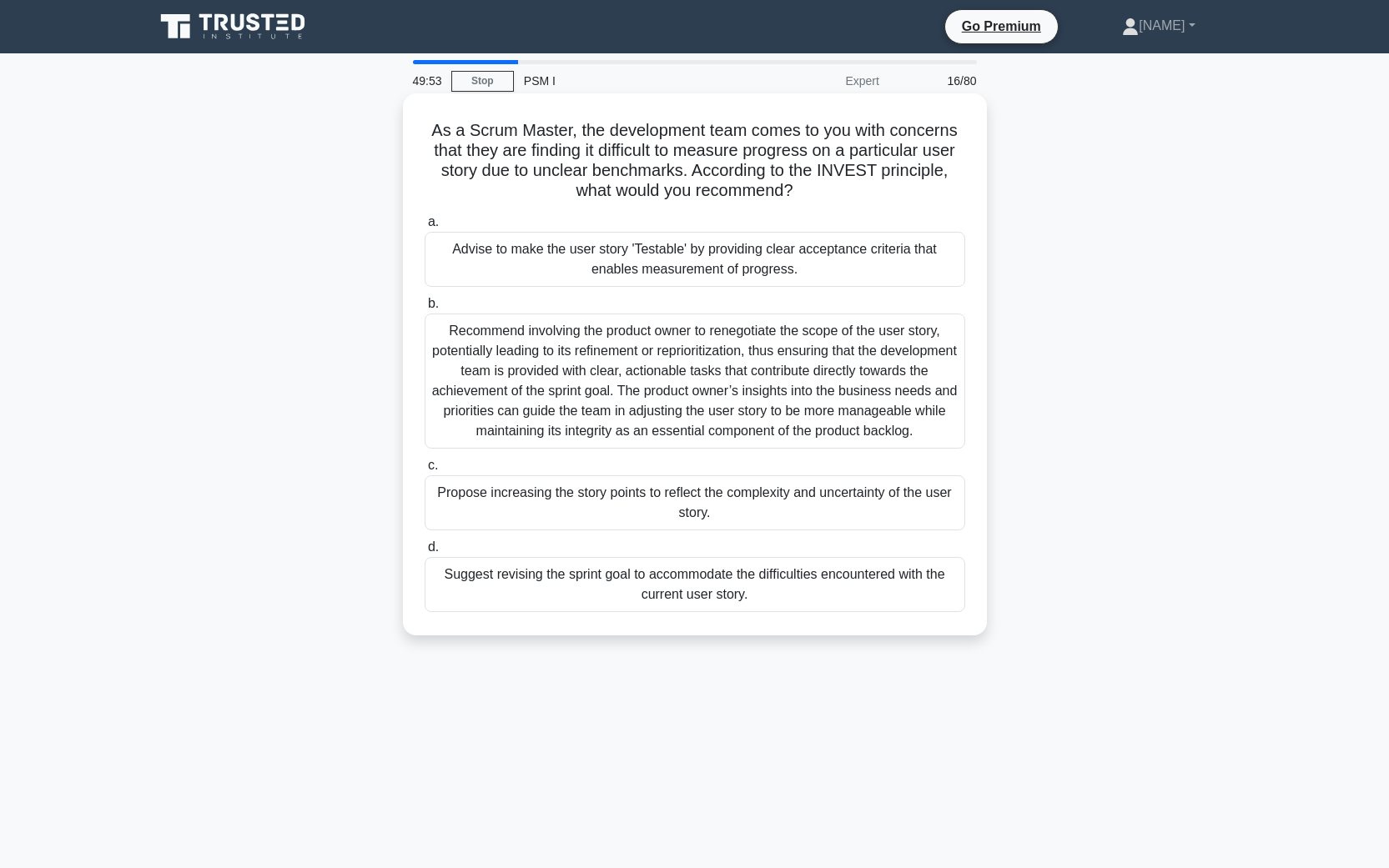 drag, startPoint x: 1097, startPoint y: 569, endPoint x: 407, endPoint y: 506, distance: 692.87012 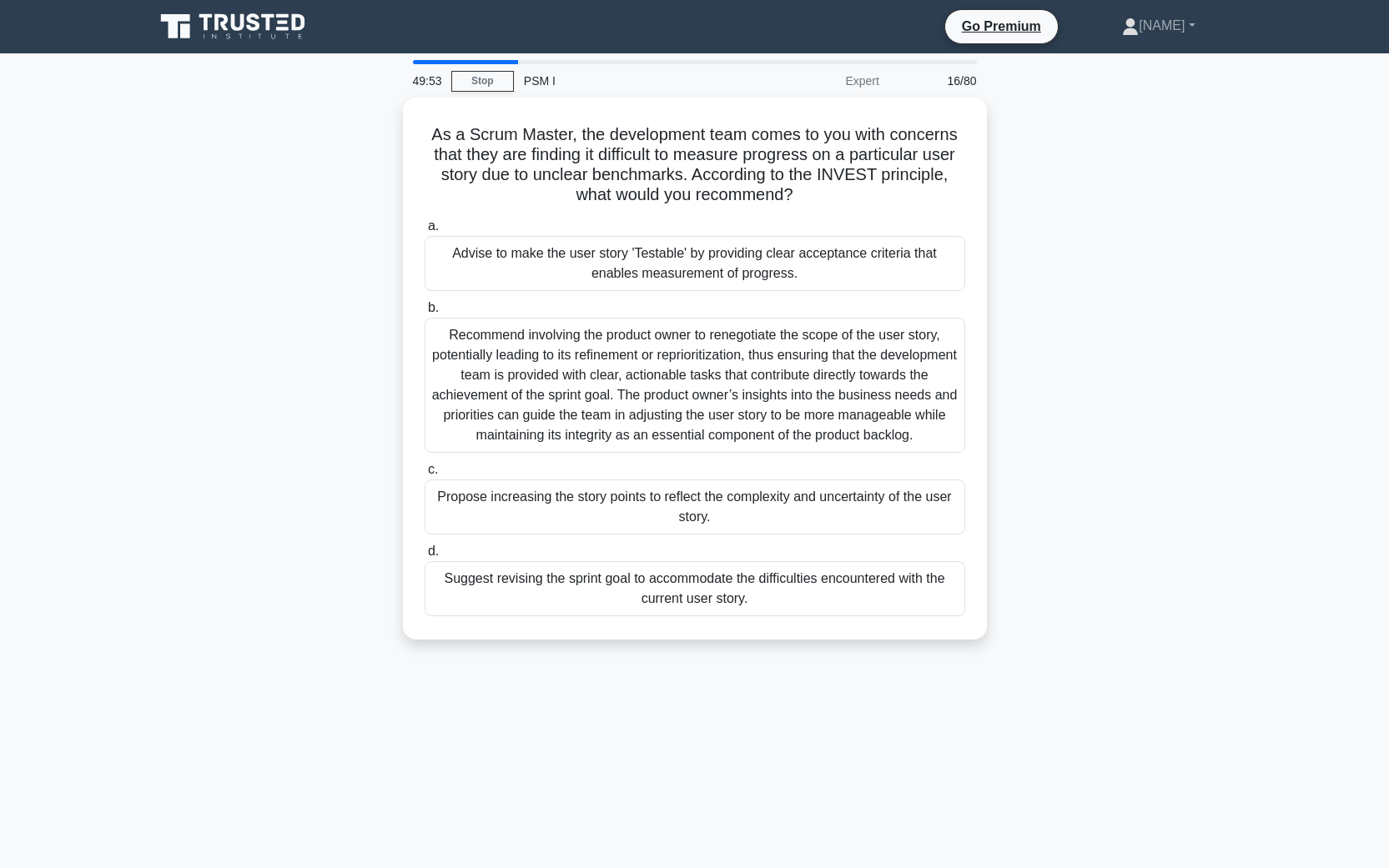click on "As a Scrum Master, the development team comes to you with concerns that they are finding it difficult to measure progress on a particular user story due to unclear benchmarks. According to the INVEST principle, what would you recommend?" at bounding box center (695, 379) 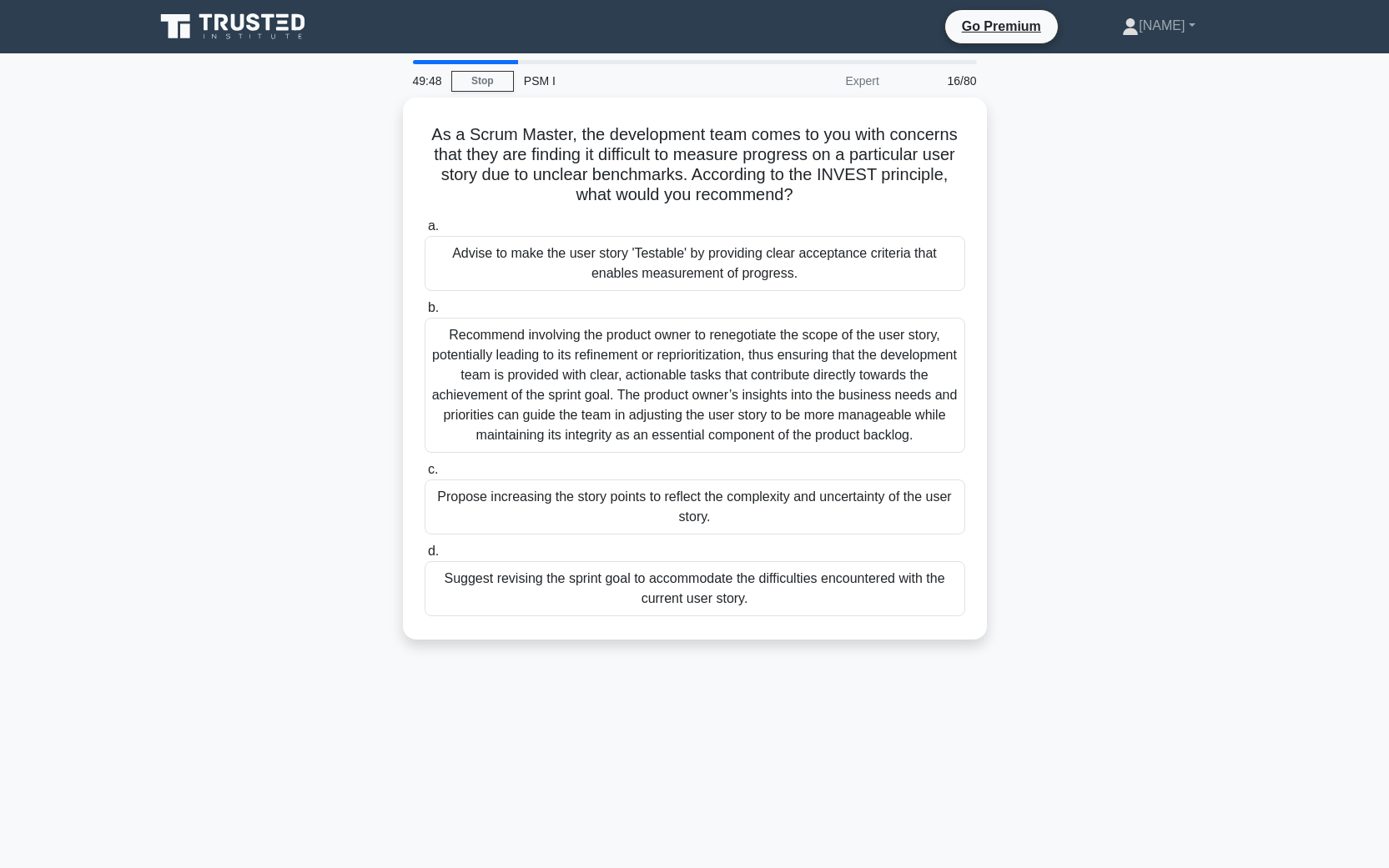drag, startPoint x: 364, startPoint y: 591, endPoint x: 400, endPoint y: 633, distance: 55.3173 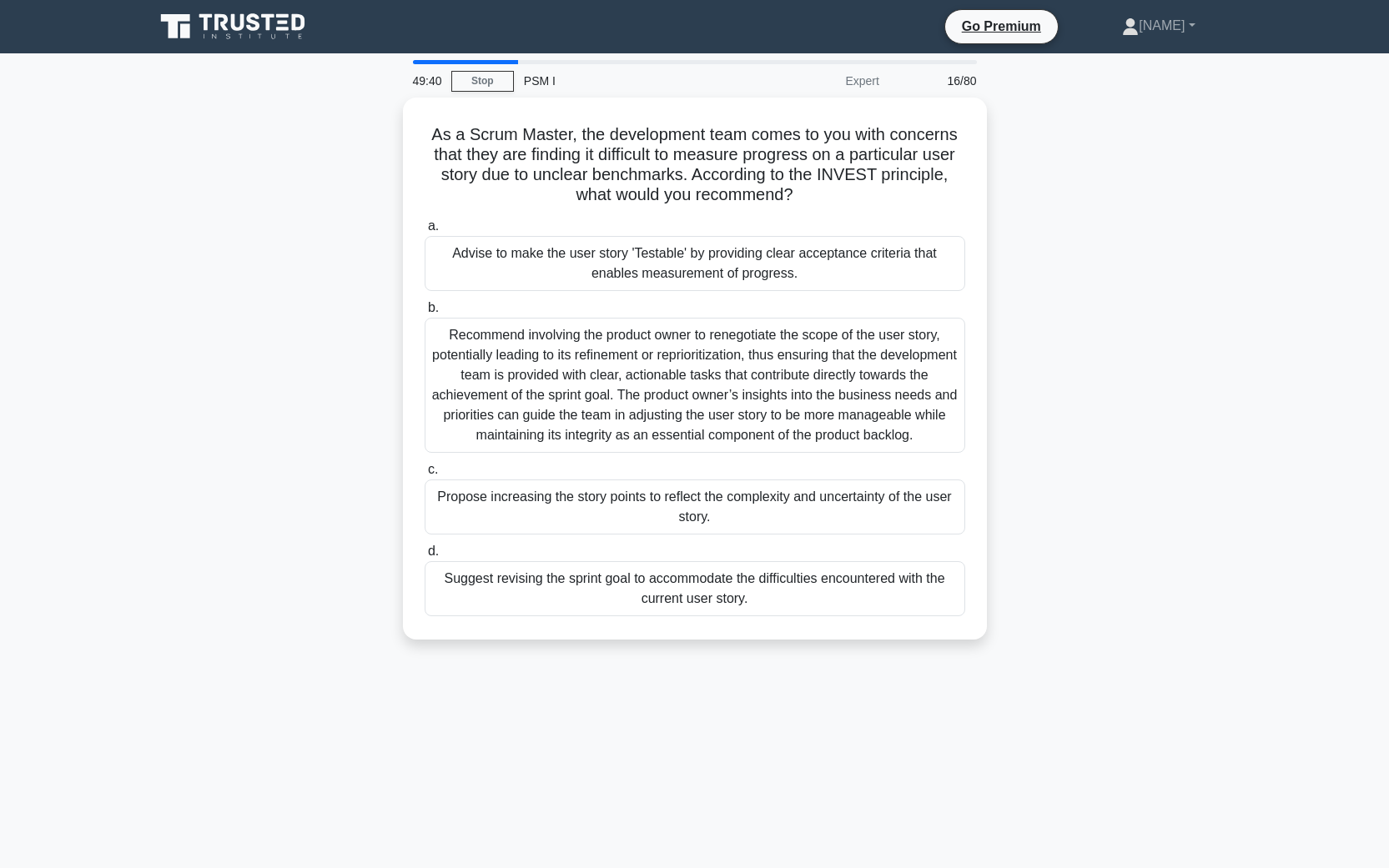 drag, startPoint x: 345, startPoint y: 640, endPoint x: 346, endPoint y: 460, distance: 180.00278 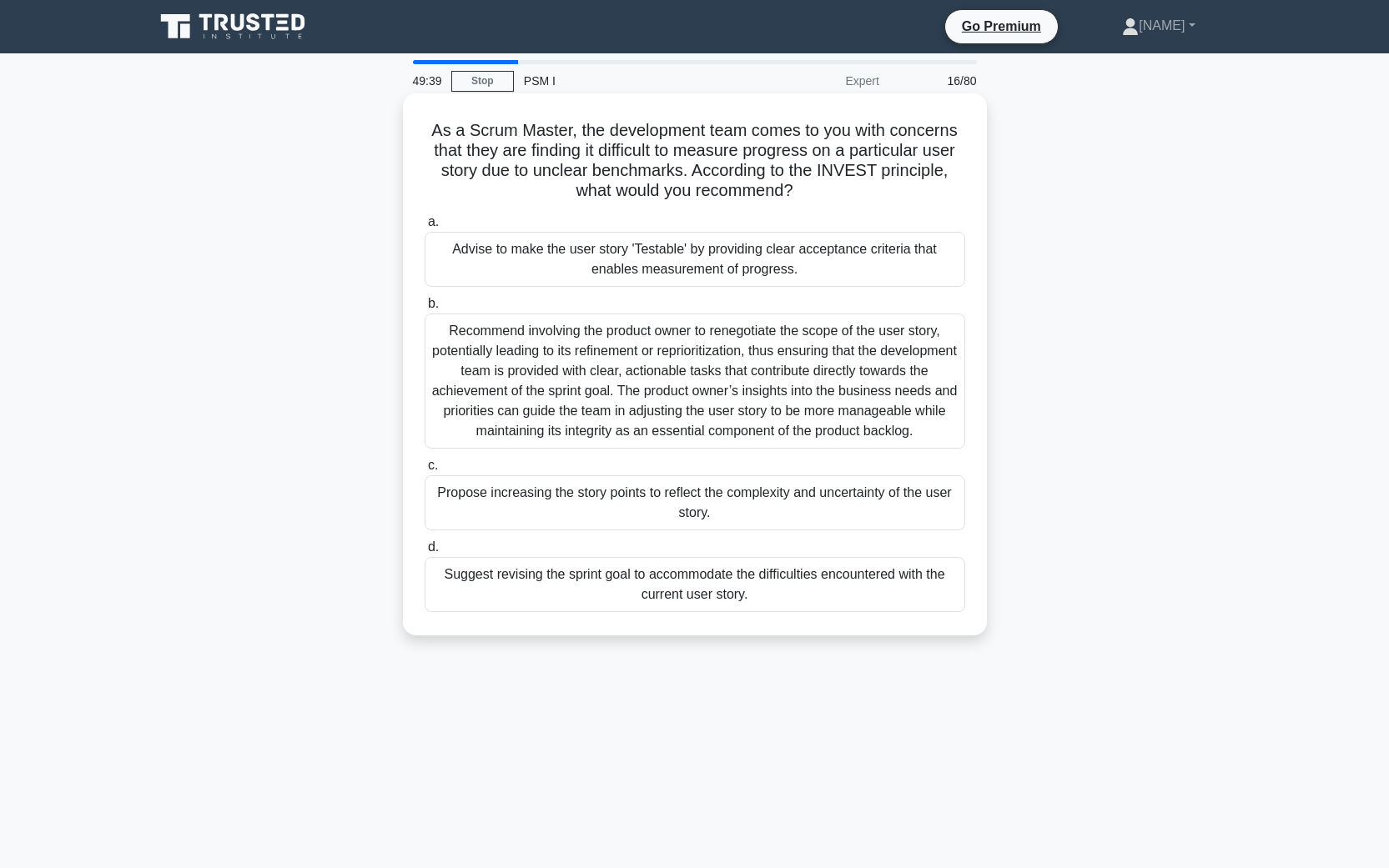 click on "Advise to make the user story 'Testable' by providing clear acceptance criteria that enables measurement of progress." at bounding box center [695, 259] 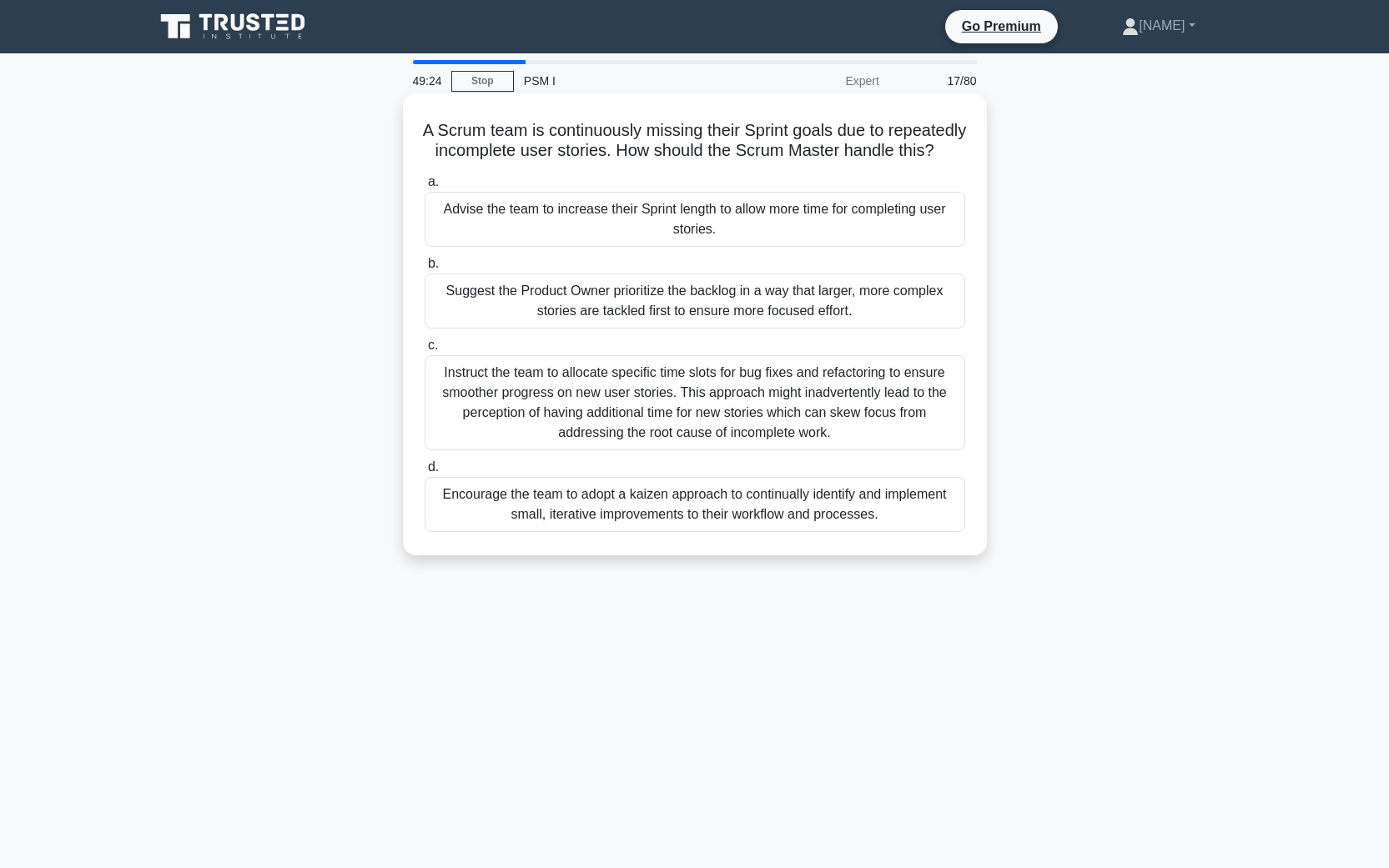 drag, startPoint x: 354, startPoint y: 138, endPoint x: 983, endPoint y: 151, distance: 629.13433 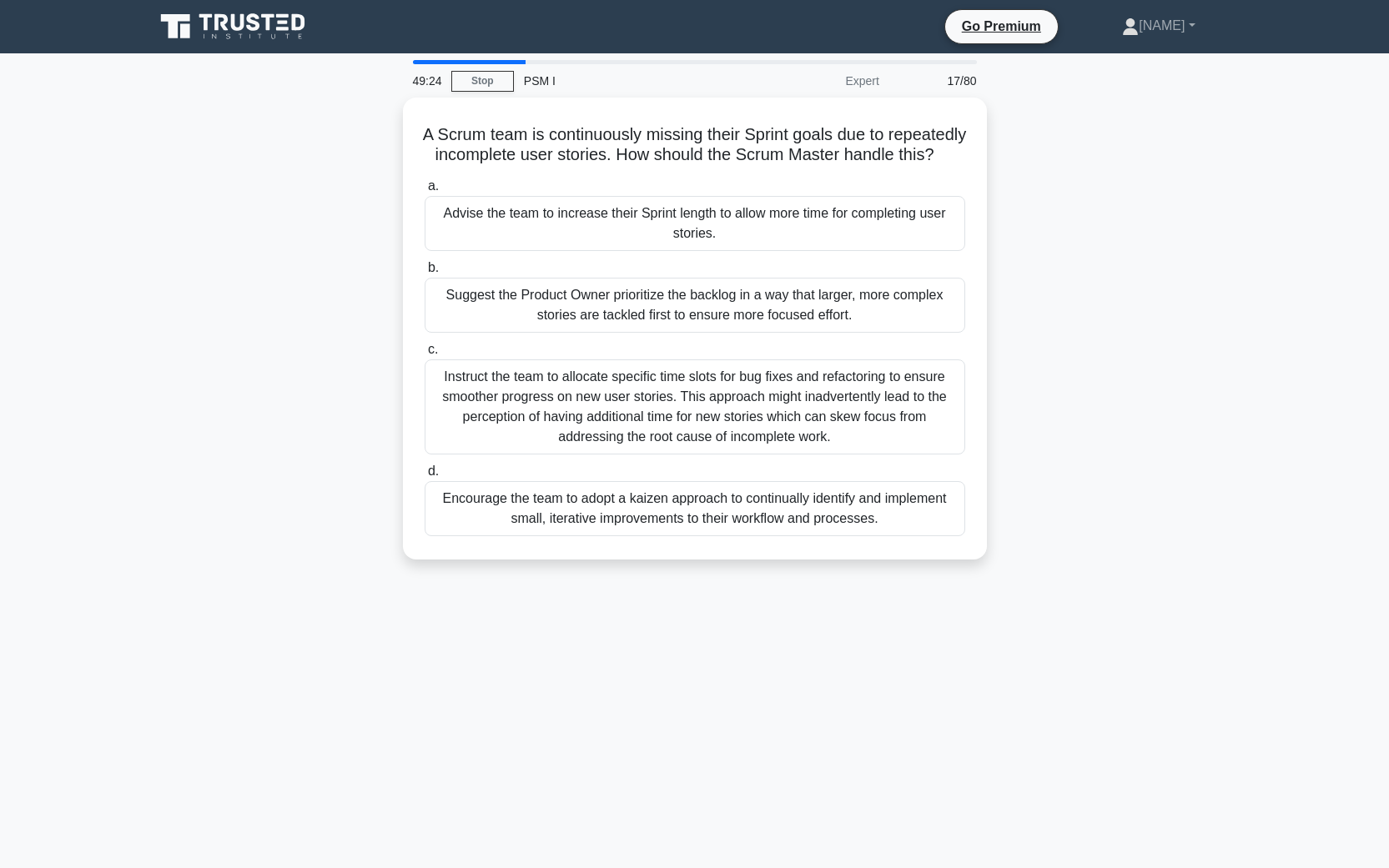 click on "A Scrum team is continuously missing their Sprint goals due to repeatedly incomplete user stories. How should the Scrum Master handle this?
.spinner_0XTQ{transform-origin:center;animation:spinner_y6GP .75s linear infinite}@keyframes spinner_y6GP{100%{transform:rotate(360deg)}}
a.
Advise the team to increase their Sprint length to allow more time for completing user stories.
b. c. d." at bounding box center [695, 339] 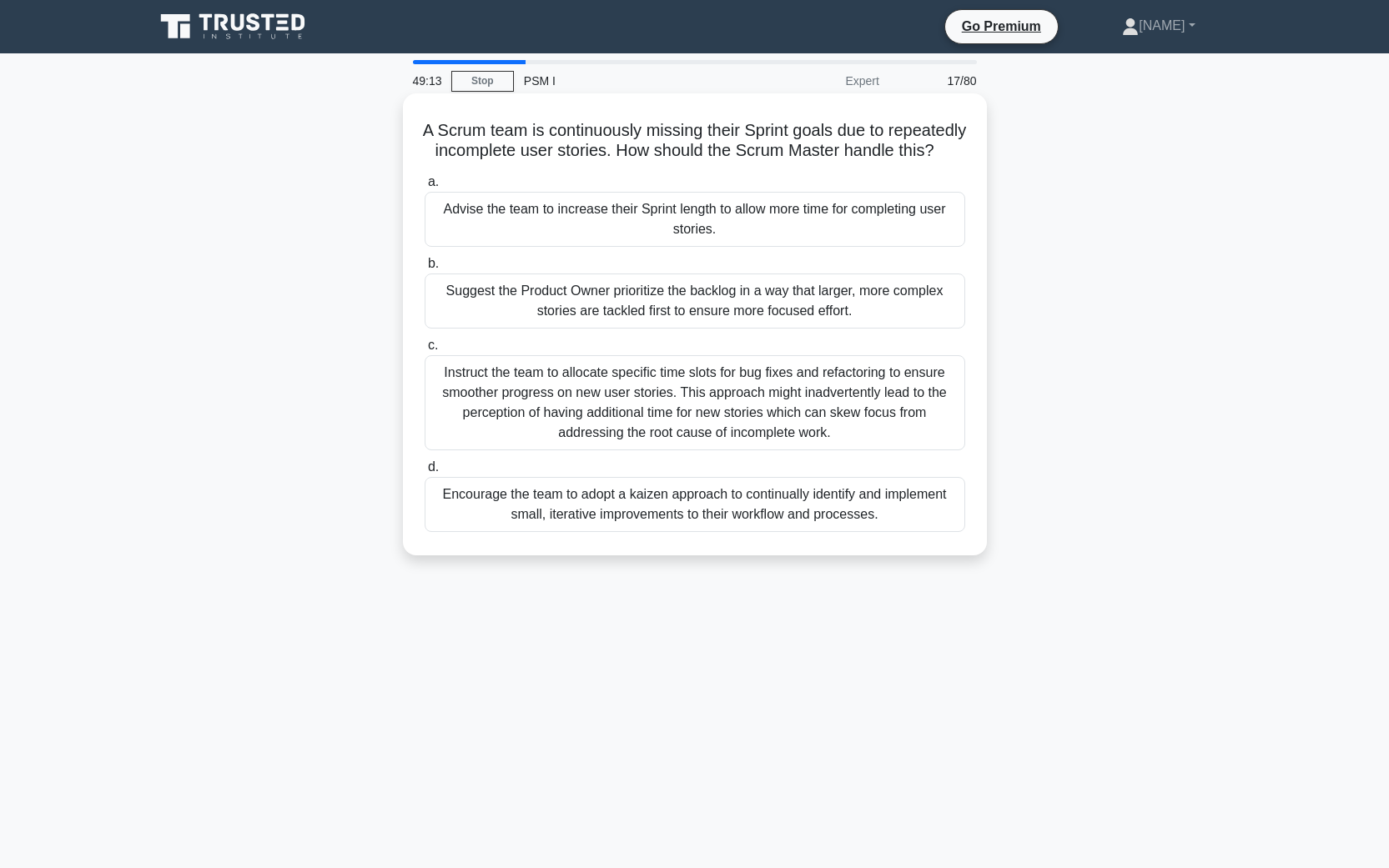 drag, startPoint x: 966, startPoint y: 588, endPoint x: 567, endPoint y: 540, distance: 401.87685 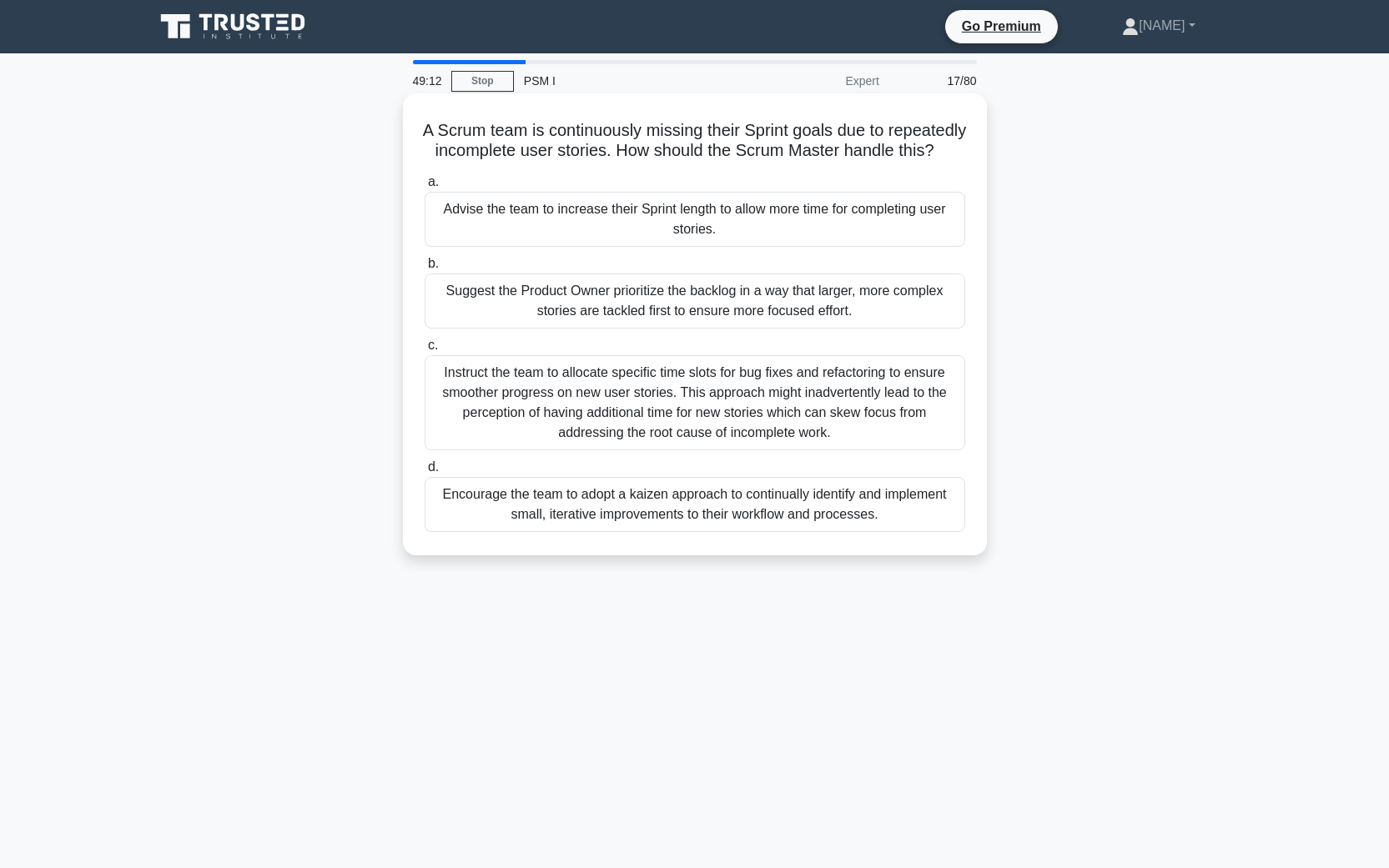 click on "Encourage the team to adopt a kaizen approach to continually identify and implement small, iterative improvements to their workflow and processes." at bounding box center (695, 504) 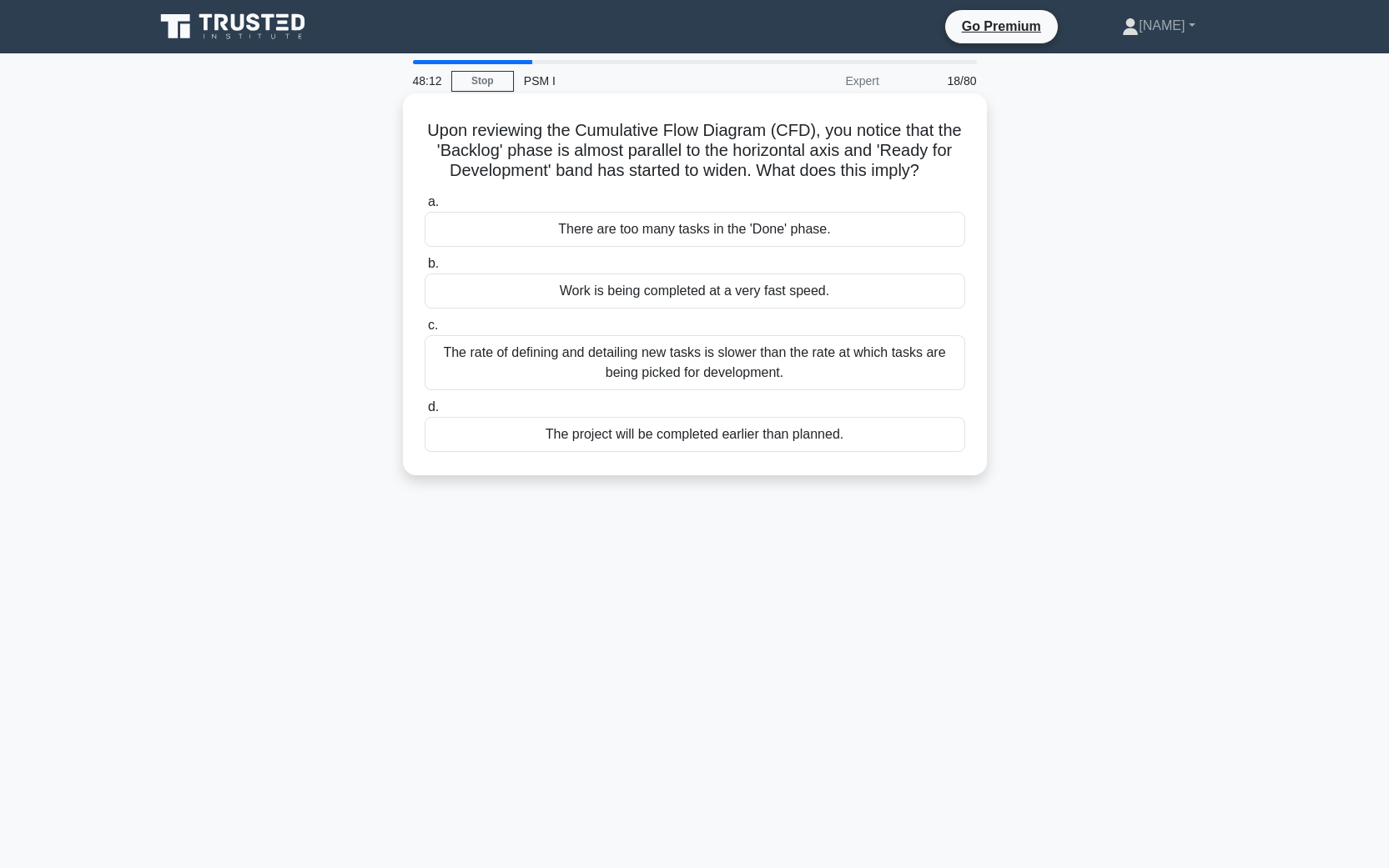 click on "The rate of defining and detailing new tasks is slower than the rate at which tasks are being picked for development." at bounding box center (695, 363) 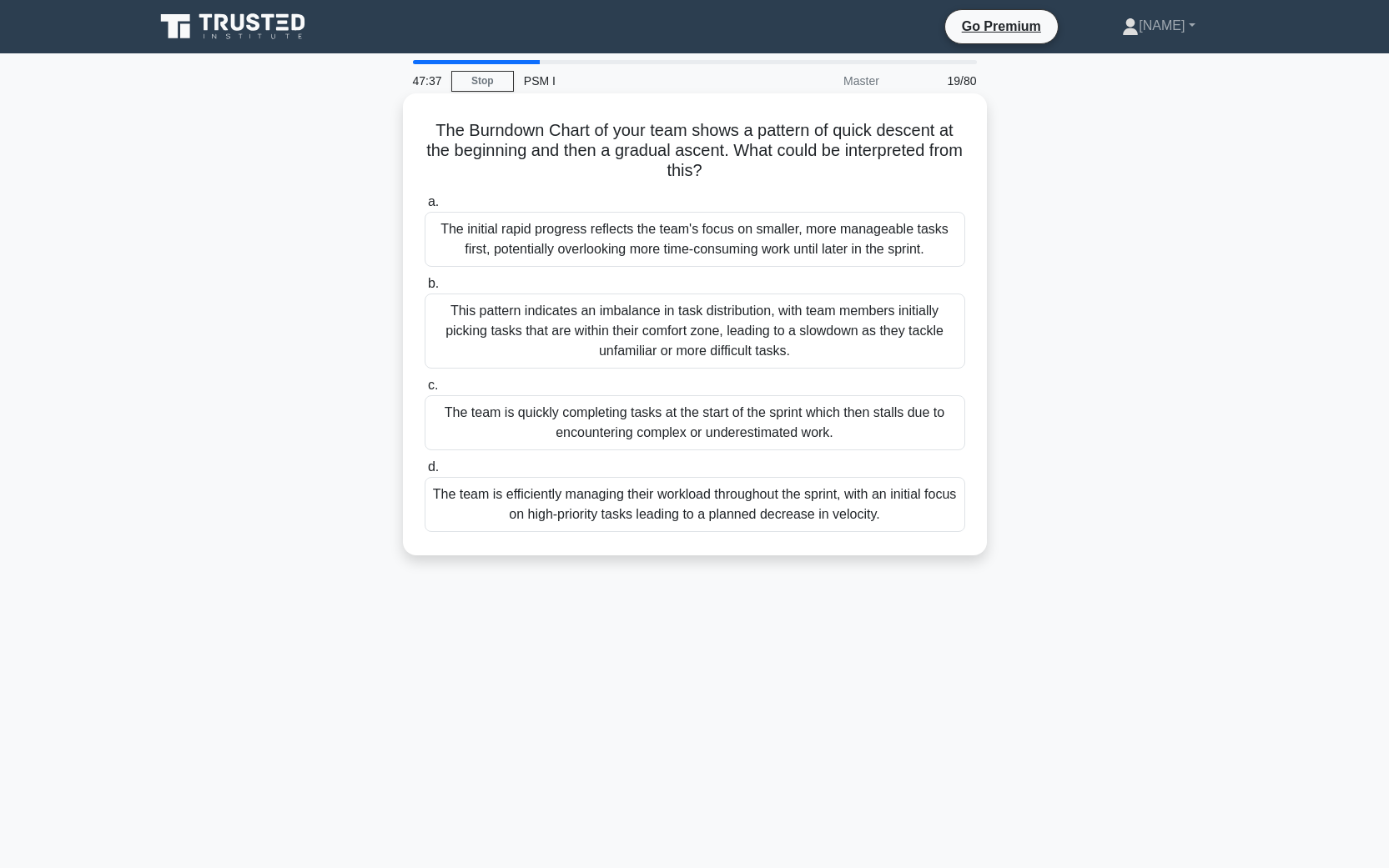 click on "The team is quickly completing tasks at the start of the sprint which then stalls due to encountering complex or underestimated work." at bounding box center (695, 423) 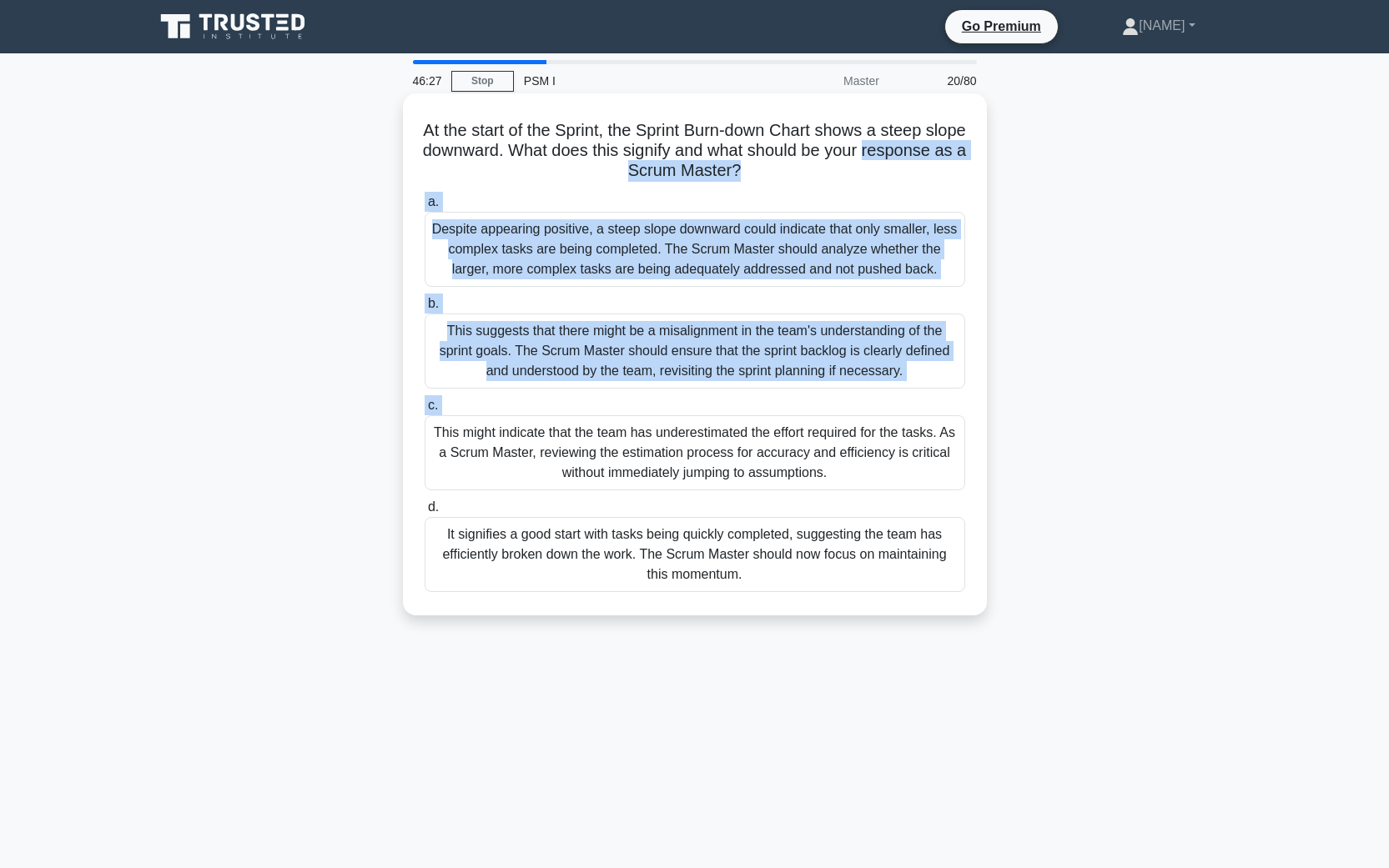 drag, startPoint x: 408, startPoint y: 184, endPoint x: 657, endPoint y: 423, distance: 345.14055 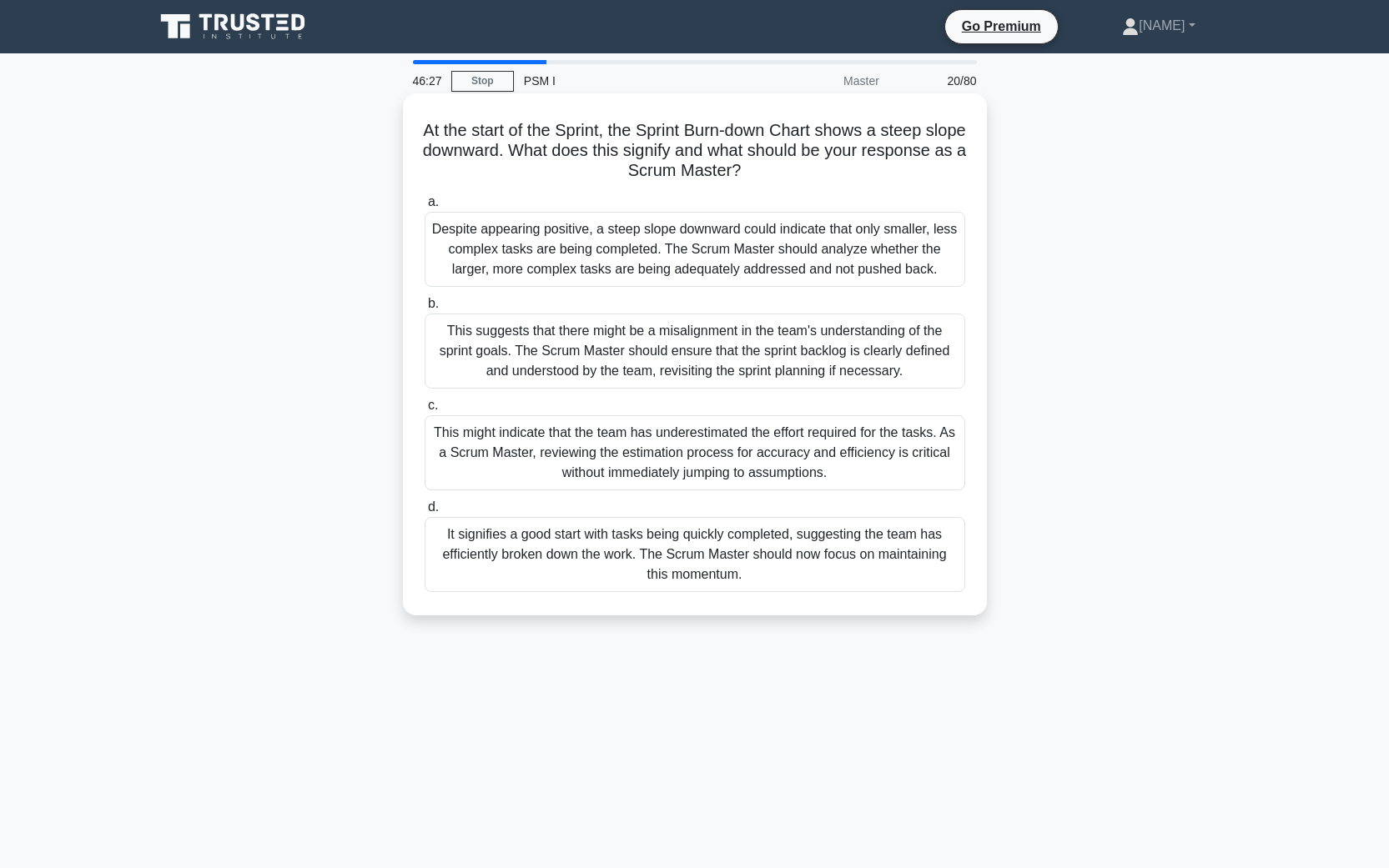 click on "At the start of the Sprint, the Sprint Burn-down Chart shows a steep slope downward. What does this signify and what should be your response as a Scrum Master?
.spinner_0XTQ{transform-origin:center;animation:spinner_y6GP .75s linear infinite}@keyframes spinner_y6GP{100%{transform:rotate(360deg)}}" at bounding box center [695, 151] 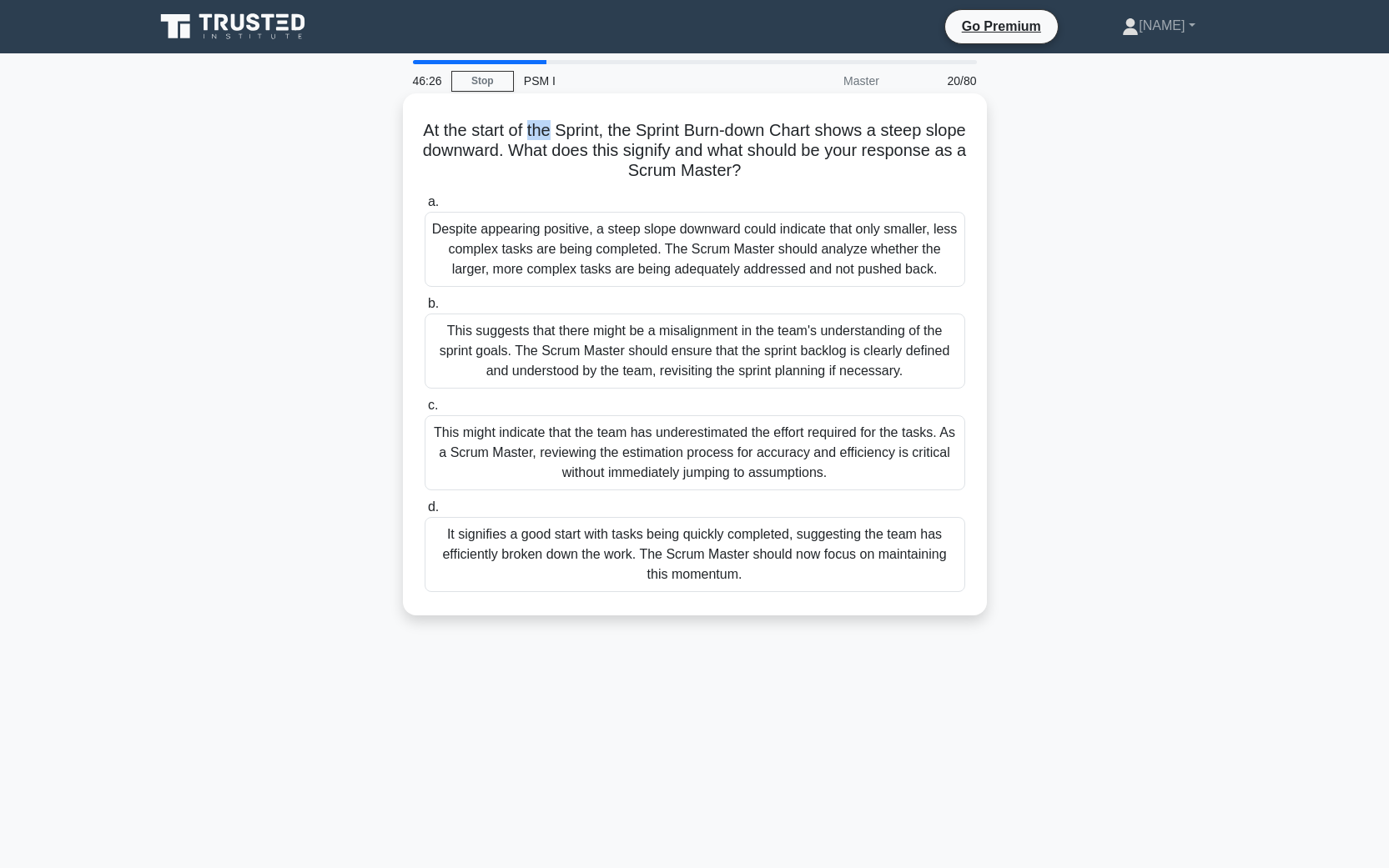 click on "At the start of the Sprint, the Sprint Burn-down Chart shows a steep slope downward. What does this signify and what should be your response as a Scrum Master?
.spinner_0XTQ{transform-origin:center;animation:spinner_y6GP .75s linear infinite}@keyframes spinner_y6GP{100%{transform:rotate(360deg)}}" at bounding box center [695, 151] 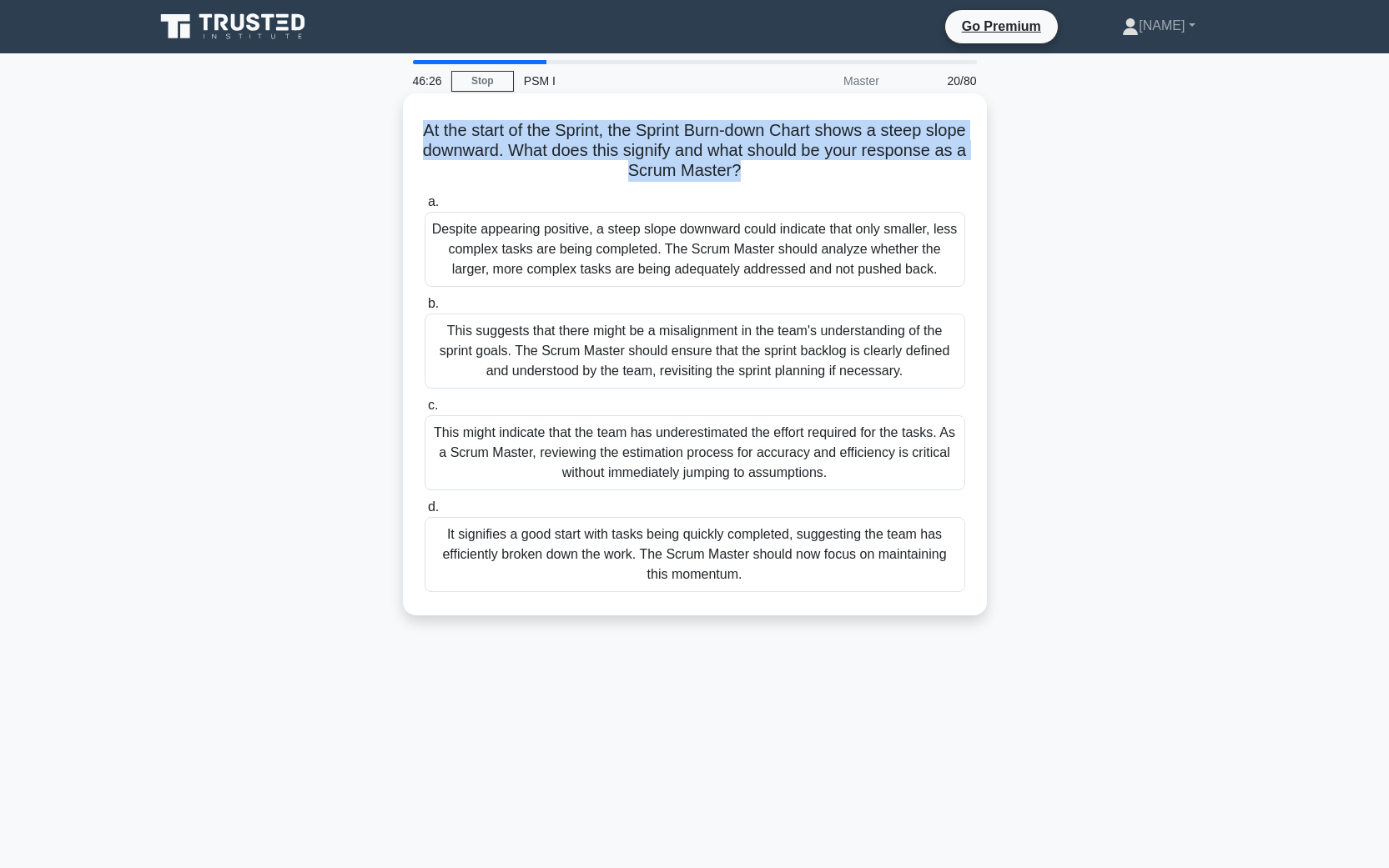 click on "At the start of the Sprint, the Sprint Burn-down Chart shows a steep slope downward. What does this signify and what should be your response as a Scrum Master?
.spinner_0XTQ{transform-origin:center;animation:spinner_y6GP .75s linear infinite}@keyframes spinner_y6GP{100%{transform:rotate(360deg)}}" at bounding box center (695, 151) 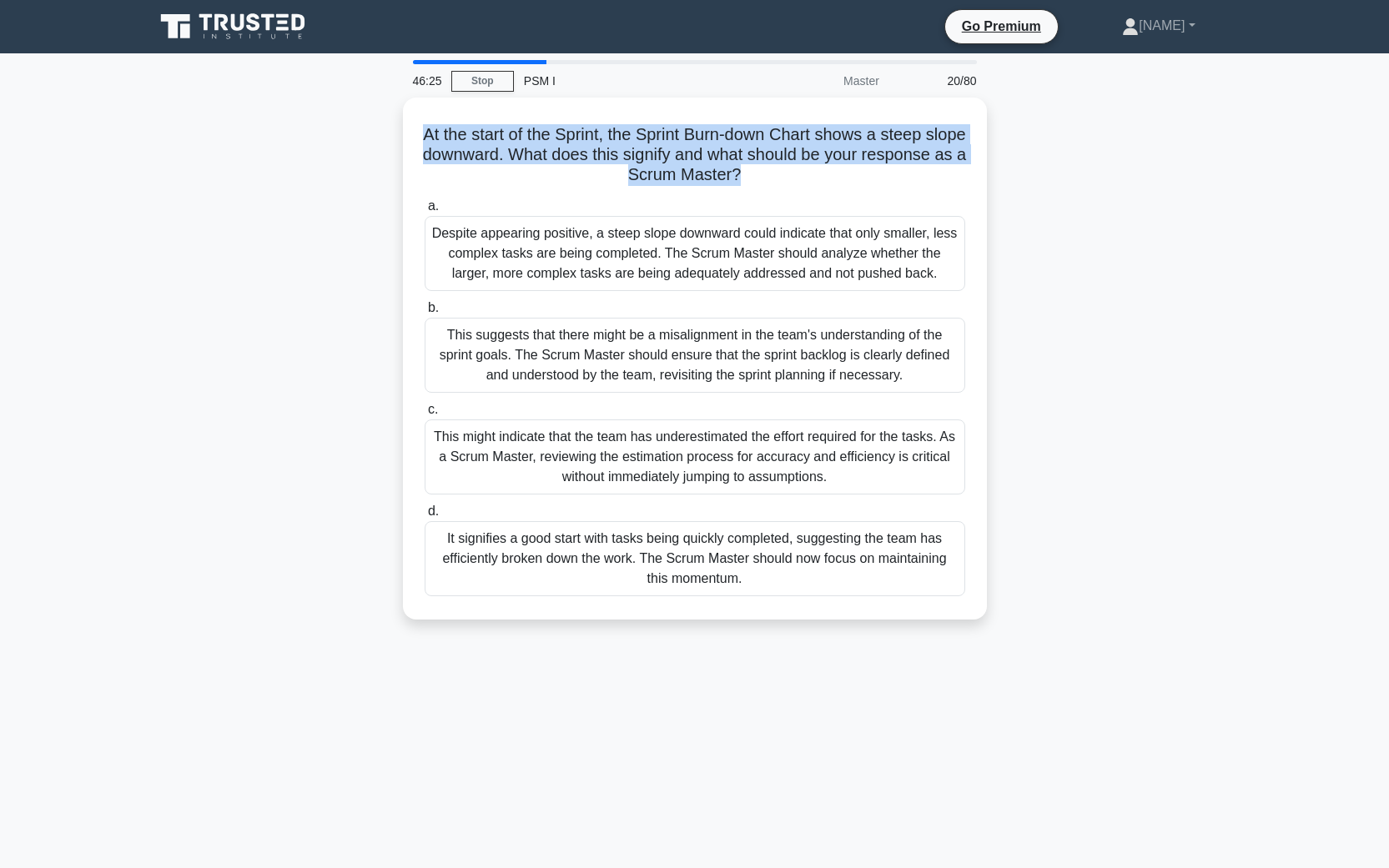 click on "46:25
Stop
PSM I
Master
20/80
At the start of the Sprint, the Sprint Burn-down Chart shows a steep slope downward. What does this signify and what should be your response as a Scrum Master?
.spinner_0XTQ{transform-origin:center;animation:spinner_y6GP .75s linear infinite}@keyframes spinner_y6GP{100%{transform:rotate(360deg)}}
a.
b. c. d." at bounding box center (695, 477) 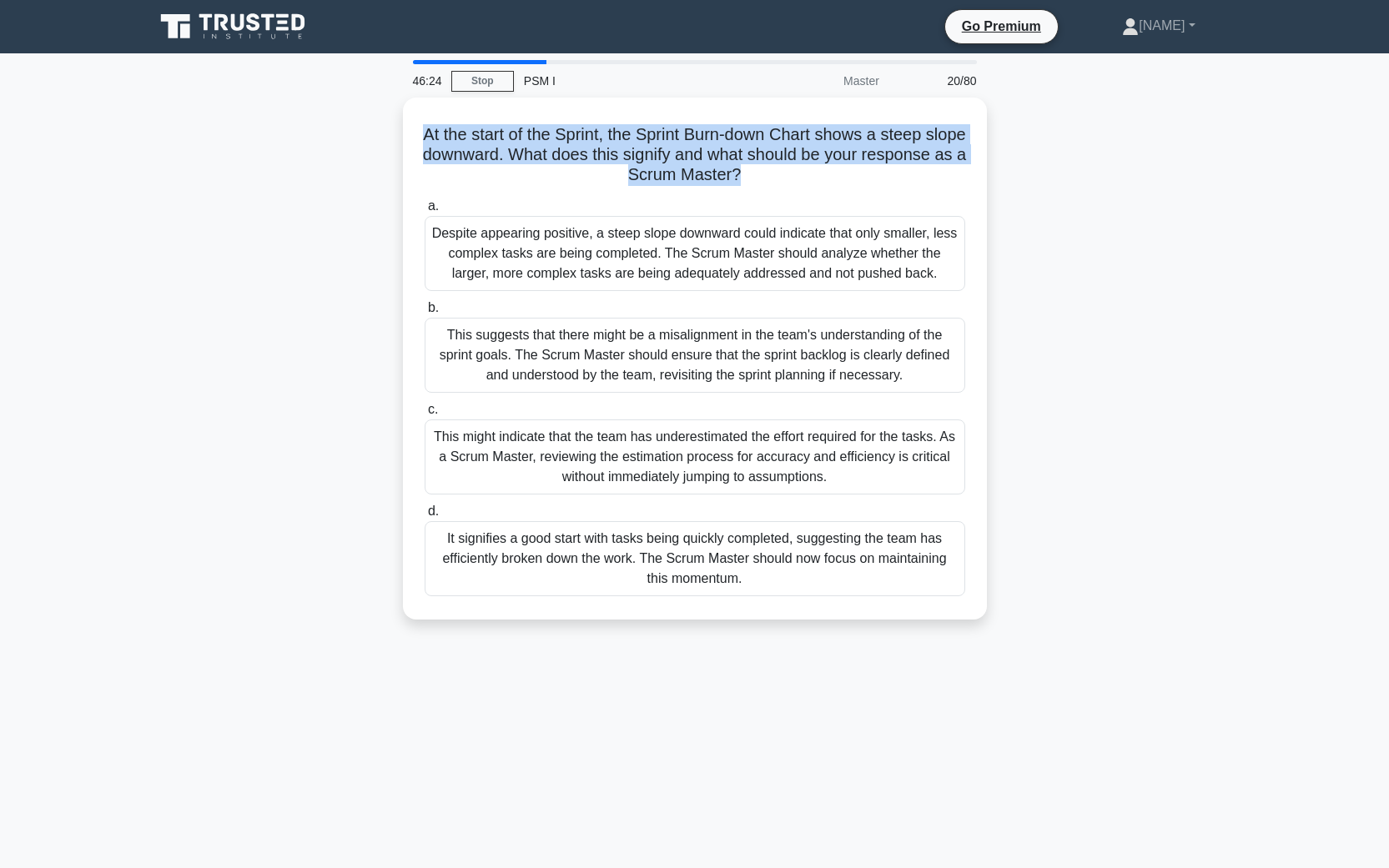 copy on "At the start of the Sprint, the Sprint Burn-down Chart shows a steep slope downward. What does this signify and what should be your response as a Scrum Master?
.spinner_0XTQ{transform-origin:center;animation:spinner_y6GP .75s linear infinite}@keyframes spinner_y6GP{100%{transform:rotate(360deg)}}
a.
Despite appearing positive, a steep slope downward could indicate that only smaller, less complex tasks are being completed. The Scrum Master should analyze whether the larger, more complex tasks are being adequately addressed and not pushed back.
b.
This suggests that there might be a misalignment in the team's understanding of the sprint goals. The Scrum Master should ensure that the sprint backlog is clearly defined and understood by the team, revisiting the sprint planning if necessary.
c.
..." 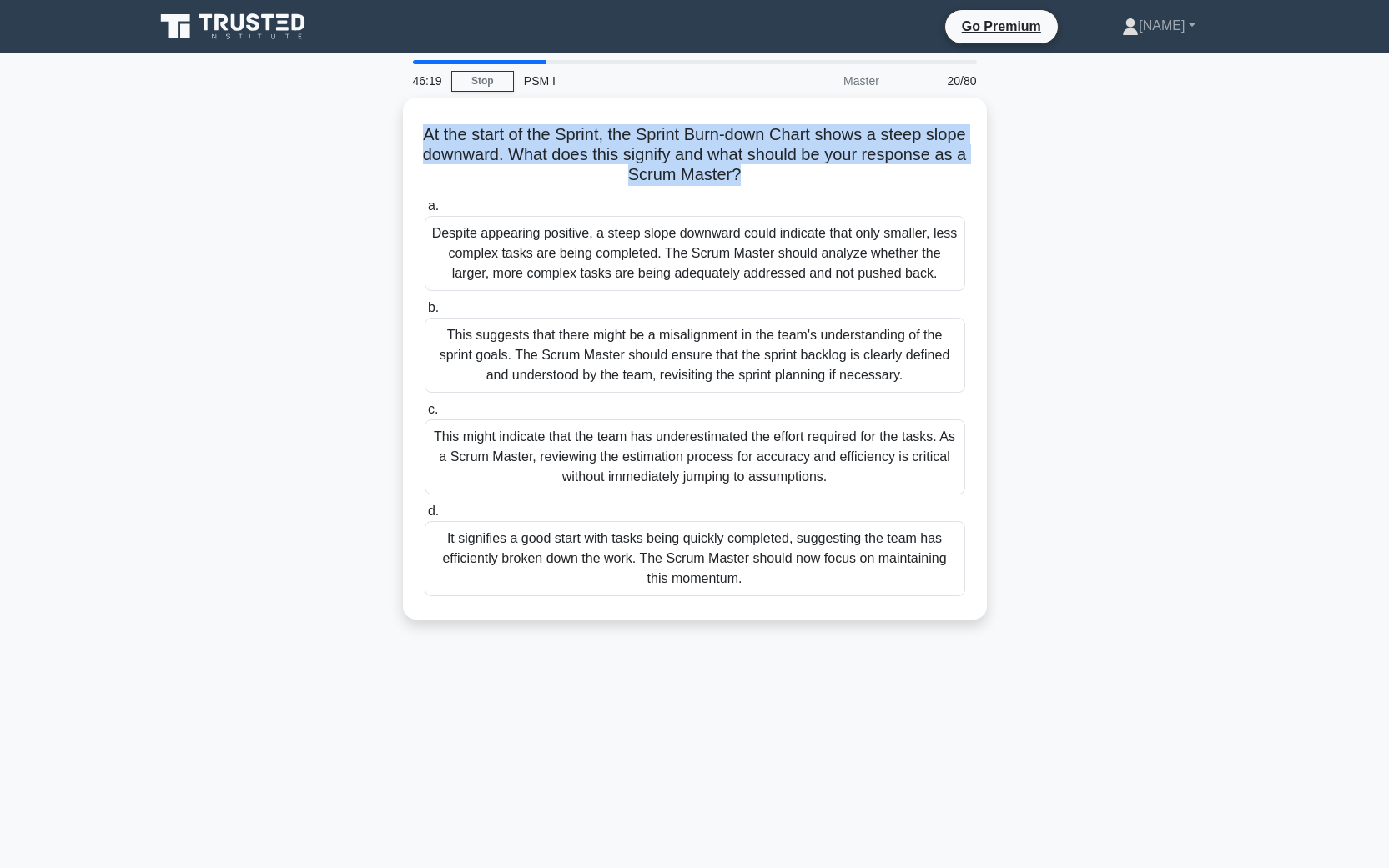 click on "At the start of the Sprint, the Sprint Burn-down Chart shows a steep slope downward. What does this signify and what should be your response as a Scrum Master?
.spinner_0XTQ{transform-origin:center;animation:spinner_y6GP .75s linear infinite}@keyframes spinner_y6GP{100%{transform:rotate(360deg)}}
a.
b.
c. d." at bounding box center [695, 369] 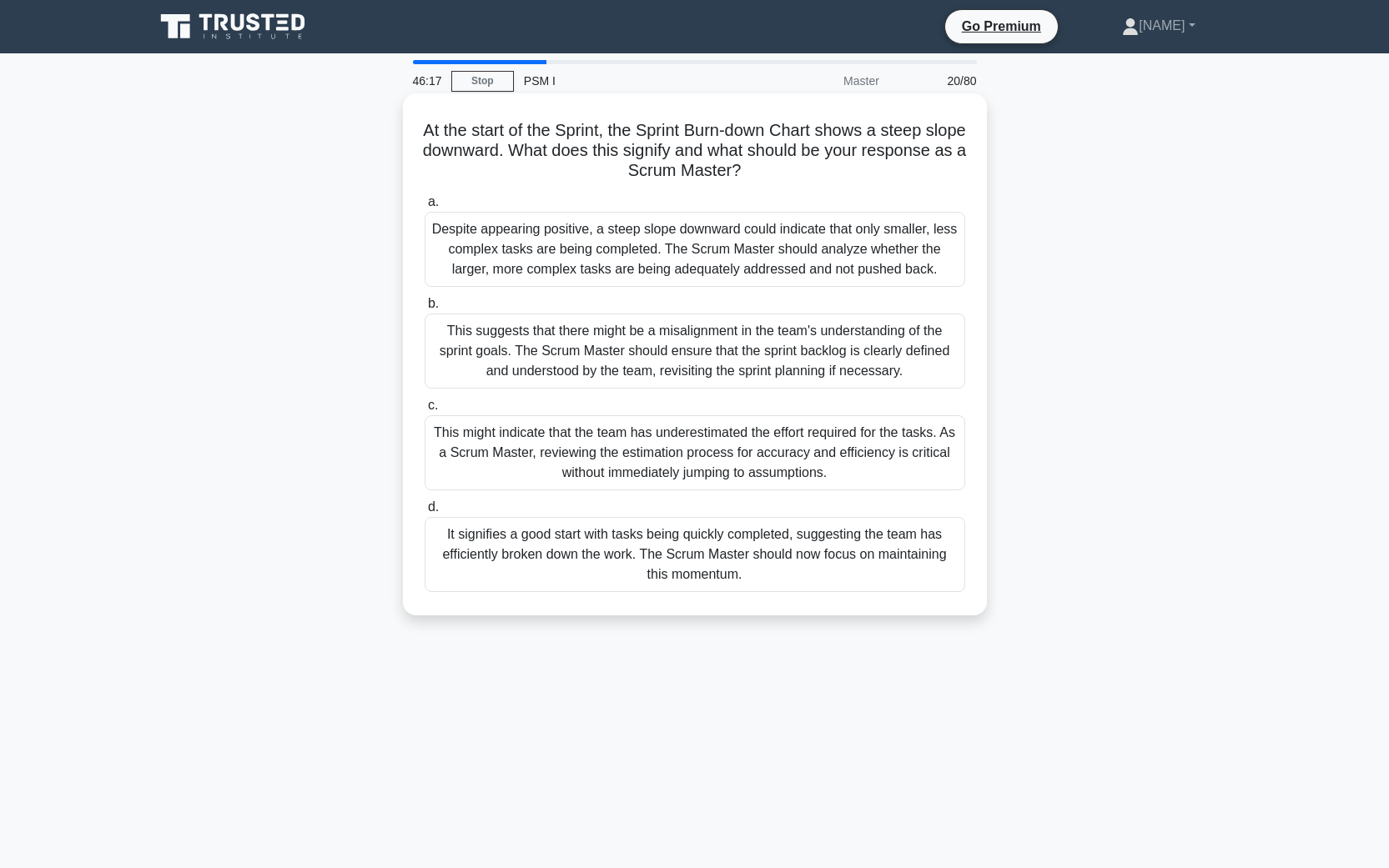 click on "This might indicate that the team has underestimated the effort required for the tasks. As a Scrum Master, reviewing the estimation process for accuracy and efficiency is critical without immediately jumping to assumptions." at bounding box center (695, 453) 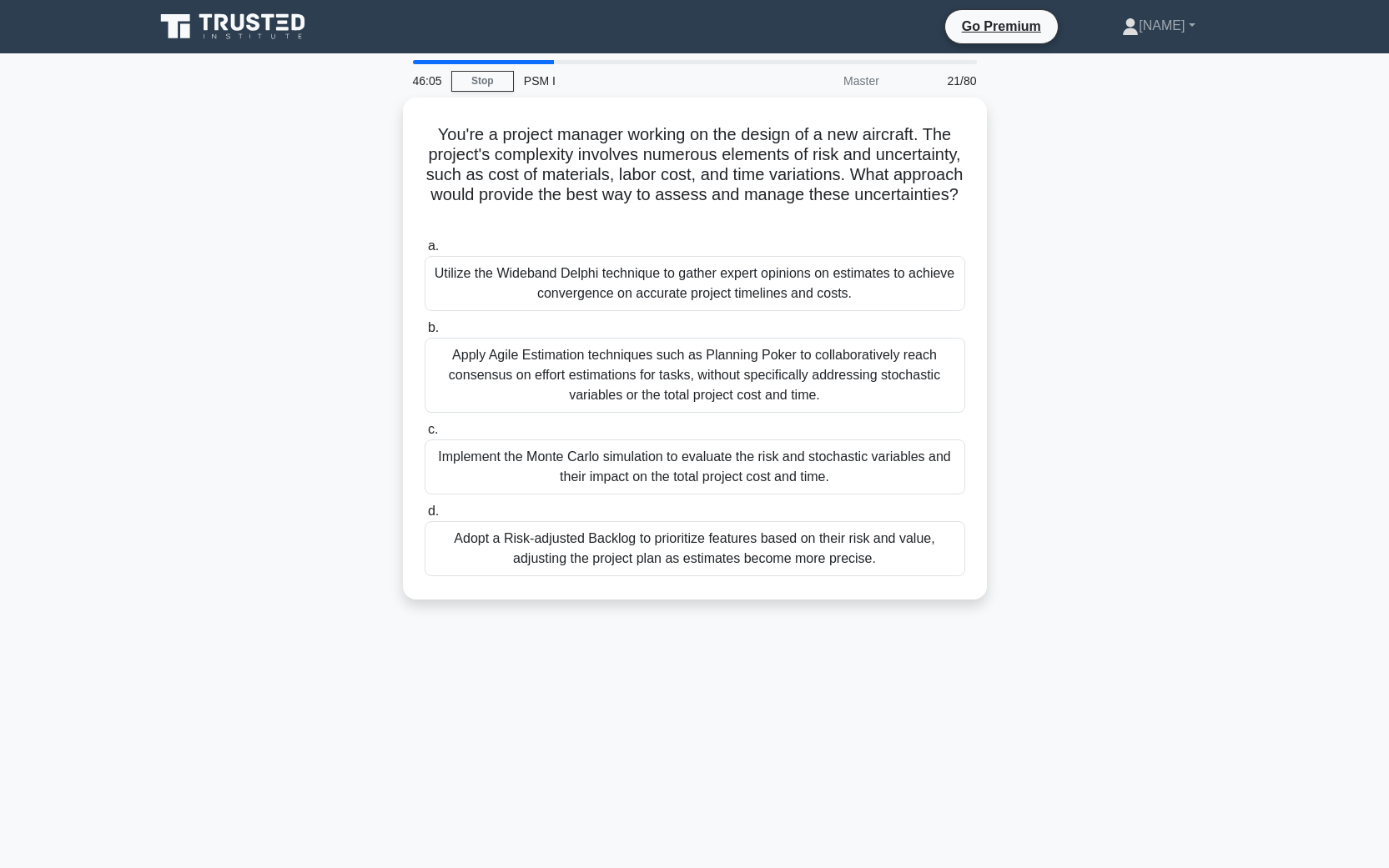 click on "You're a project manager working on the design of a new aircraft. The project's complexity involves numerous elements of risk and uncertainty, such as cost of materials, labor cost, and time variations. What approach would provide the best way to assess and manage these uncertainties?" at bounding box center [695, 359] 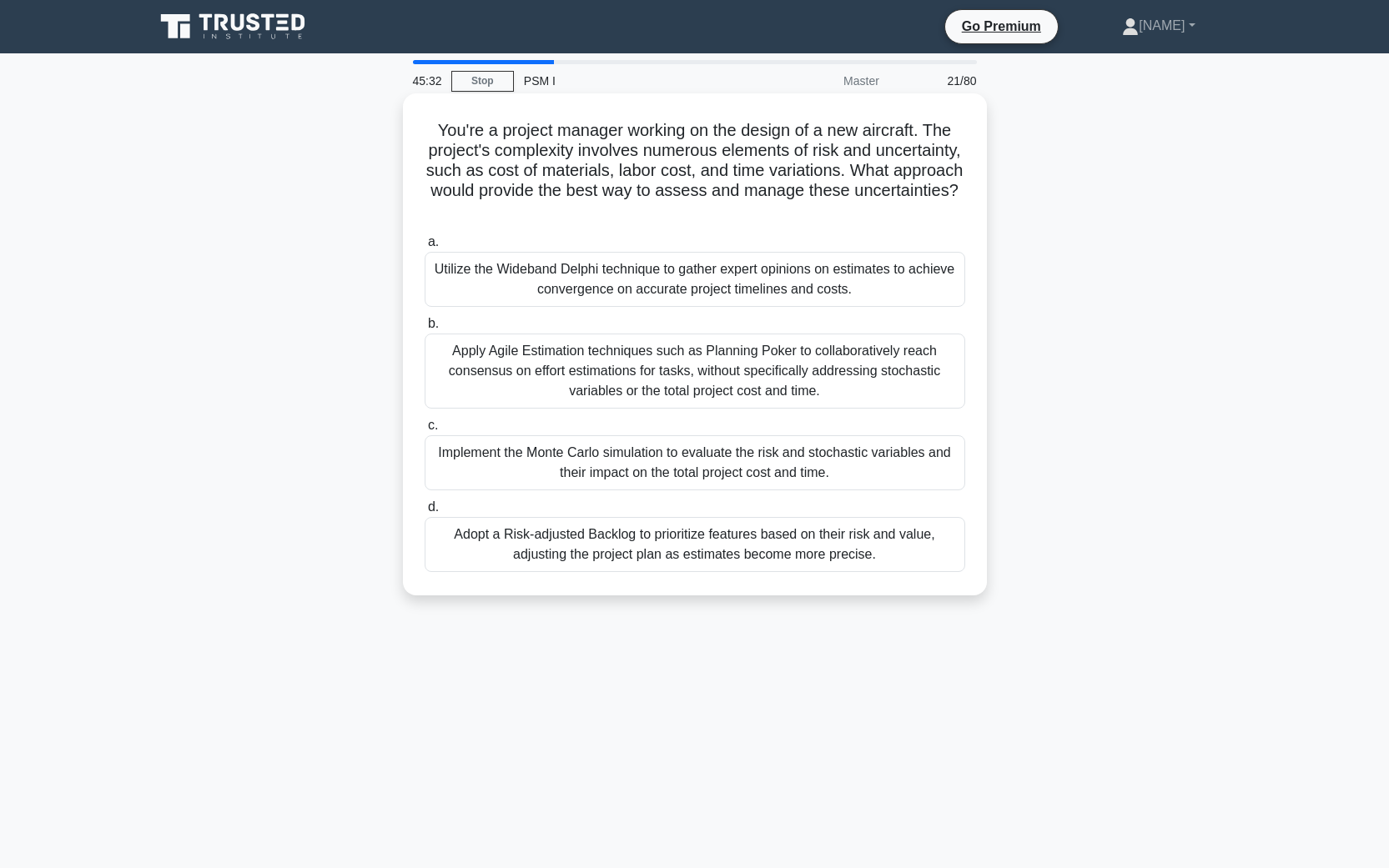 click on "Utilize the Wideband Delphi technique to gather expert opinions on estimates to achieve convergence on accurate project timelines and costs." at bounding box center (695, 279) 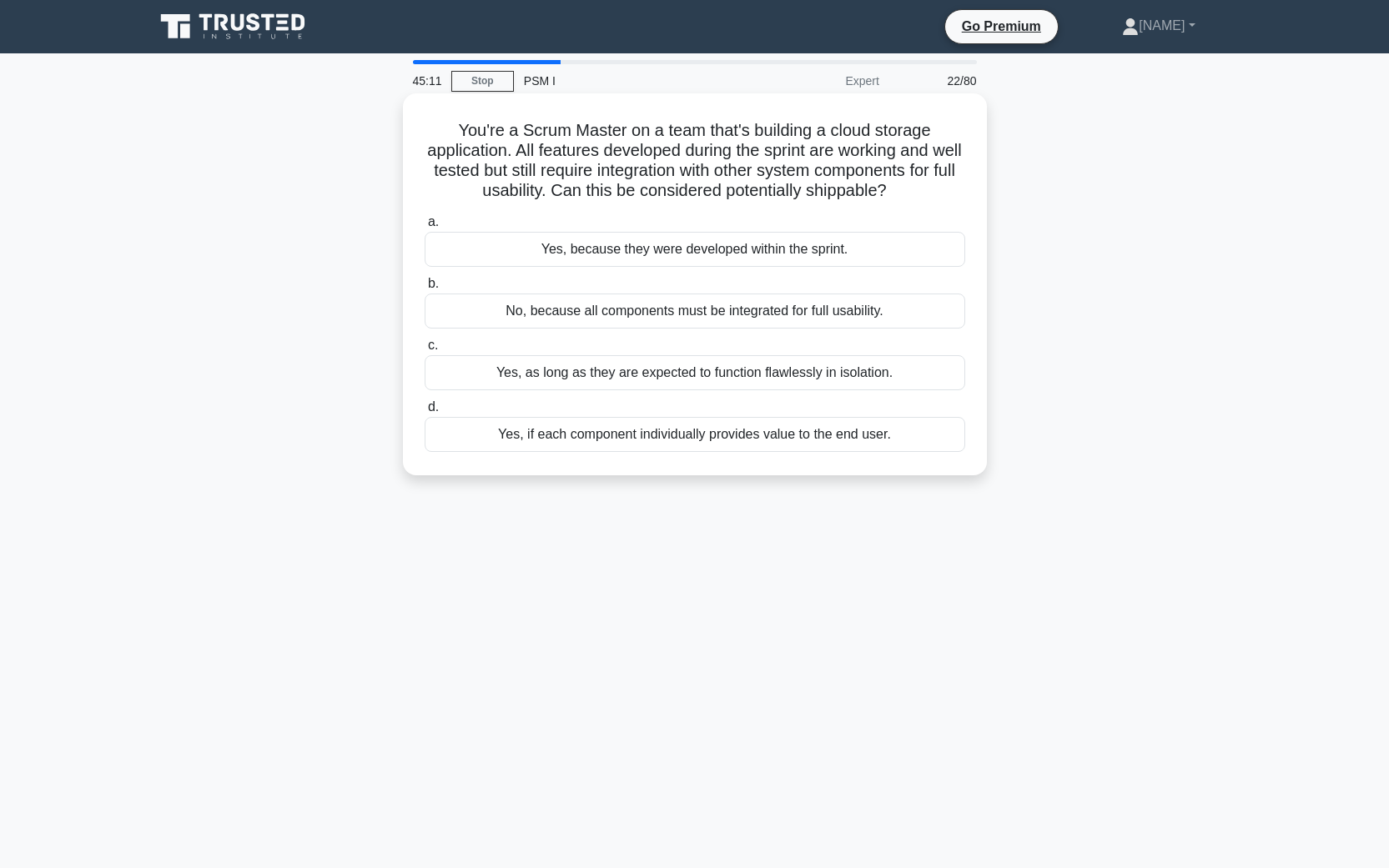 click on "No, because all components must be integrated for full usability." at bounding box center [695, 311] 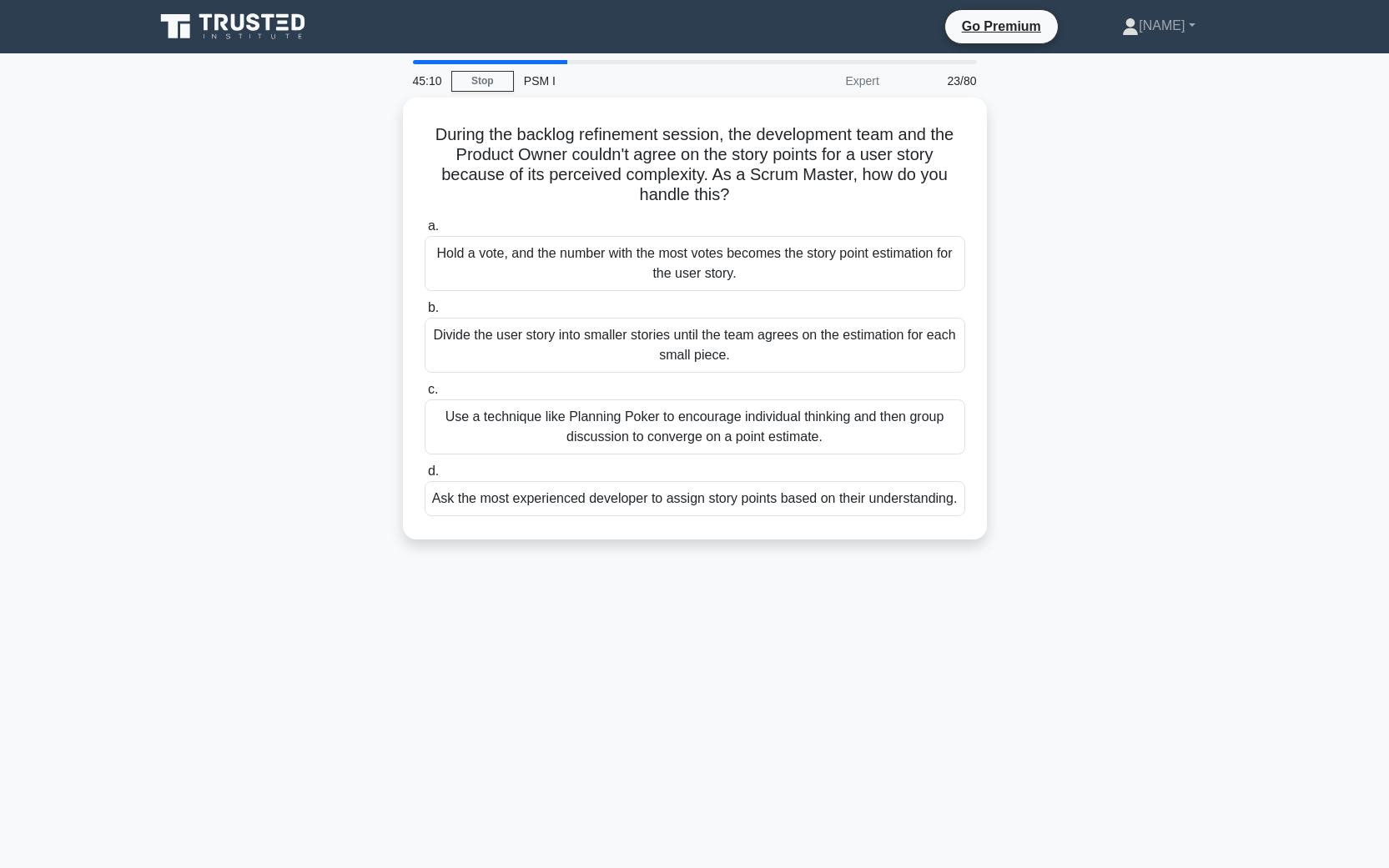 click on "During the backlog refinement session, the development team and the Product Owner couldn't agree on the story points for a user story because of its perceived complexity. As a Scrum Master, how do you handle this?
.spinner_0XTQ{transform-origin:center;animation:spinner_y6GP .75s linear infinite}@keyframes spinner_y6GP{100%{transform:rotate(360deg)}}
a.
b. c. d." at bounding box center (695, 329) 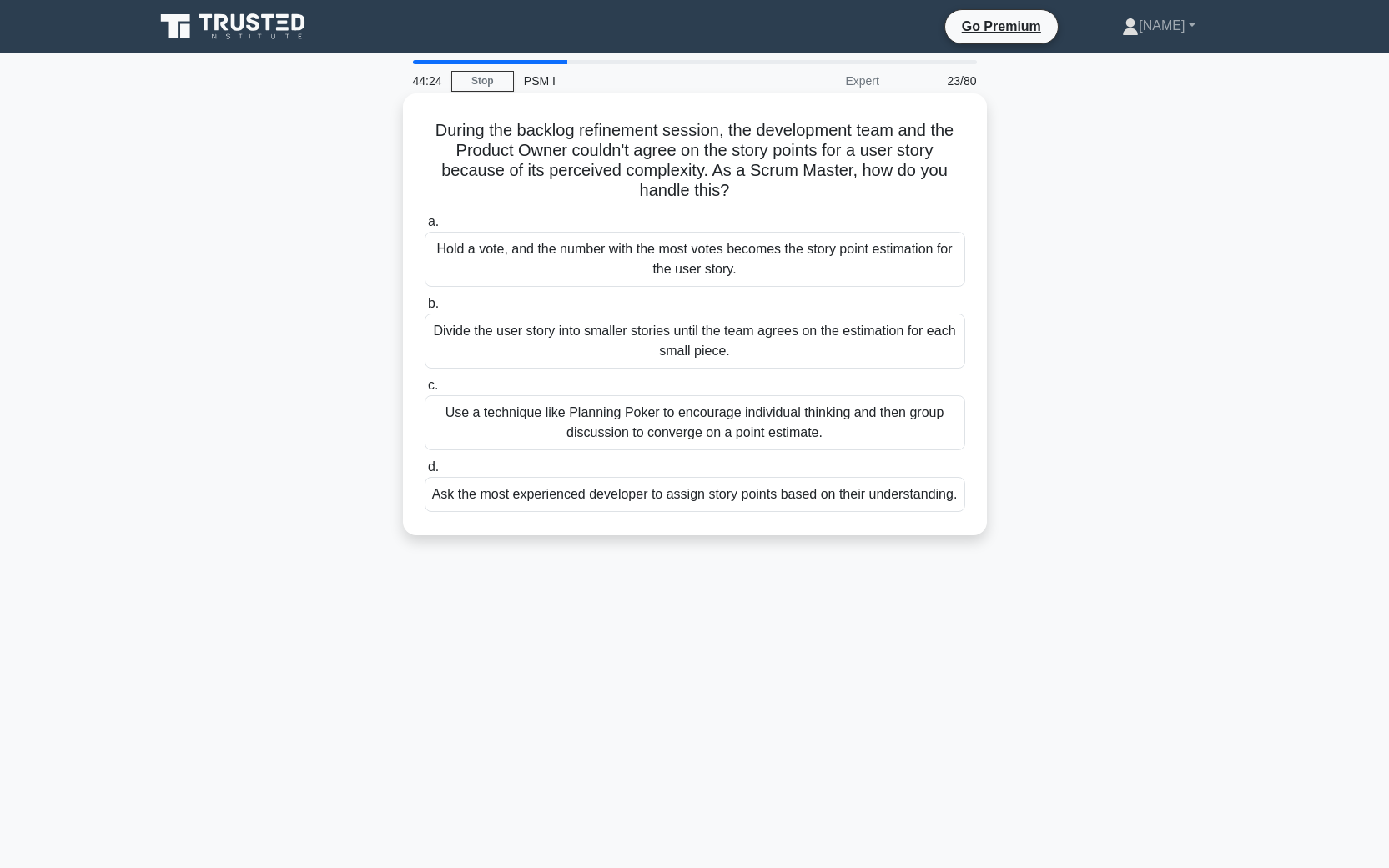 click on "Use a technique like Planning Poker to encourage individual thinking and then group discussion to converge on a point estimate." at bounding box center [695, 423] 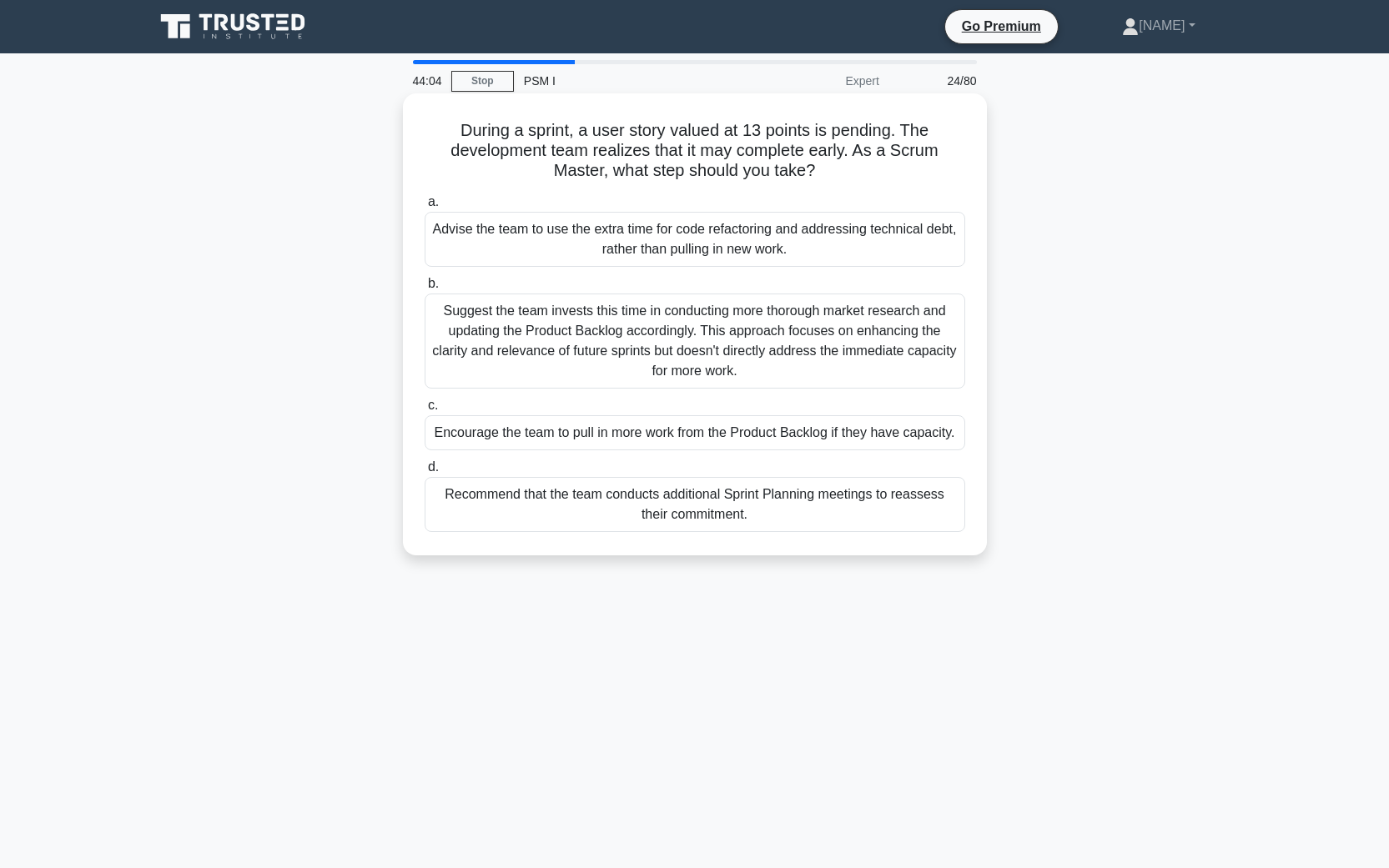 click on "Encourage the team to pull in more work from the Product Backlog if they have capacity." at bounding box center [695, 433] 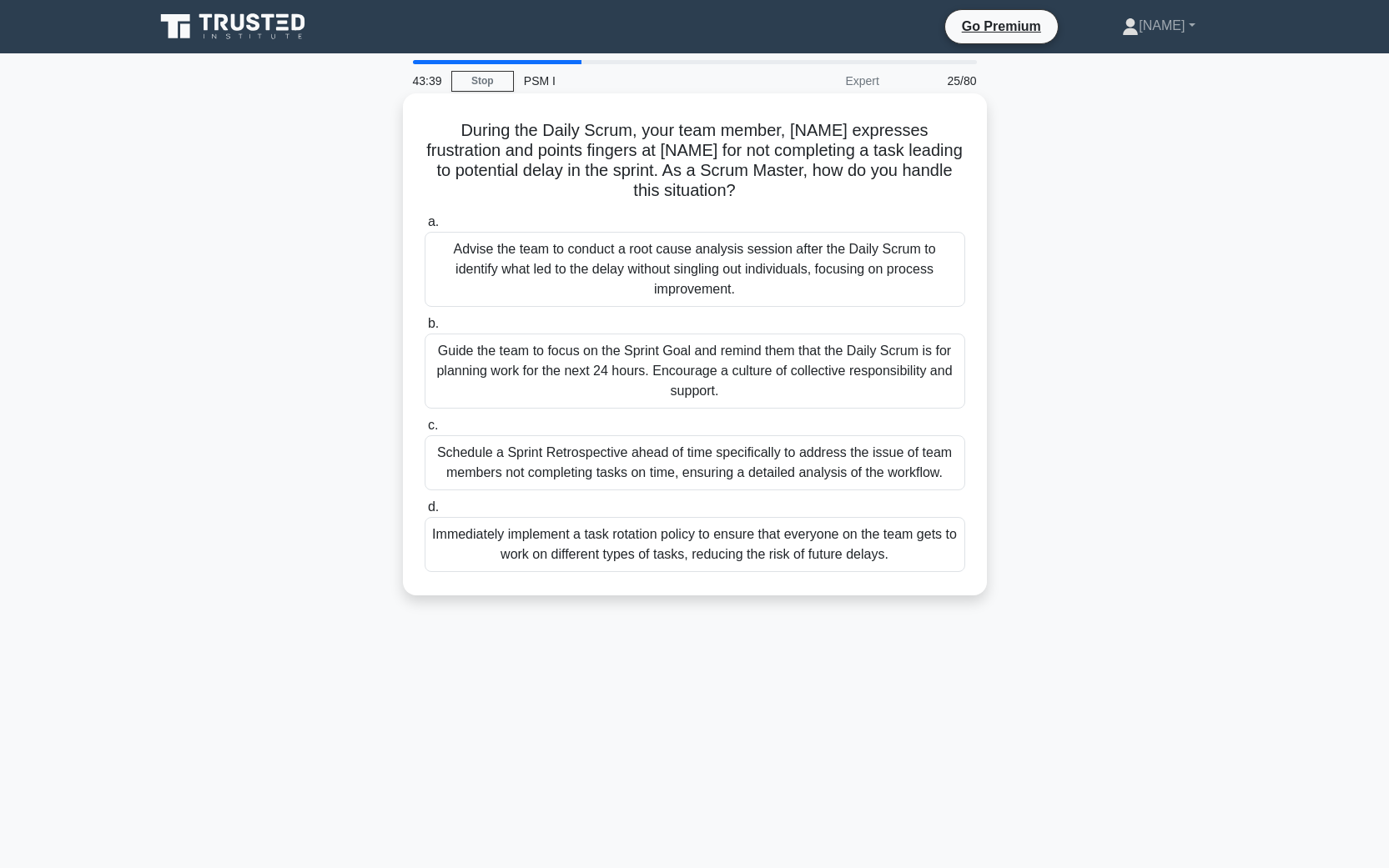 click on "Guide the team to focus on the Sprint Goal and remind them that the Daily Scrum is for planning work for the next 24 hours. Encourage a culture of collective responsibility and support." at bounding box center (695, 371) 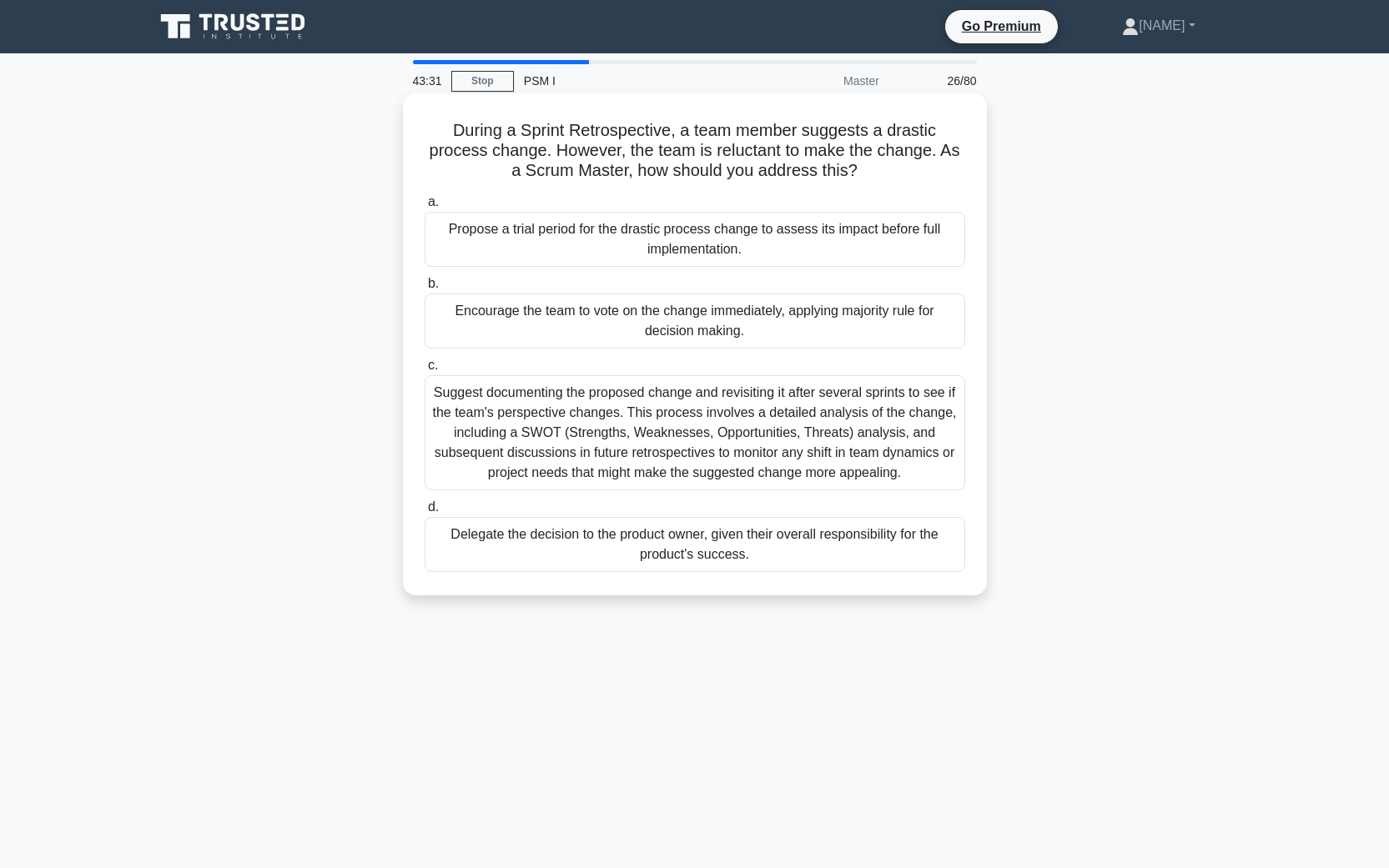 drag, startPoint x: 496, startPoint y: 133, endPoint x: 656, endPoint y: 128, distance: 160.07811 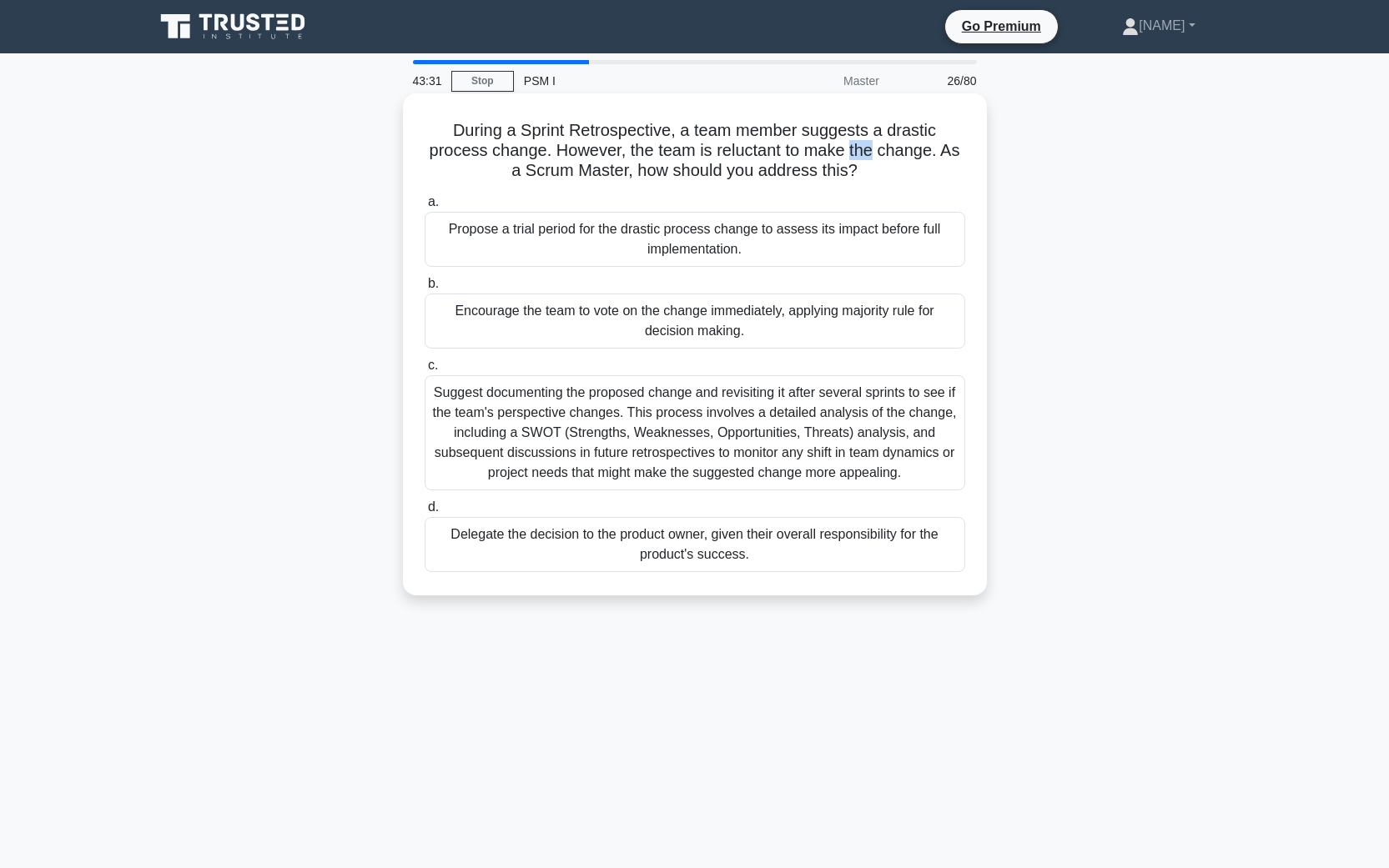 click on "During a Sprint Retrospective, a team member suggests a drastic process change. However, the team is reluctant to make the change. As a Scrum Master, how should you address this?
.spinner_0XTQ{transform-origin:center;animation:spinner_y6GP .75s linear infinite}@keyframes spinner_y6GP{100%{transform:rotate(360deg)}}" at bounding box center (695, 151) 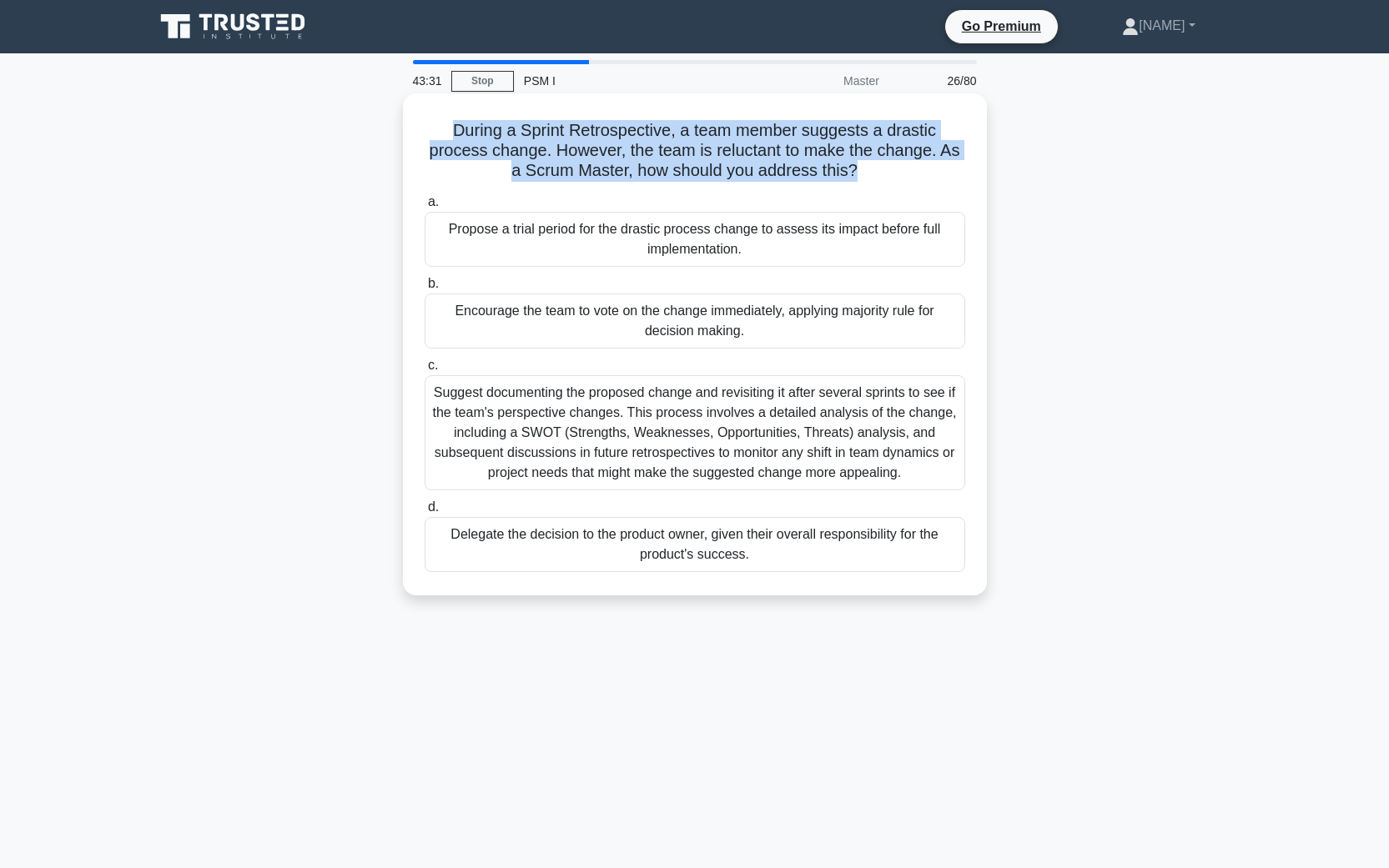 click on "During a Sprint Retrospective, a team member suggests a drastic process change. However, the team is reluctant to make the change. As a Scrum Master, how should you address this?
.spinner_0XTQ{transform-origin:center;animation:spinner_y6GP .75s linear infinite}@keyframes spinner_y6GP{100%{transform:rotate(360deg)}}" at bounding box center (695, 151) 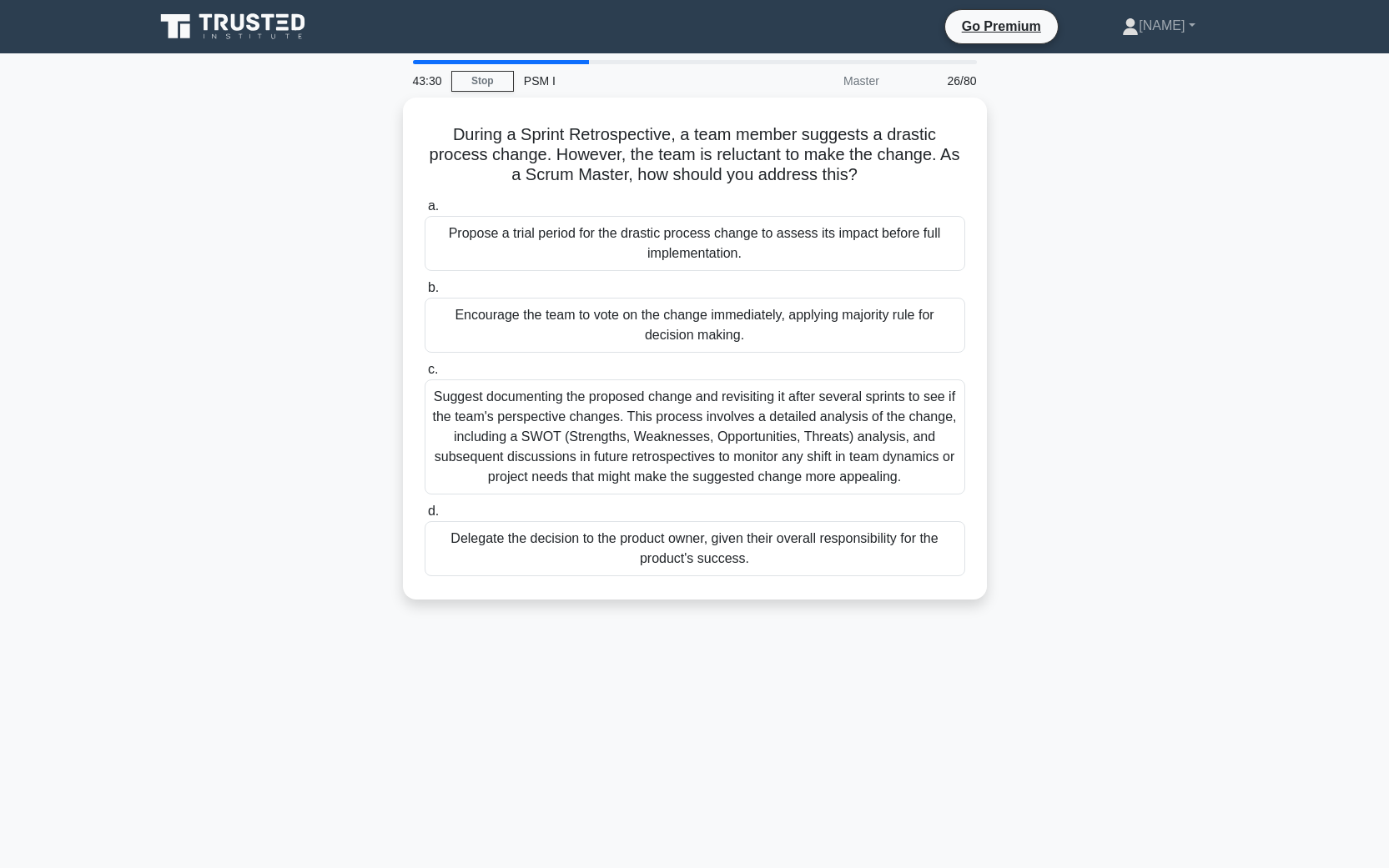 click on "During a Sprint Retrospective, a team member suggests a drastic process change. However, the team is reluctant to make the change. As a Scrum Master, how should you address this?
.spinner_0XTQ{transform-origin:center;animation:spinner_y6GP .75s linear infinite}@keyframes spinner_y6GP{100%{transform:rotate(360deg)}}
a.
b.
c. d." at bounding box center (695, 359) 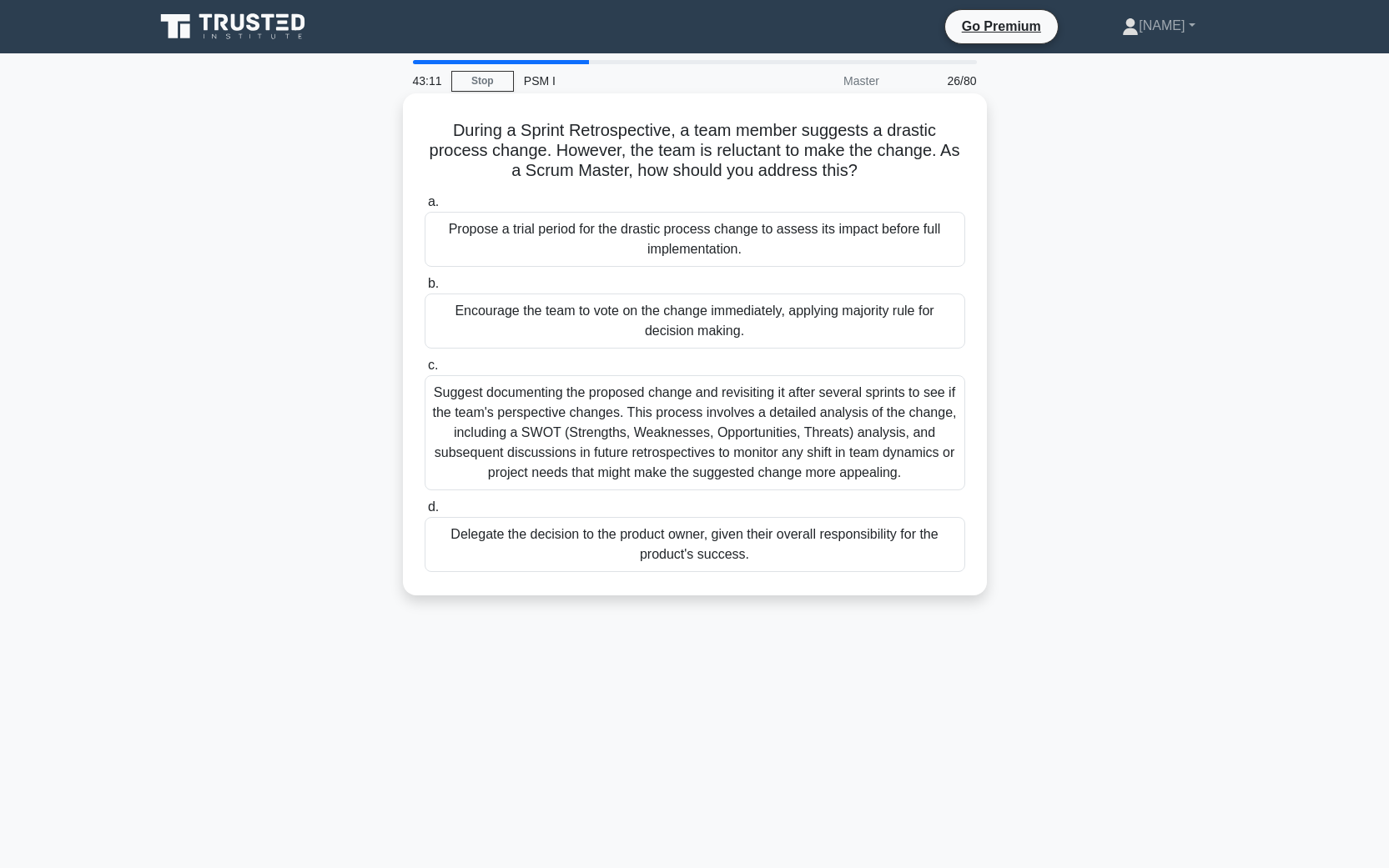 click on "Encourage the team to vote on the change immediately, applying majority rule for decision making." at bounding box center (695, 321) 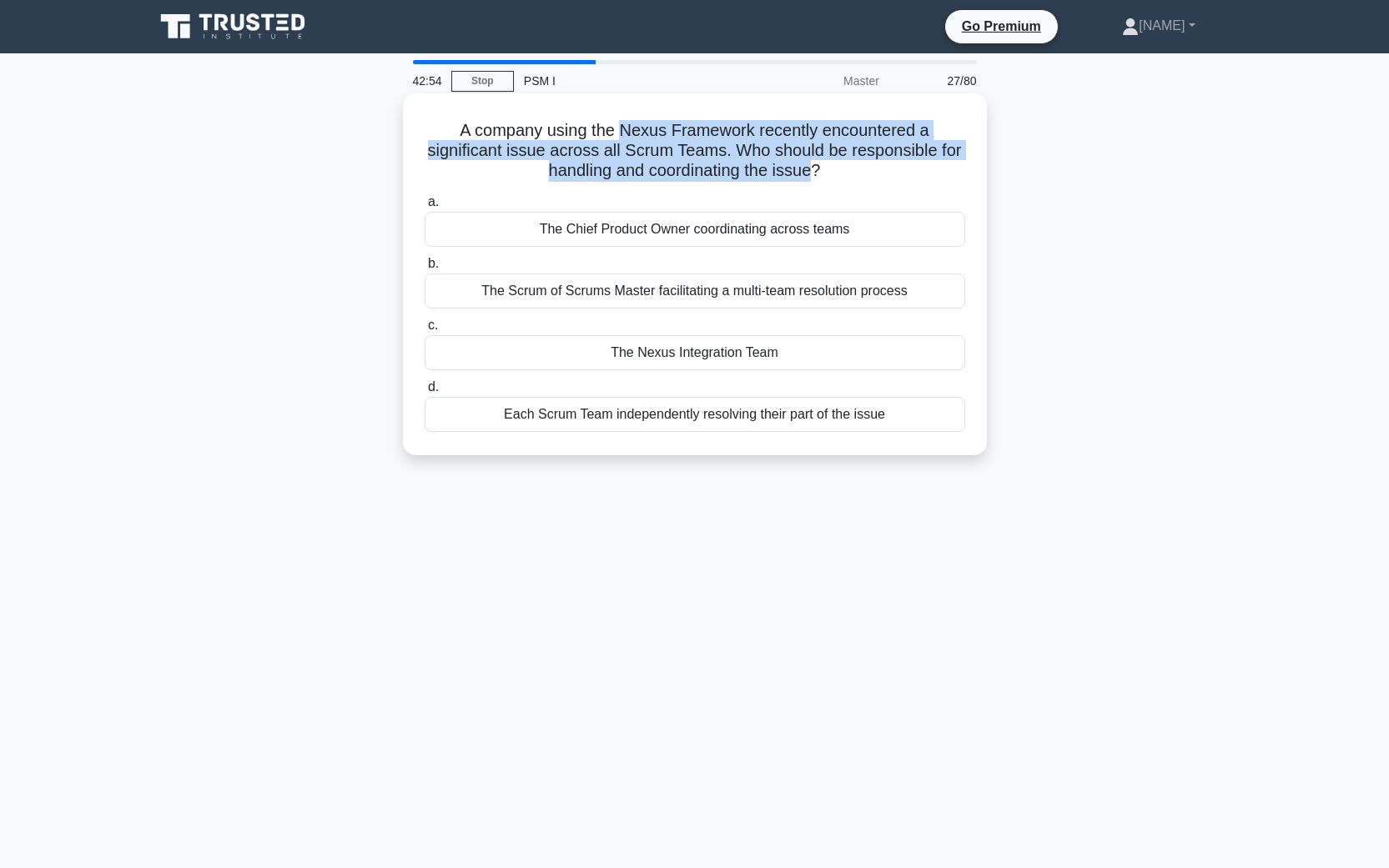 drag, startPoint x: 625, startPoint y: 136, endPoint x: 807, endPoint y: 163, distance: 183.99185 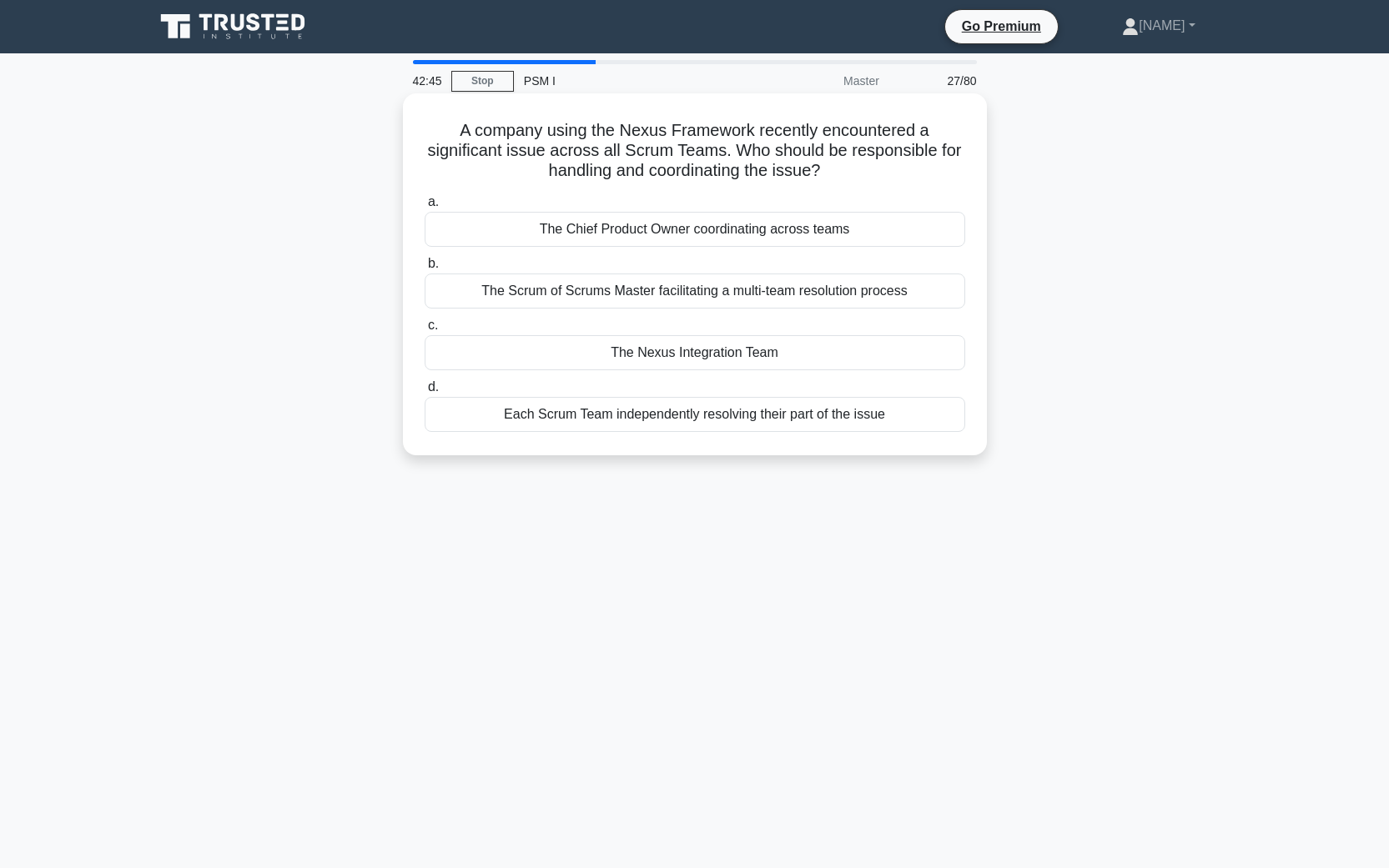 click on "The Scrum of Scrums Master facilitating a multi-team resolution process" at bounding box center (695, 291) 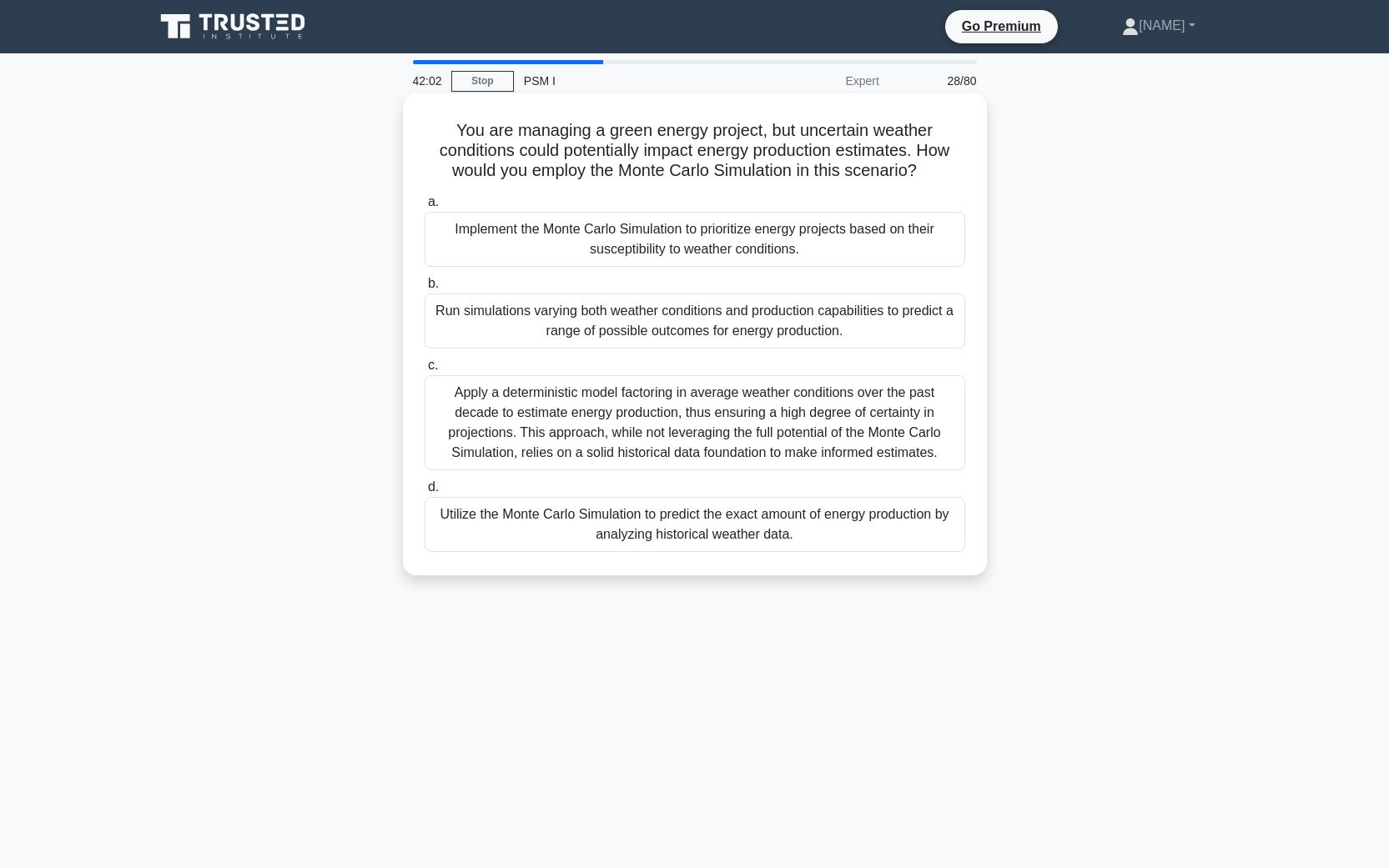 click on "Utilize the Monte Carlo Simulation to predict the exact amount of energy production by analyzing historical weather data." at bounding box center [695, 524] 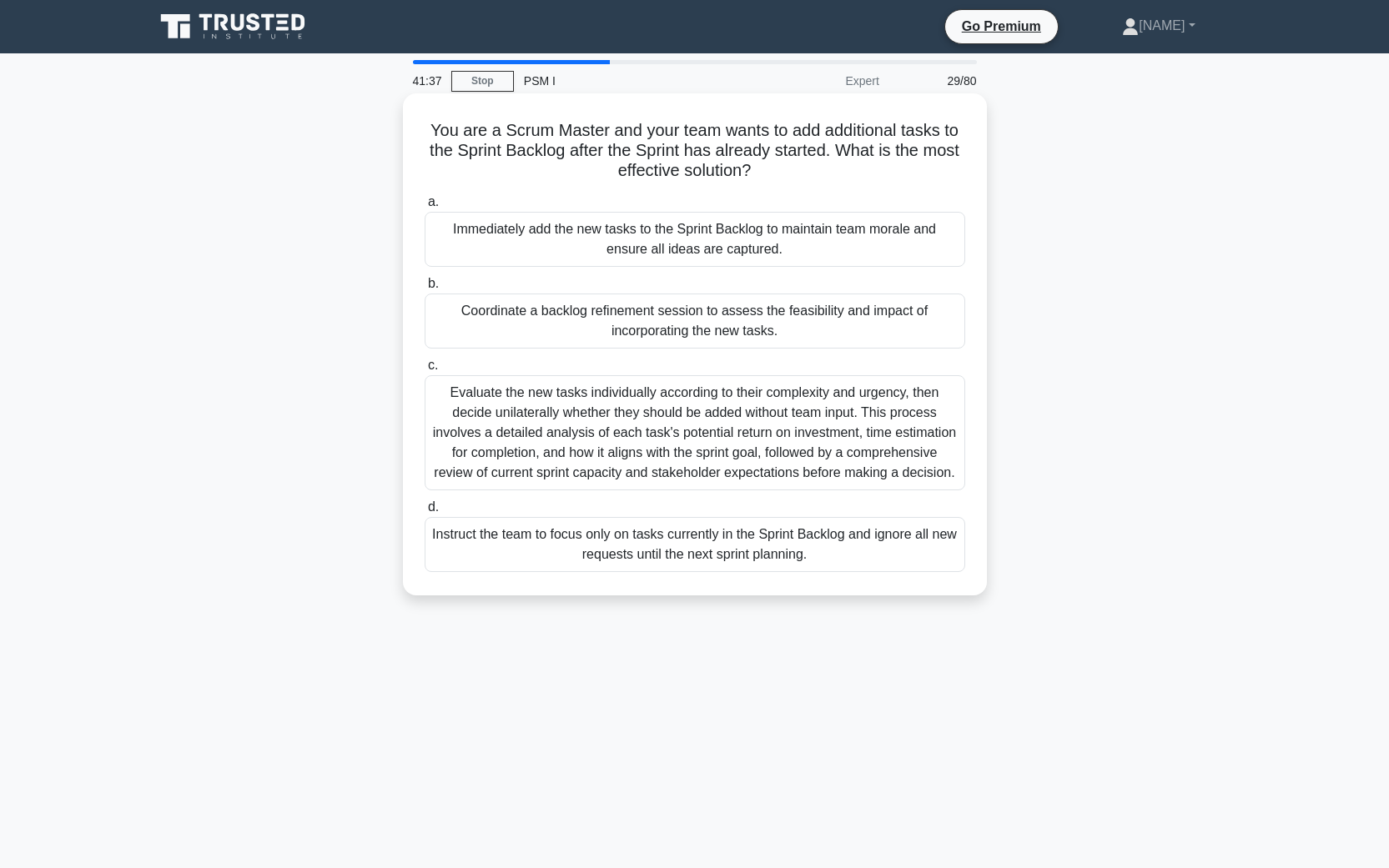 click on "Instruct the team to focus only on tasks currently in the Sprint Backlog and ignore all new requests until the next sprint planning." at bounding box center (695, 544) 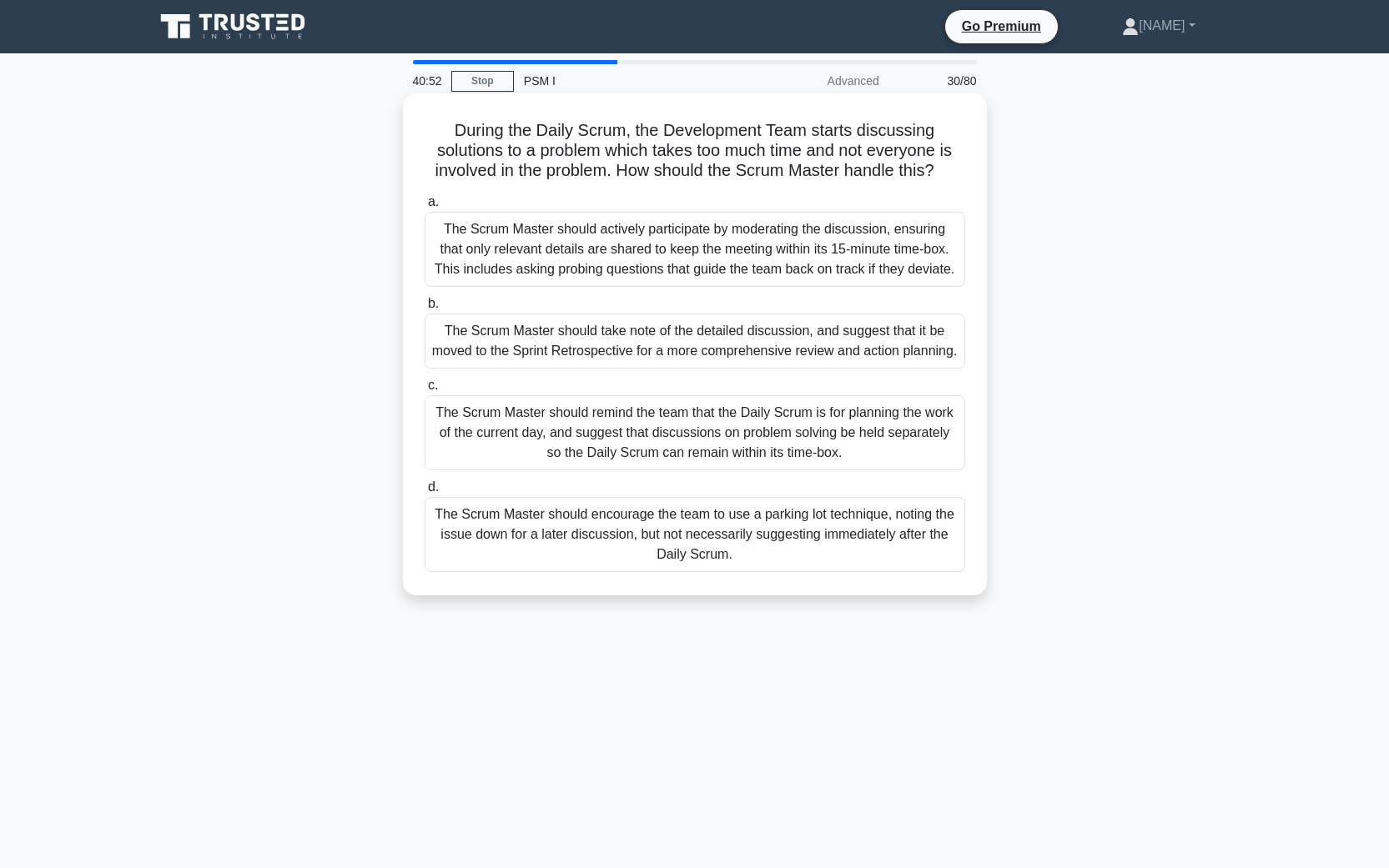 click on "The Scrum Master should remind the team that the Daily Scrum is for planning the work of the current day, and suggest that discussions on problem solving be held separately so the Daily Scrum can remain within its time-box." at bounding box center [695, 433] 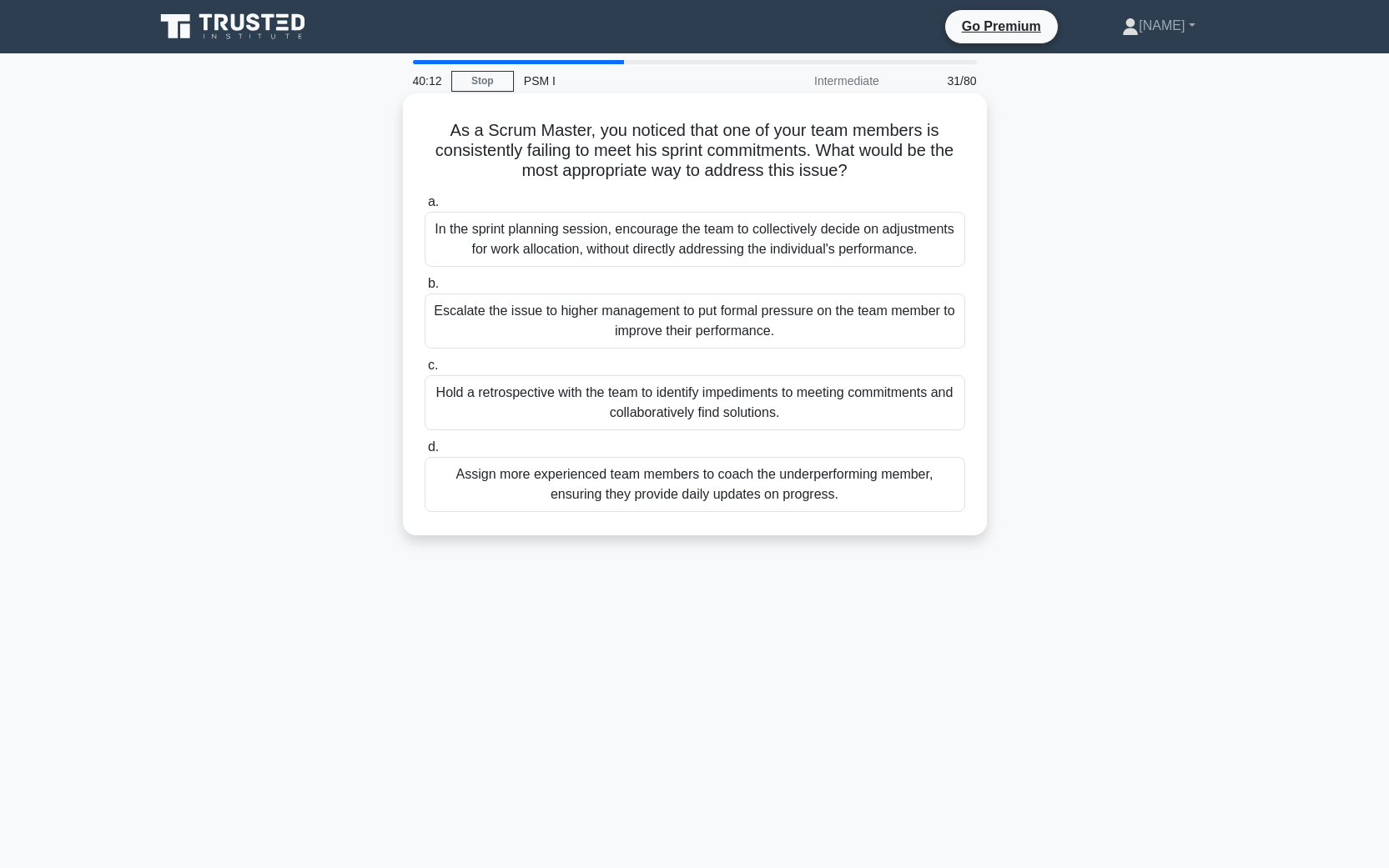 click on "Hold a retrospective with the team to identify impediments to meeting commitments and collaboratively find solutions." at bounding box center (695, 403) 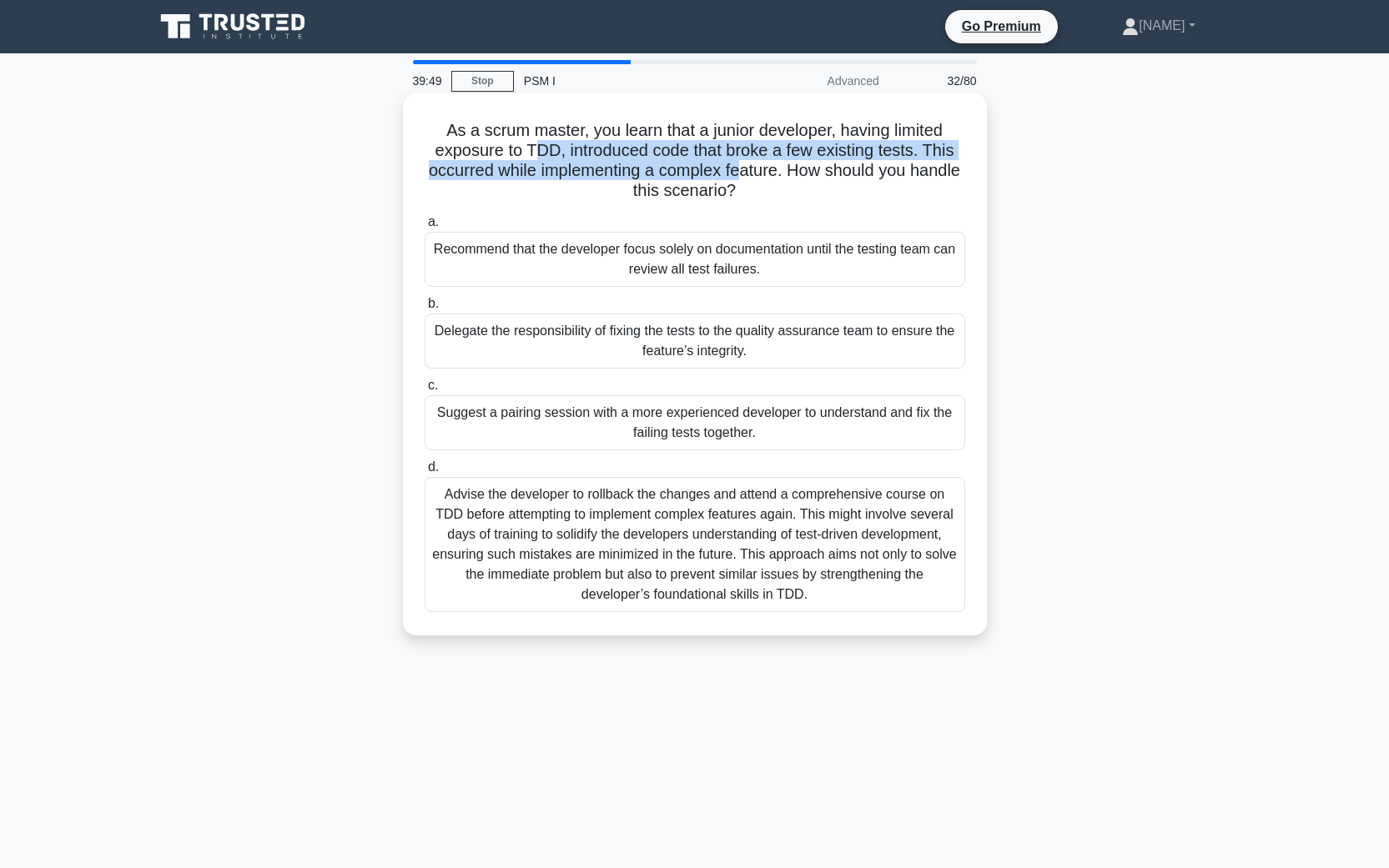drag, startPoint x: 533, startPoint y: 151, endPoint x: 743, endPoint y: 163, distance: 210.34258 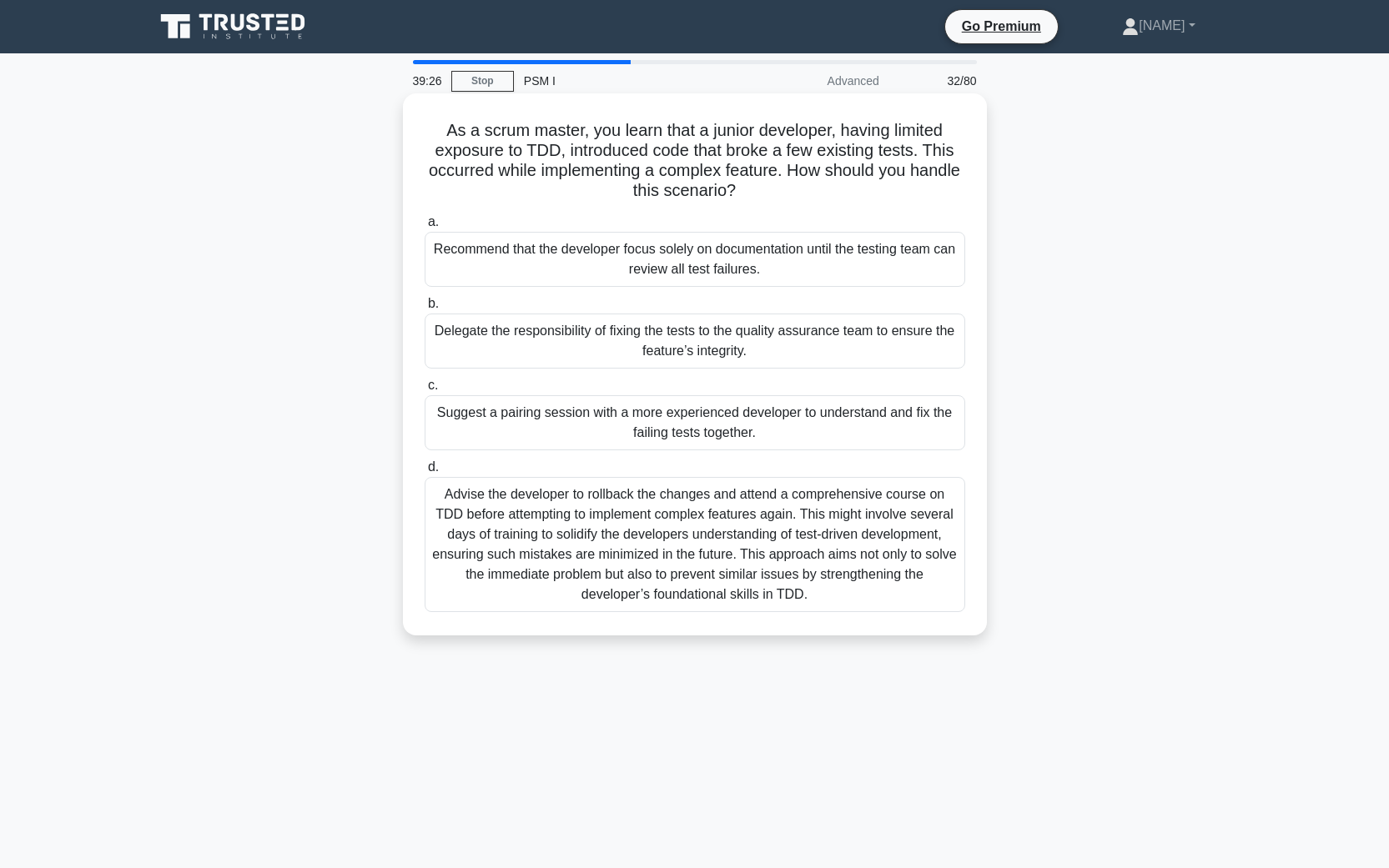 click on "Recommend that the developer focus solely on documentation until the testing team can review all test failures." at bounding box center (695, 259) 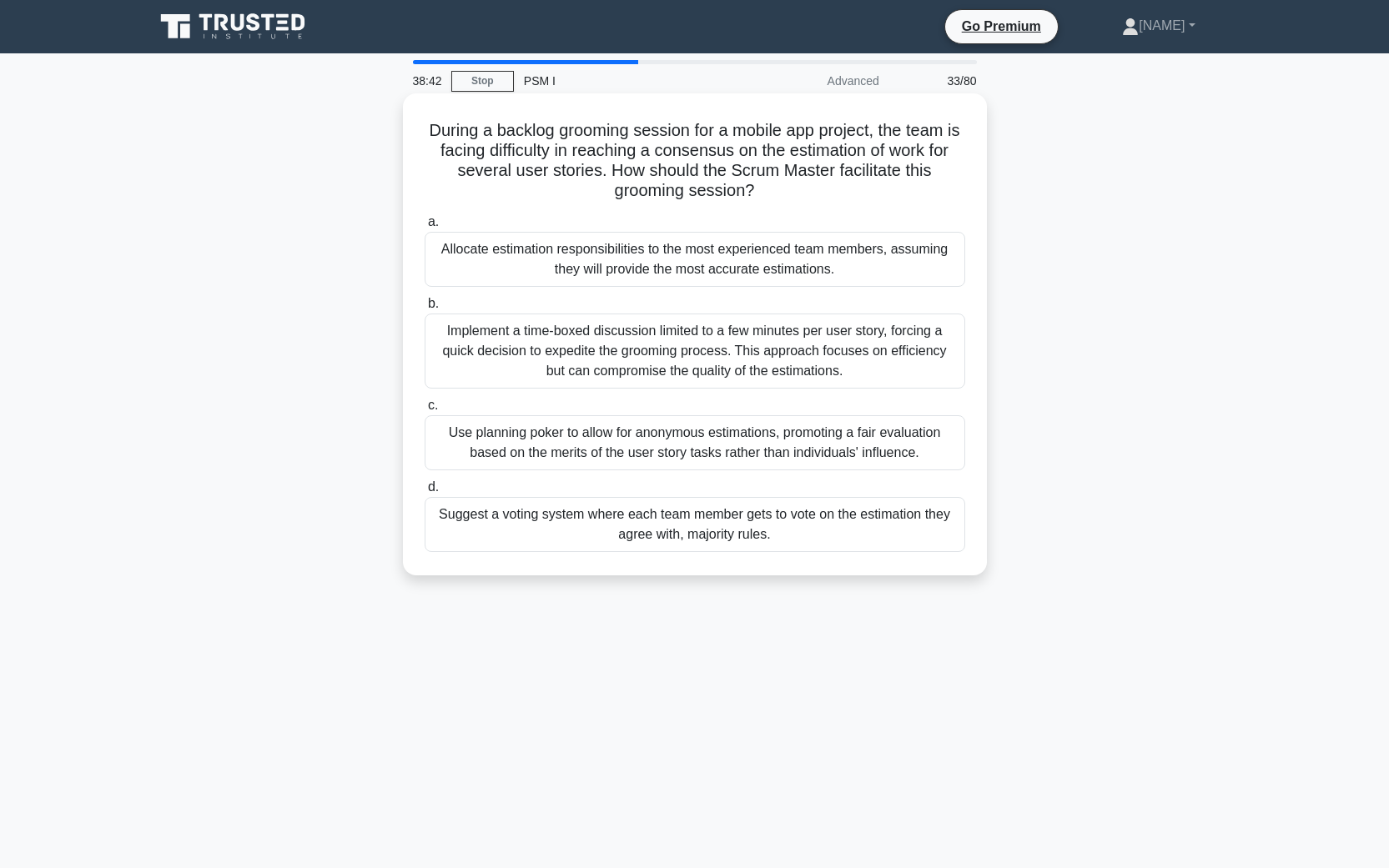 click on "Use planning poker to allow for anonymous estimations, promoting a fair evaluation based on the merits of the user story tasks rather than individuals' influence." at bounding box center [695, 443] 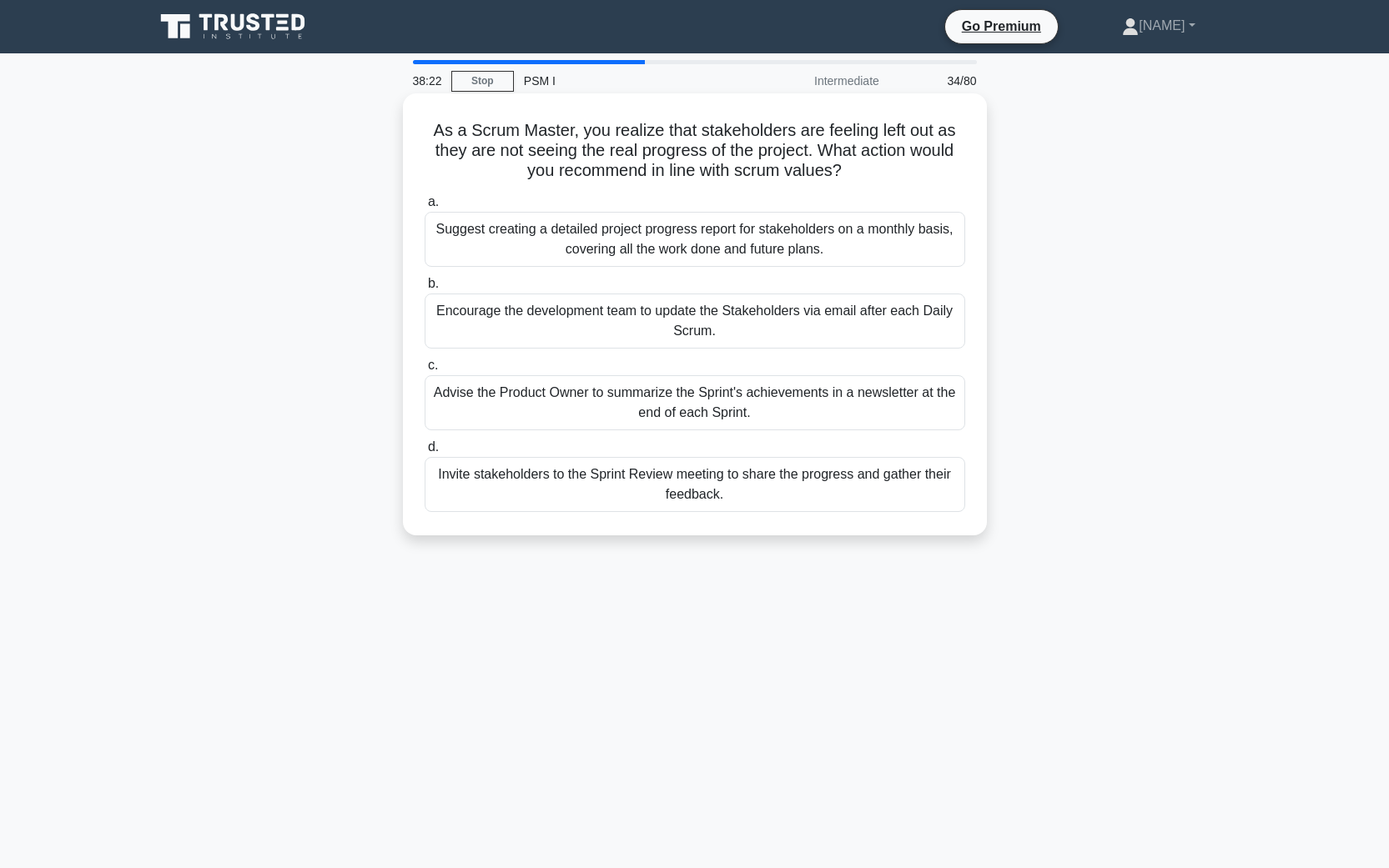 click on "Invite stakeholders to the Sprint Review meeting to share the progress and gather their feedback." at bounding box center [695, 484] 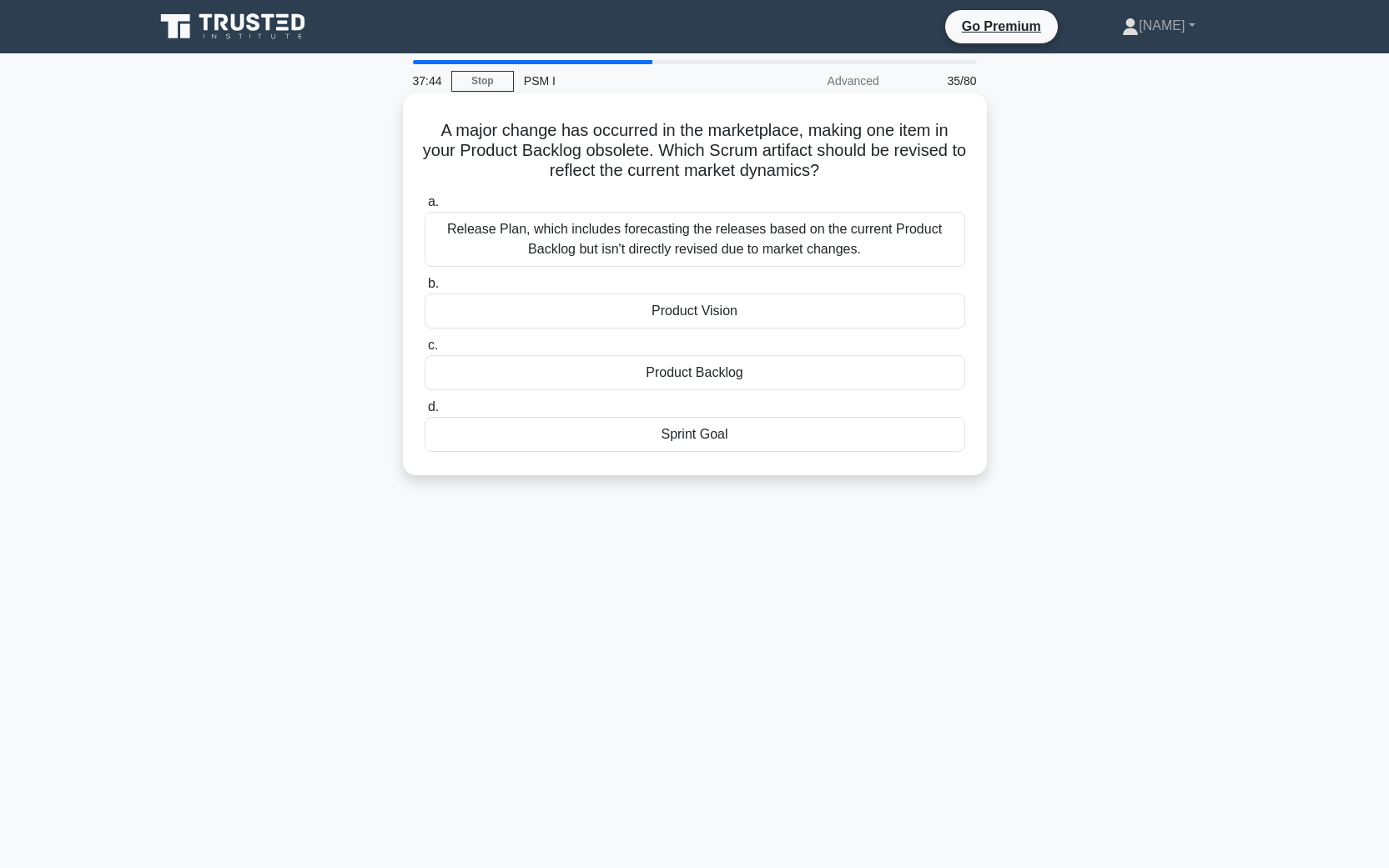 click on "Product Backlog" at bounding box center (695, 373) 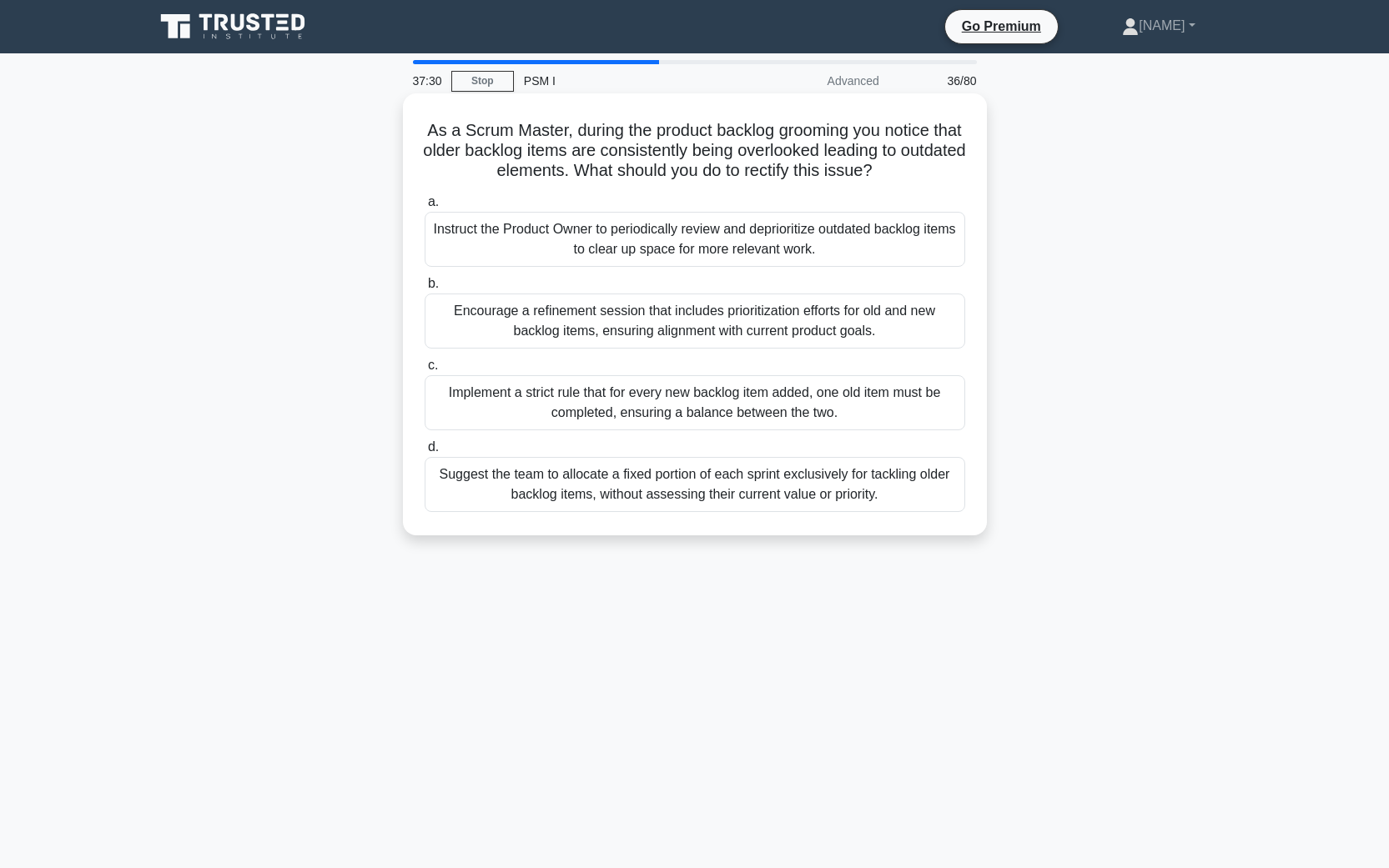 drag, startPoint x: 578, startPoint y: 174, endPoint x: 875, endPoint y: 168, distance: 297.0606 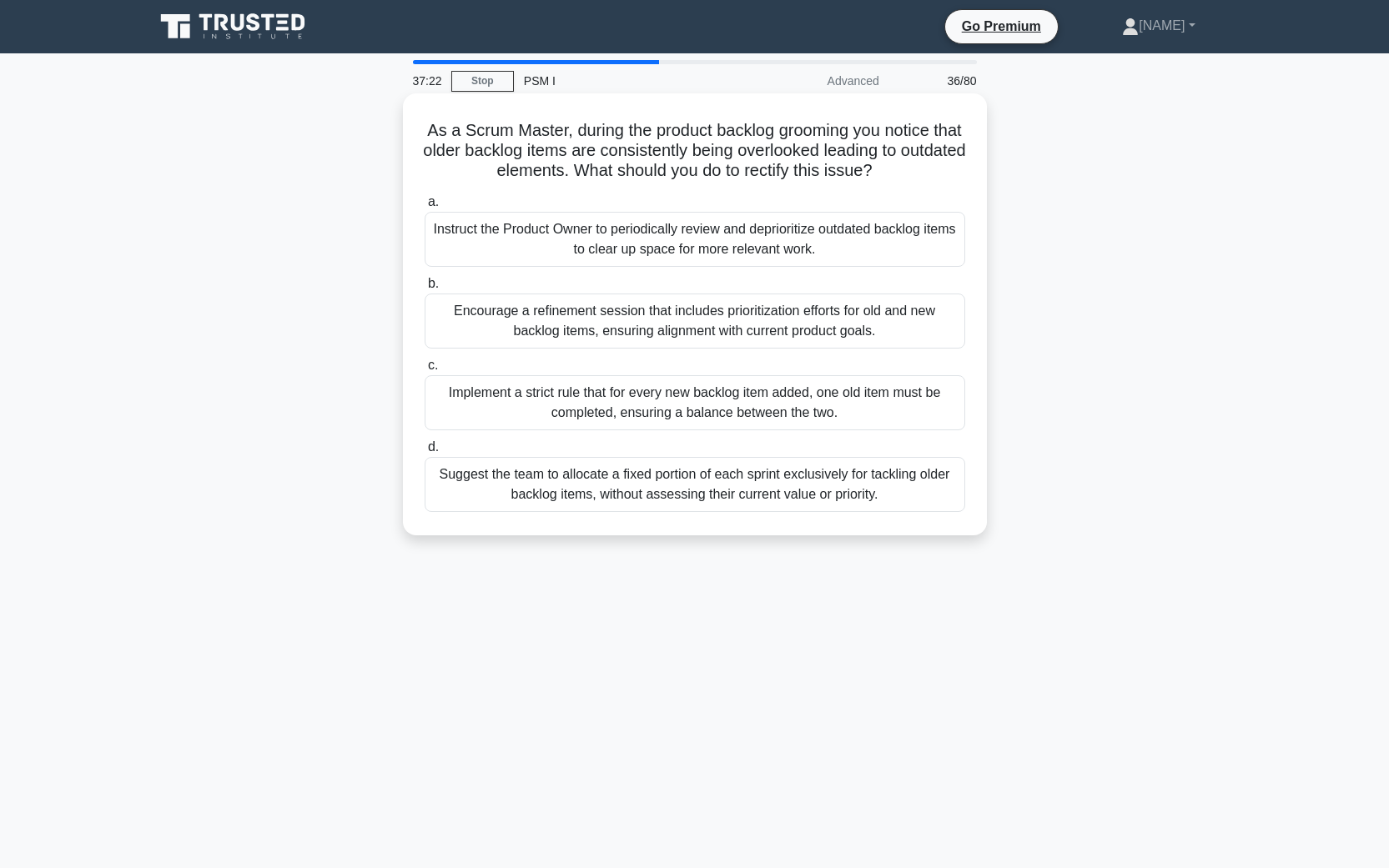 click on "Encourage a refinement session that includes prioritization efforts for old and new backlog items, ensuring alignment with current product goals." at bounding box center (695, 321) 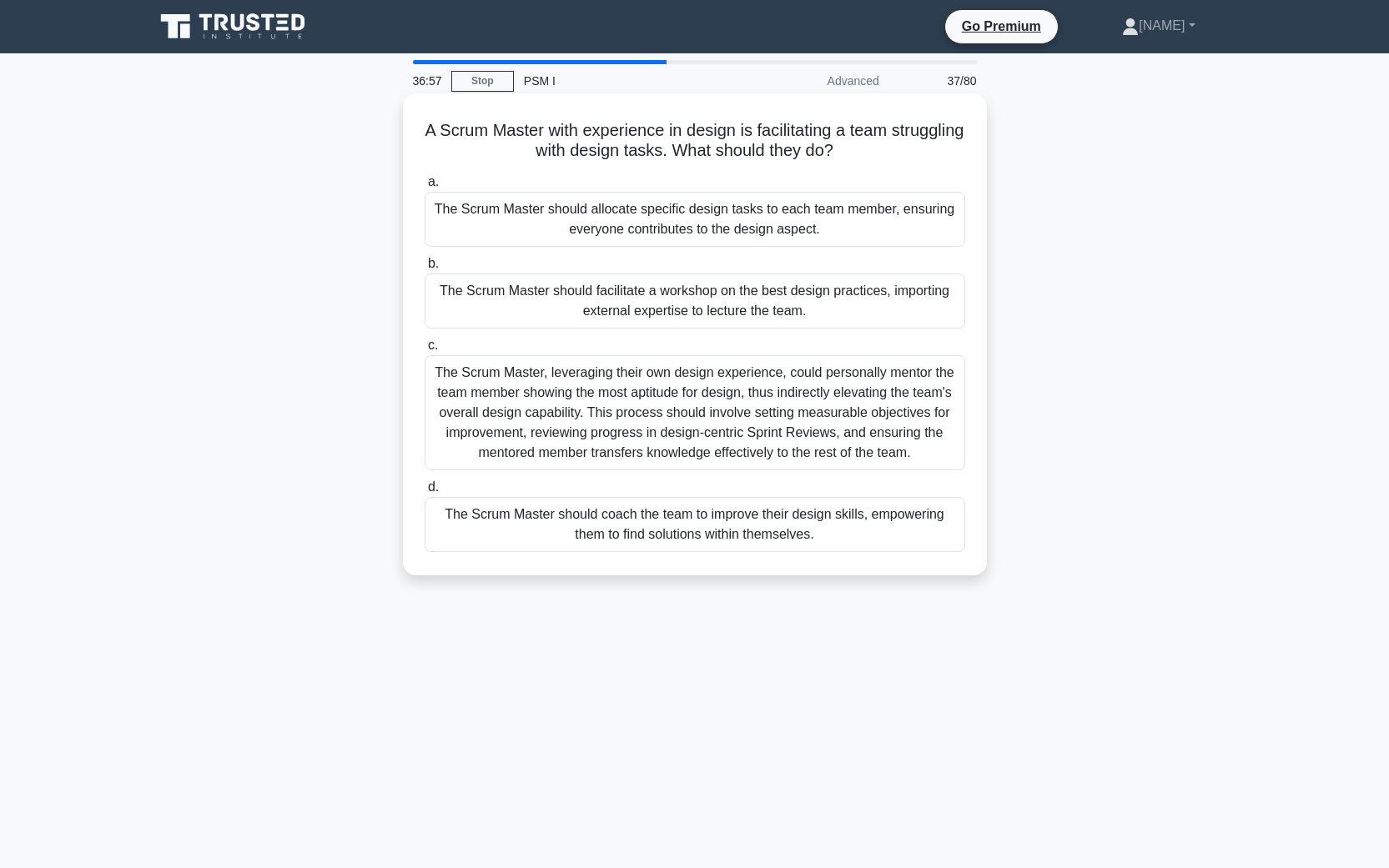click on "The Scrum Master should coach the team to improve their design skills, empowering them to find solutions within themselves." at bounding box center (695, 524) 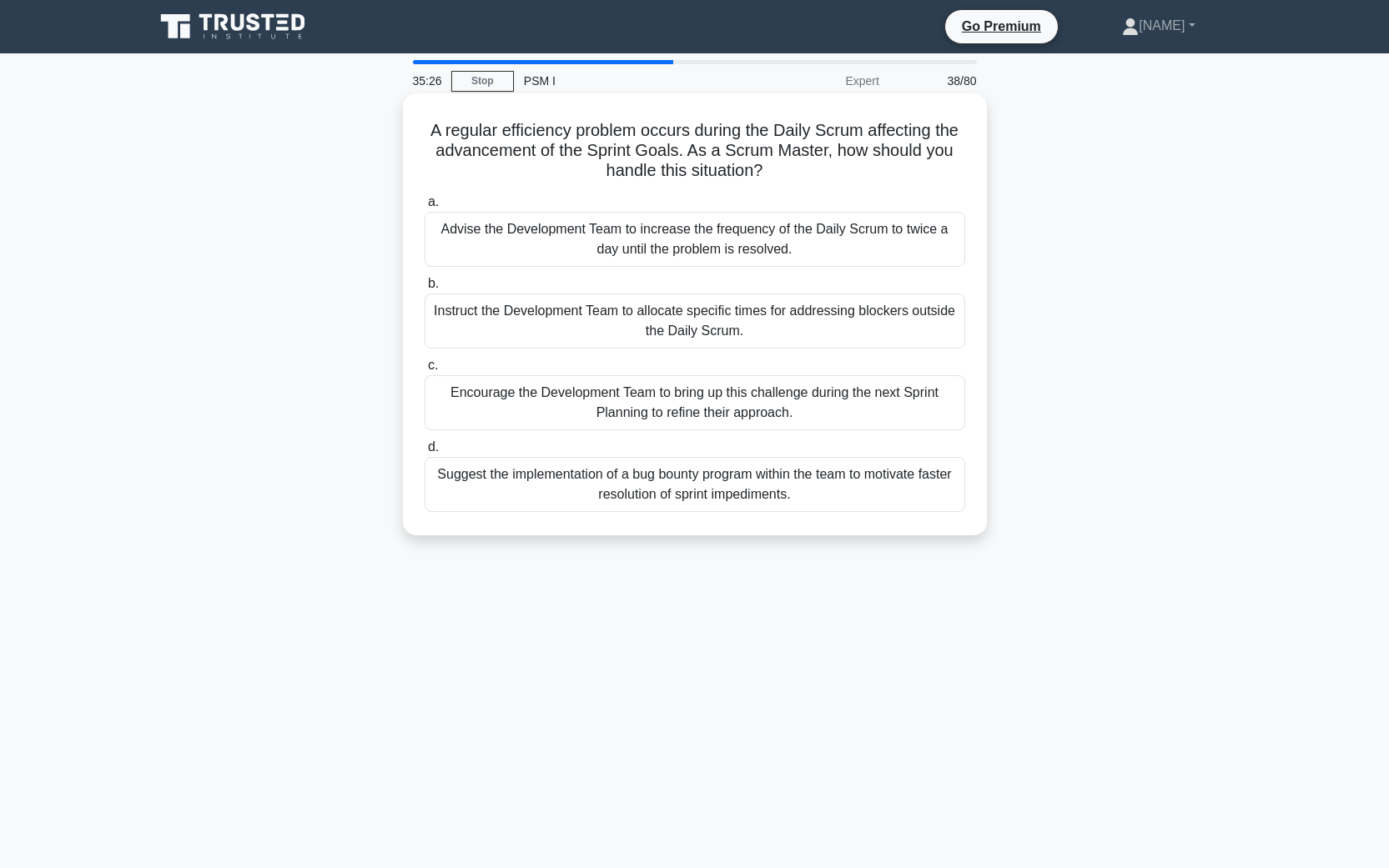 click on "Instruct the Development Team to allocate specific times for addressing blockers outside the Daily Scrum." at bounding box center (695, 321) 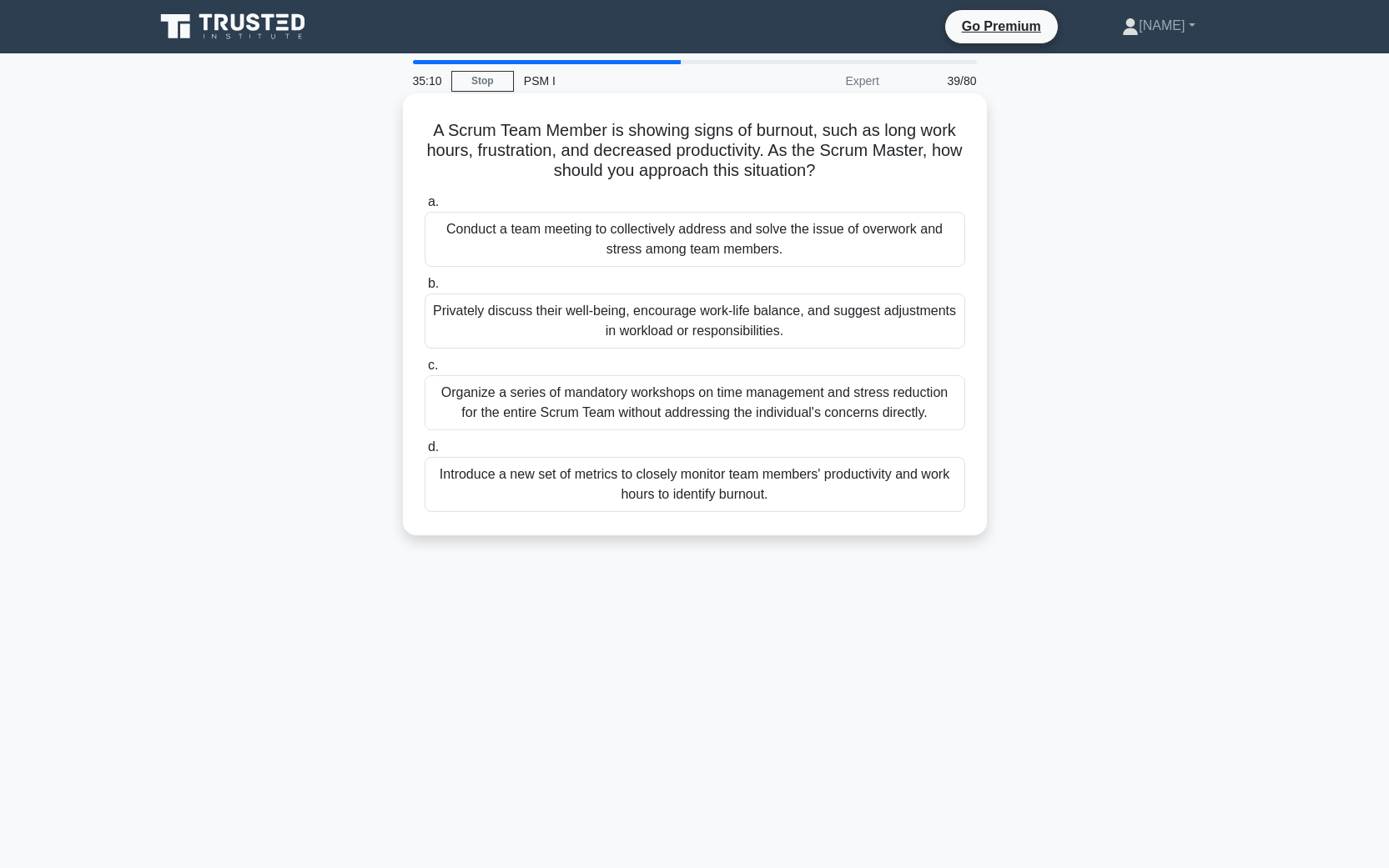 click on "Privately discuss their well-being, encourage work-life balance, and suggest adjustments in workload or responsibilities." at bounding box center [695, 321] 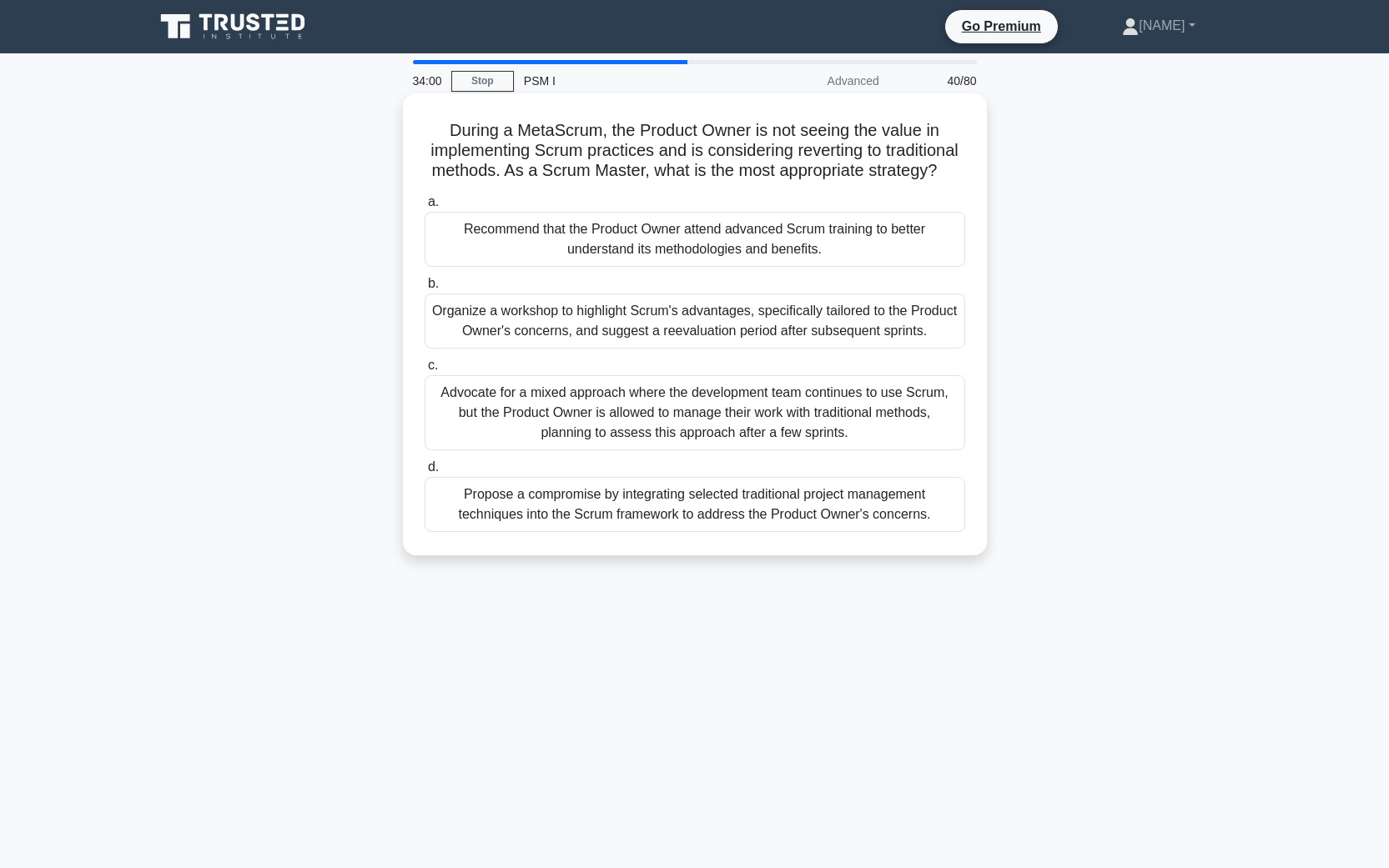 click on "Organize a workshop to highlight Scrum's advantages, specifically tailored to the Product Owner's concerns, and suggest a reevaluation period after subsequent sprints." at bounding box center (695, 321) 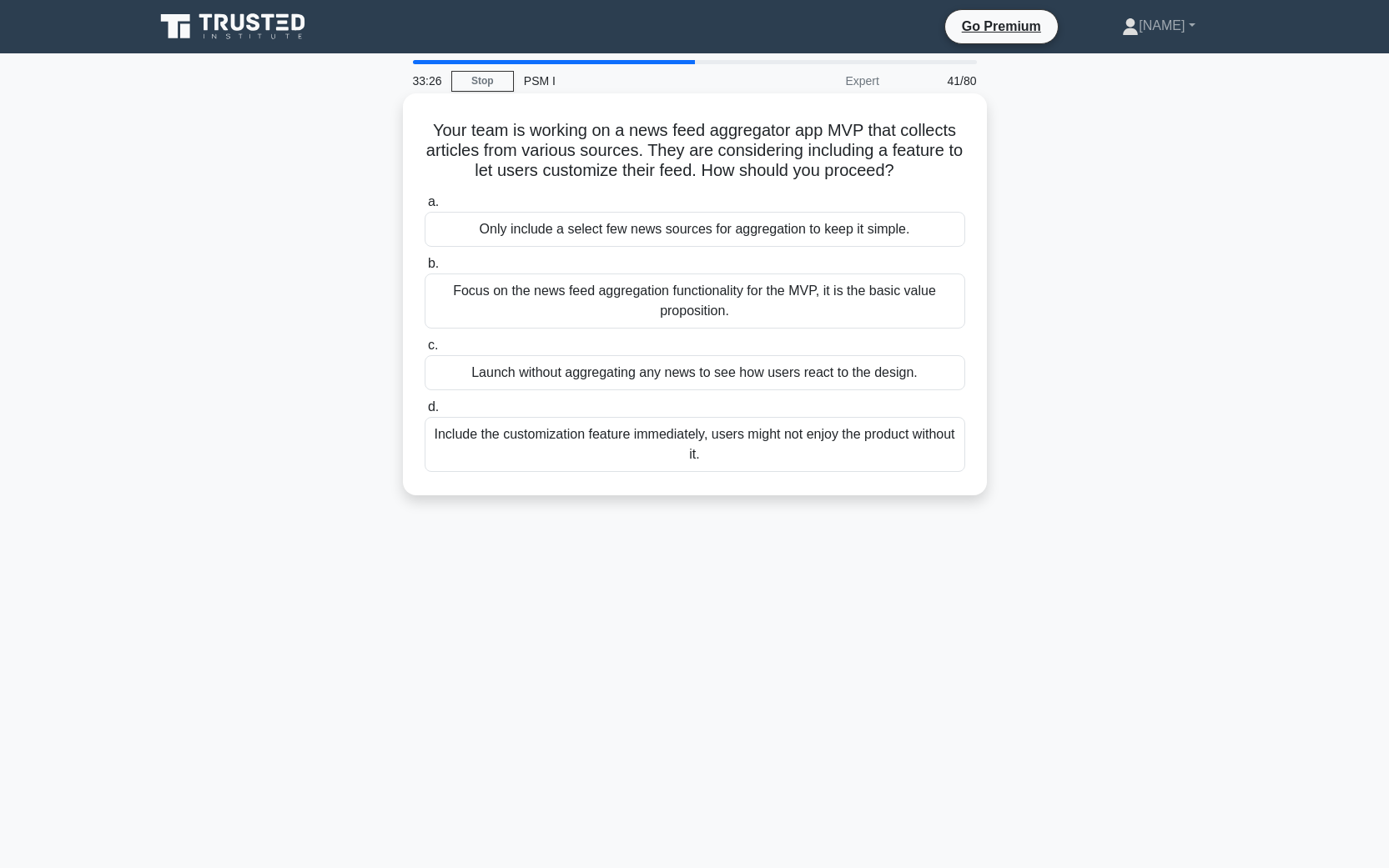 click on "Focus on the news feed aggregation functionality for the MVP, it is the basic value proposition." at bounding box center (695, 301) 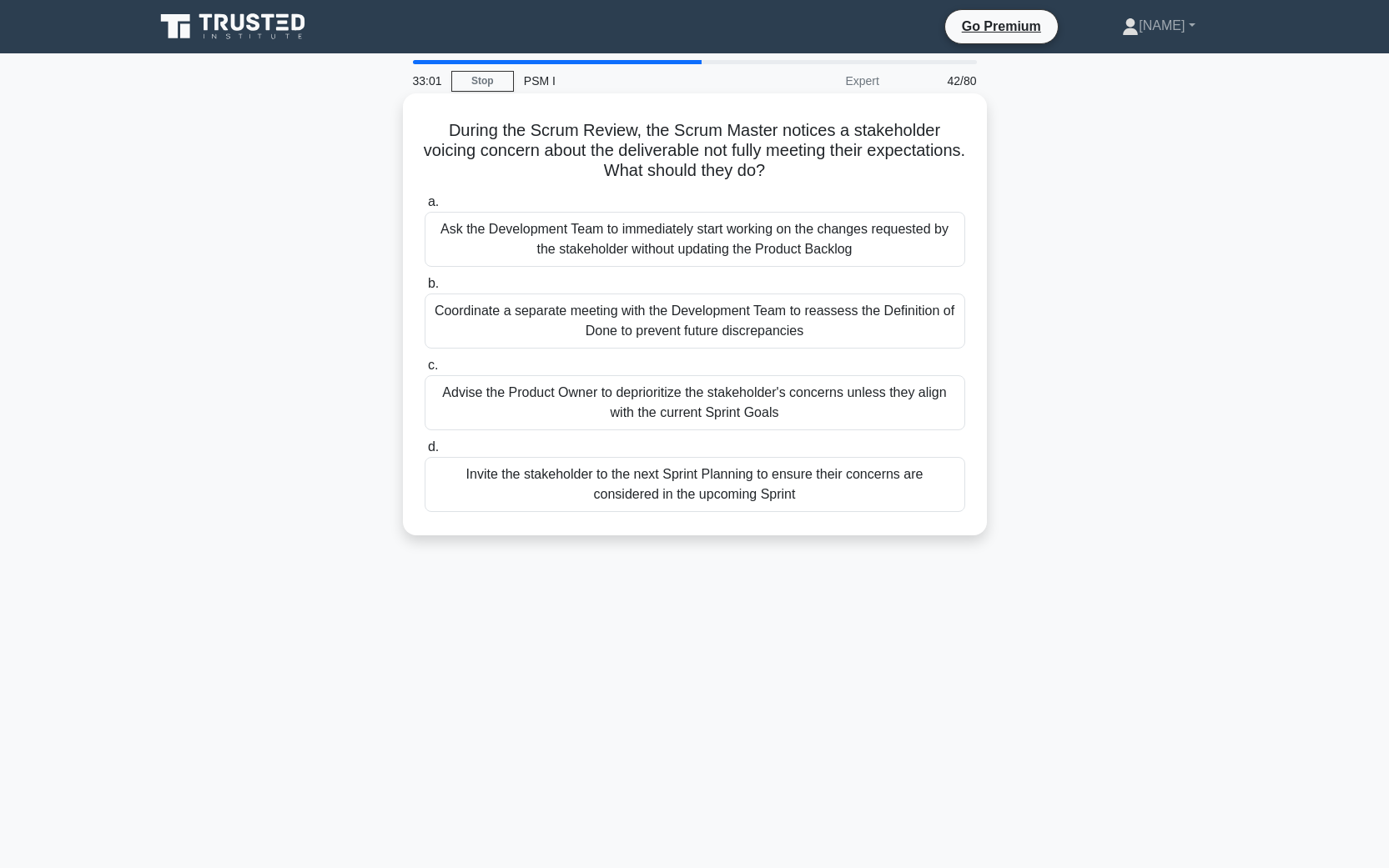 click on "Coordinate a separate meeting with the Development Team to reassess the Definition of Done to prevent future discrepancies" at bounding box center (695, 321) 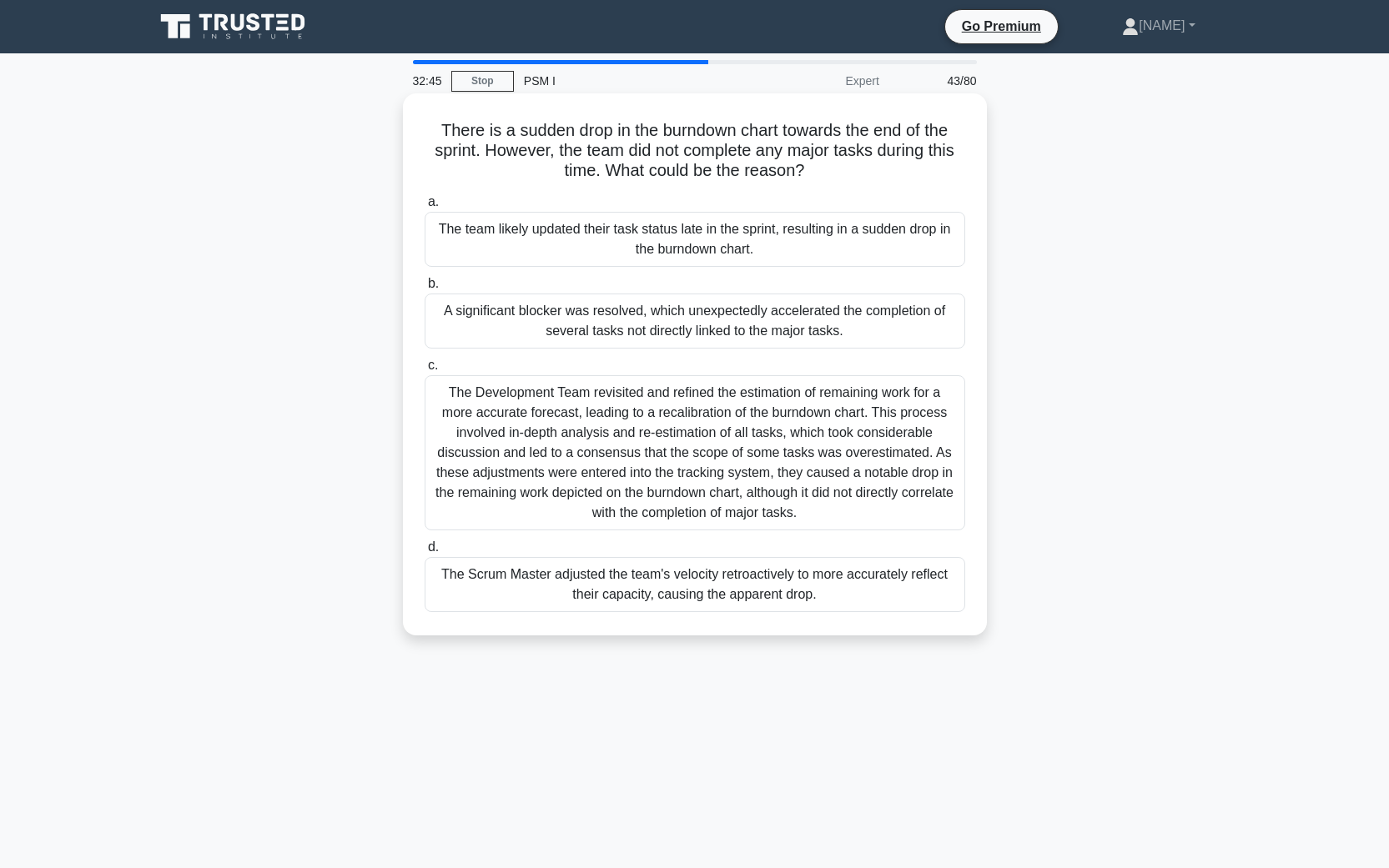 click on "The team likely updated their task status late in the sprint, resulting in a sudden drop in the burndown chart." at bounding box center (695, 239) 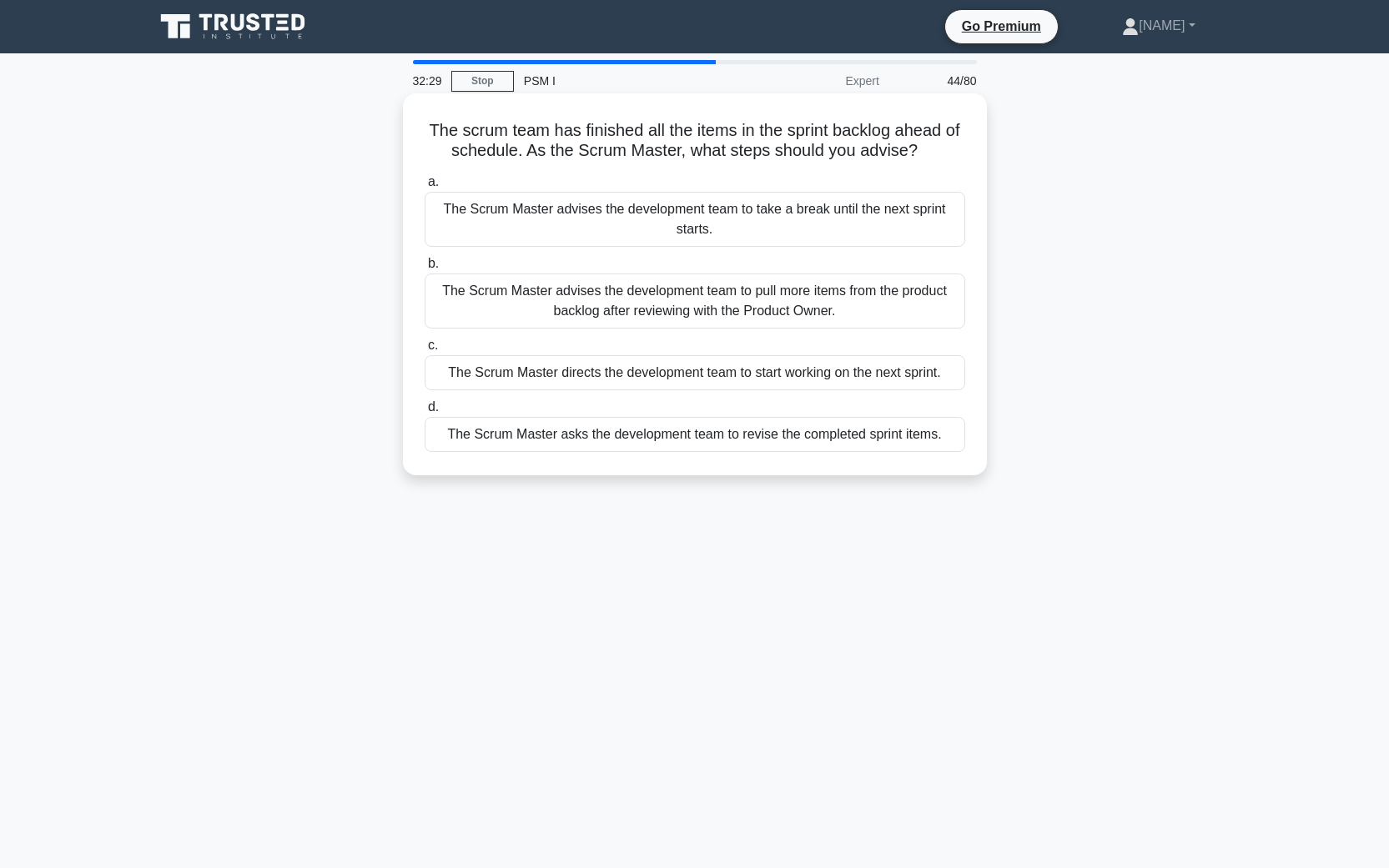 click on "The Scrum Master advises the development team to pull more items from the product backlog after reviewing with the Product Owner." at bounding box center [695, 301] 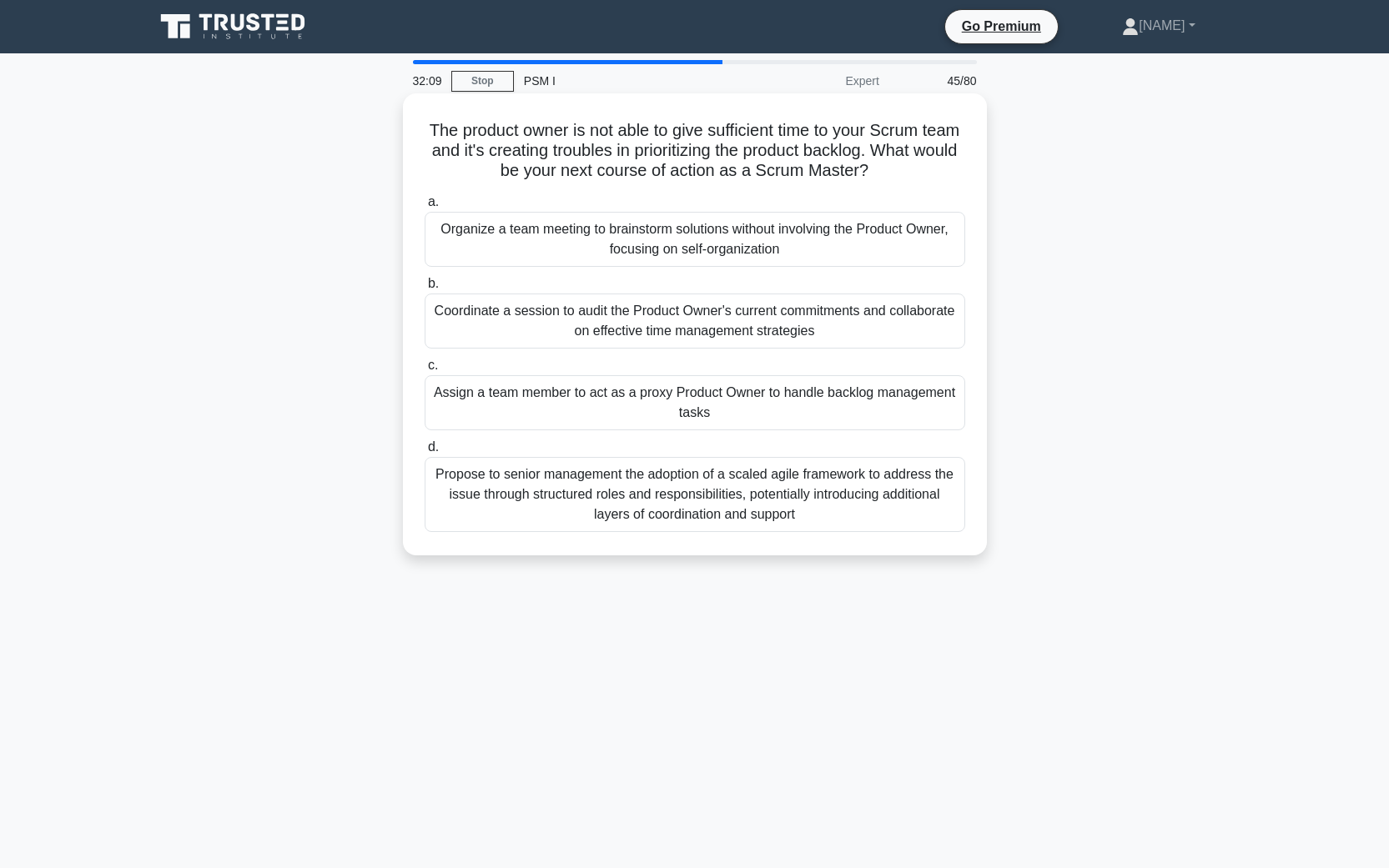 click on "Coordinate a session to audit the Product Owner's current commitments and collaborate on effective time management strategies" at bounding box center [695, 321] 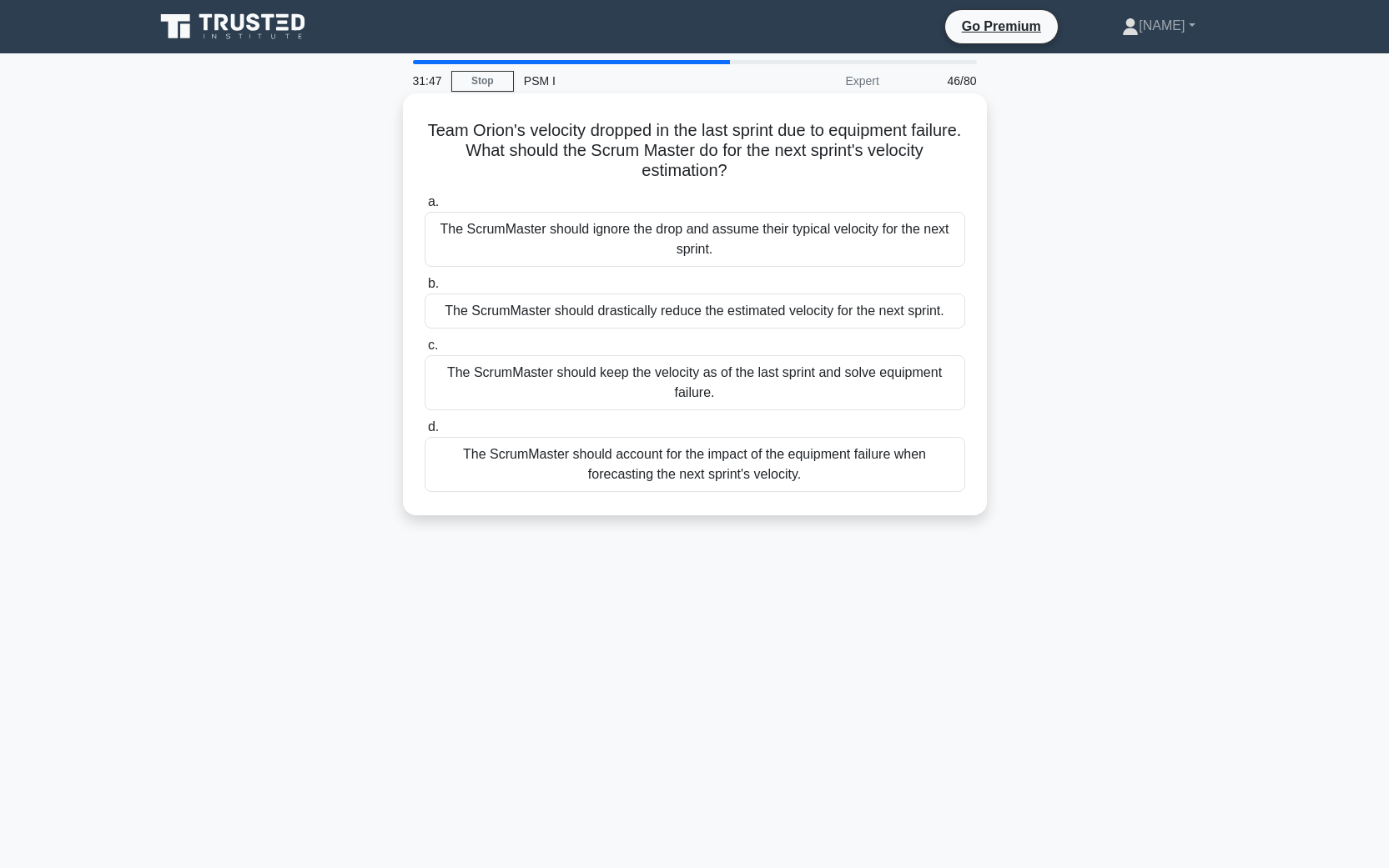 click on "The ScrumMaster should account for the impact of the equipment failure when forecasting the next sprint's velocity." at bounding box center [695, 464] 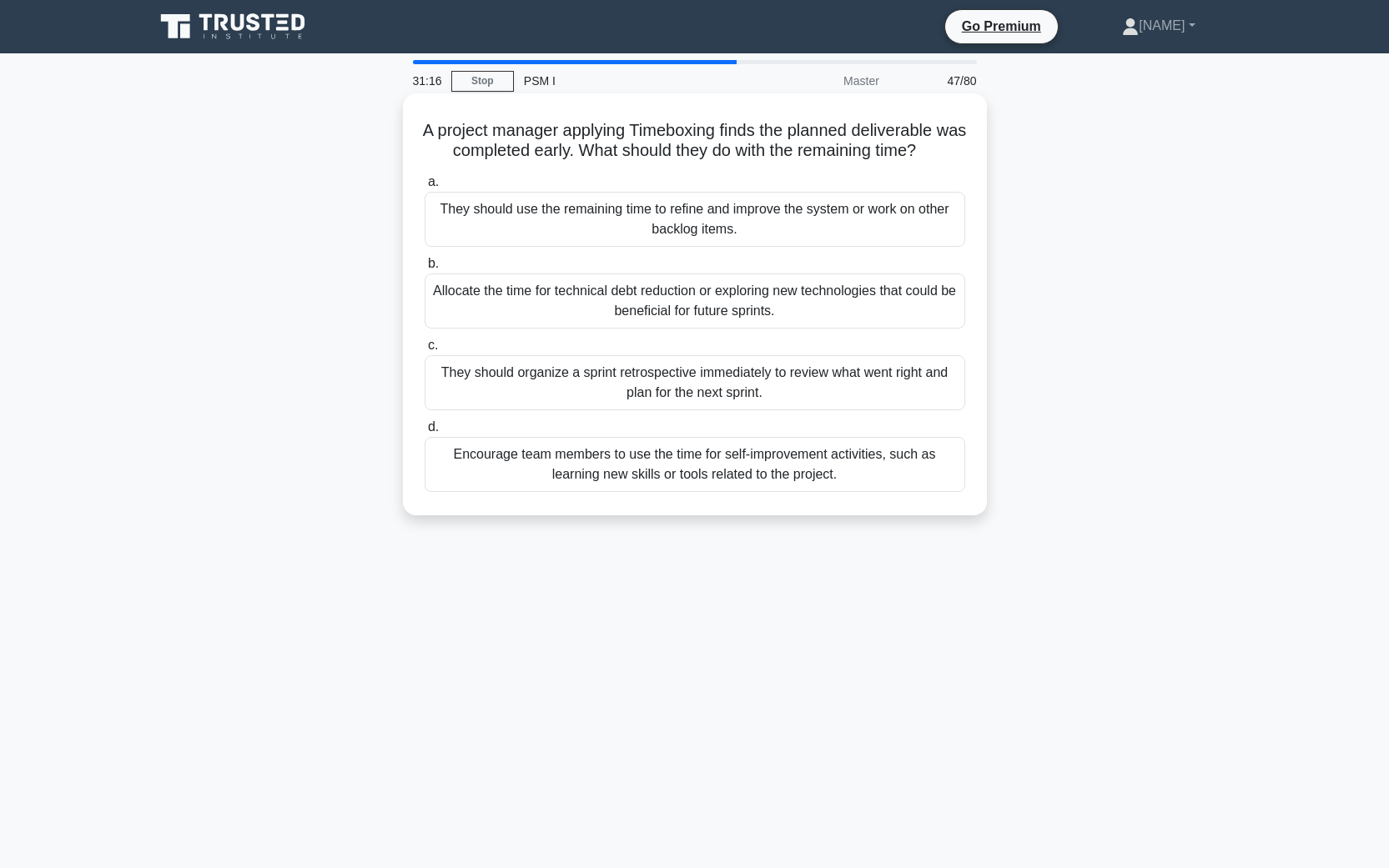 drag, startPoint x: 909, startPoint y: 573, endPoint x: 415, endPoint y: 135, distance: 660.2121 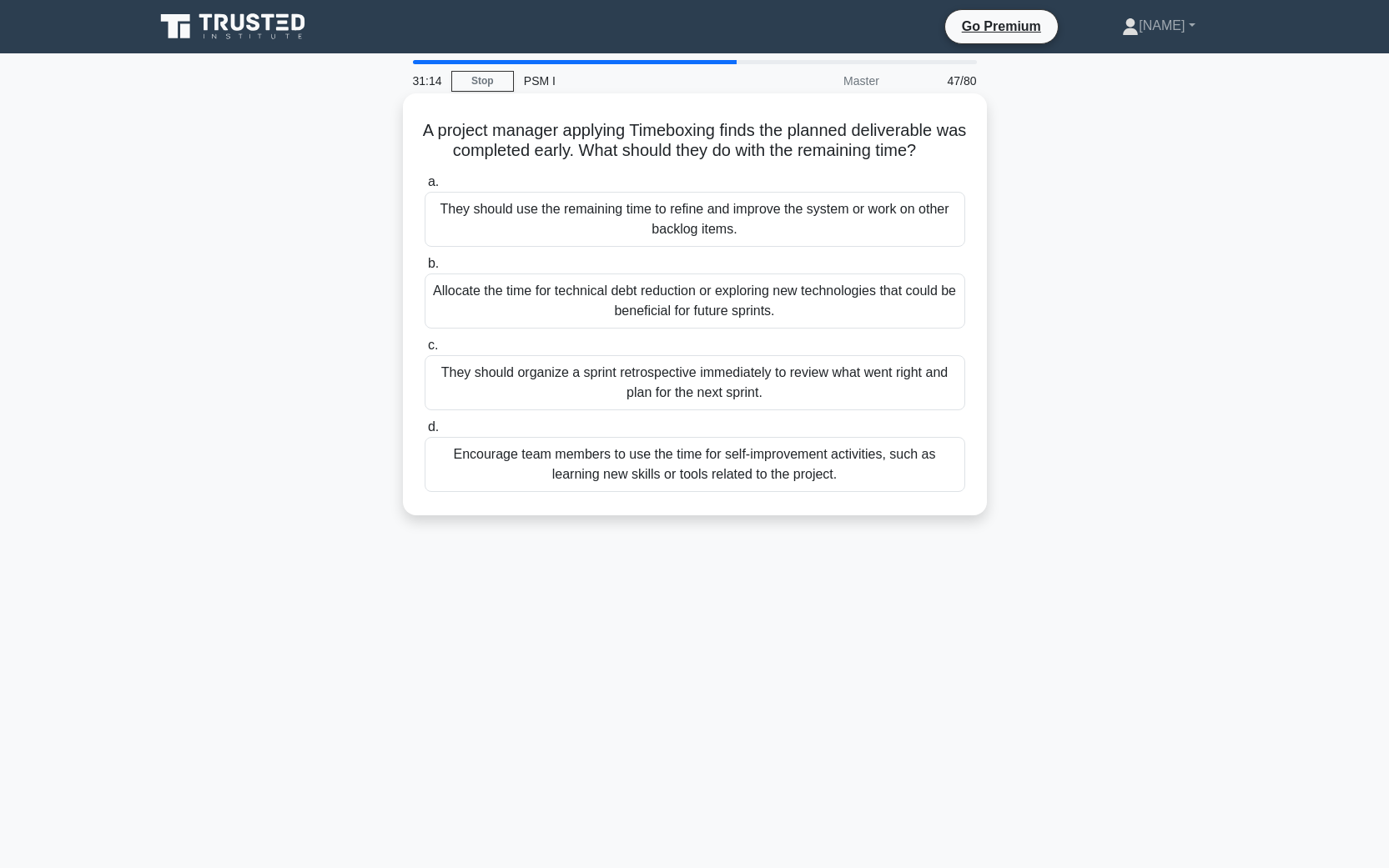 copy on "A project manager applying Timeboxing finds the planned deliverable was completed early. What should they do with the remaining time?
.spinner_0XTQ{transform-origin:center;animation:spinner_y6GP .75s linear infinite}@keyframes spinner_y6GP{100%{transform:rotate(360deg)}}
a.
They should use the remaining time to refine and improve the system or work on other backlog items.
b.
Allocate the time for technical debt reduction or exploring new technologies that could be beneficial for future sprints.
c.
They should organize a sprint retrospective immediately to review what went right and plan for the next sprint.
d.
Encourage team members to use the time for self-improvement activities, such as learning new skil..." 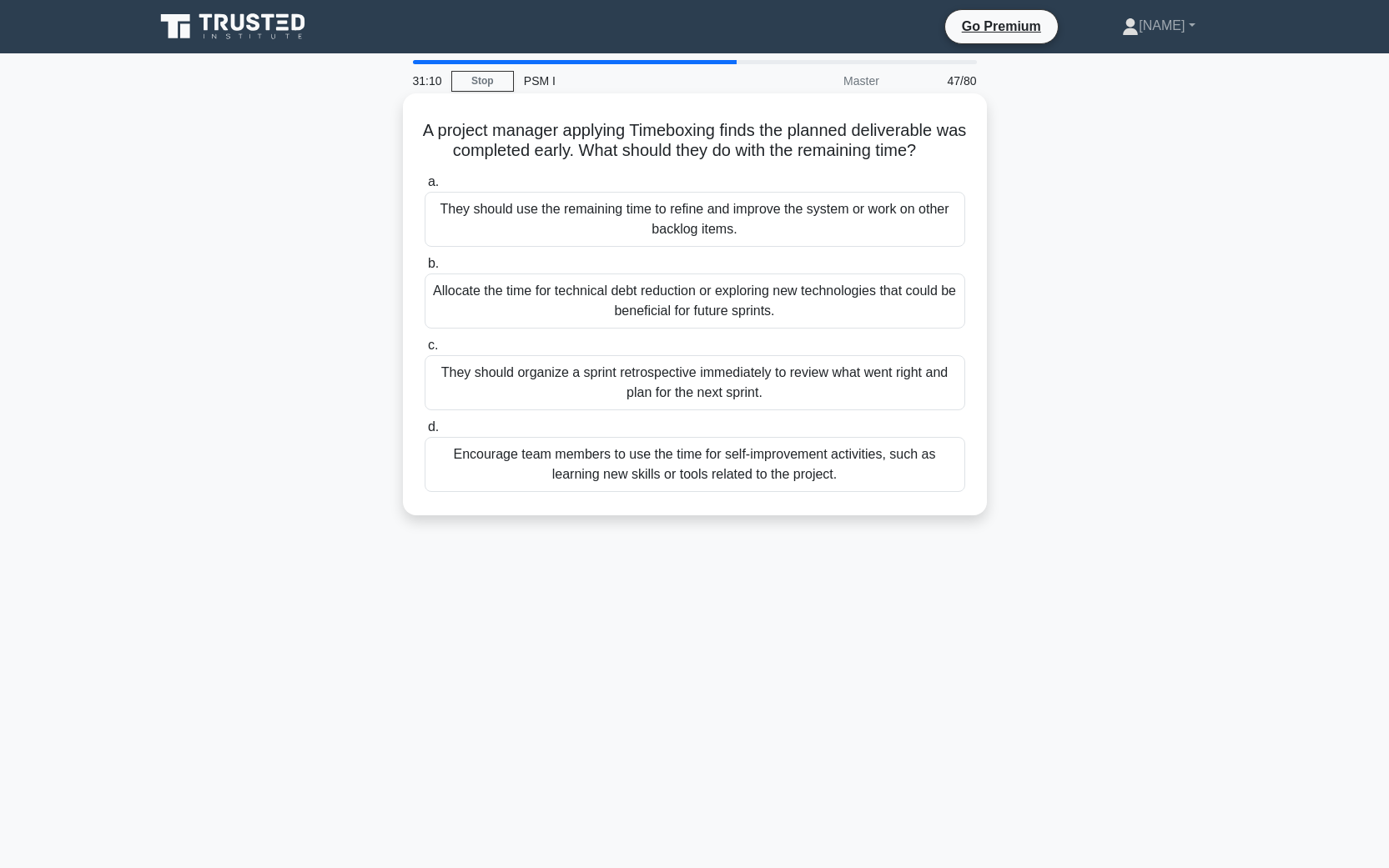 click on "d.
Encourage team members to use the time for self-improvement activities, such as learning new skills or tools related to the project." at bounding box center (695, 454) 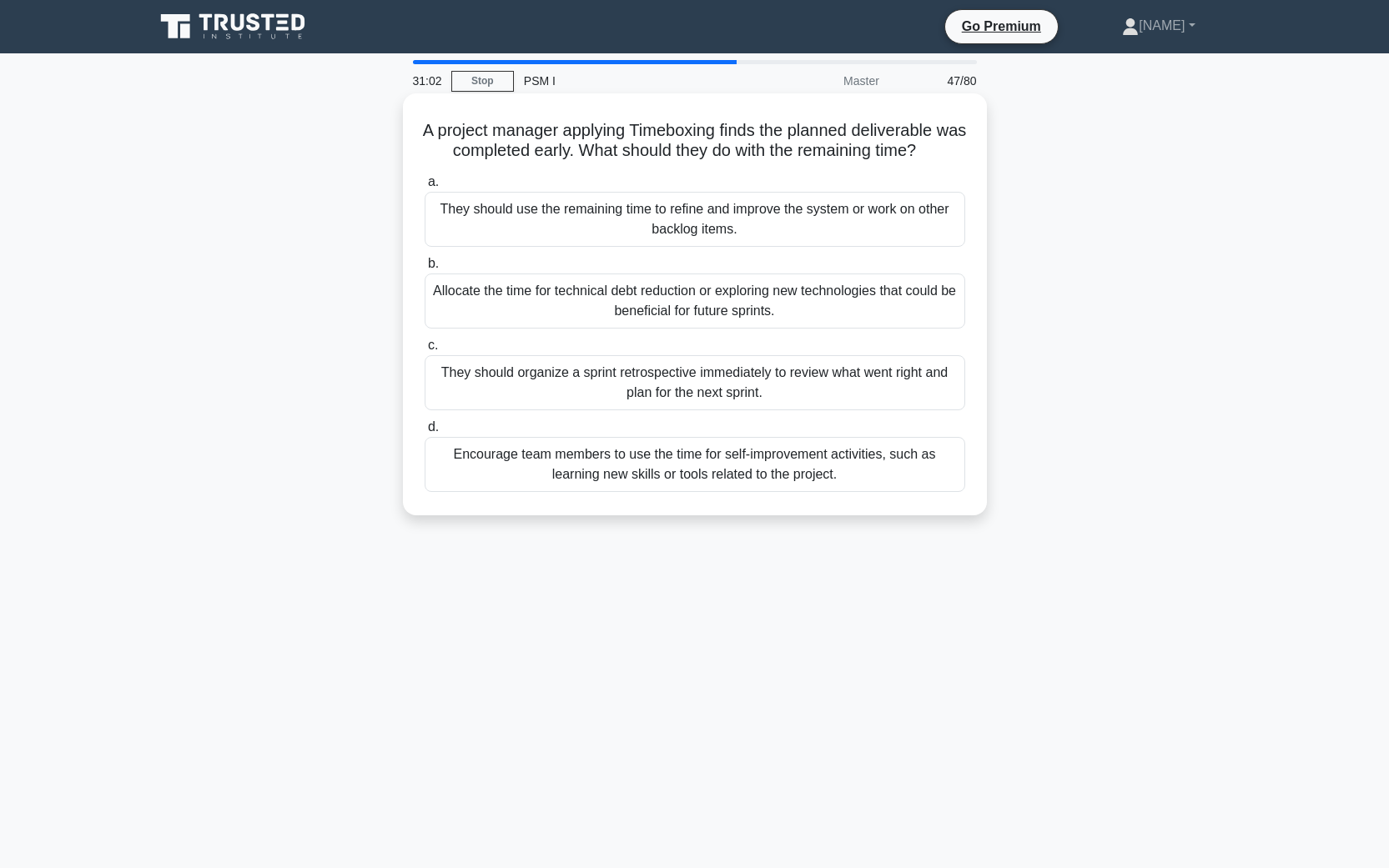 click on "Allocate the time for technical debt reduction or exploring new technologies that could be beneficial for future sprints." at bounding box center (695, 301) 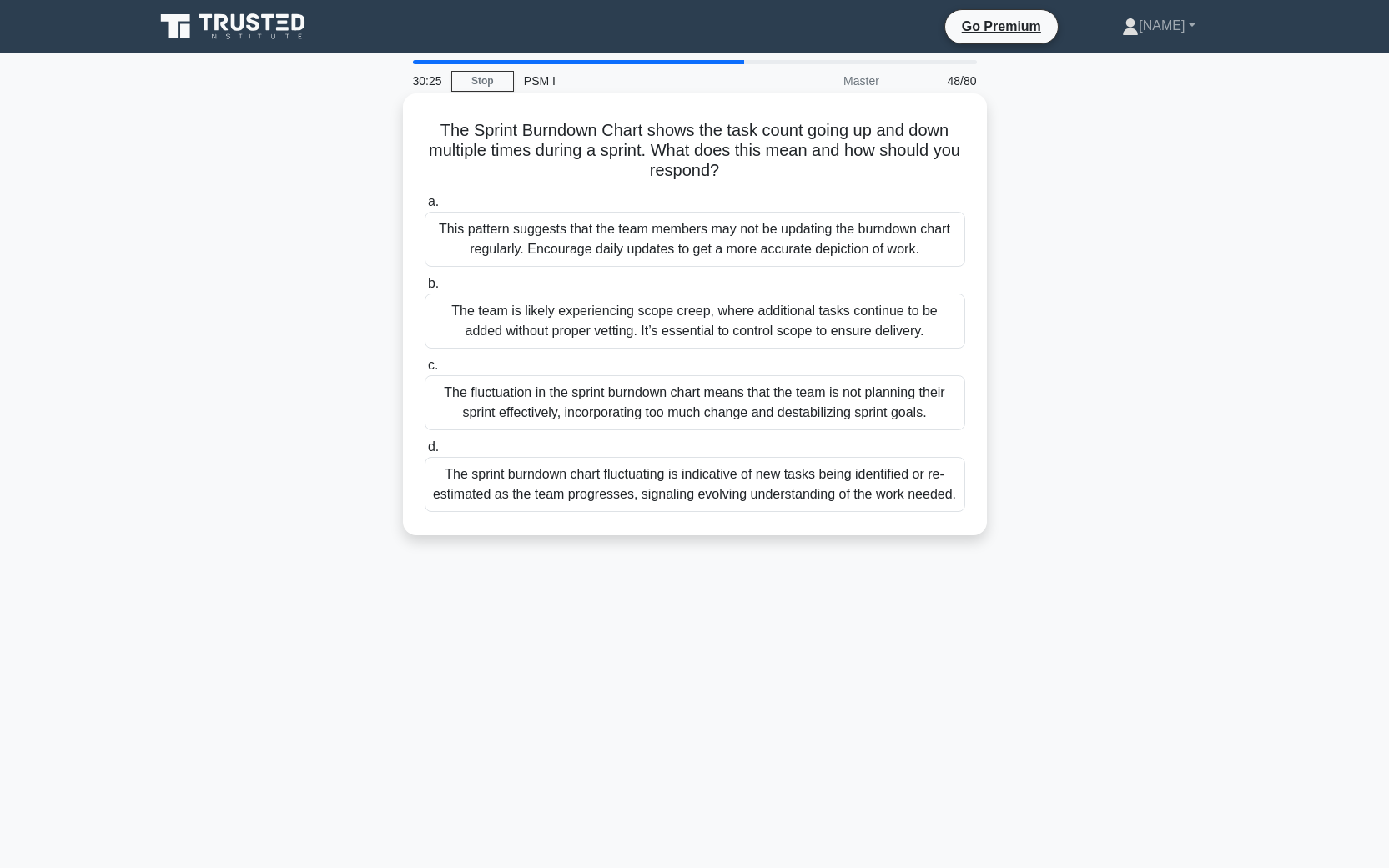 click on "The sprint burndown chart fluctuating is indicative of new tasks being identified or re-estimated as the team progresses, signaling evolving understanding of the work needed." at bounding box center [695, 484] 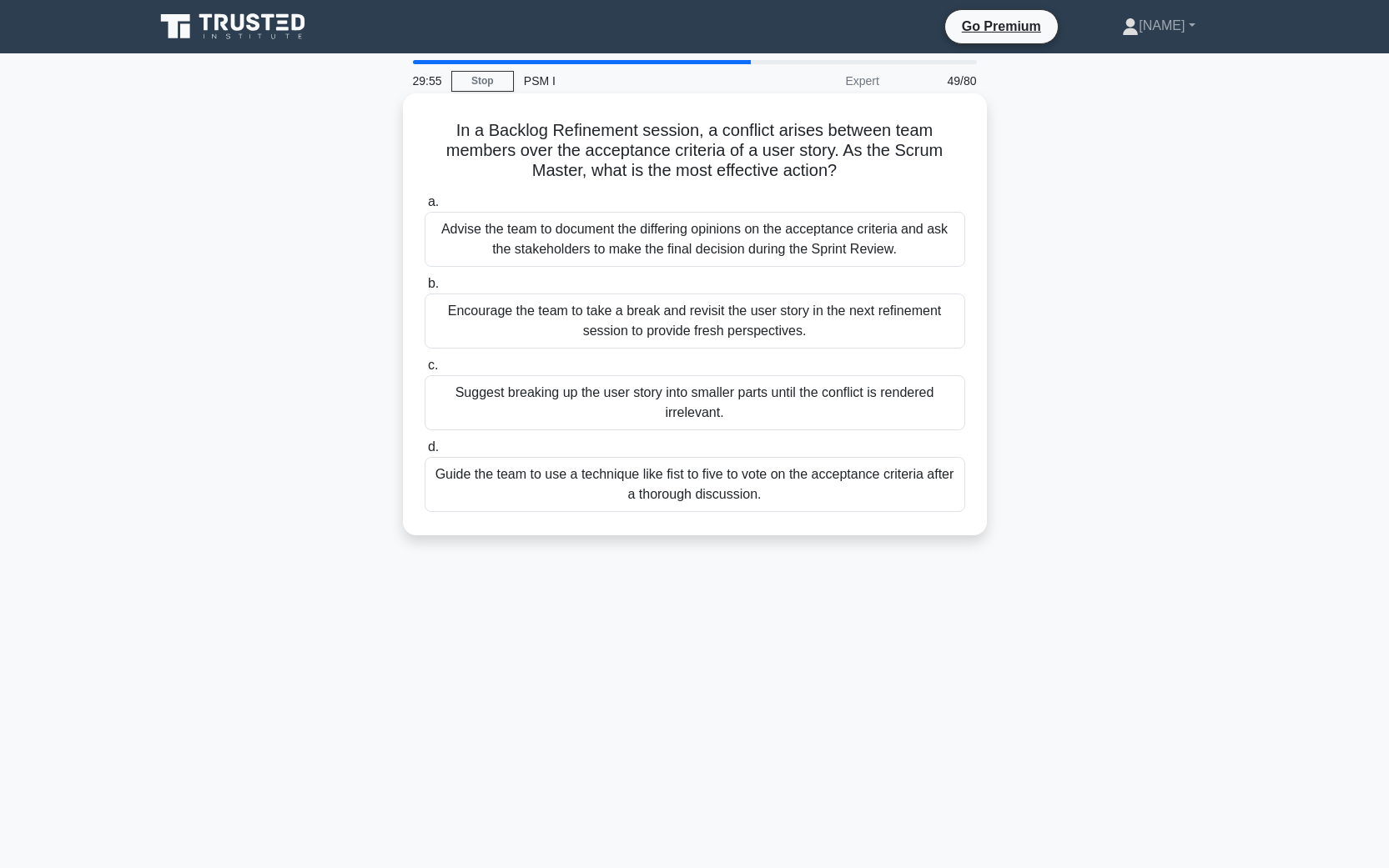 click on "Suggest breaking up the user story into smaller parts until the conflict is rendered irrelevant." at bounding box center (695, 403) 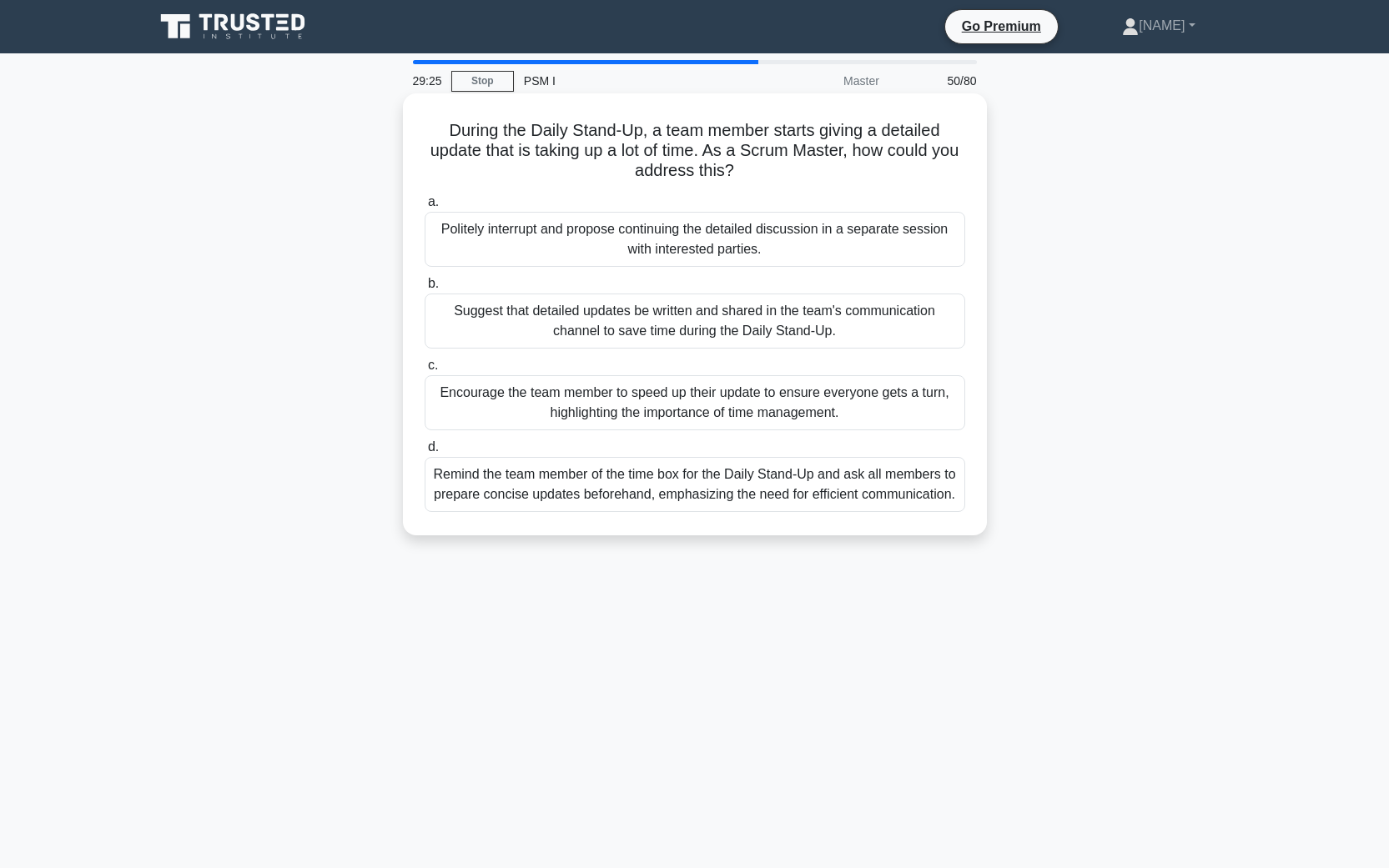 click on "Remind the team member of the time box for the Daily Stand-Up and ask all members to prepare concise updates beforehand, emphasizing the need for efficient communication." at bounding box center [695, 484] 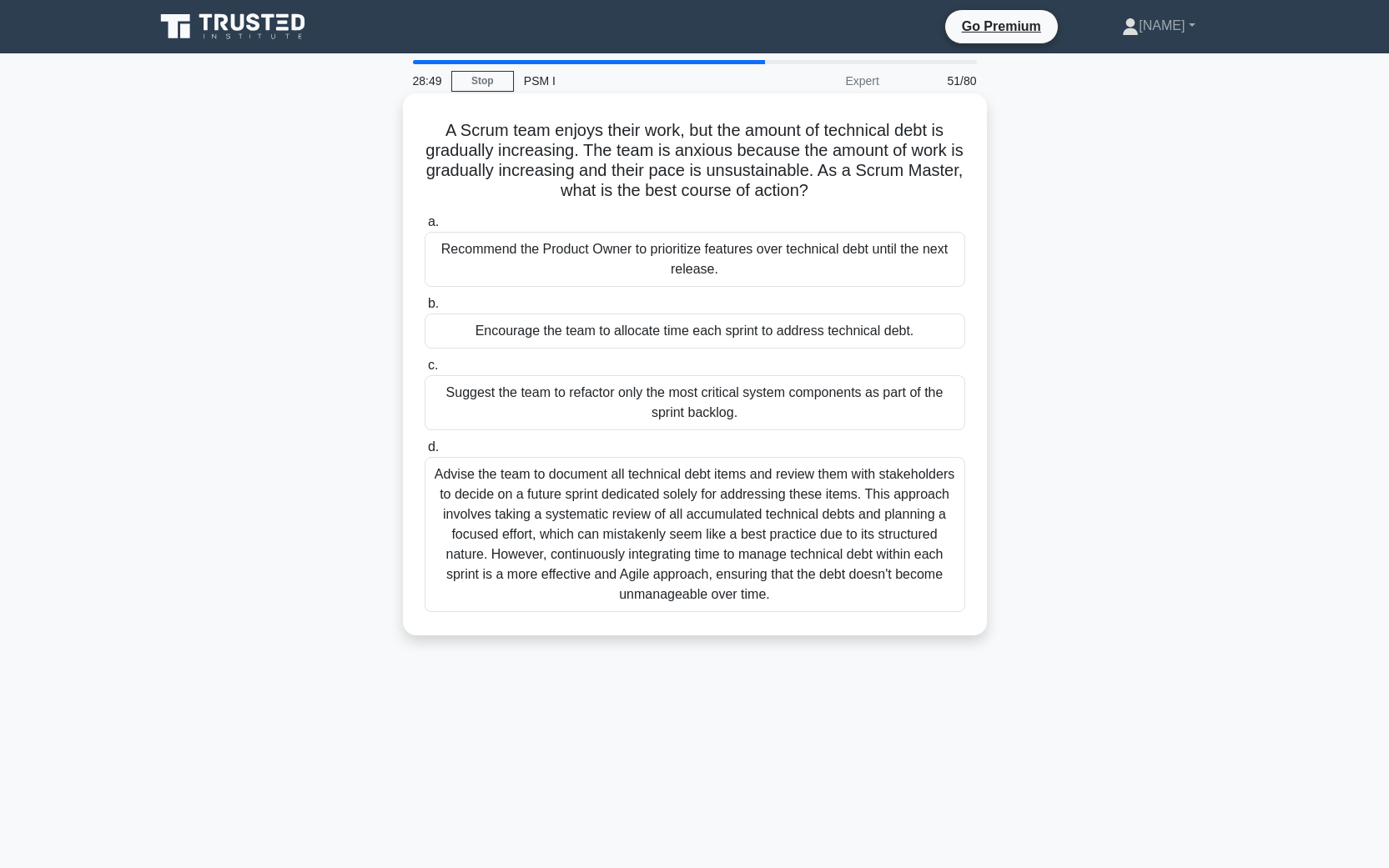 click on "Encourage the team to allocate time each sprint to address technical debt." at bounding box center [695, 331] 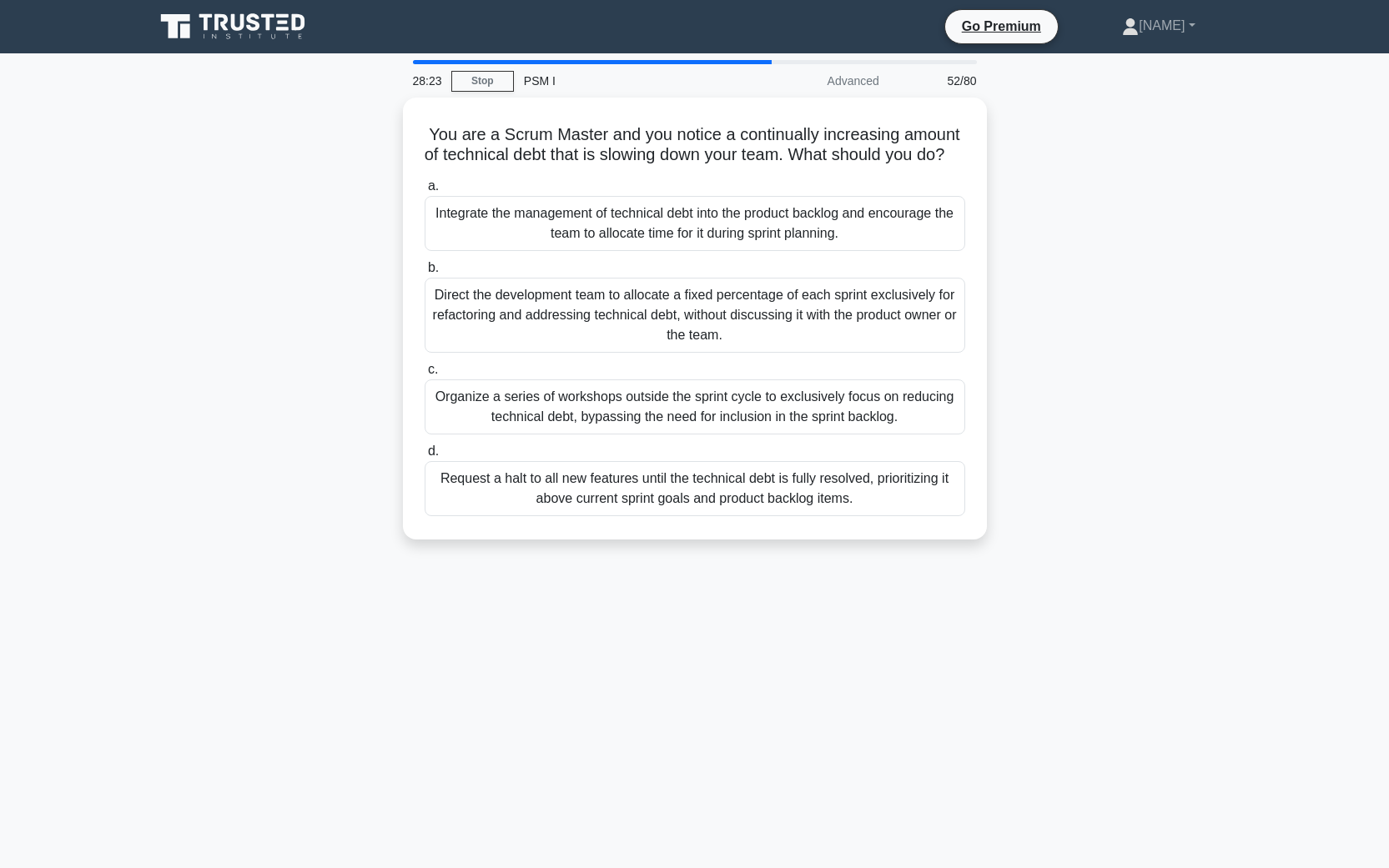 drag, startPoint x: 370, startPoint y: 414, endPoint x: 384, endPoint y: 450, distance: 38.62642 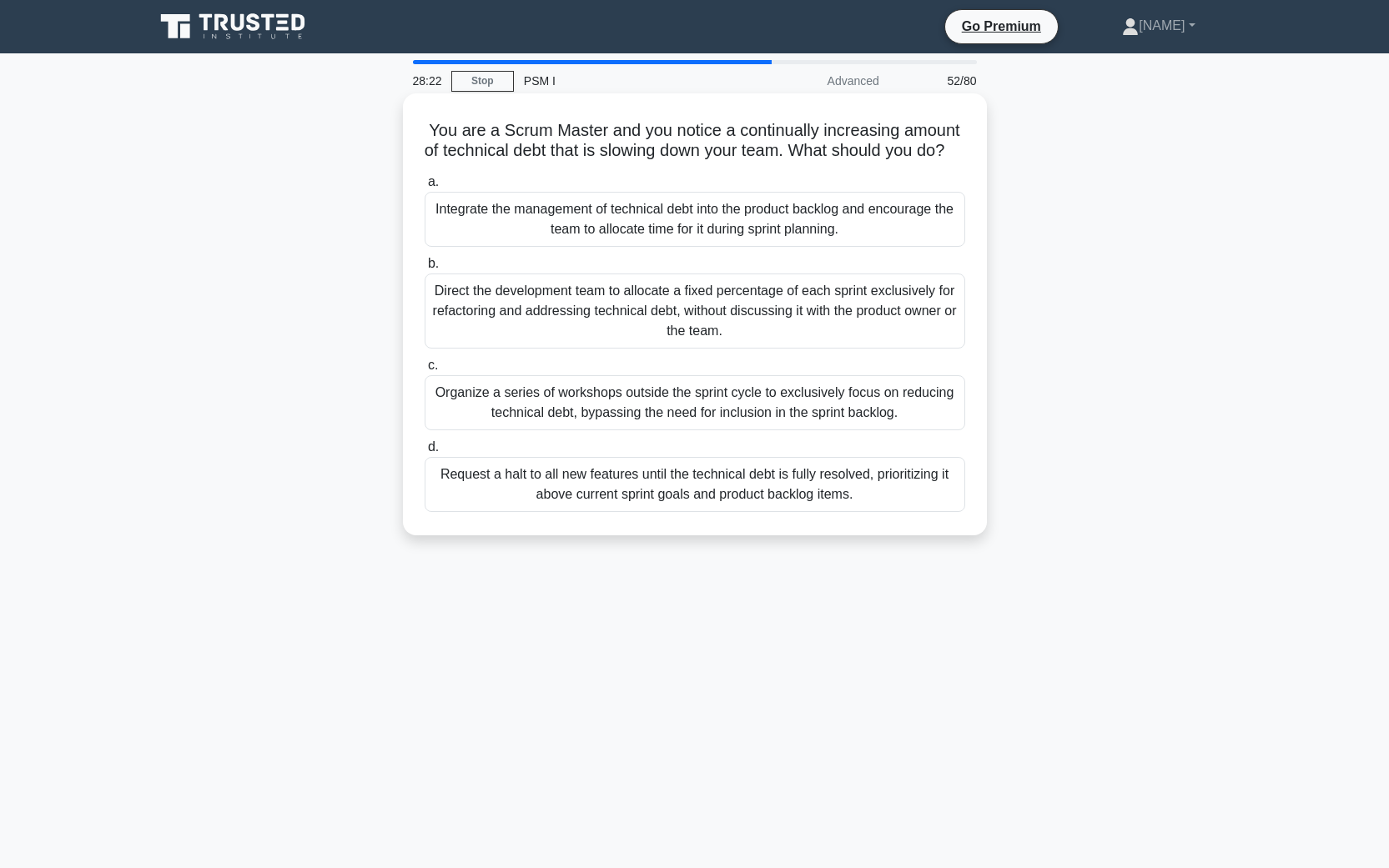 click on "Integrate the management of technical debt into the product backlog and encourage the team to allocate time for it during sprint planning." at bounding box center (695, 219) 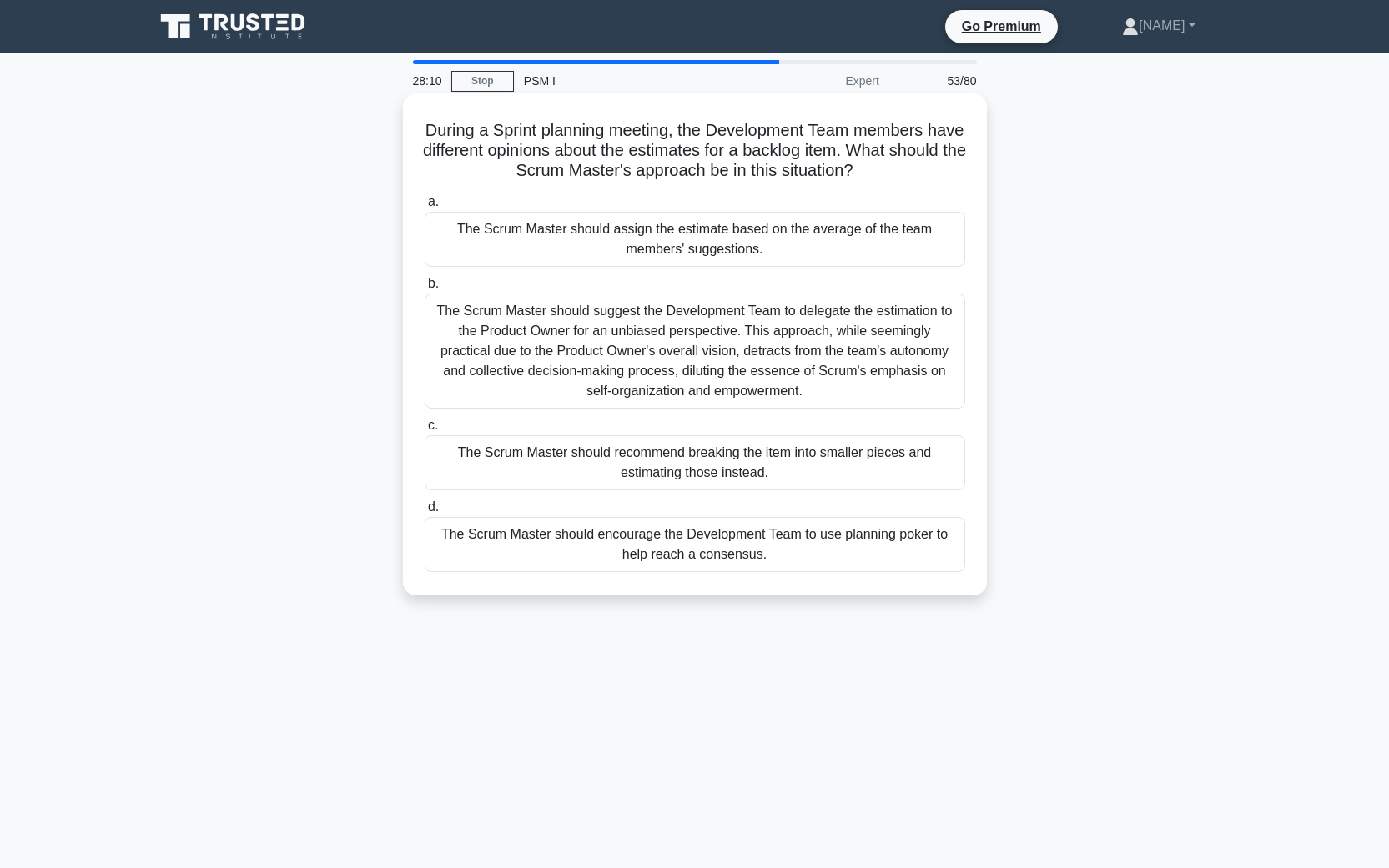 drag, startPoint x: 873, startPoint y: 173, endPoint x: 467, endPoint y: 138, distance: 407.50583 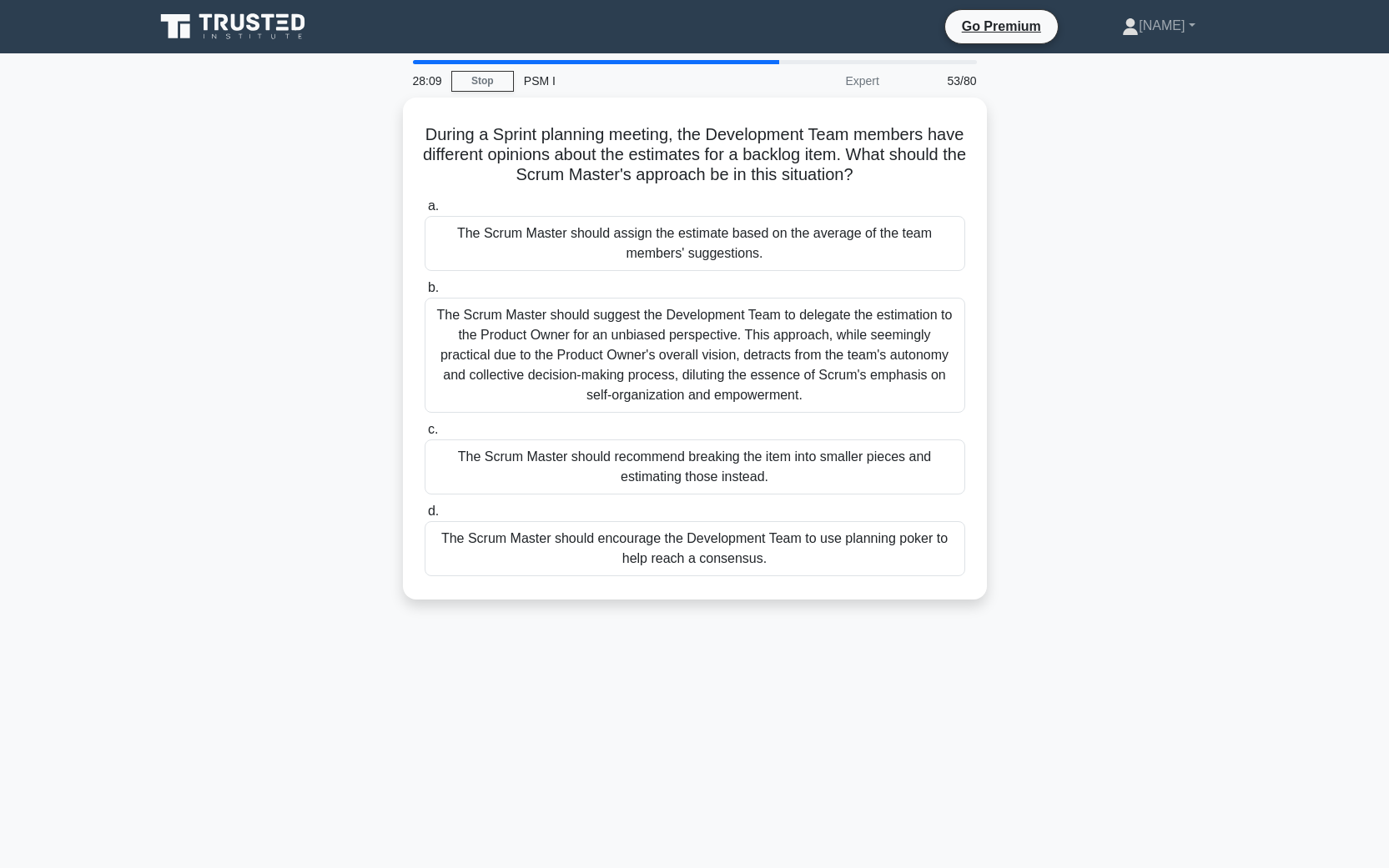 click on "During a Sprint planning meeting, the Development Team members have different opinions about the estimates for a backlog item. What should the Scrum Master's approach be in this situation?
.spinner_0XTQ{transform-origin:center;animation:spinner_y6GP .75s linear infinite}@keyframes spinner_y6GP{100%{transform:rotate(360deg)}}
a.
b.
c. d." at bounding box center [695, 359] 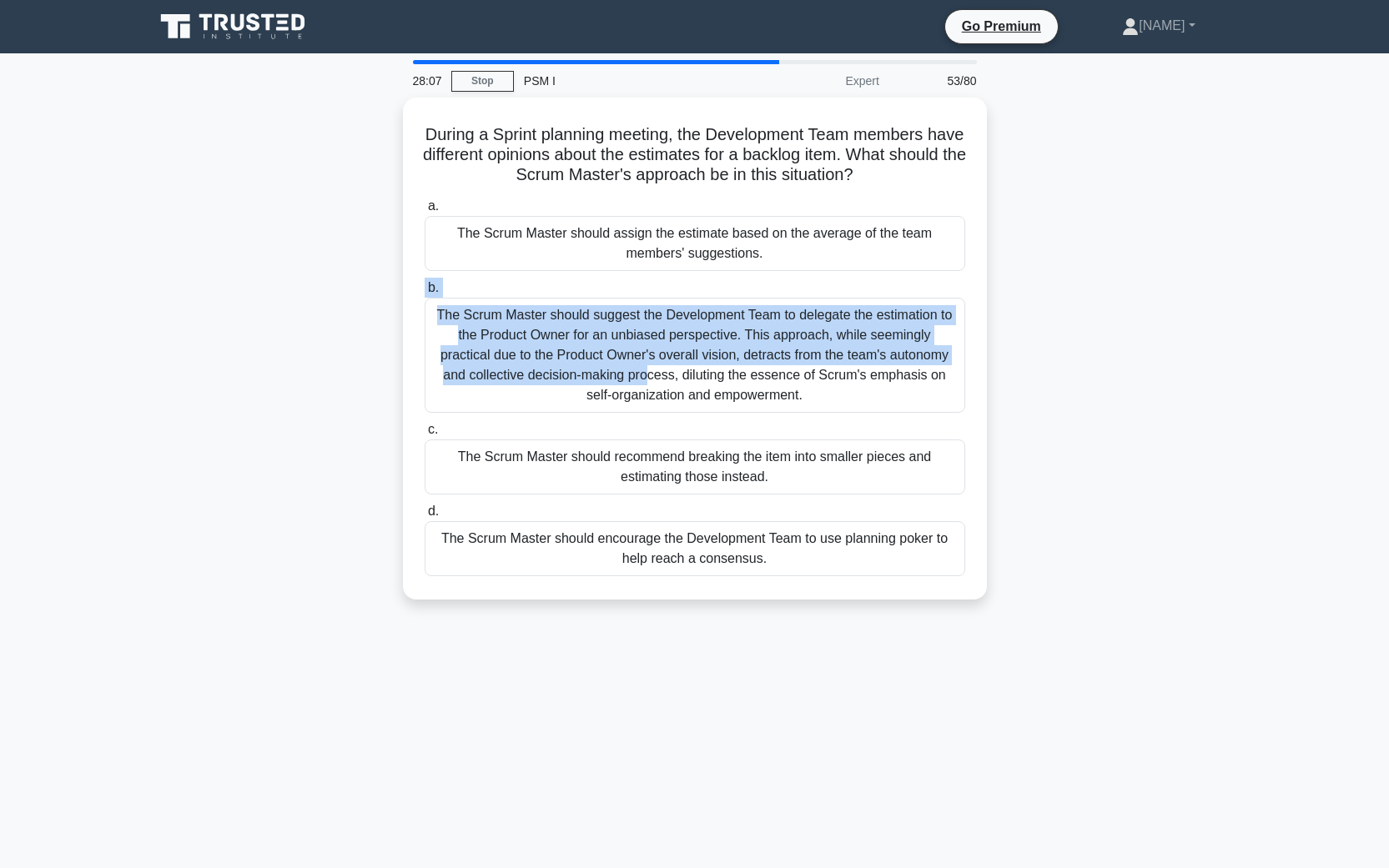 drag, startPoint x: 313, startPoint y: 295, endPoint x: 317, endPoint y: 354, distance: 59.13544 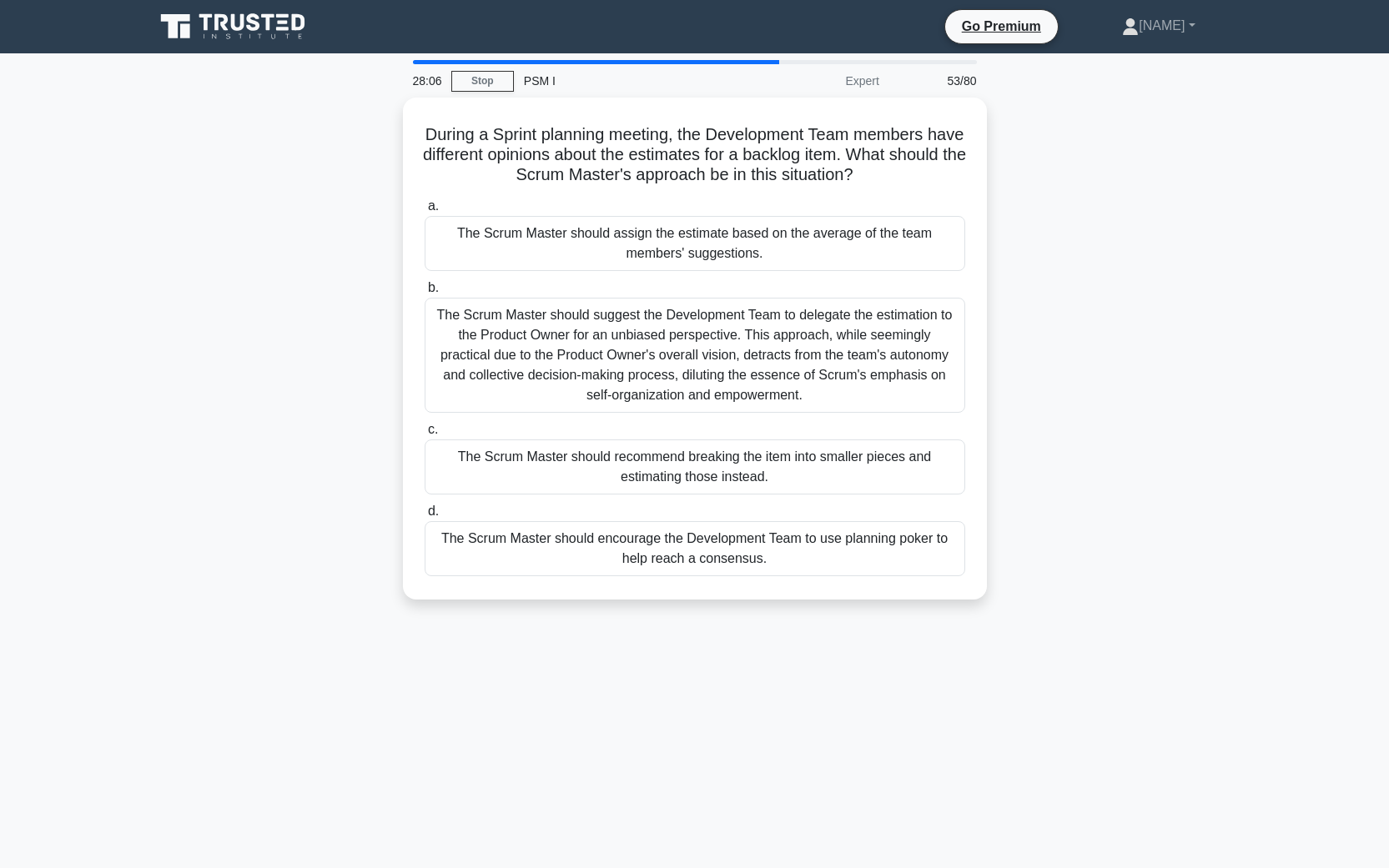click on "During a Sprint planning meeting, the Development Team members have different opinions about the estimates for a backlog item. What should the Scrum Master's approach be in this situation?
.spinner_0XTQ{transform-origin:center;animation:spinner_y6GP .75s linear infinite}@keyframes spinner_y6GP{100%{transform:rotate(360deg)}}
a.
b.
c. d." at bounding box center (695, 359) 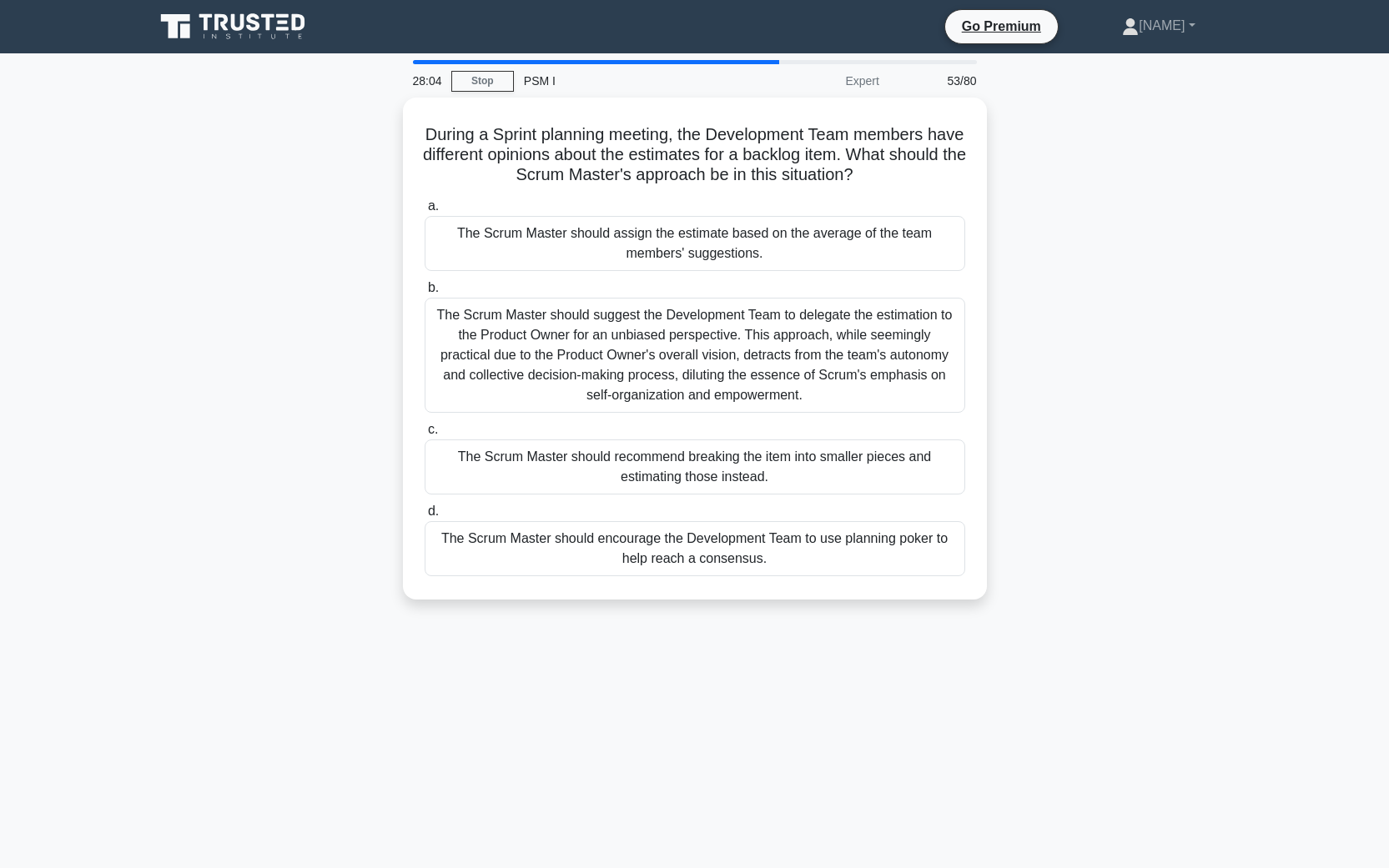 drag, startPoint x: 336, startPoint y: 444, endPoint x: 350, endPoint y: 489, distance: 47.127487 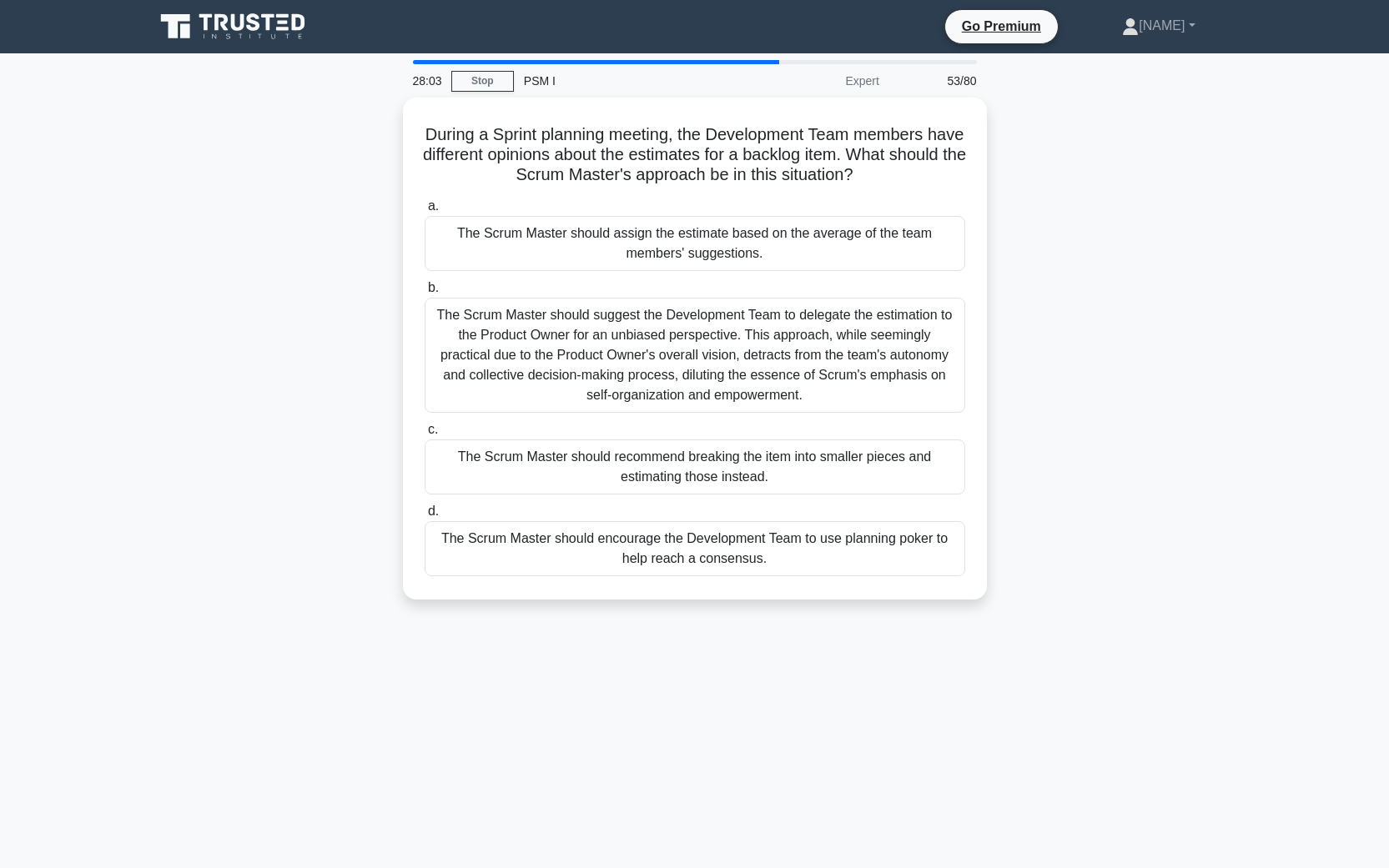 drag, startPoint x: 335, startPoint y: 539, endPoint x: 339, endPoint y: 567, distance: 28.28427 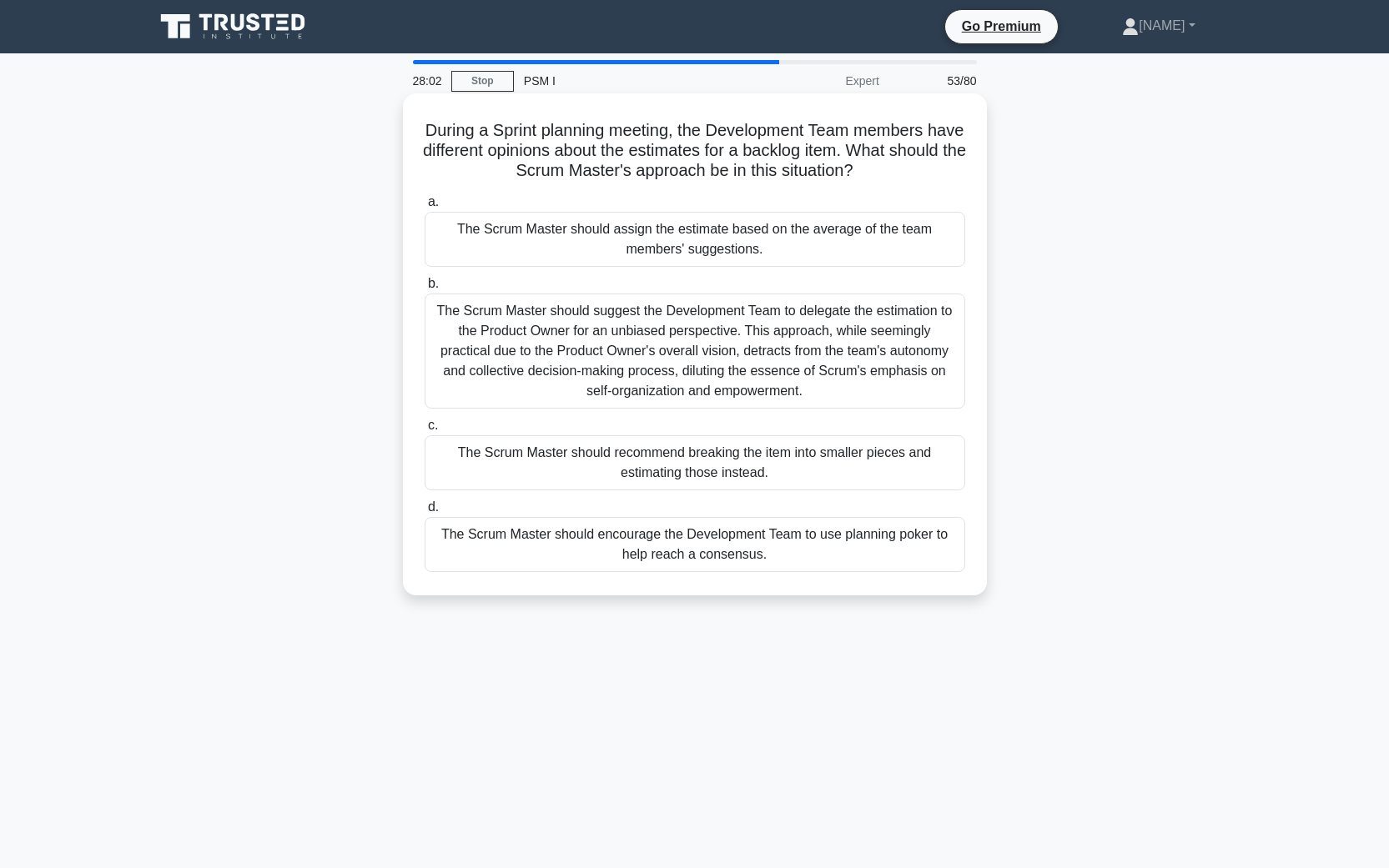 click on "The Scrum Master should encourage the Development Team to use planning poker to help reach a consensus." at bounding box center [695, 544] 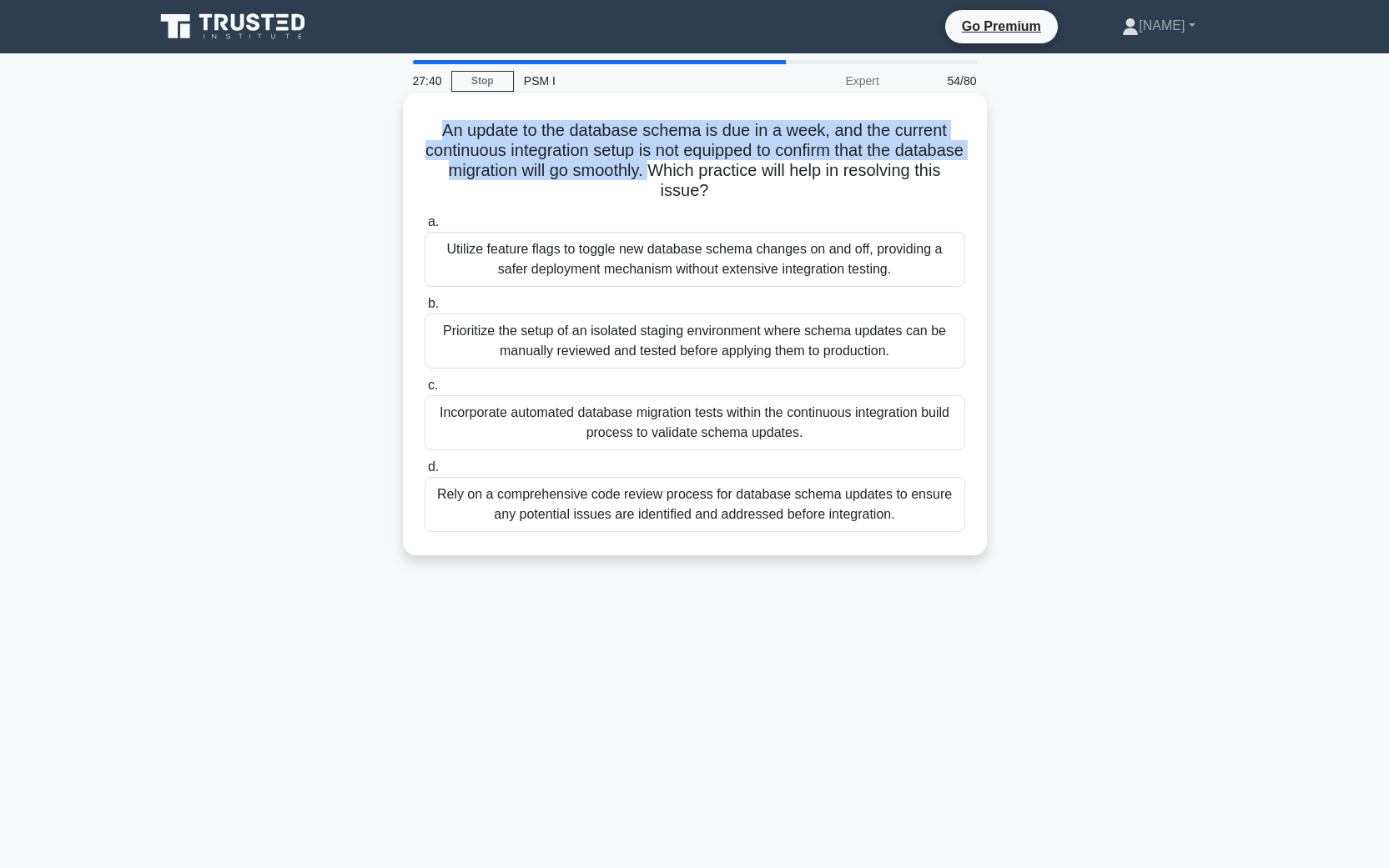 drag, startPoint x: 440, startPoint y: 135, endPoint x: 652, endPoint y: 167, distance: 214.40149 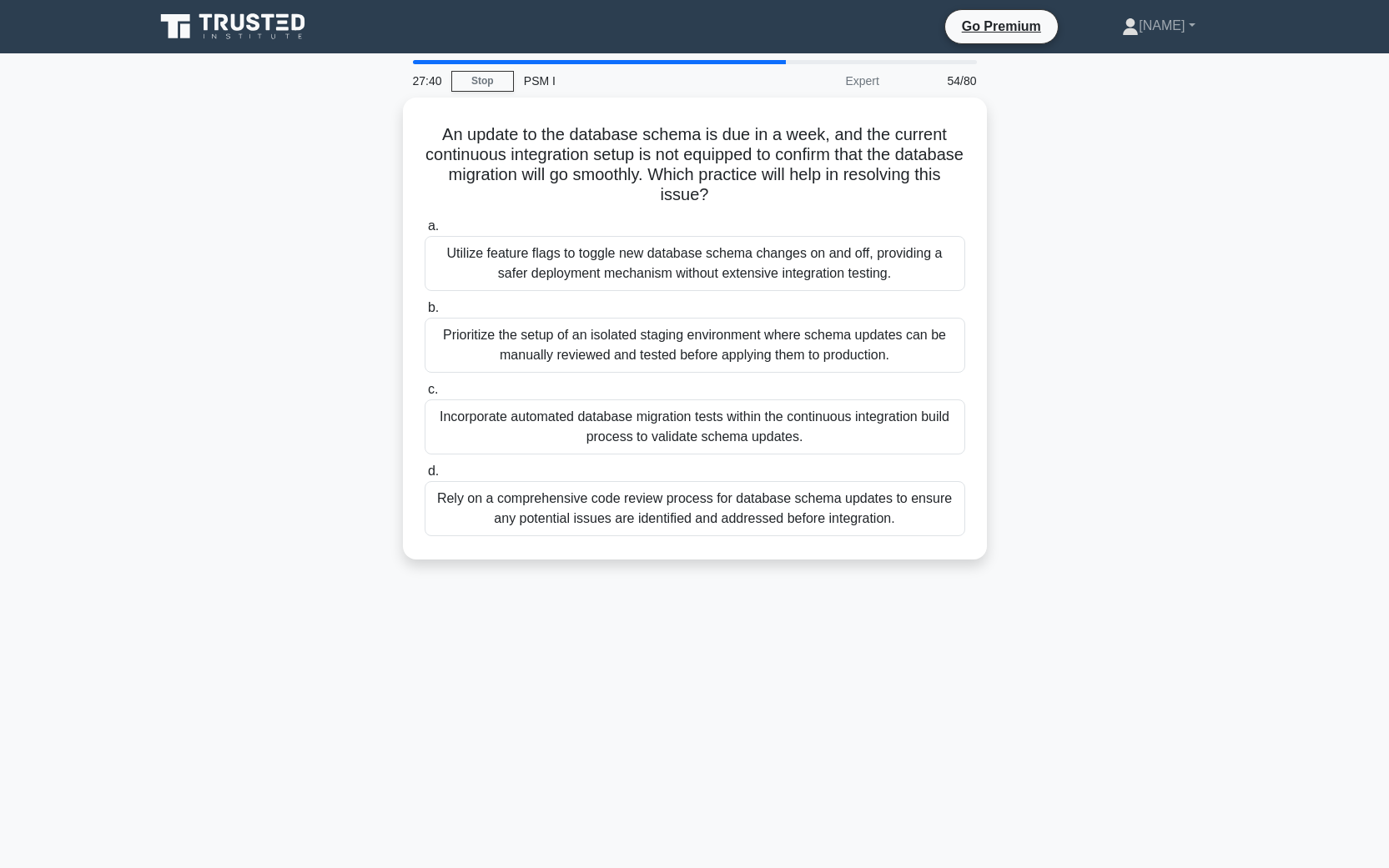 click on "An update to the database schema is due in a week, and the current continuous integration setup is not equipped to confirm that the database migration will go smoothly. Which practice will help in resolving this issue?" at bounding box center [695, 339] 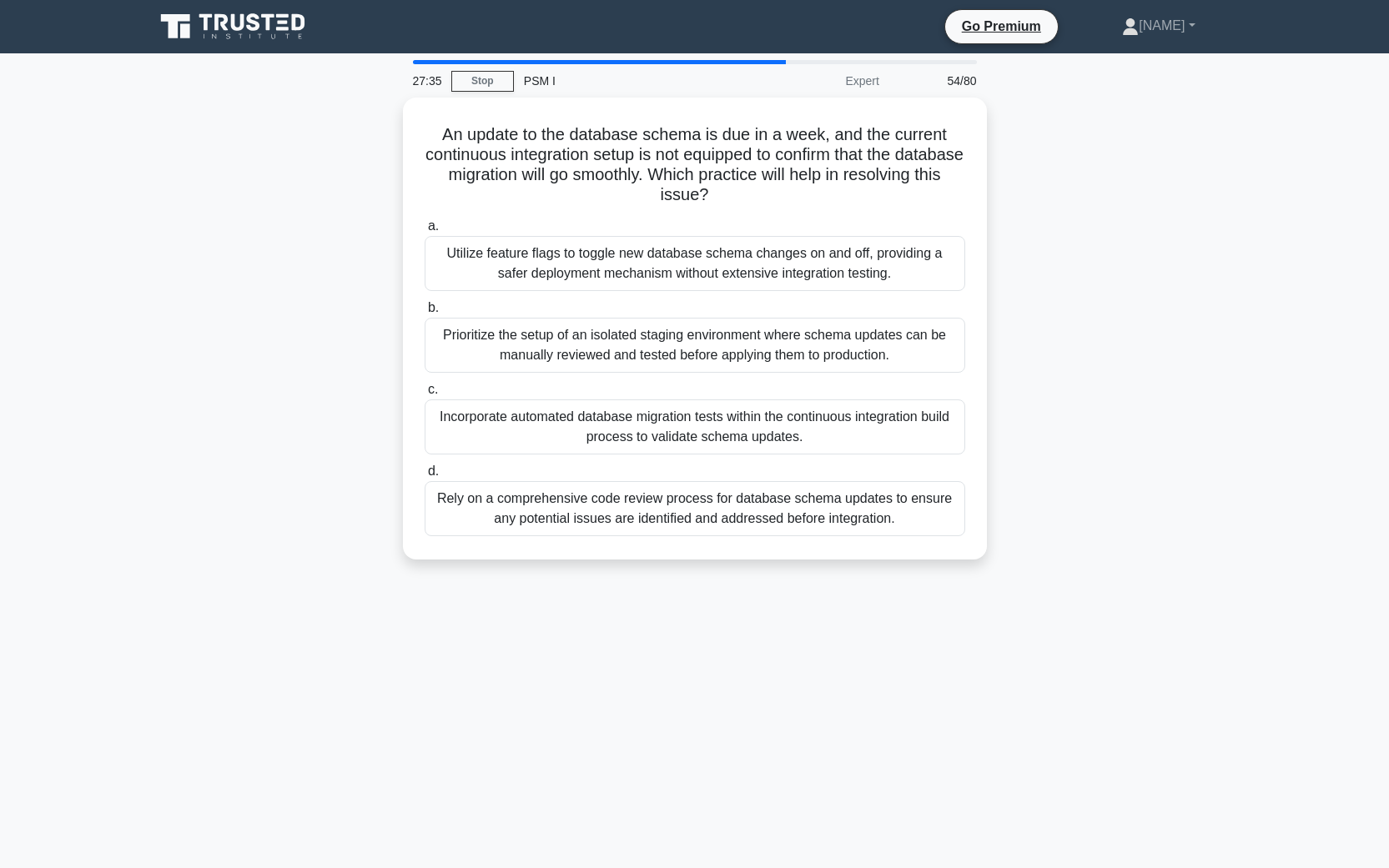 drag, startPoint x: 370, startPoint y: 246, endPoint x: 361, endPoint y: 350, distance: 104.3887 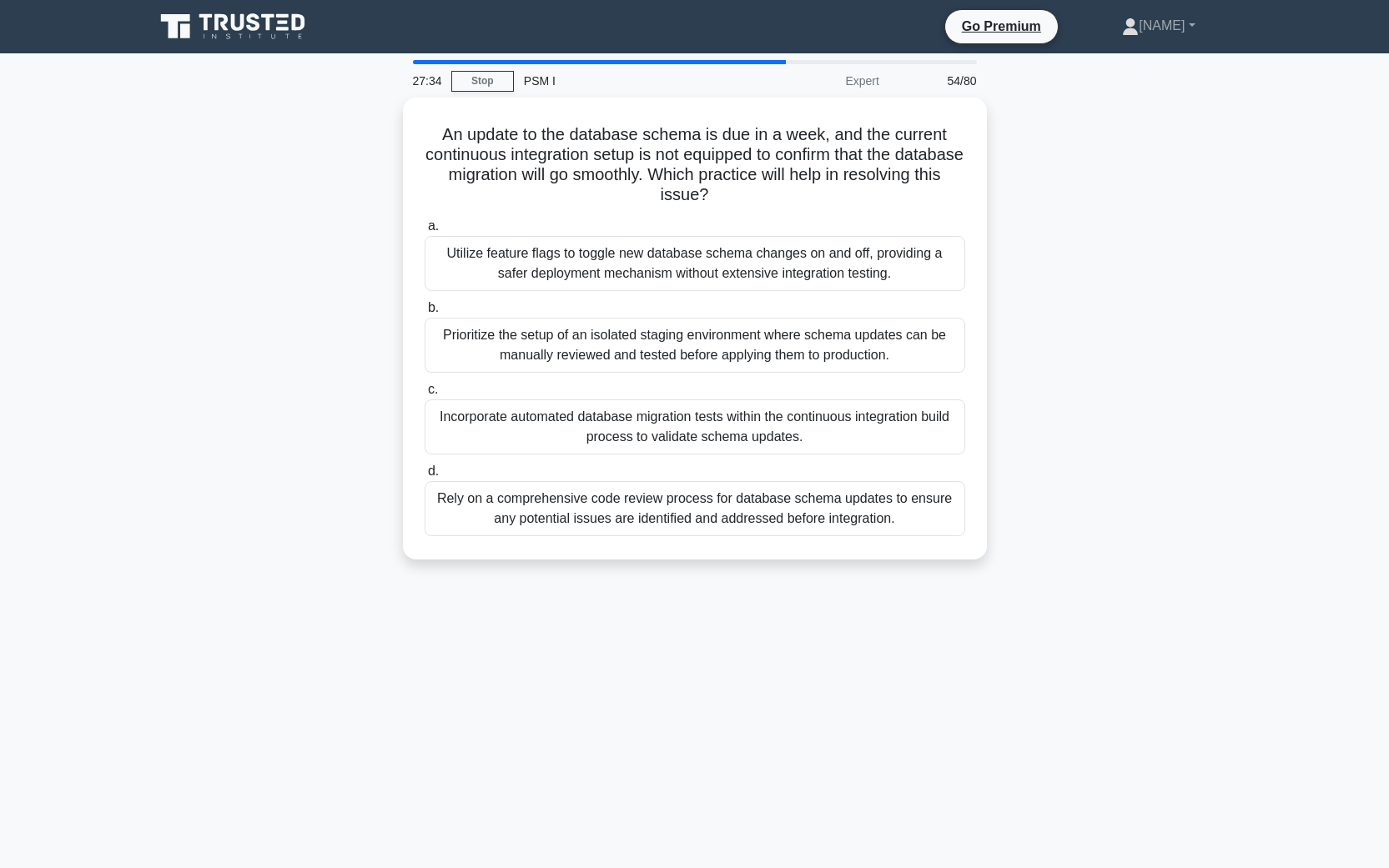 click on "An update to the database schema is due in a week, and the current continuous integration setup is not equipped to confirm that the database migration will go smoothly. Which practice will help in resolving this issue?" at bounding box center [695, 339] 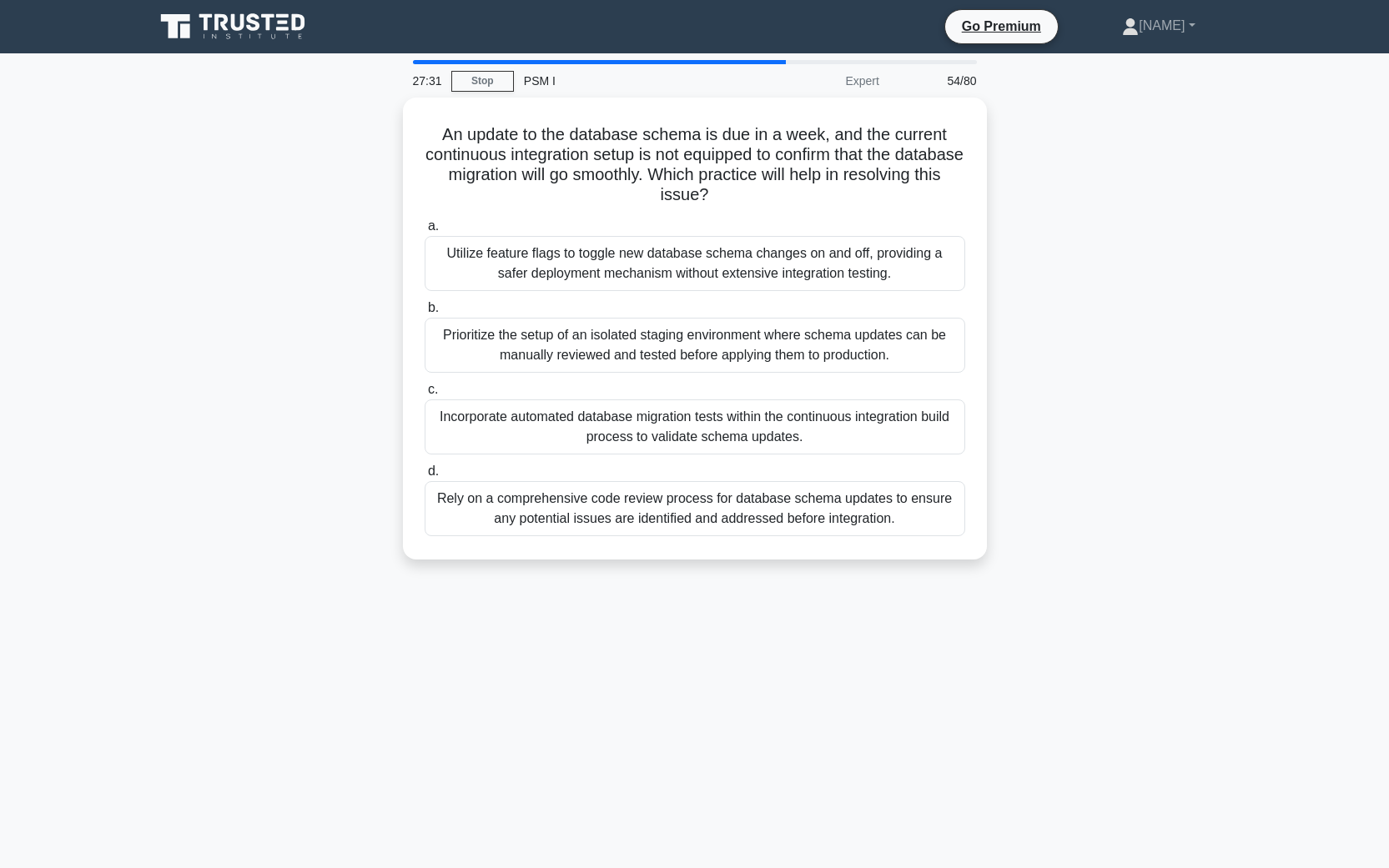 drag, startPoint x: 357, startPoint y: 334, endPoint x: 365, endPoint y: 371, distance: 37.854986 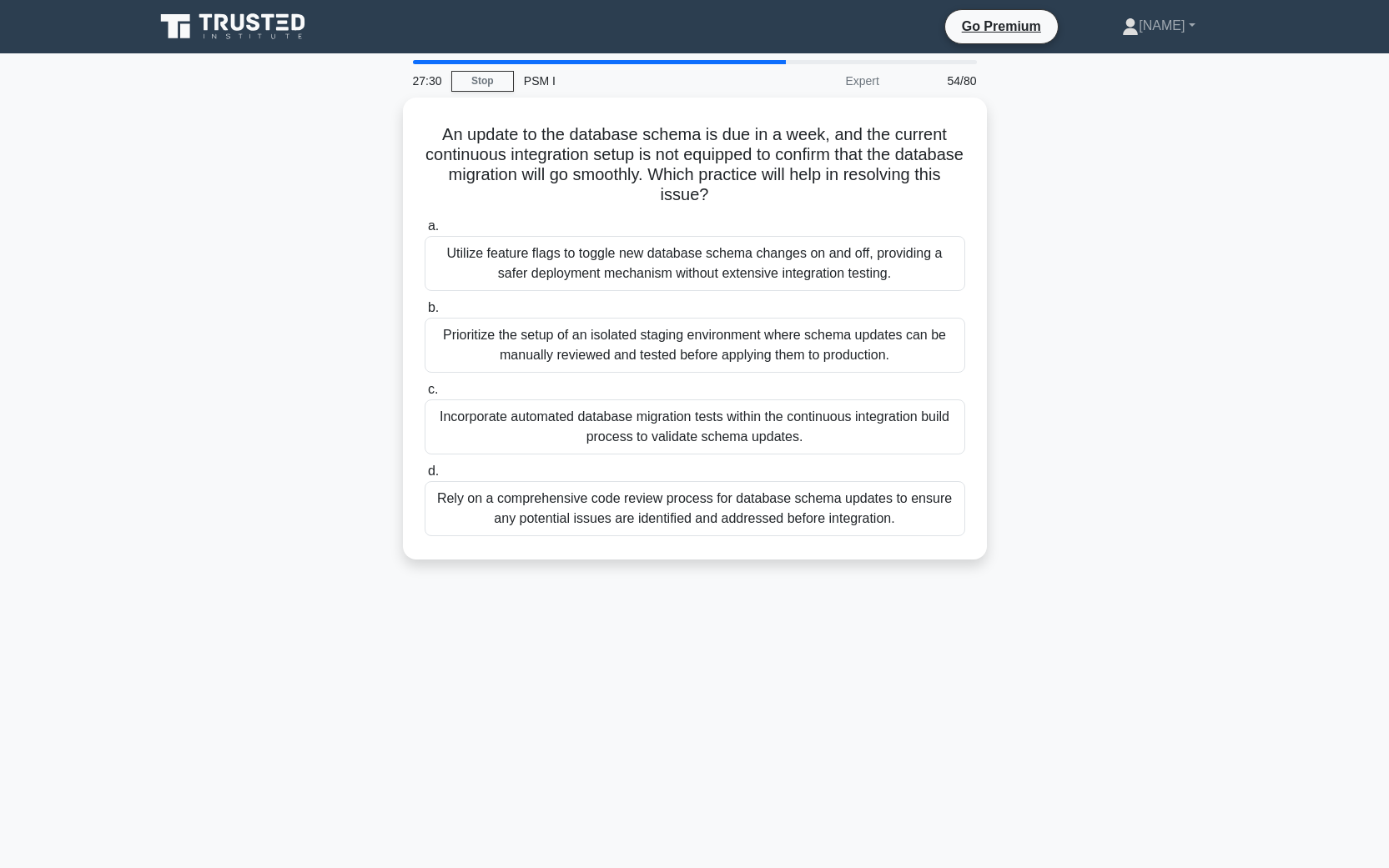 click on "An update to the database schema is due in a week, and the current continuous integration setup is not equipped to confirm that the database migration will go smoothly. Which practice will help in resolving this issue?" at bounding box center [695, 339] 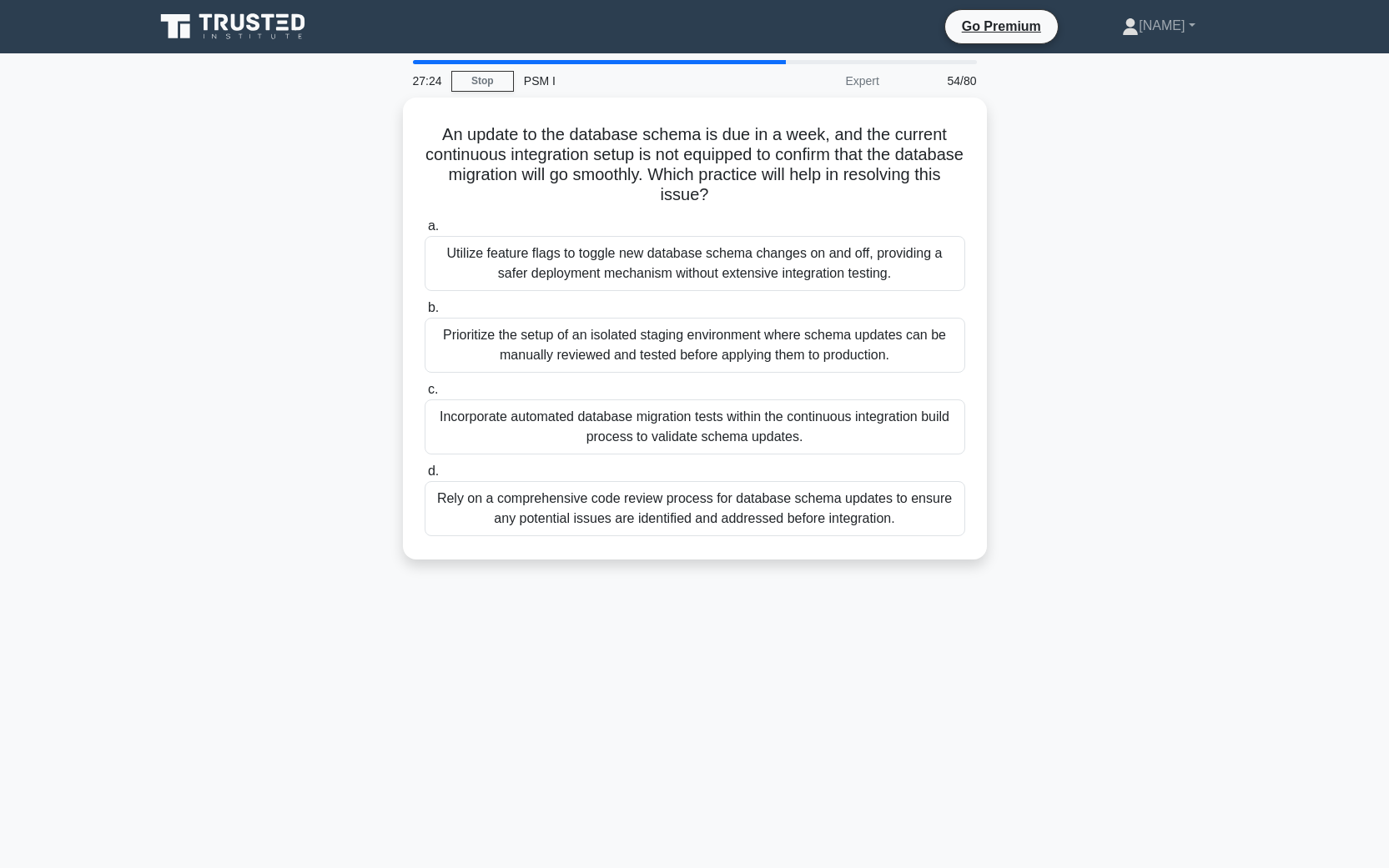 drag, startPoint x: 349, startPoint y: 401, endPoint x: 361, endPoint y: 454, distance: 54.341513 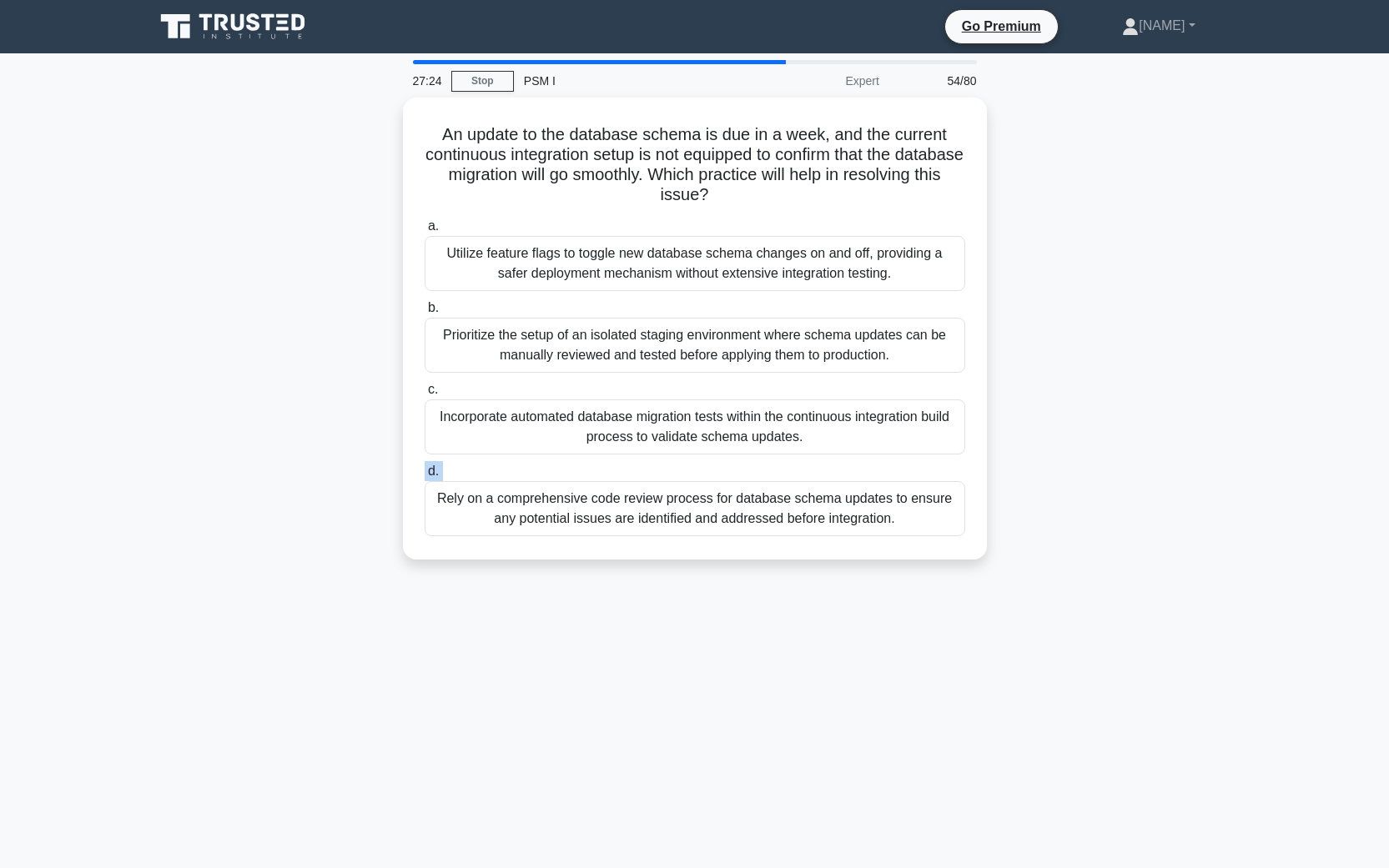 click on "An update to the database schema is due in a week, and the current continuous integration setup is not equipped to confirm that the database migration will go smoothly. Which practice will help in resolving this issue?" at bounding box center (695, 339) 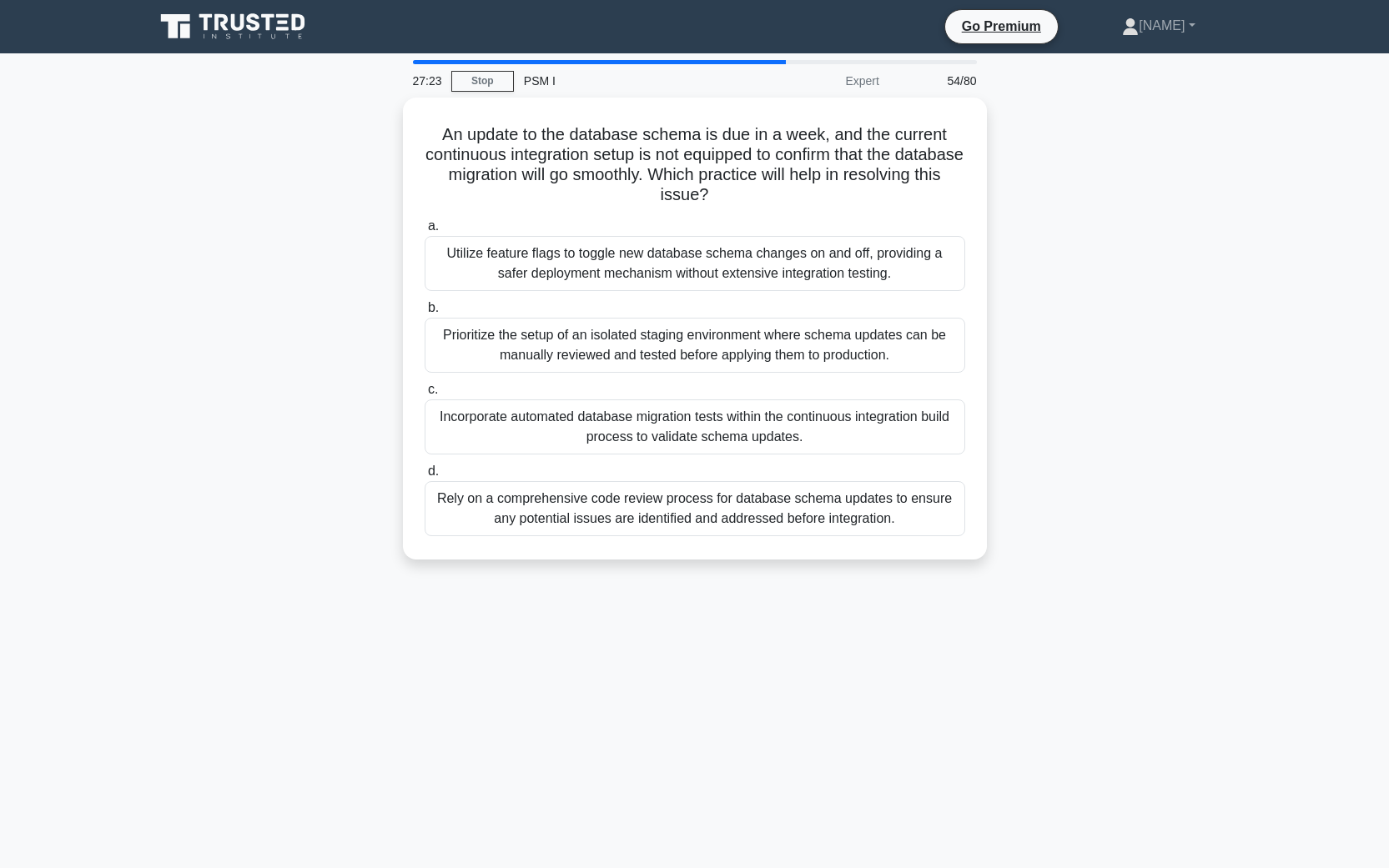 click on "An update to the database schema is due in a week, and the current continuous integration setup is not equipped to confirm that the database migration will go smoothly. Which practice will help in resolving this issue?" at bounding box center (695, 339) 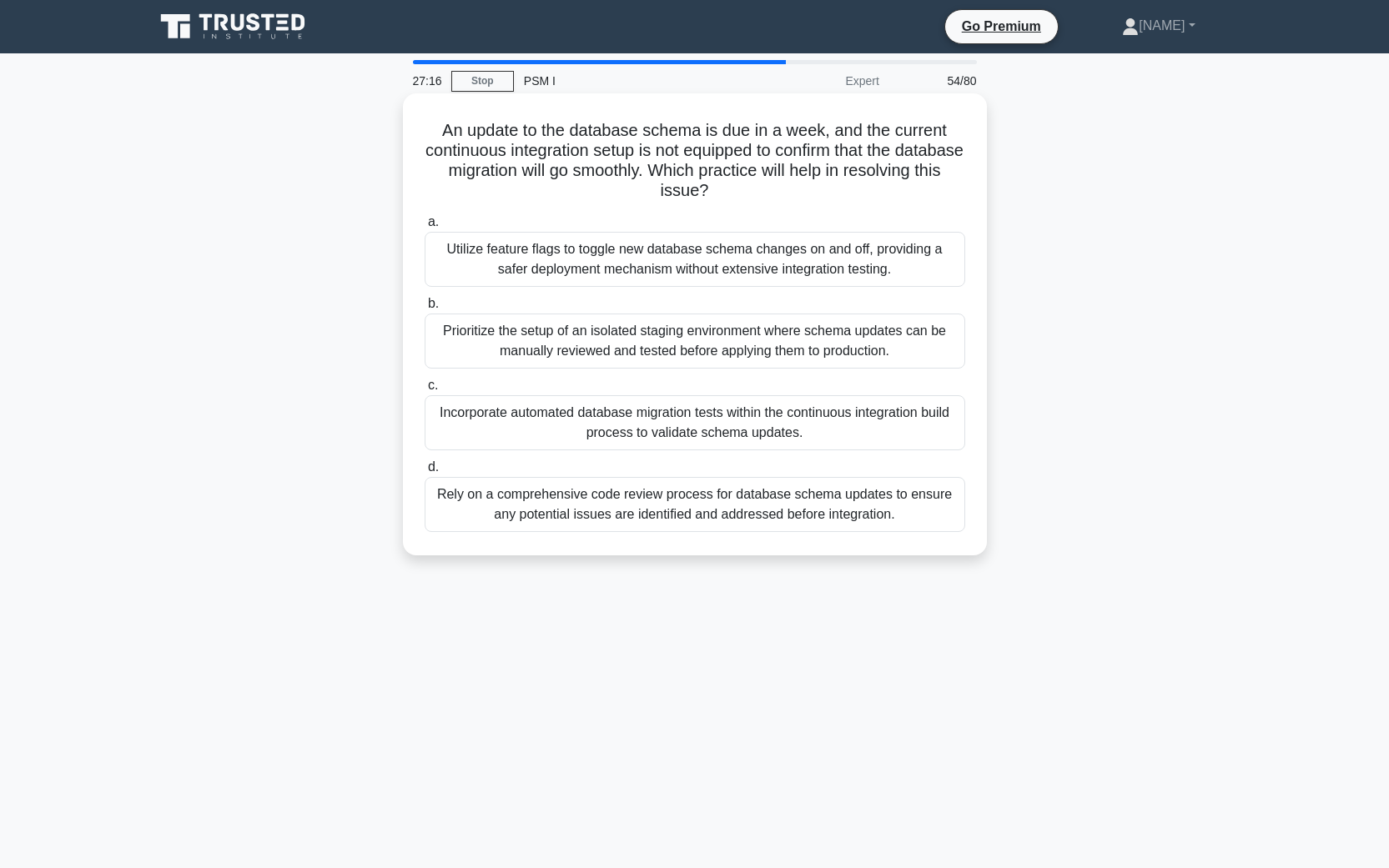 drag, startPoint x: 888, startPoint y: 452, endPoint x: 419, endPoint y: 127, distance: 570.60144 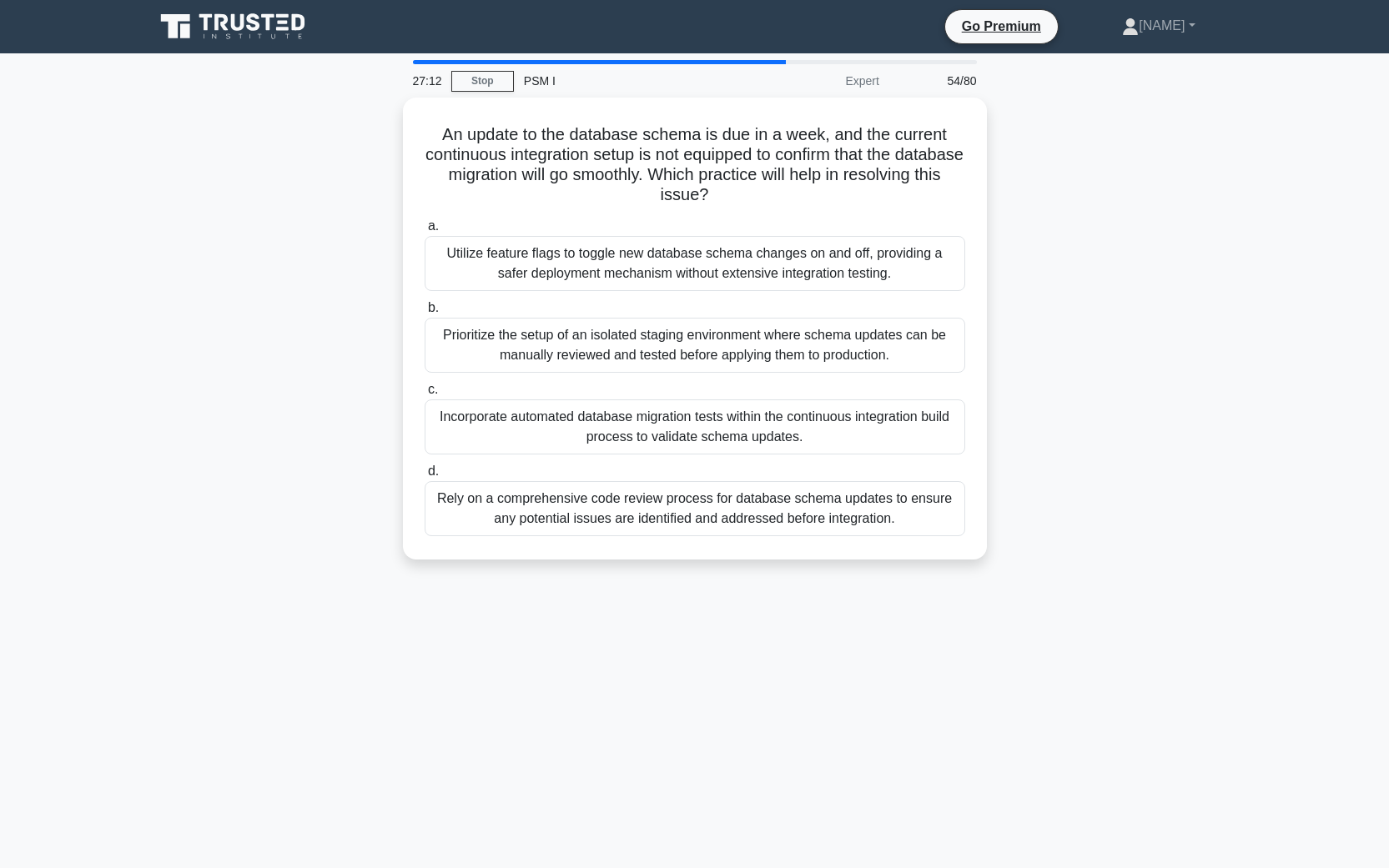 click on "An update to the database schema is due in a week, and the current continuous integration setup is not equipped to confirm that the database migration will go smoothly. Which practice will help in resolving this issue?" at bounding box center [695, 339] 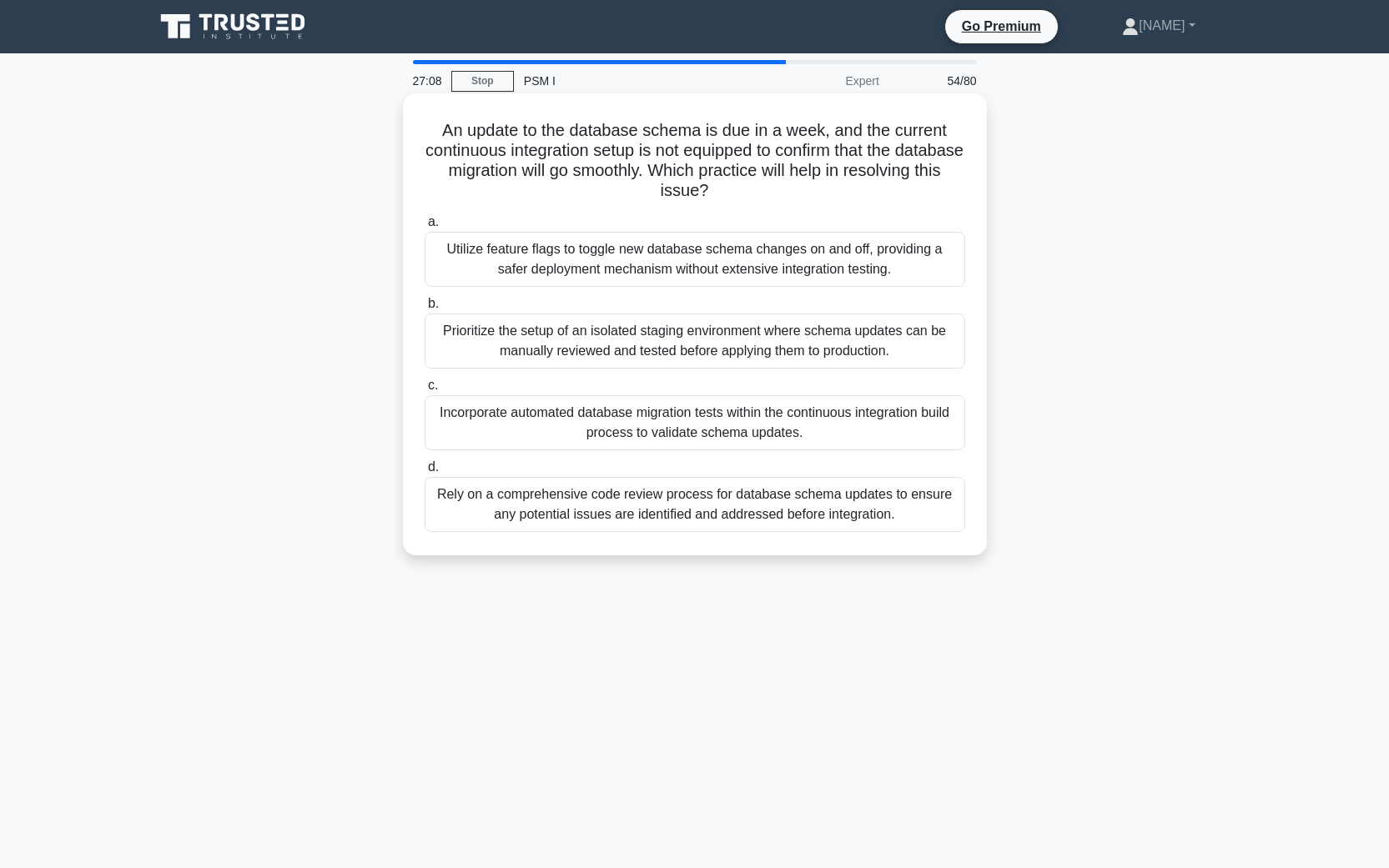 click on "Prioritize the setup of an isolated staging environment where schema updates can be manually reviewed and tested before applying them to production." at bounding box center (695, 341) 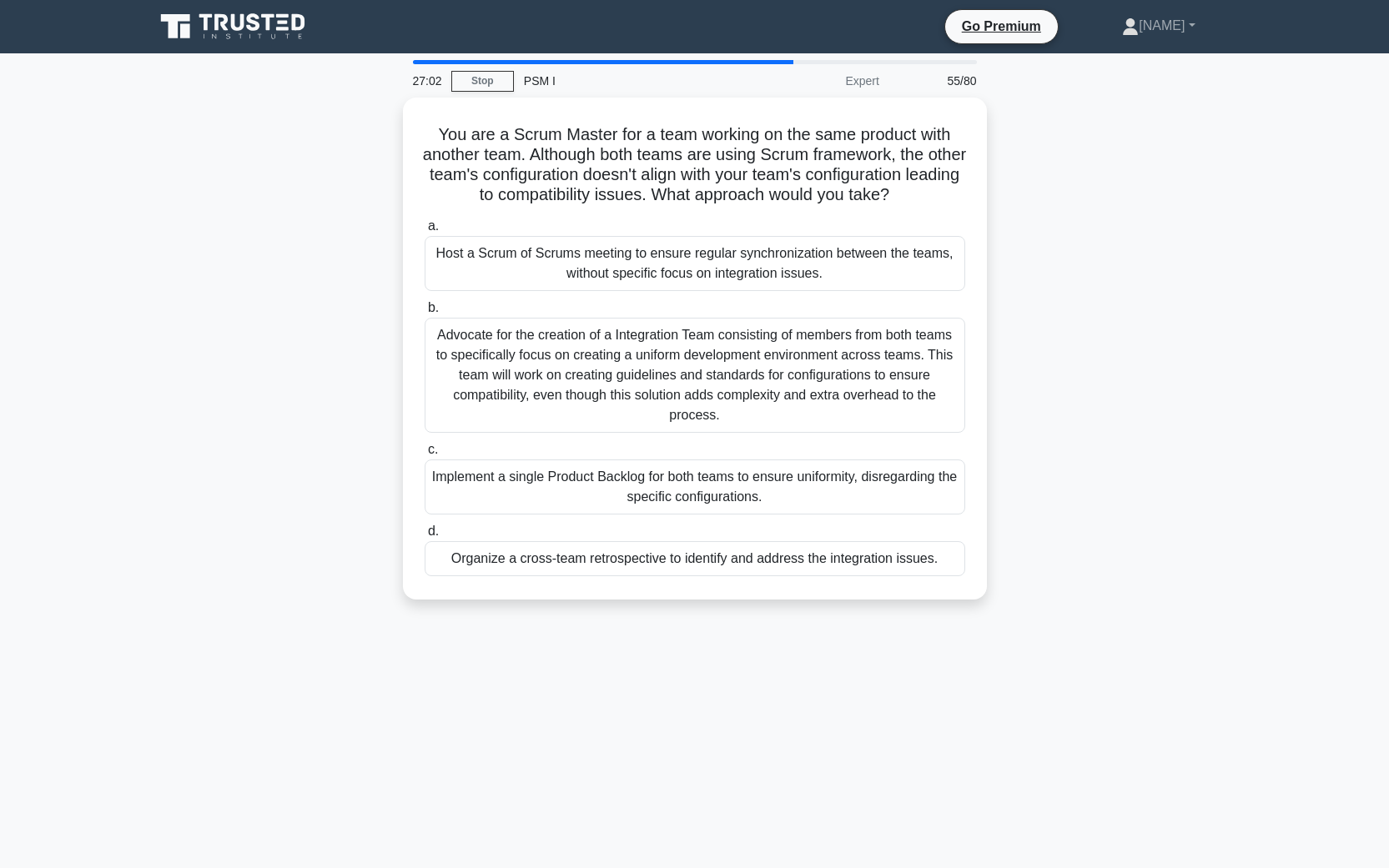 click on "You are a Scrum Master for a team working on the same product with another team. Although both teams are using Scrum framework, the other team's configuration doesn't align with your team's configuration leading to compatibility issues. What approach would you take?
.spinner_0XTQ{transform-origin:center;animation:spinner_y6GP .75s linear infinite}@keyframes spinner_y6GP{100%{transform:rotate(360deg)}}
a.
b." at bounding box center (695, 359) 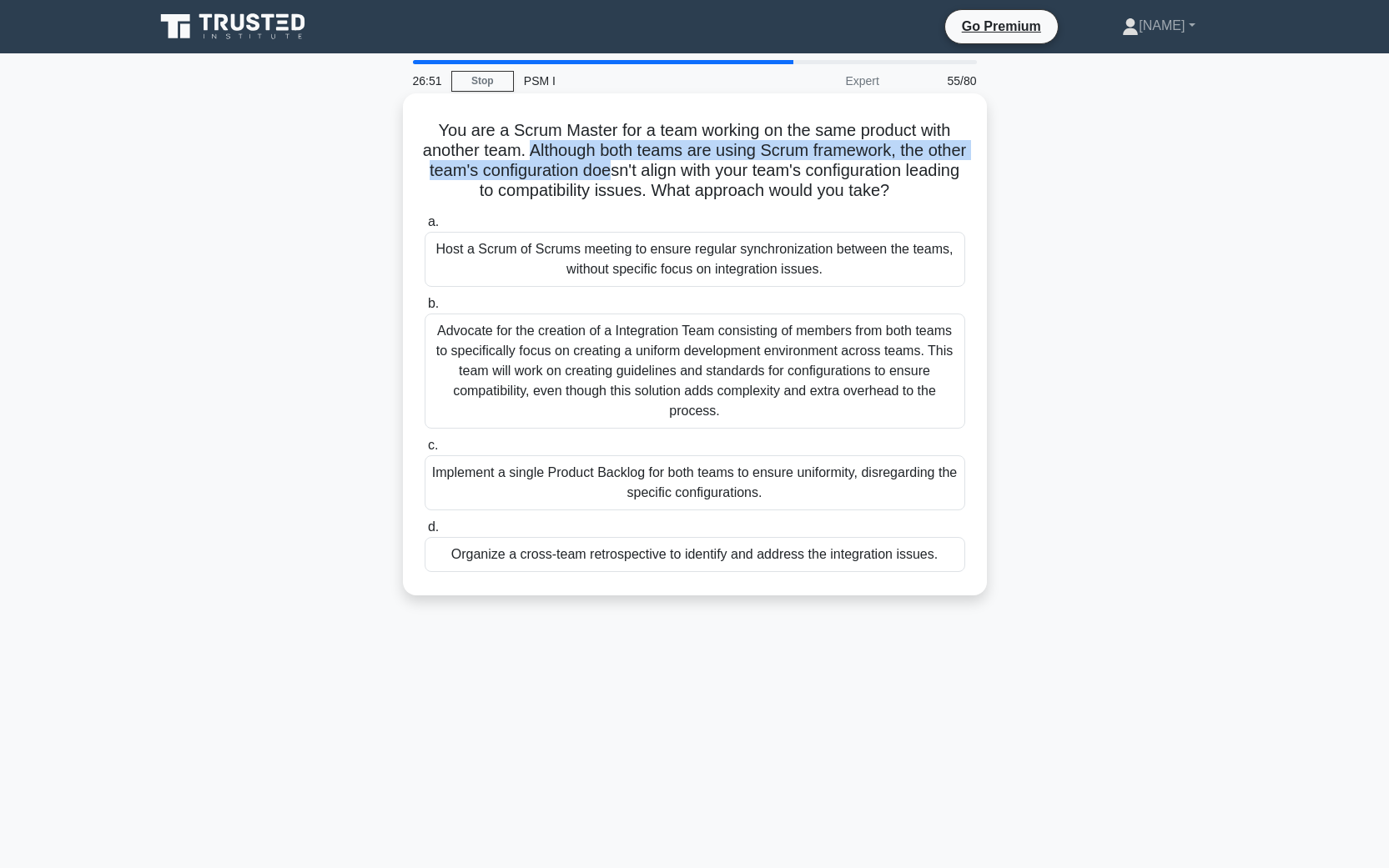 drag, startPoint x: 551, startPoint y: 150, endPoint x: 661, endPoint y: 166, distance: 111.15755 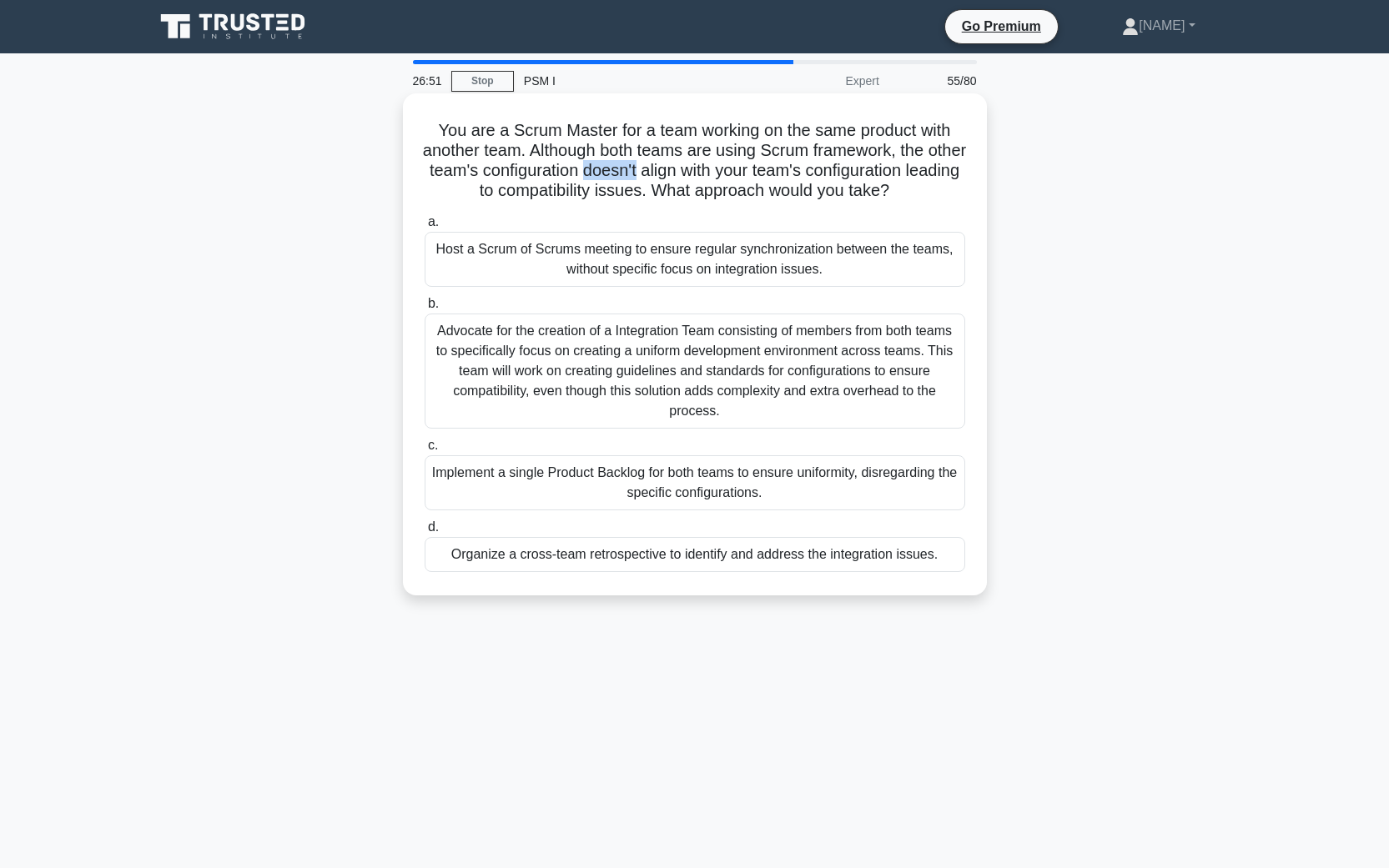 click on "You are a Scrum Master for a team working on the same product with another team. Although both teams are using Scrum framework, the other team's configuration doesn't align with your team's configuration leading to compatibility issues. What approach would you take?
.spinner_0XTQ{transform-origin:center;animation:spinner_y6GP .75s linear infinite}@keyframes spinner_y6GP{100%{transform:rotate(360deg)}}" at bounding box center [695, 161] 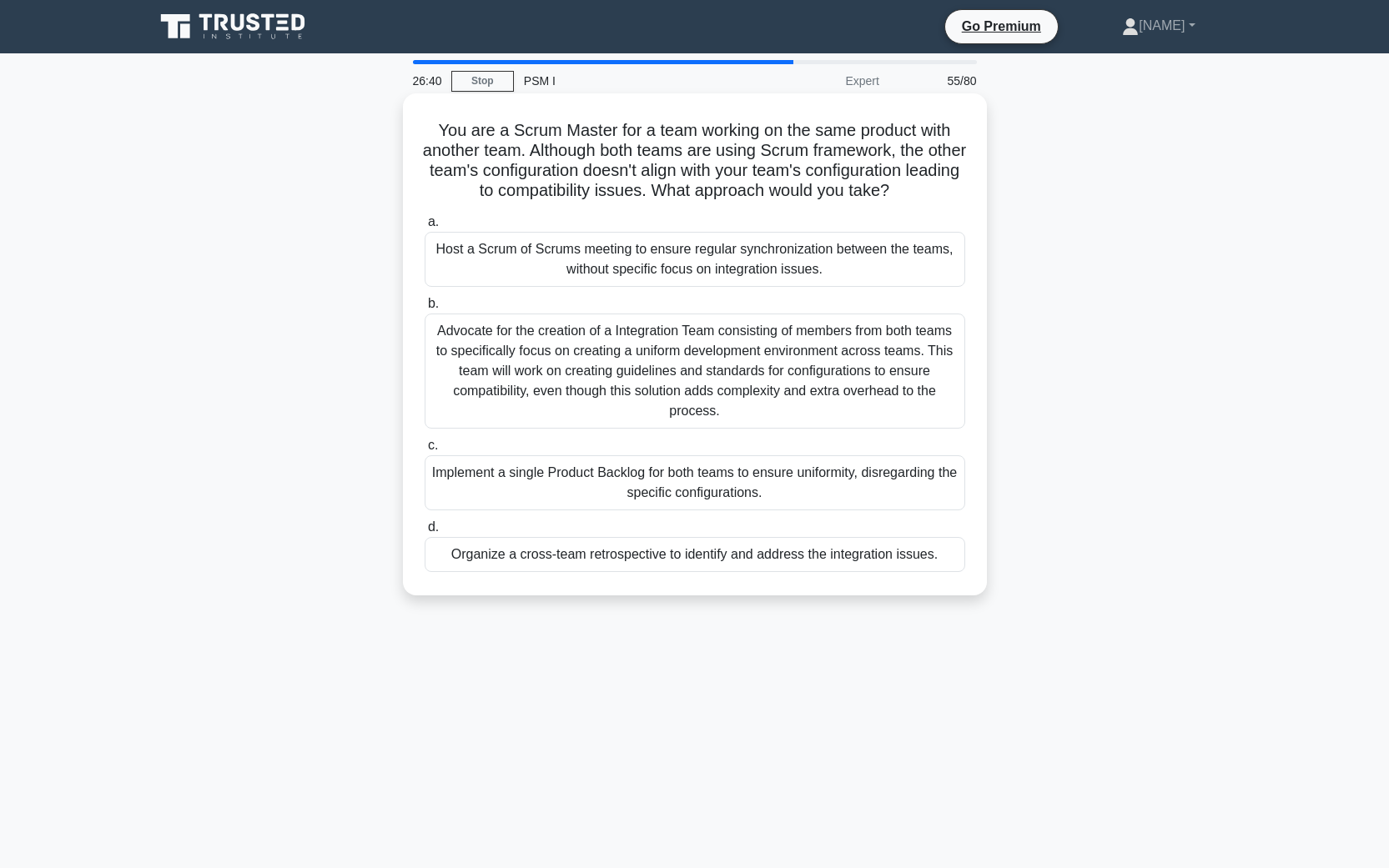 click on "Organize a cross-team retrospective to identify and address the integration issues." at bounding box center (695, 554) 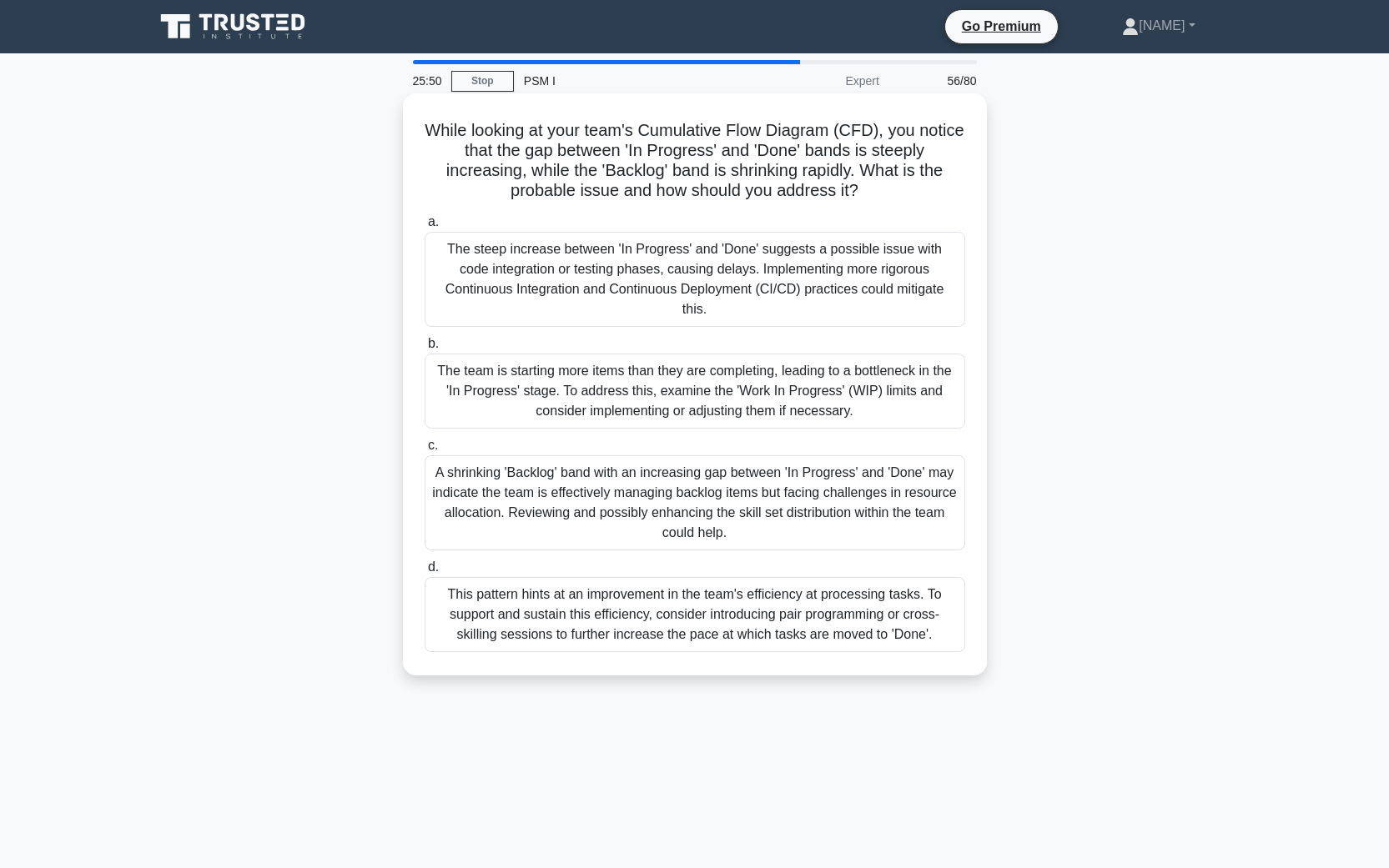 click on "The team is starting more items than they are completing, leading to a bottleneck in the 'In Progress' stage. To address this, examine the 'Work In Progress' (WIP) limits and consider implementing or adjusting them if necessary." at bounding box center [695, 391] 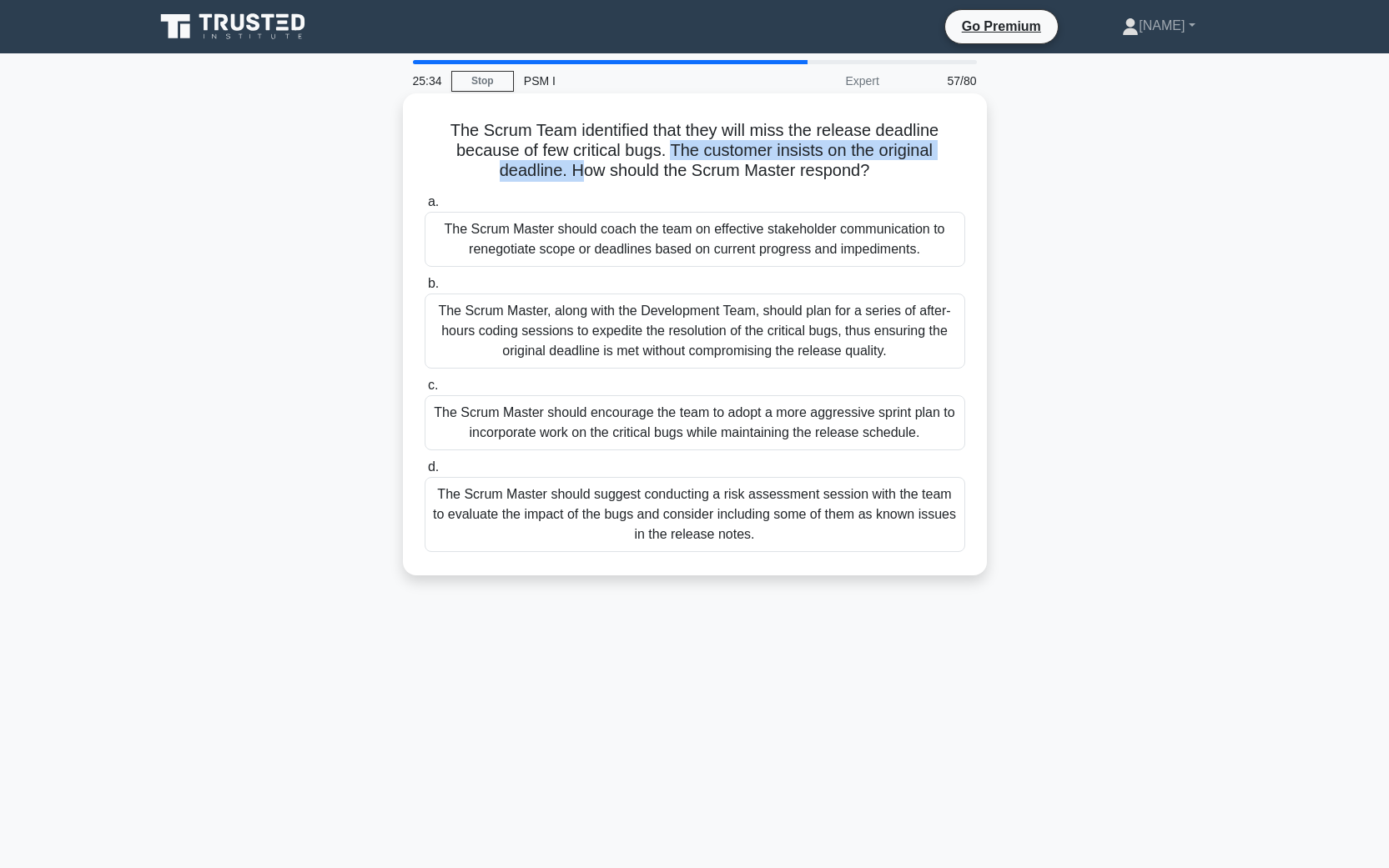 drag, startPoint x: 672, startPoint y: 147, endPoint x: 584, endPoint y: 171, distance: 91.21403 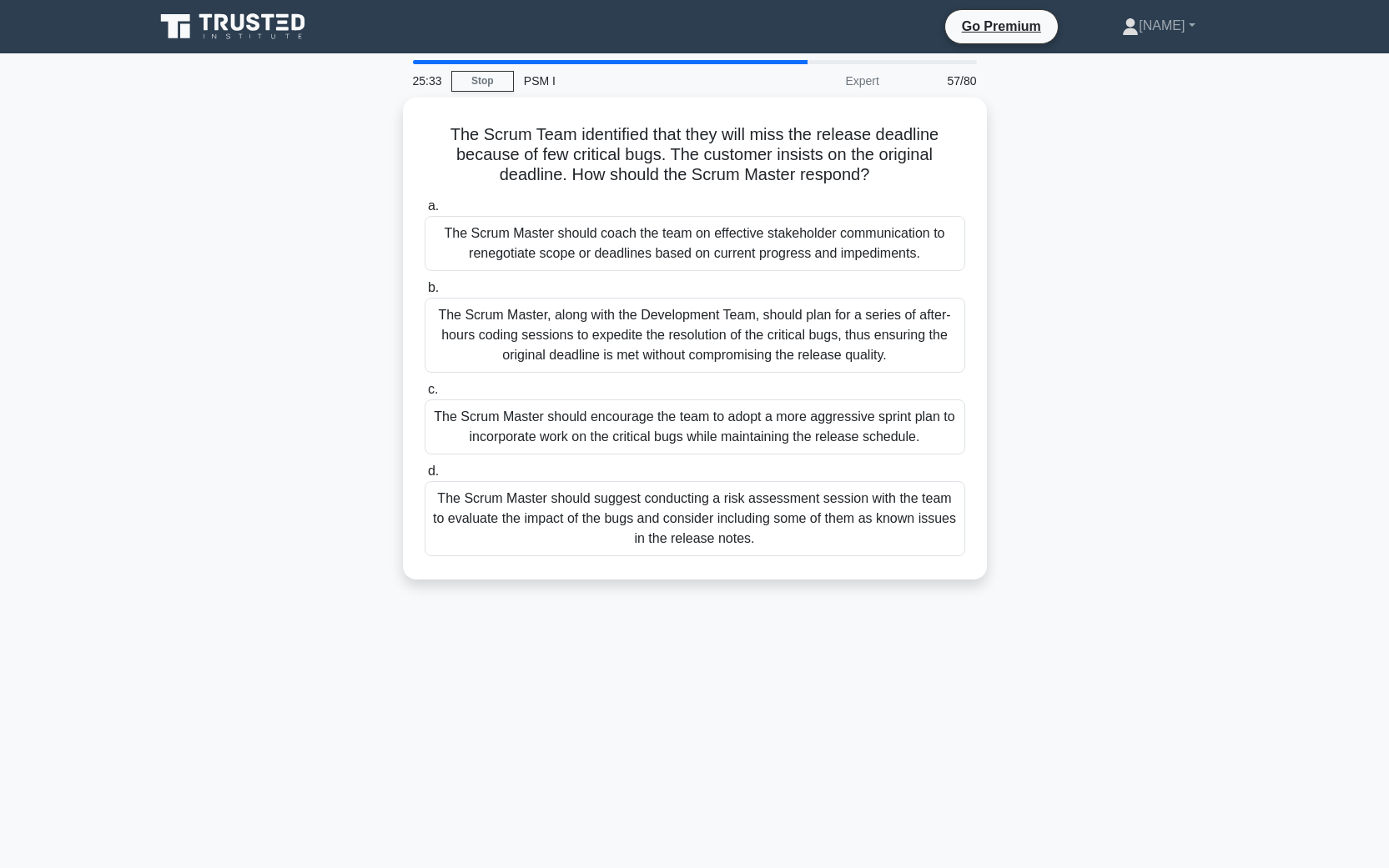 click on "The Scrum Team identified that they will miss the release deadline because of few critical bugs. The customer insists on the original deadline. How should the Scrum Master respond?
.spinner_0XTQ{transform-origin:center;animation:spinner_y6GP .75s linear infinite}@keyframes spinner_y6GP{100%{transform:rotate(360deg)}}
a.
b.
c. d." at bounding box center (695, 349) 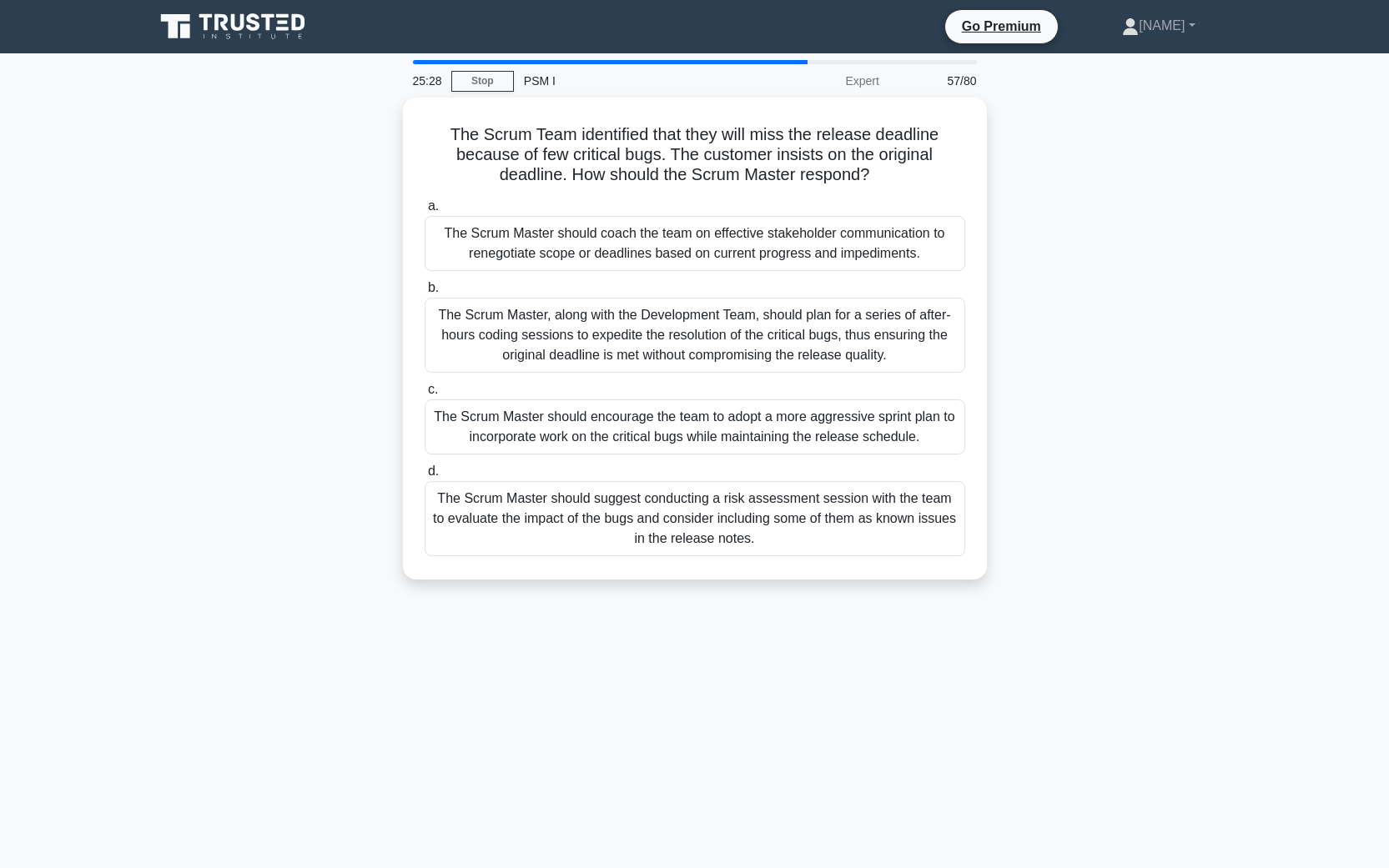 drag, startPoint x: 342, startPoint y: 233, endPoint x: 363, endPoint y: 267, distance: 39.962482 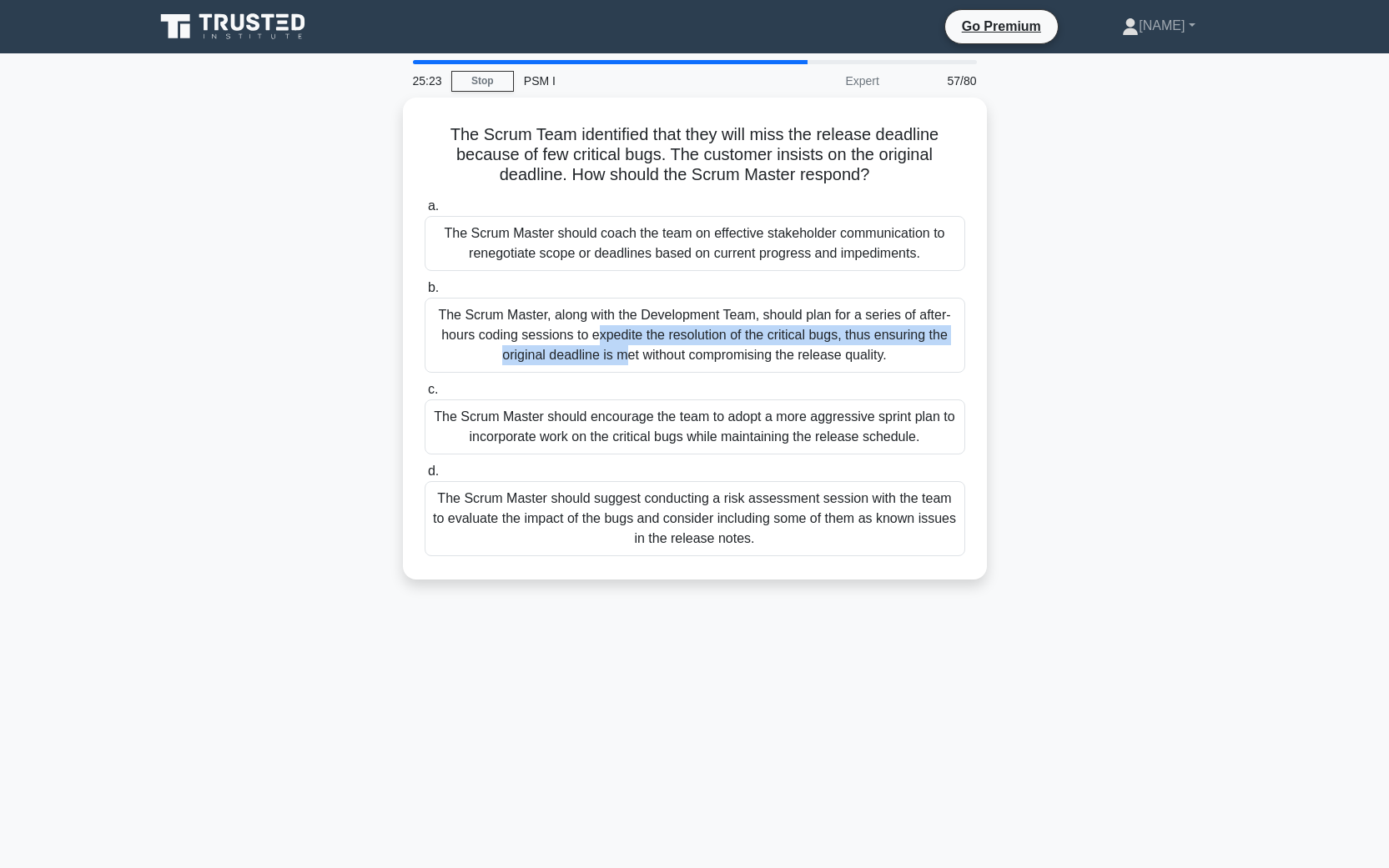 drag, startPoint x: 328, startPoint y: 312, endPoint x: 339, endPoint y: 339, distance: 29.154759 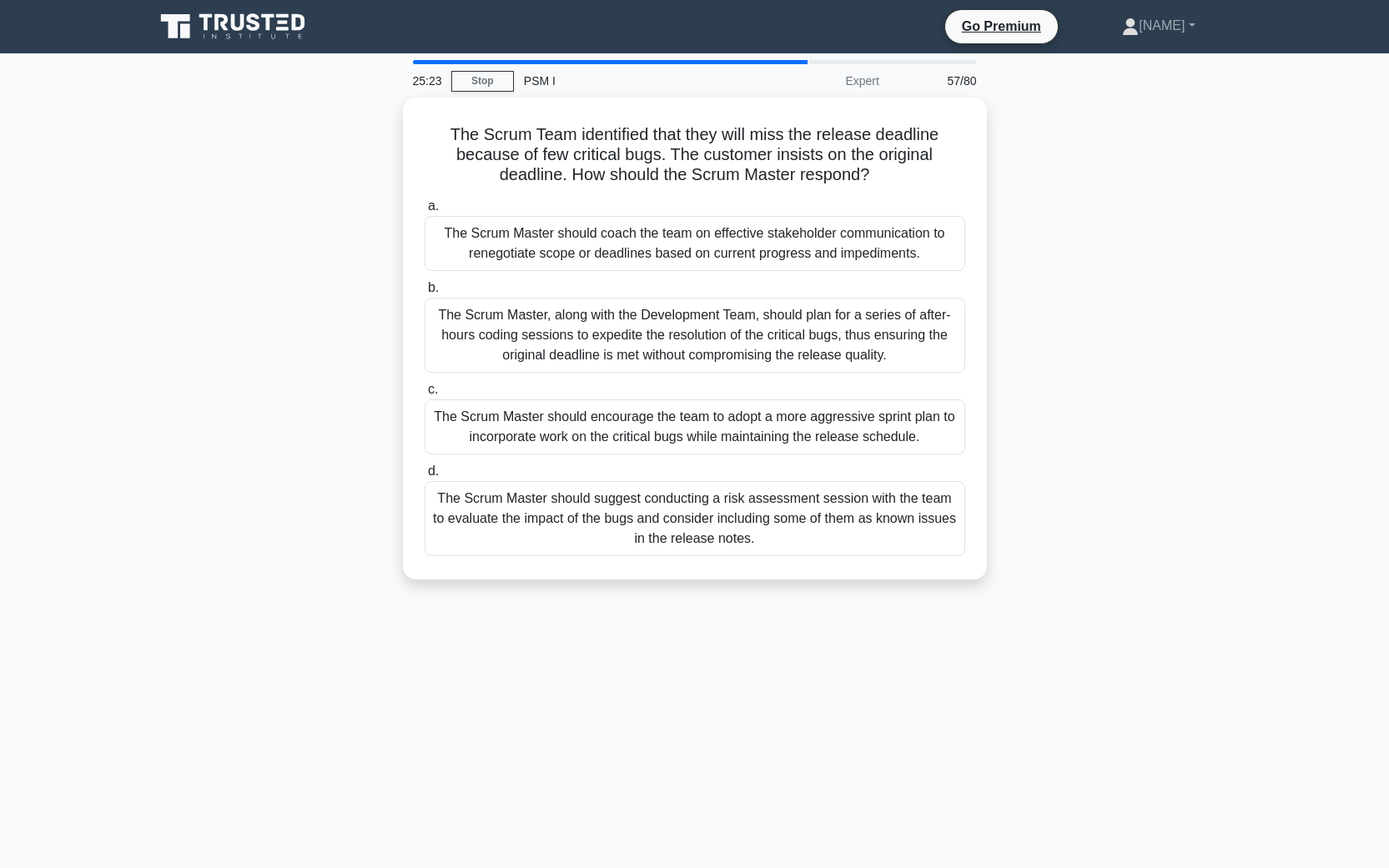 click on "The Scrum Team identified that they will miss the release deadline because of few critical bugs. The customer insists on the original deadline. How should the Scrum Master respond?
.spinner_0XTQ{transform-origin:center;animation:spinner_y6GP .75s linear infinite}@keyframes spinner_y6GP{100%{transform:rotate(360deg)}}
a.
b.
c. d." at bounding box center [695, 349] 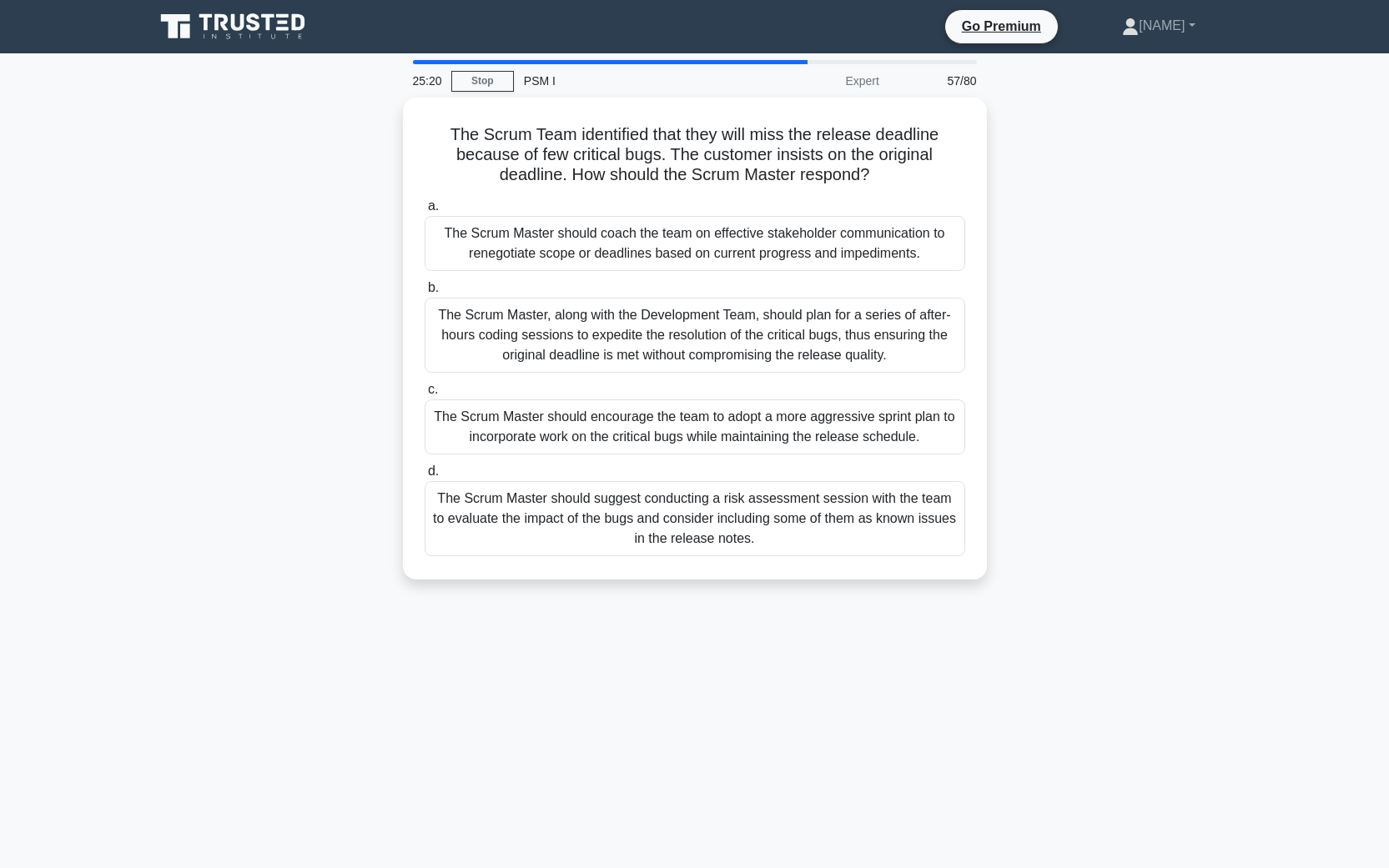 drag, startPoint x: 333, startPoint y: 411, endPoint x: 349, endPoint y: 447, distance: 39.395431 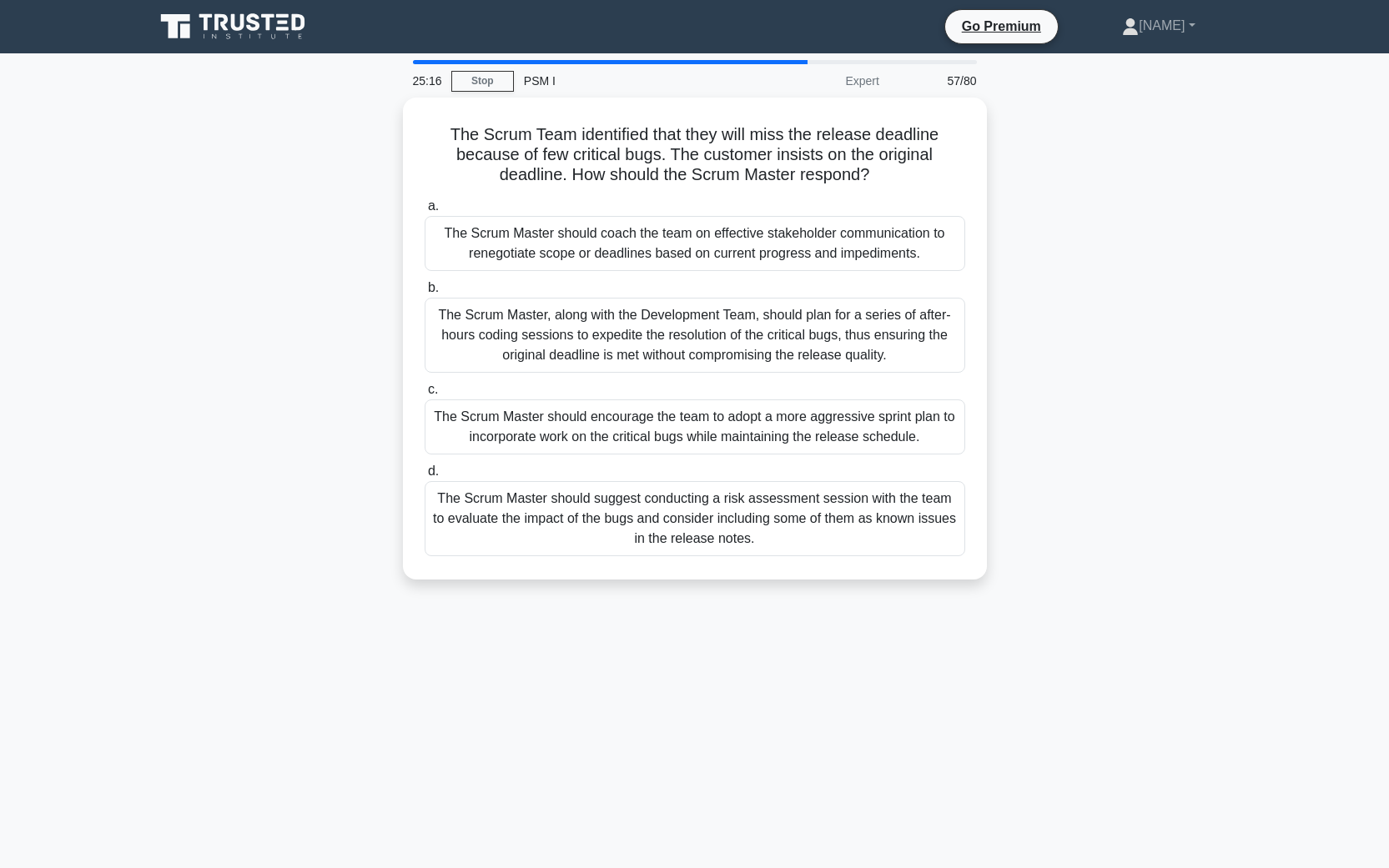 drag, startPoint x: 352, startPoint y: 491, endPoint x: 369, endPoint y: 518, distance: 31.906112 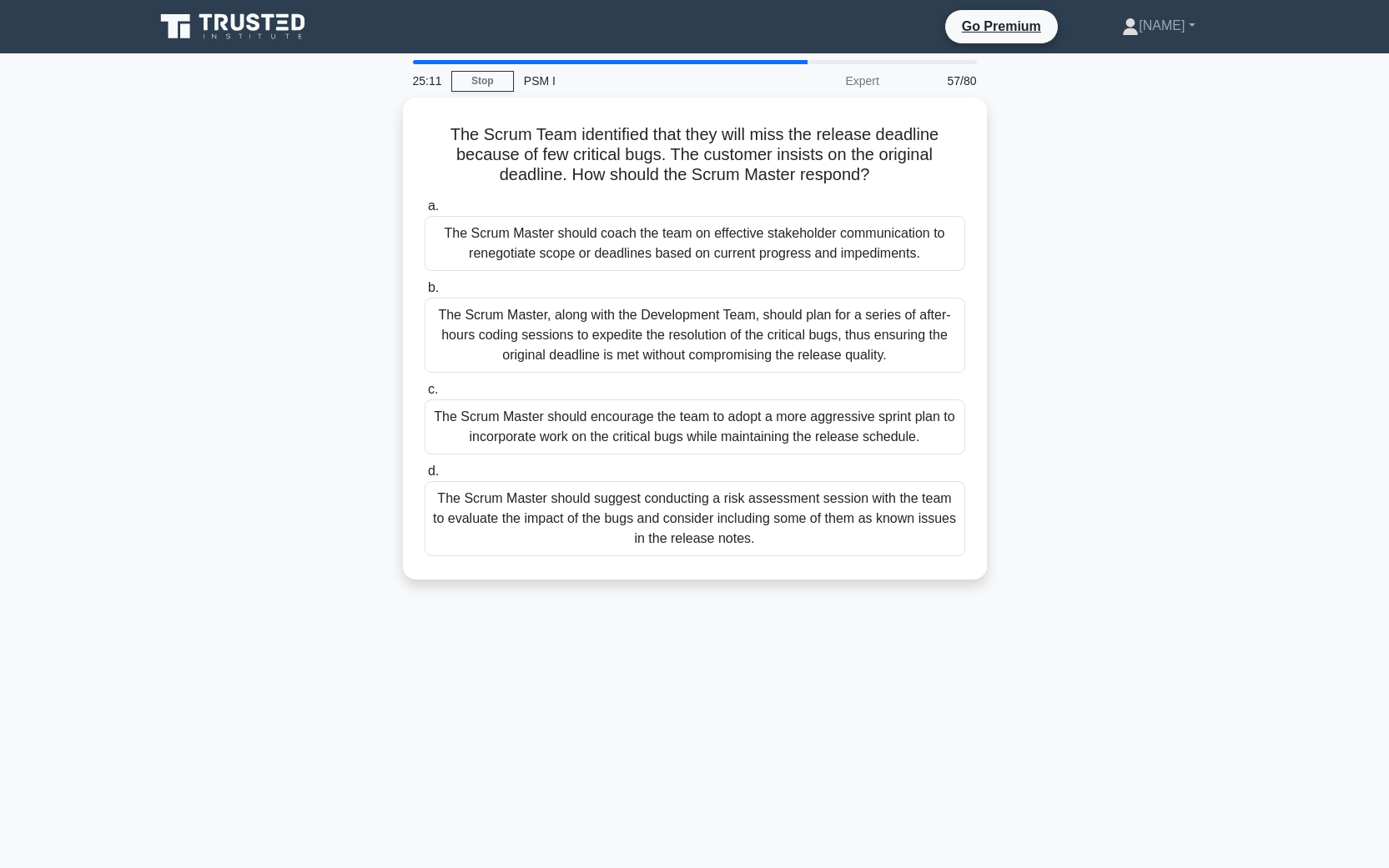 drag, startPoint x: 298, startPoint y: 497, endPoint x: 325, endPoint y: 554, distance: 63.071388 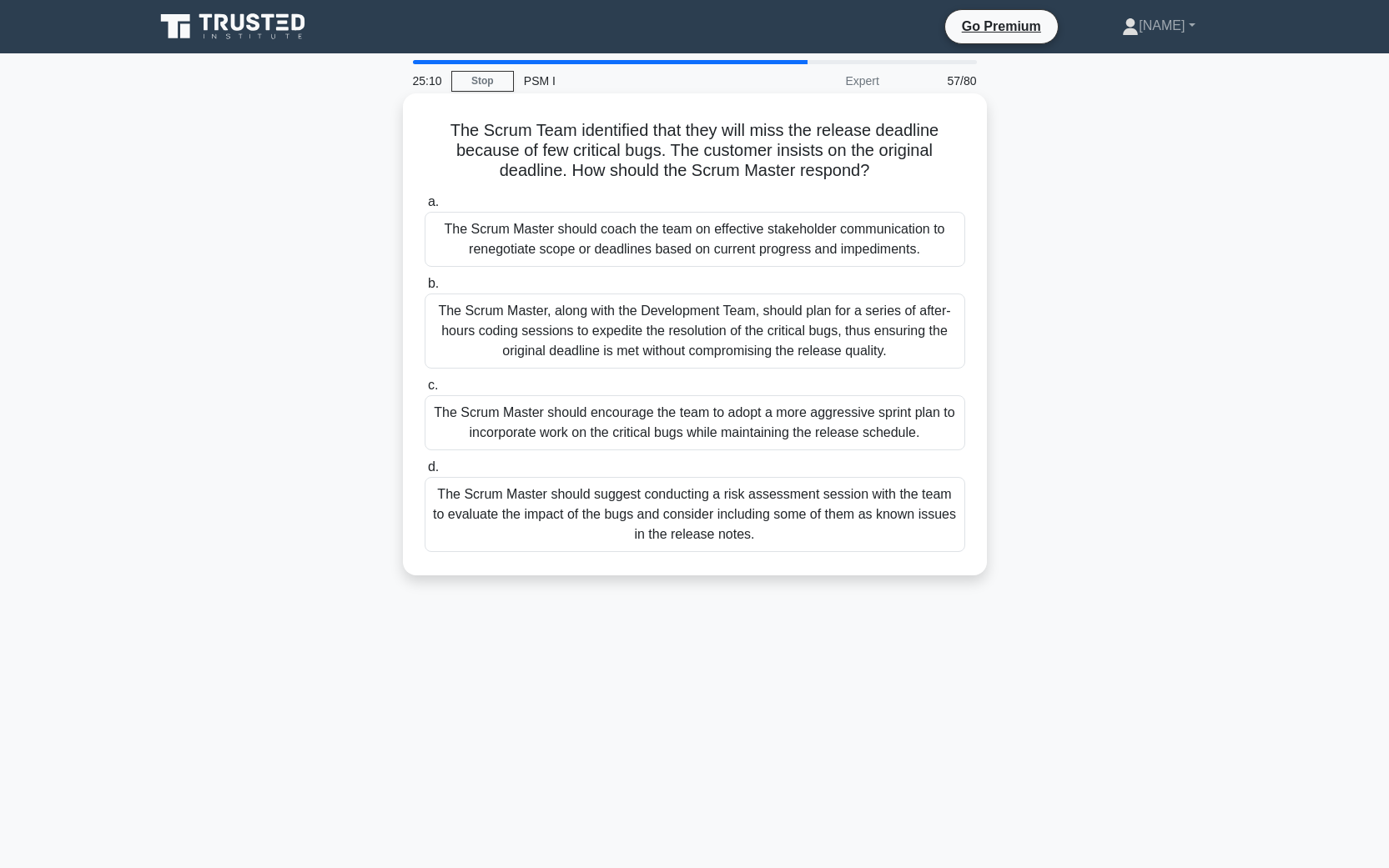click on "The Scrum Master should suggest conducting a risk assessment session with the team to evaluate the impact of the bugs and consider including some of them as known issues in the release notes." at bounding box center [695, 514] 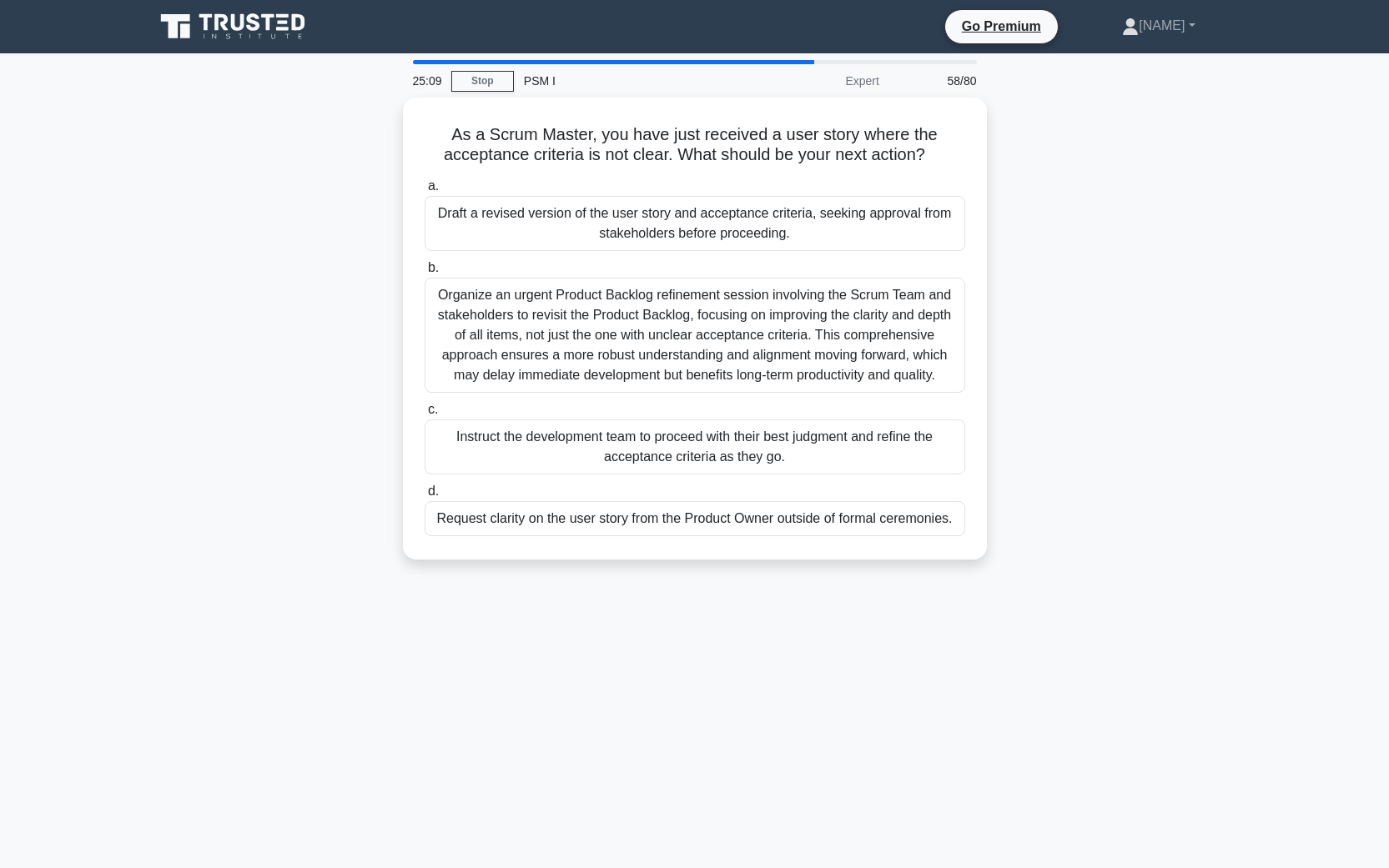 click on "As a Scrum Master, you have just received a user story where the acceptance criteria is not clear. What should be your next action?
.spinner_0XTQ{transform-origin:center;animation:spinner_y6GP .75s linear infinite}@keyframes spinner_y6GP{100%{transform:rotate(360deg)}}
a.
Draft a revised version of the user story and acceptance criteria, seeking approval from stakeholders before proceeding.
b. c." at bounding box center [695, 339] 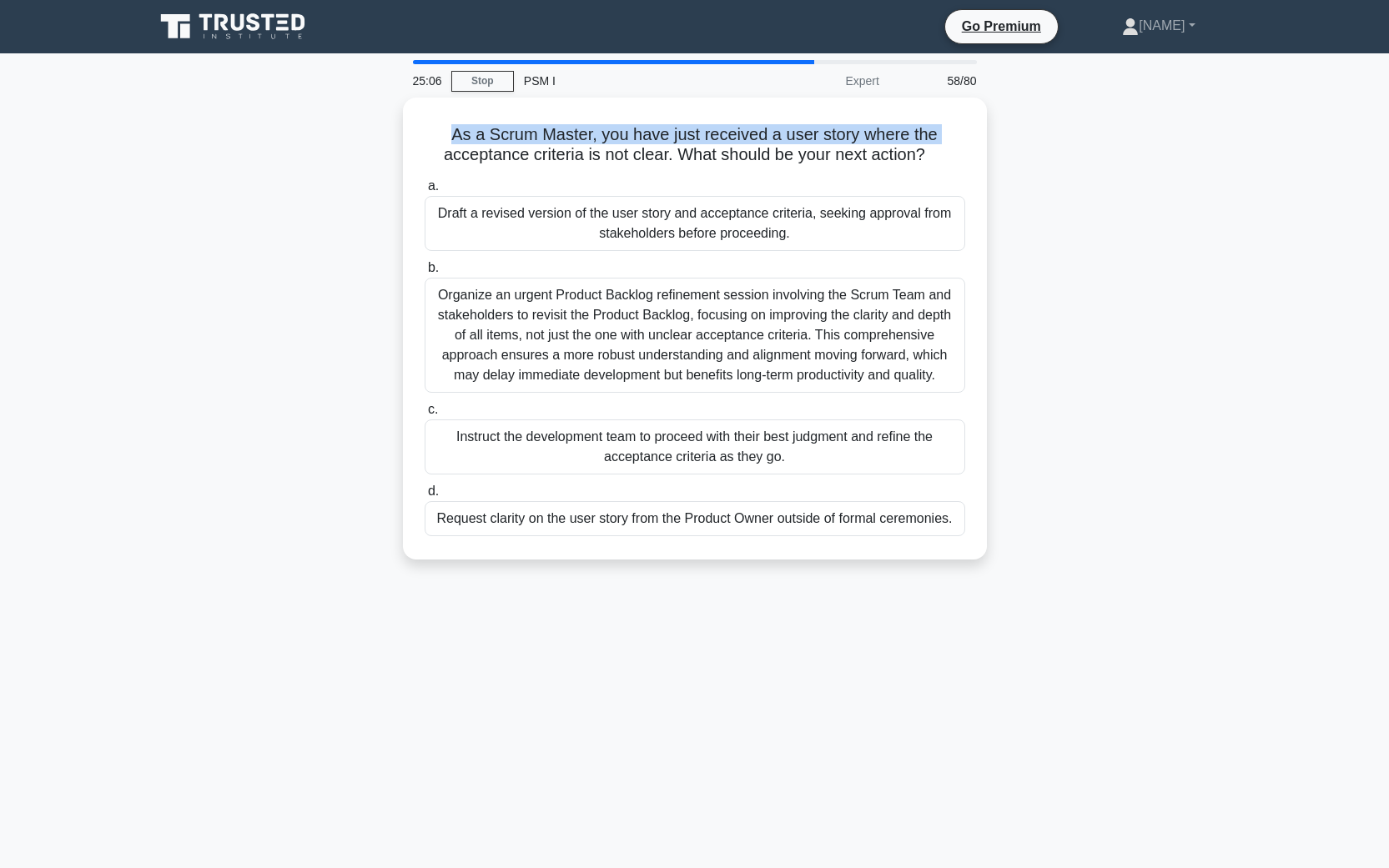 drag, startPoint x: 348, startPoint y: 149, endPoint x: 361, endPoint y: 151, distance: 13.152946 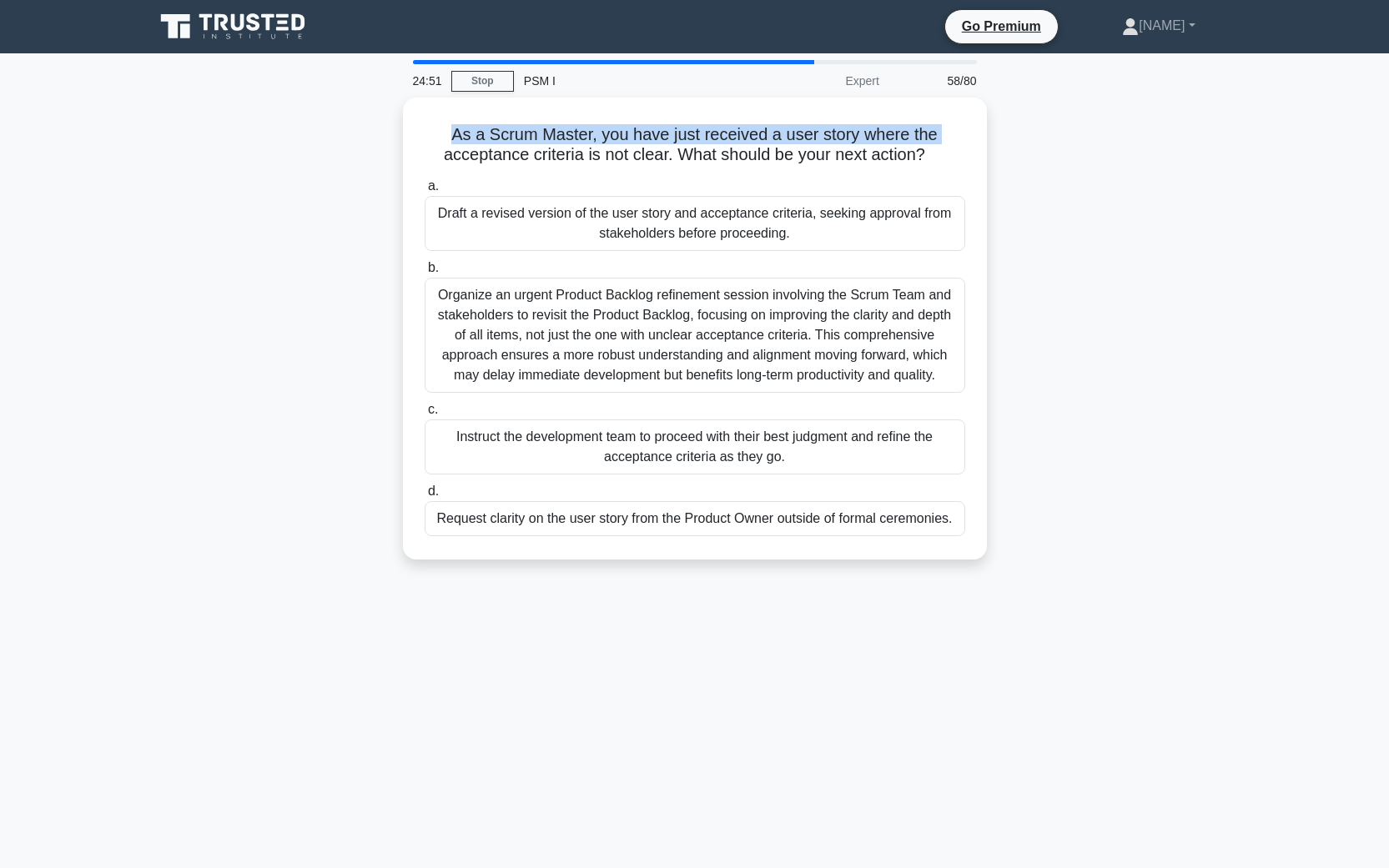 drag, startPoint x: 299, startPoint y: 417, endPoint x: 312, endPoint y: 461, distance: 45.880279 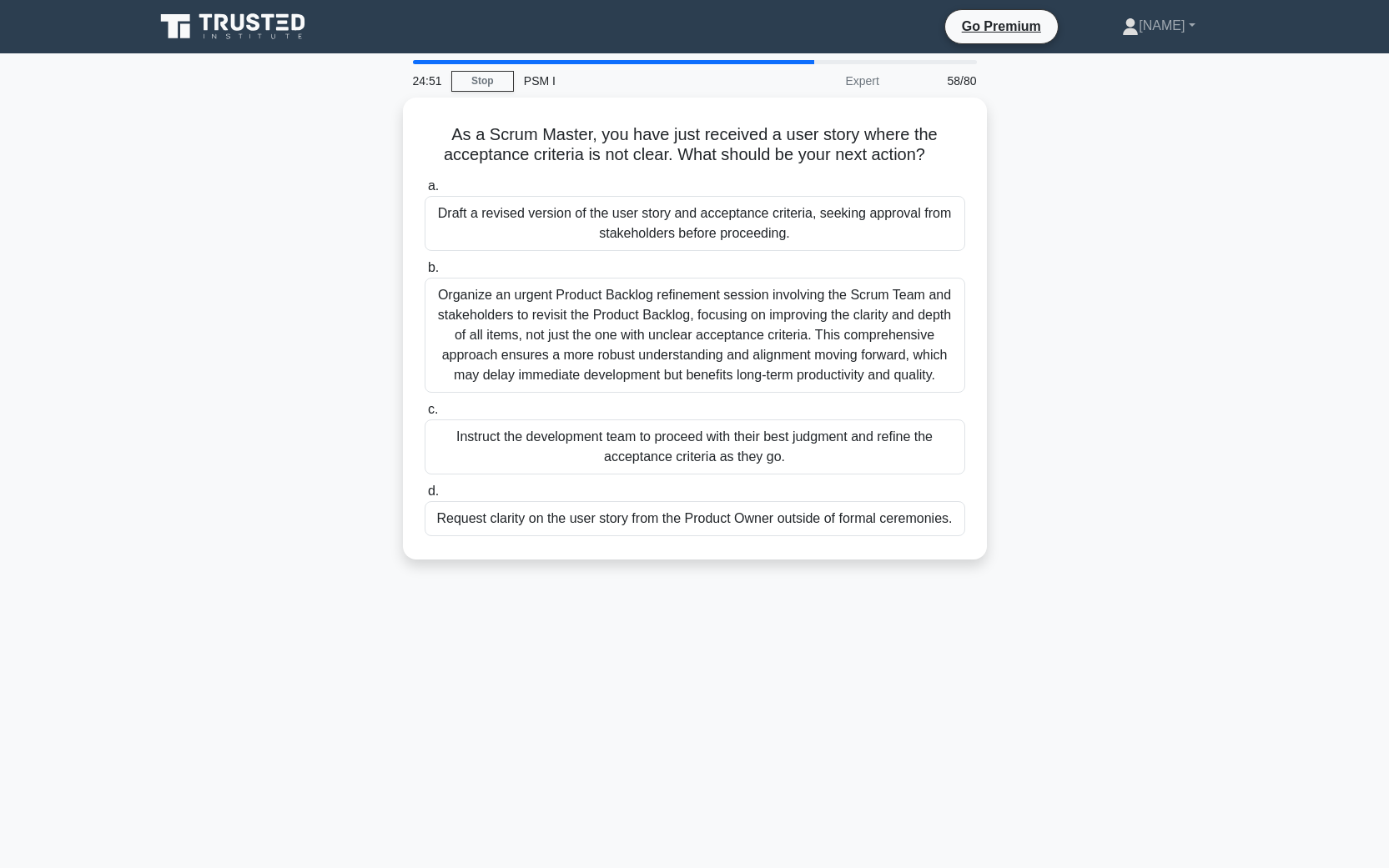 click on "As a Scrum Master, you have just received a user story where the acceptance criteria is not clear. What should be your next action?
.spinner_0XTQ{transform-origin:center;animation:spinner_y6GP .75s linear infinite}@keyframes spinner_y6GP{100%{transform:rotate(360deg)}}
a.
Draft a revised version of the user story and acceptance criteria, seeking approval from stakeholders before proceeding.
b. c." at bounding box center (695, 339) 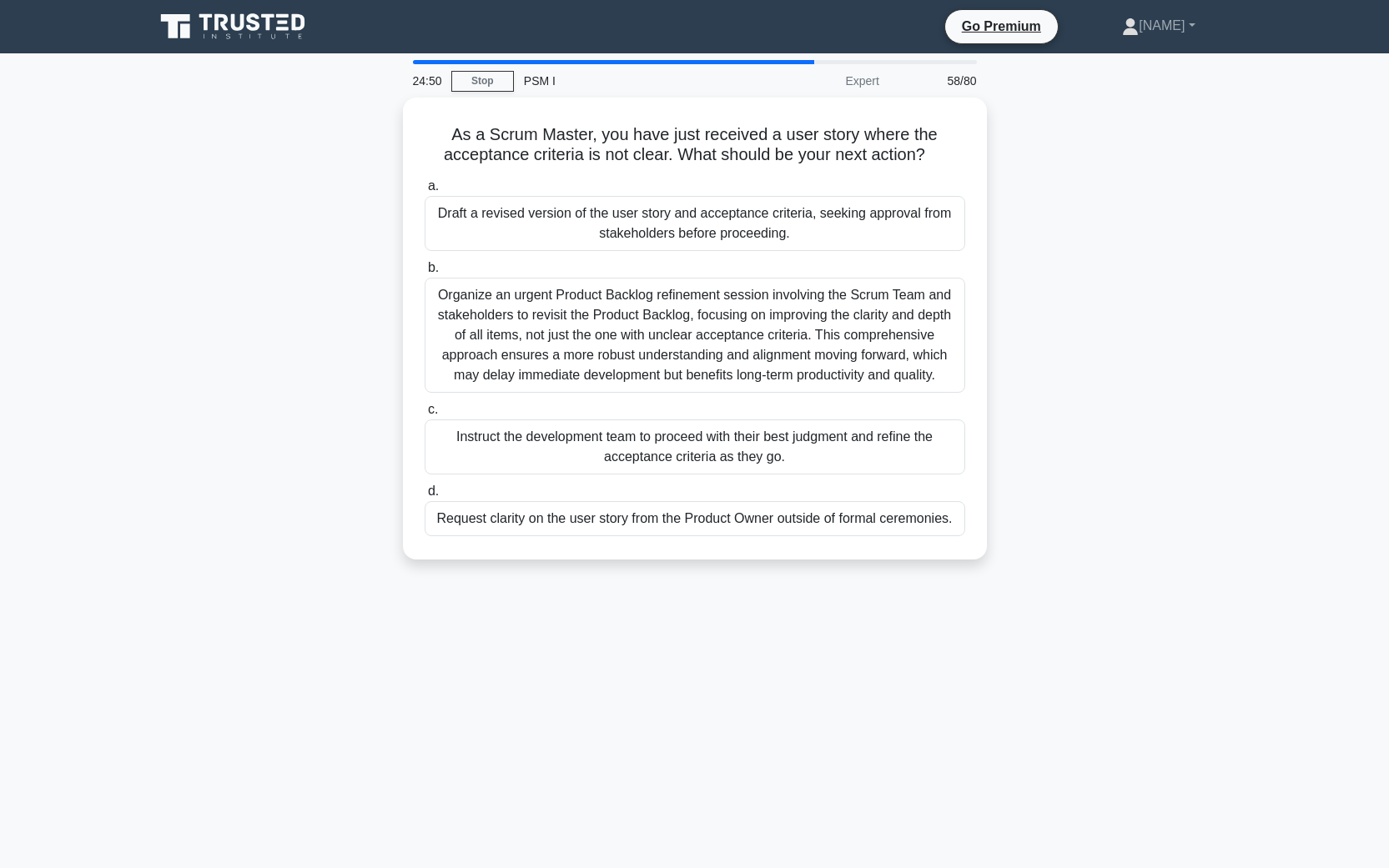 drag, startPoint x: 324, startPoint y: 502, endPoint x: 343, endPoint y: 555, distance: 56.302753 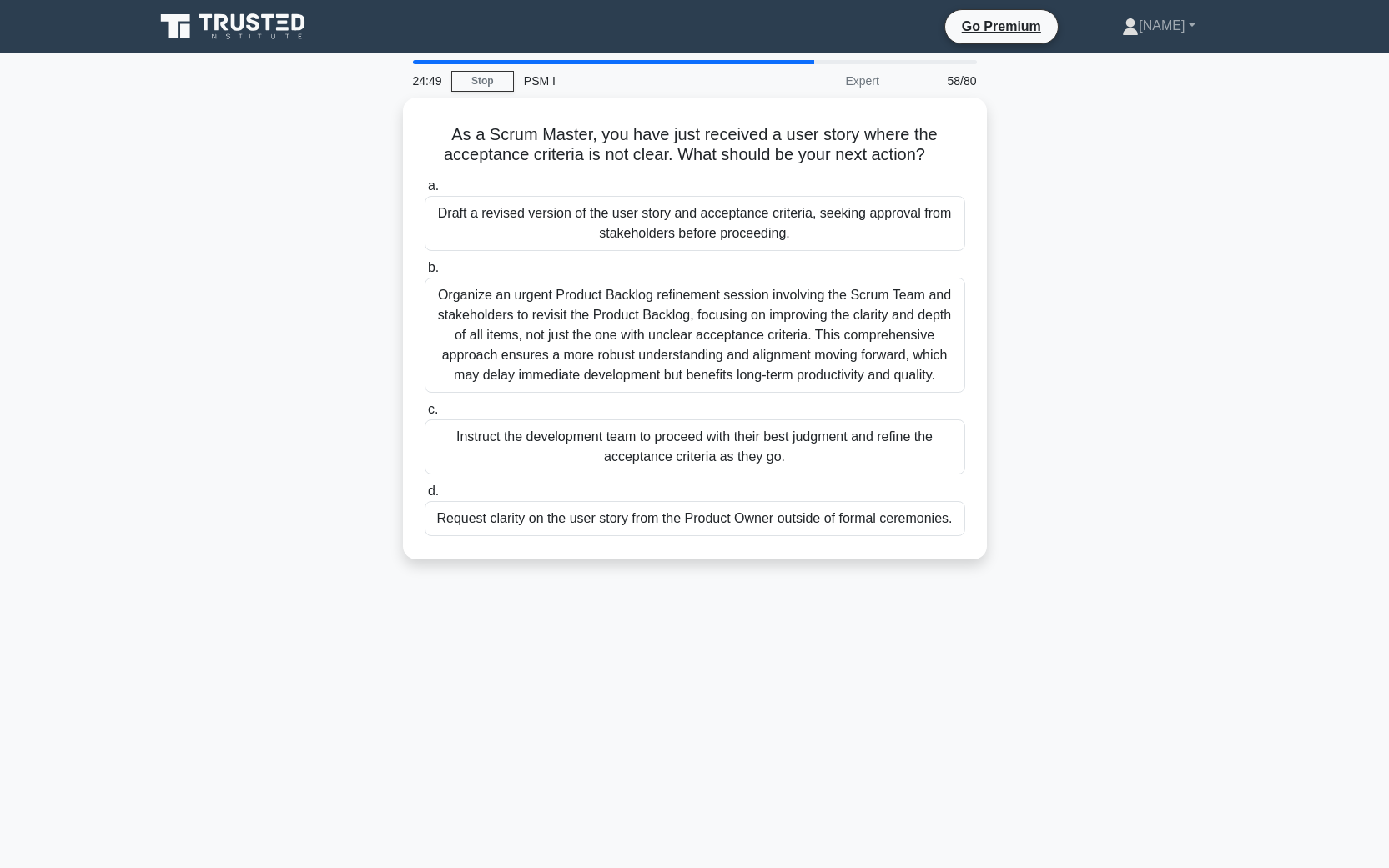 click on "As a Scrum Master, you have just received a user story where the acceptance criteria is not clear. What should be your next action?" at bounding box center [695, 477] 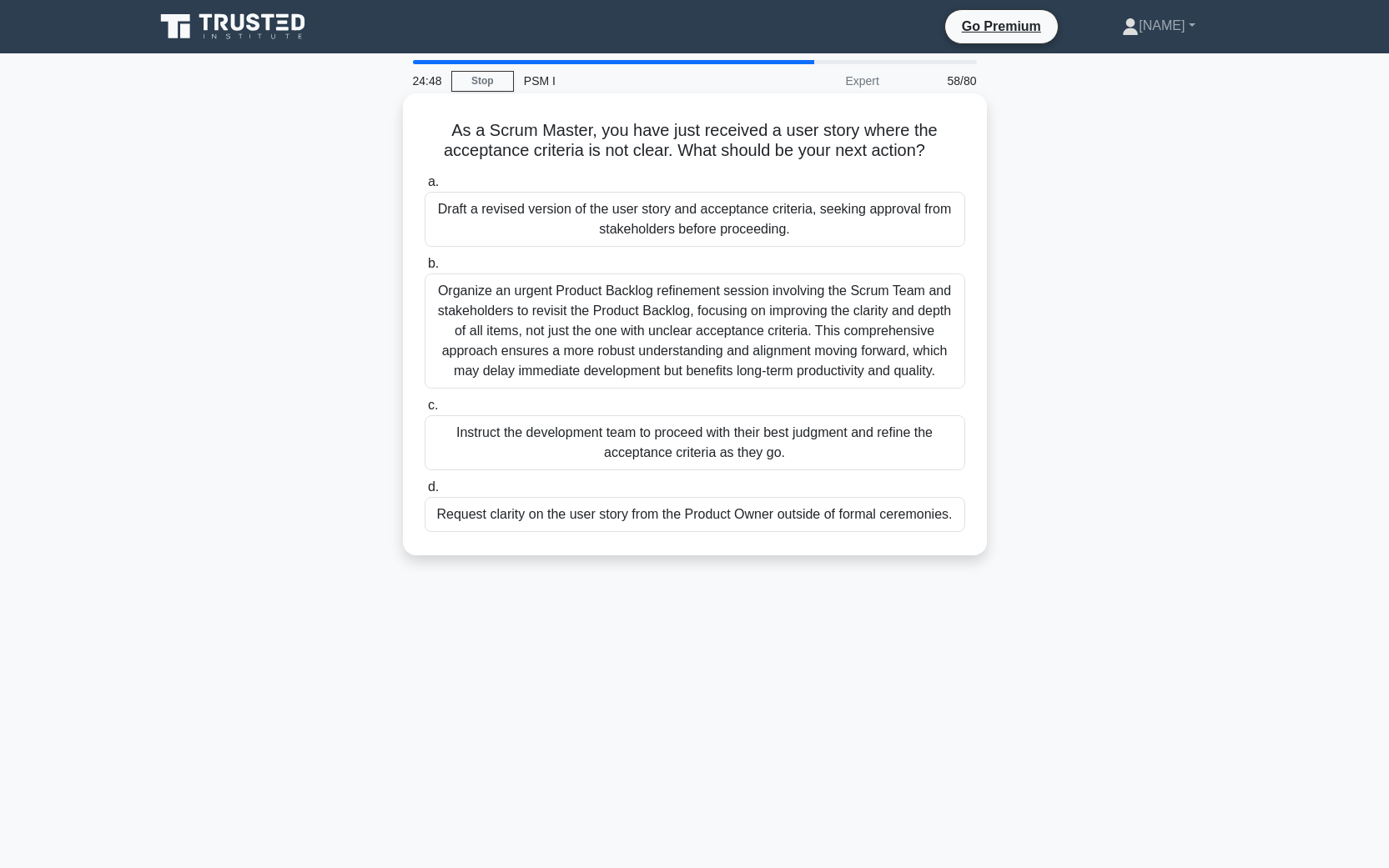 click on "Request clarity on the user story from the Product Owner outside of formal ceremonies." at bounding box center [695, 514] 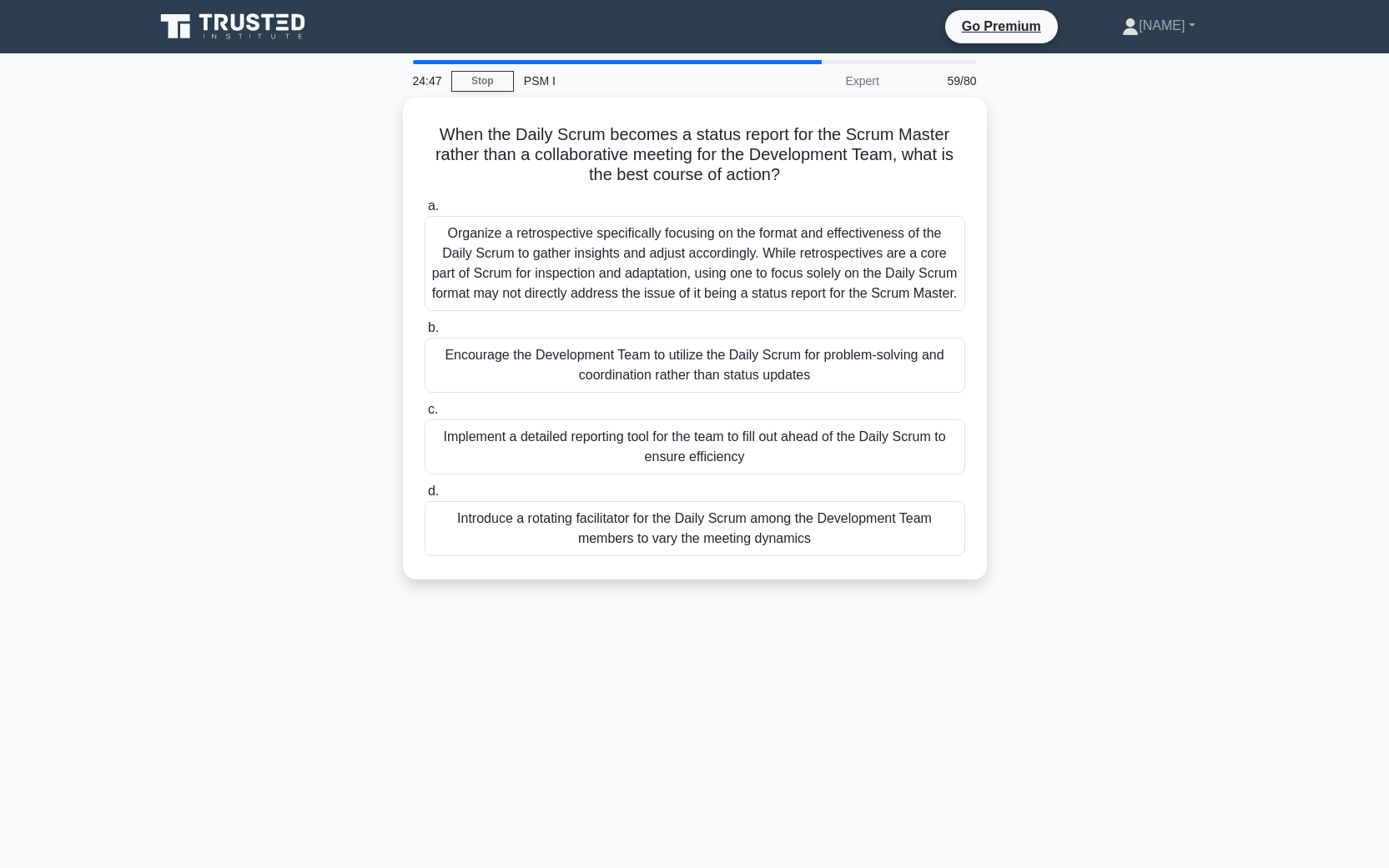 click on "When the Daily Scrum becomes a status report for the Scrum Master rather than a collaborative meeting for the Development Team, what is the best course of action?
.spinner_0XTQ{transform-origin:center;animation:spinner_y6GP .75s linear infinite}@keyframes spinner_y6GP{100%{transform:rotate(360deg)}}
a.
b.
c. d." at bounding box center (695, 349) 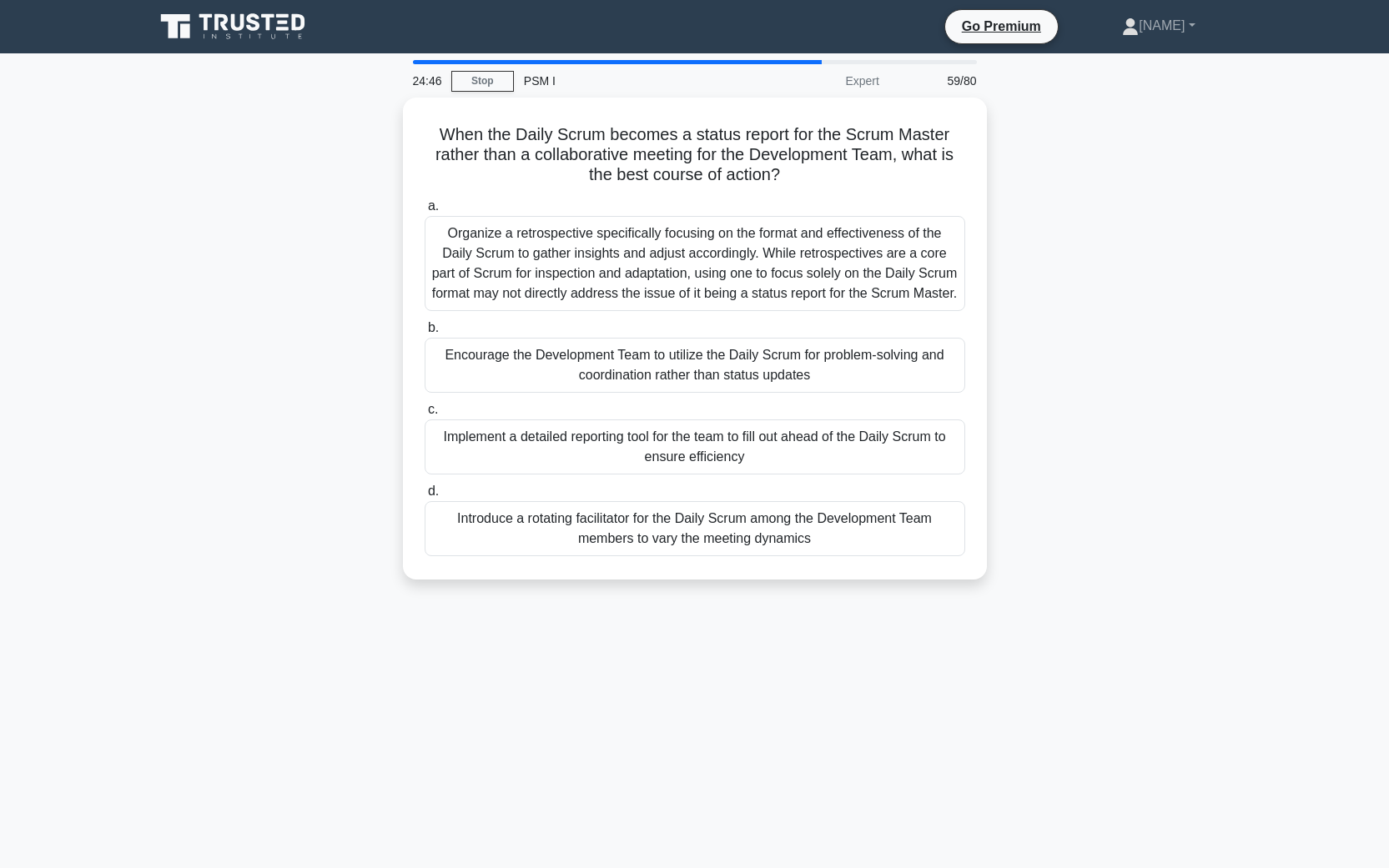 drag, startPoint x: 269, startPoint y: 148, endPoint x: 294, endPoint y: 164, distance: 29.681644 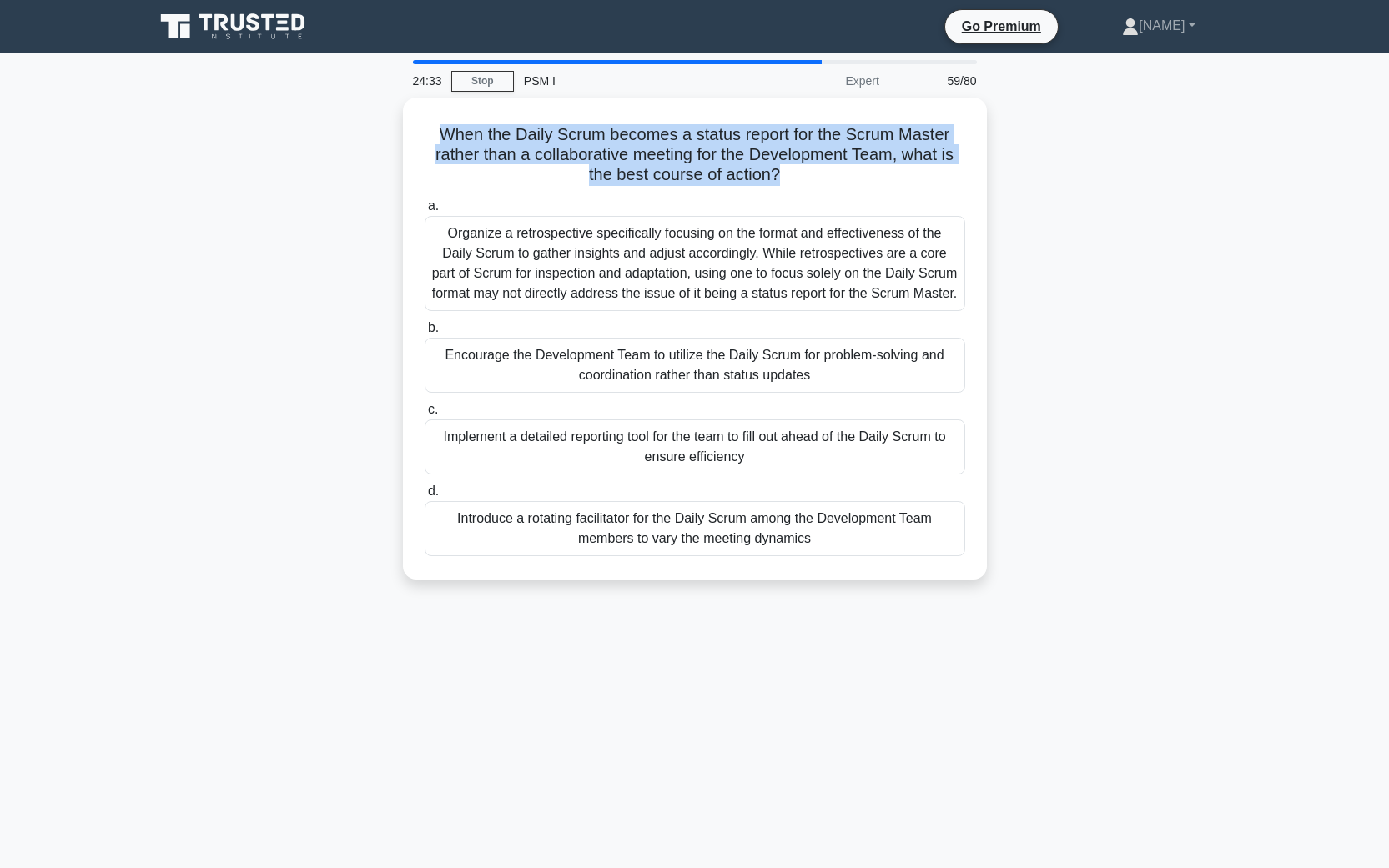 drag, startPoint x: 288, startPoint y: 108, endPoint x: 347, endPoint y: 198, distance: 107.61505 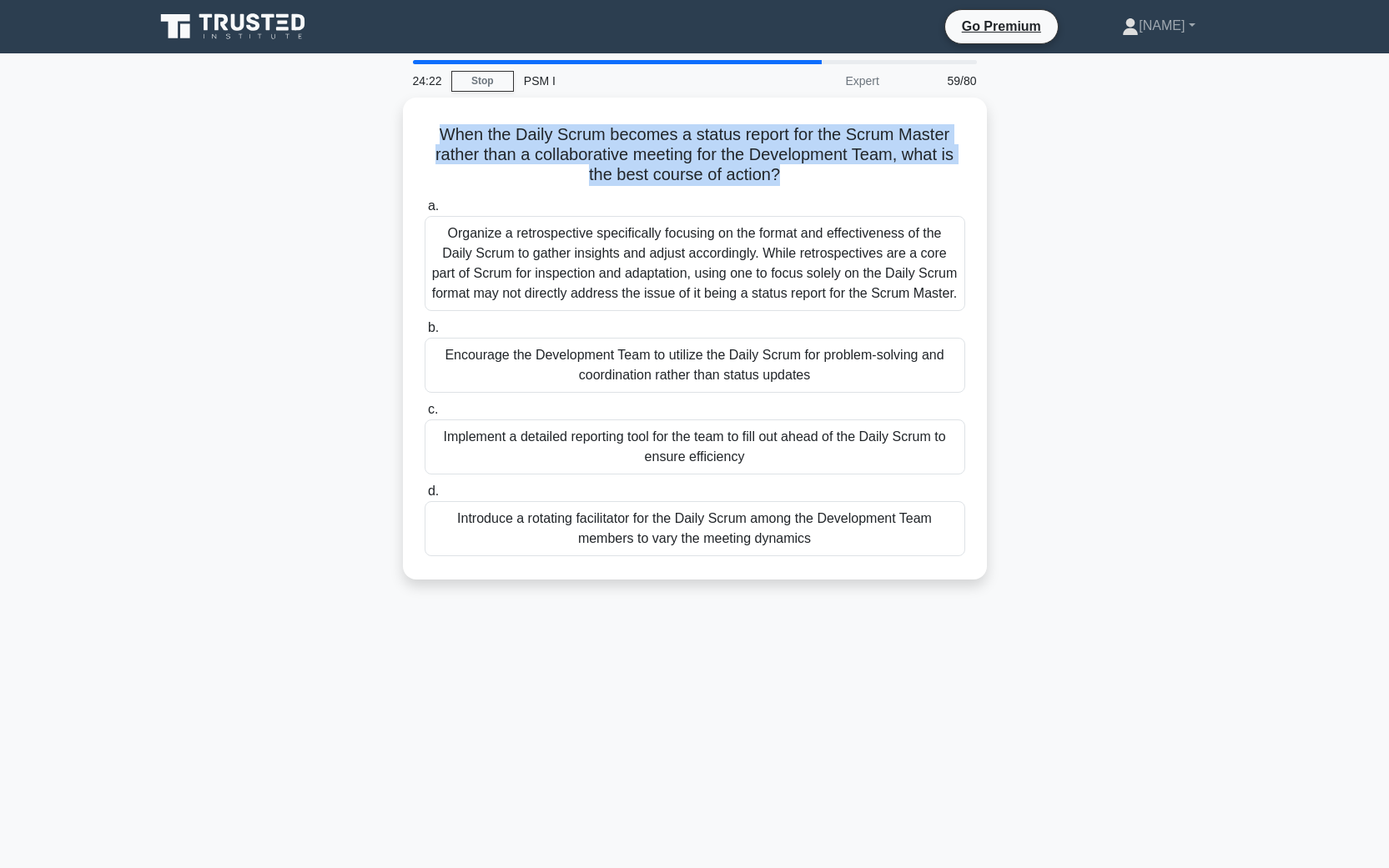 drag, startPoint x: 319, startPoint y: 250, endPoint x: 339, endPoint y: 305, distance: 58.5235 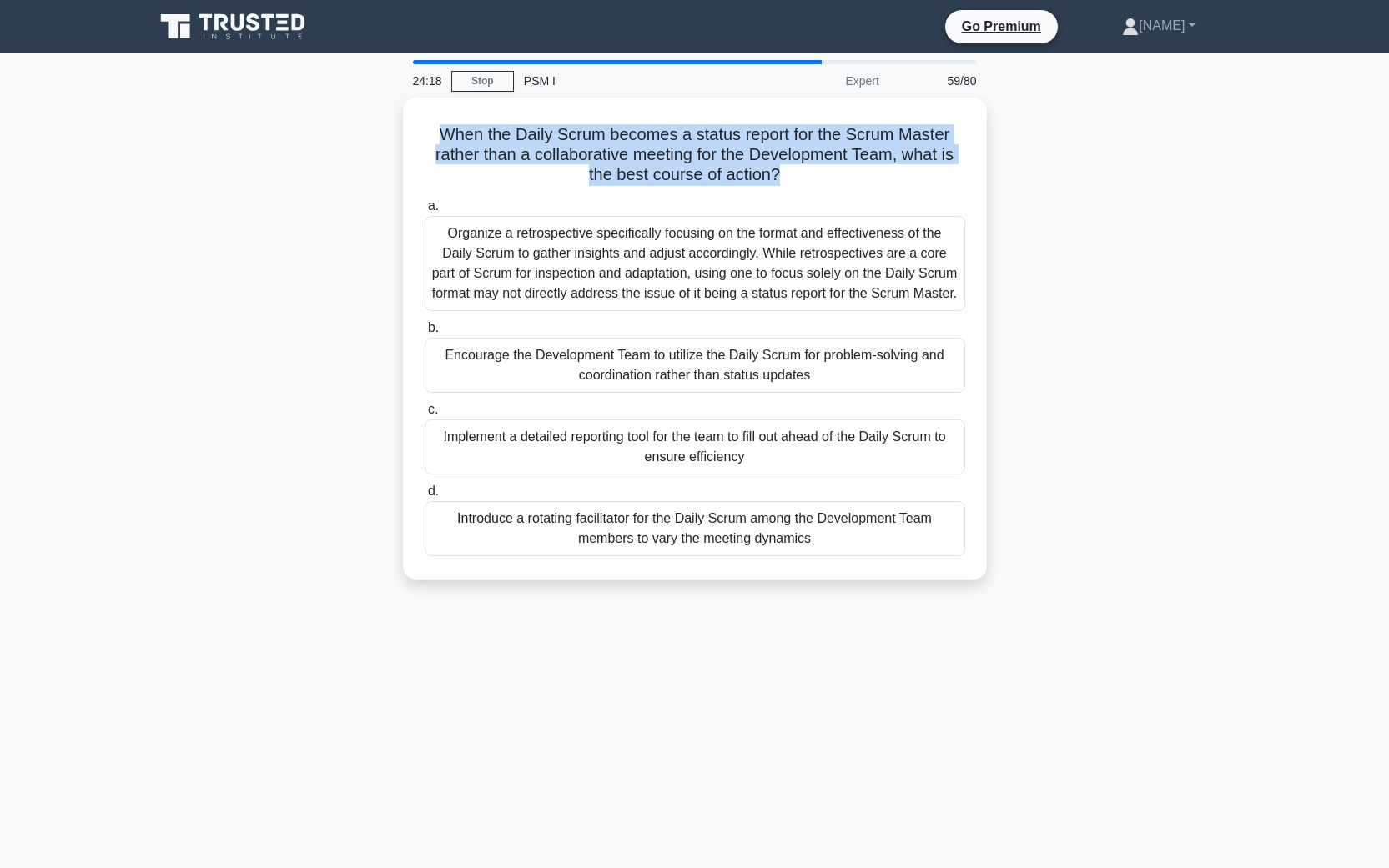 drag, startPoint x: 308, startPoint y: 367, endPoint x: 325, endPoint y: 409, distance: 45.310043 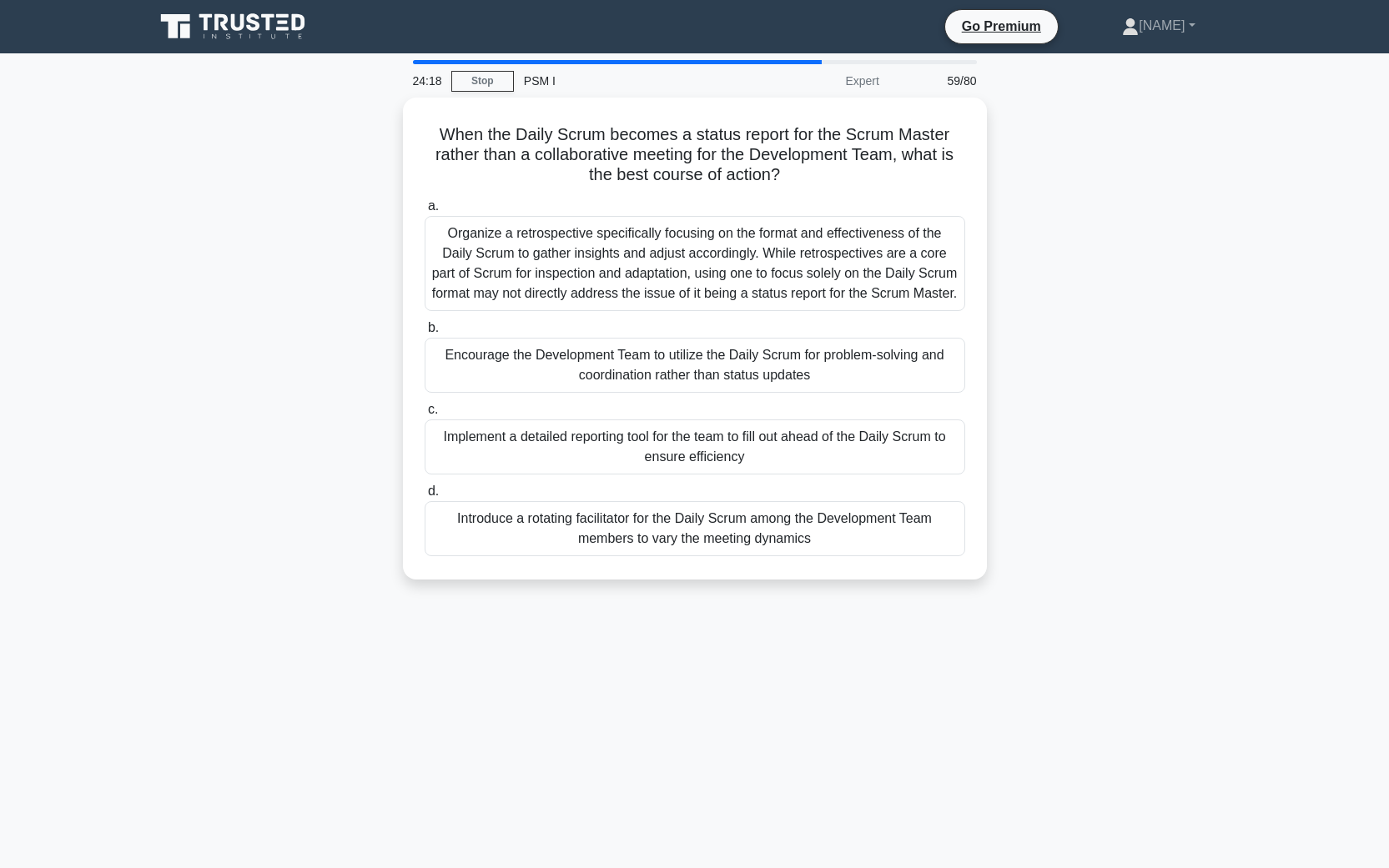 click on "When the Daily Scrum becomes a status report for the Scrum Master rather than a collaborative meeting for the Development Team, what is the best course of action?
.spinner_0XTQ{transform-origin:center;animation:spinner_y6GP .75s linear infinite}@keyframes spinner_y6GP{100%{transform:rotate(360deg)}}
a.
b.
c. d." at bounding box center [695, 349] 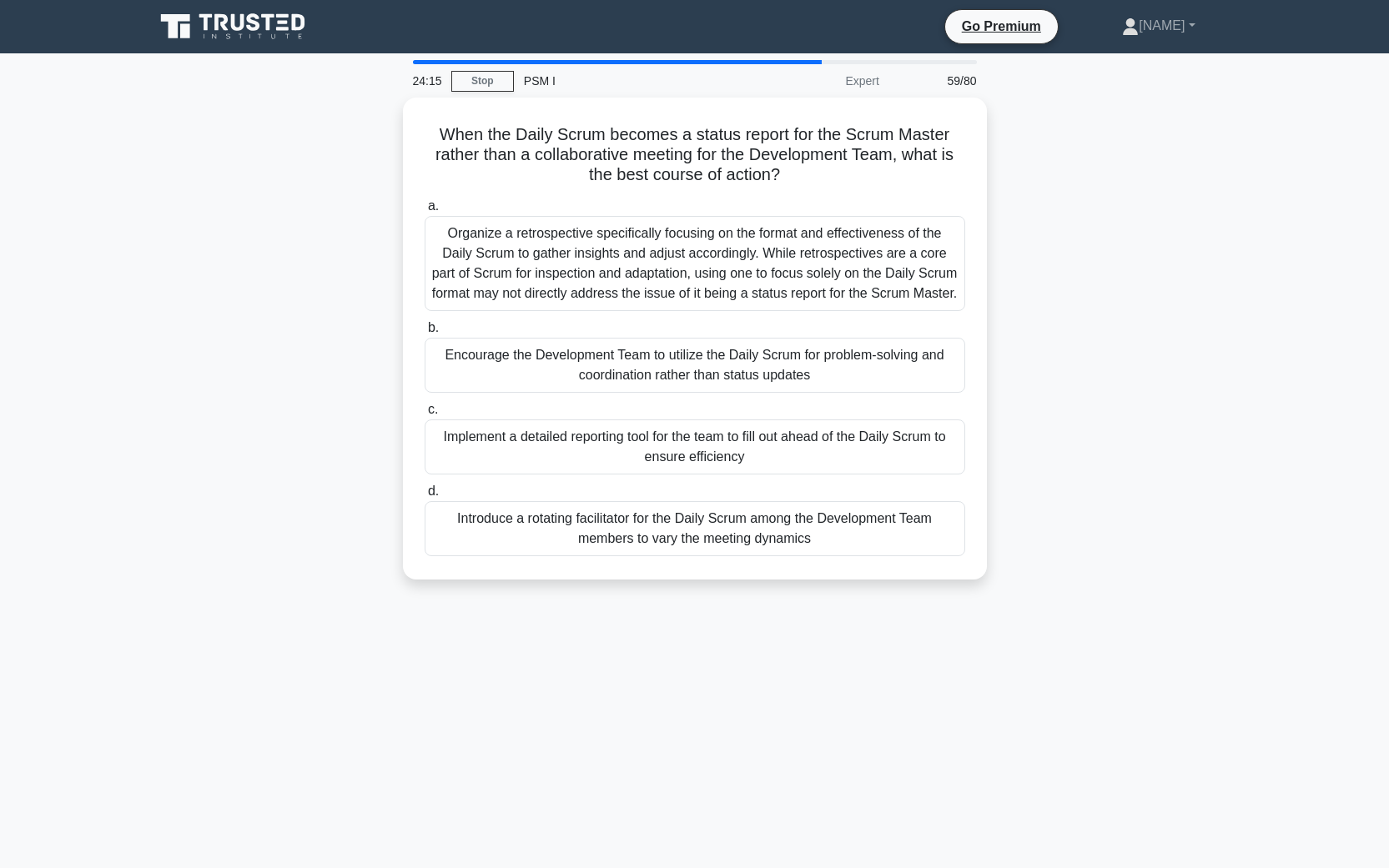 drag, startPoint x: 315, startPoint y: 464, endPoint x: 317, endPoint y: 481, distance: 17.11724 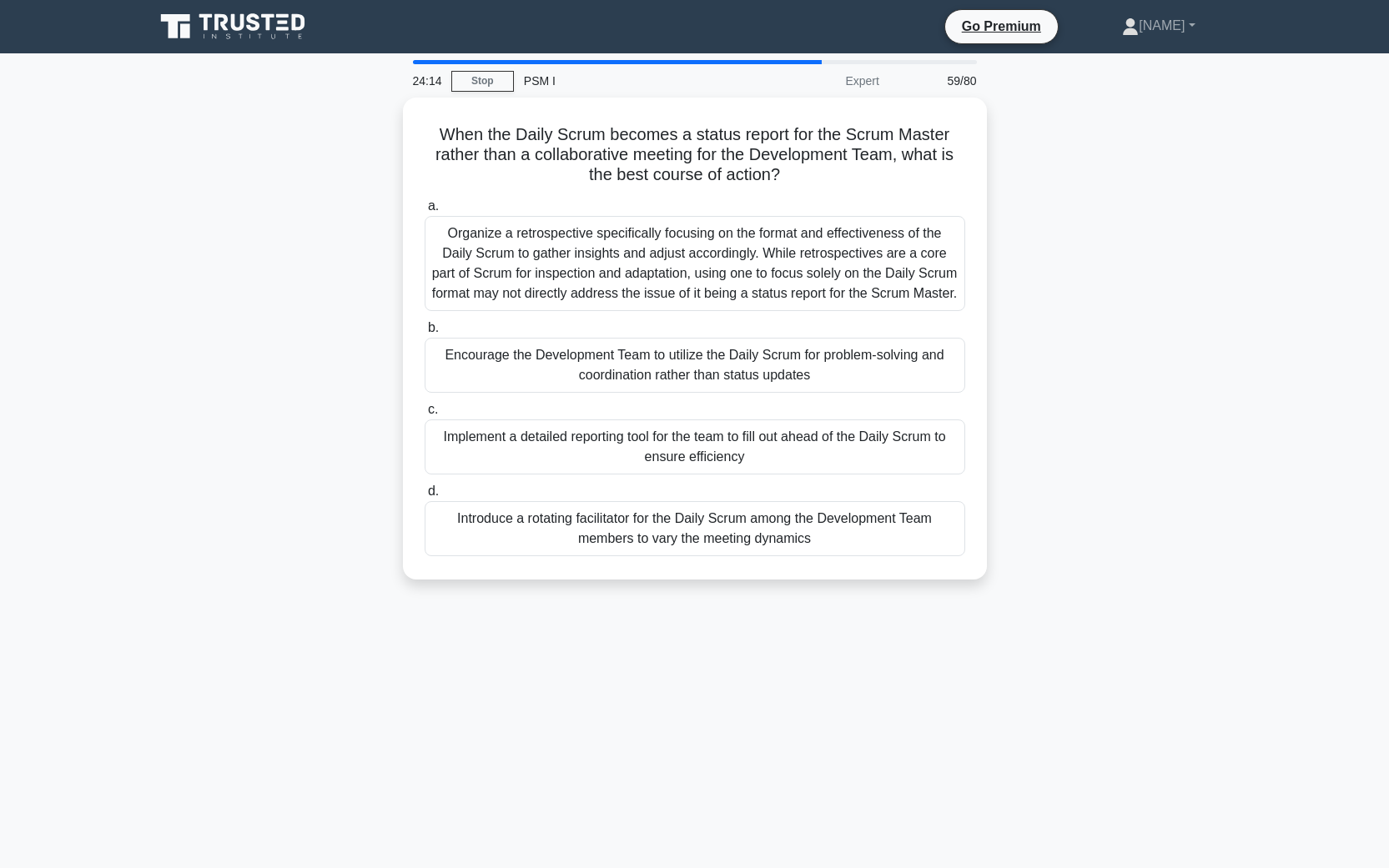 click on "When the Daily Scrum becomes a status report for the Scrum Master rather than a collaborative meeting for the Development Team, what is the best course of action?
.spinner_0XTQ{transform-origin:center;animation:spinner_y6GP .75s linear infinite}@keyframes spinner_y6GP{100%{transform:rotate(360deg)}}
a.
b.
c. d." at bounding box center [695, 349] 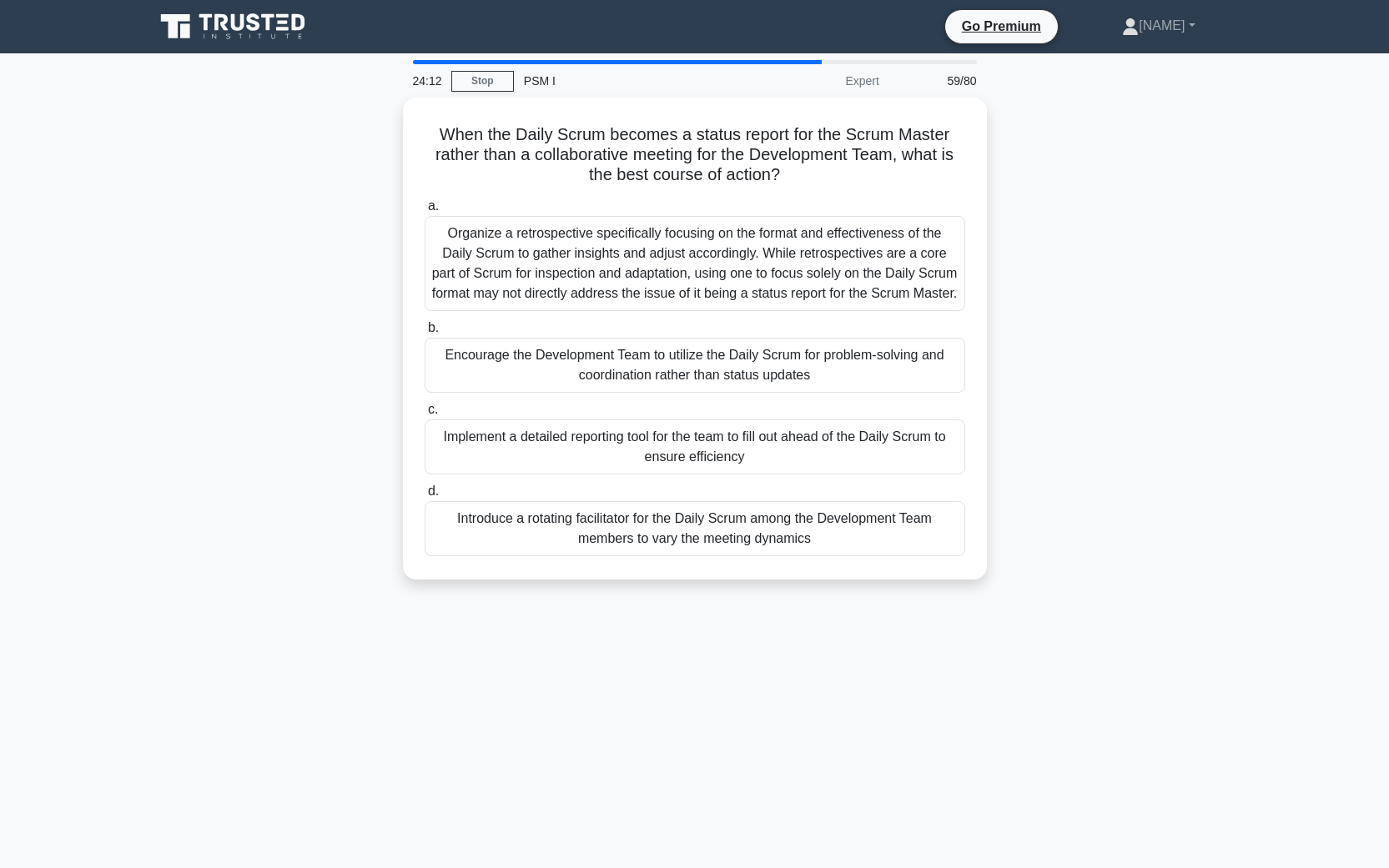 drag, startPoint x: 332, startPoint y: 534, endPoint x: 348, endPoint y: 574, distance: 43.081318 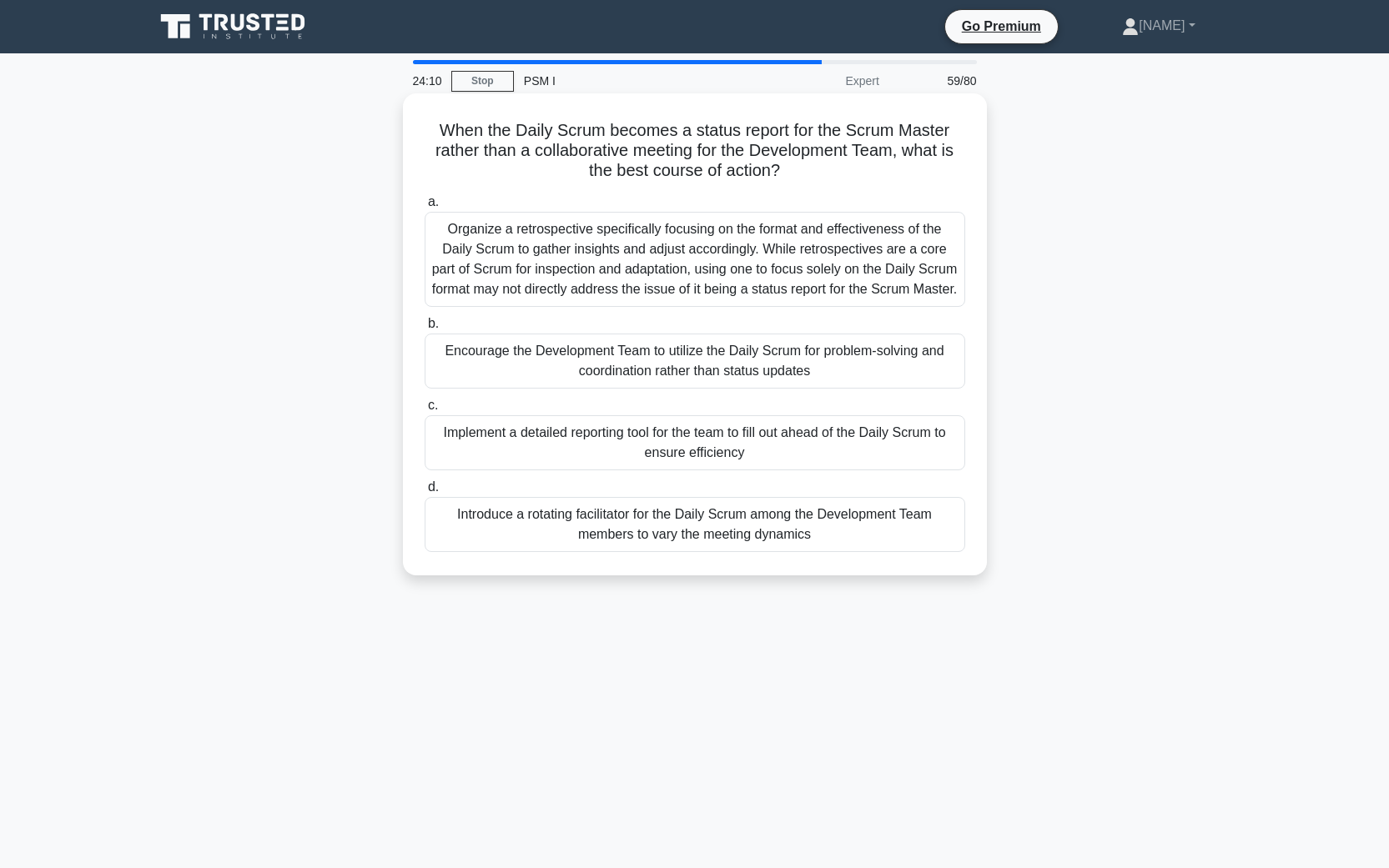 click on "Encourage the Development Team to utilize the Daily Scrum for problem-solving and coordination rather than status updates" at bounding box center [695, 361] 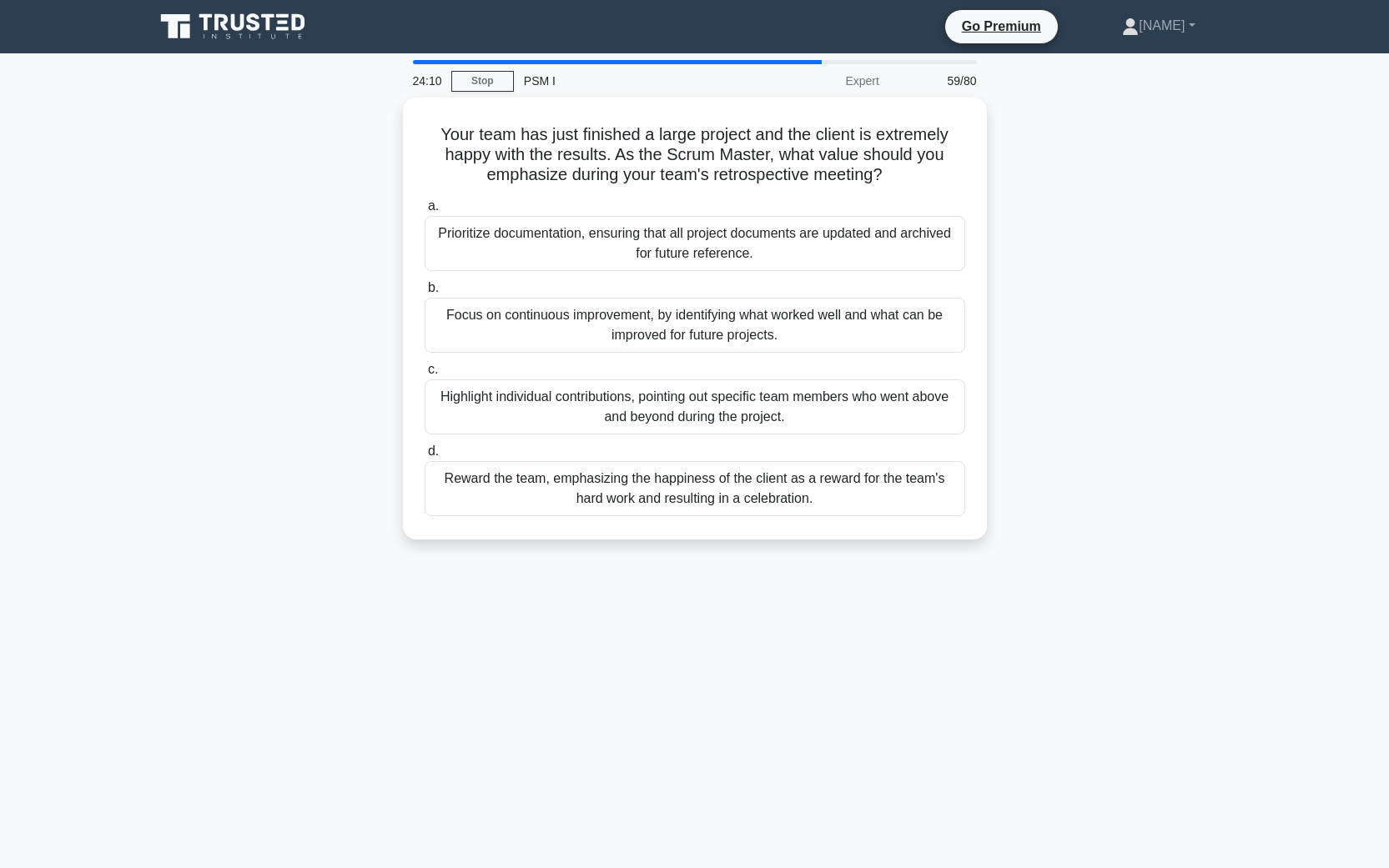 click on "Your team has just finished a large project and the client is extremely happy with the results. As the Scrum Master, what value should you emphasize during your team's retrospective meeting?
.spinner_0XTQ{transform-origin:center;animation:spinner_y6GP .75s linear infinite}@keyframes spinner_y6GP{100%{transform:rotate(360deg)}}
a.
b.
c. d." at bounding box center (695, 329) 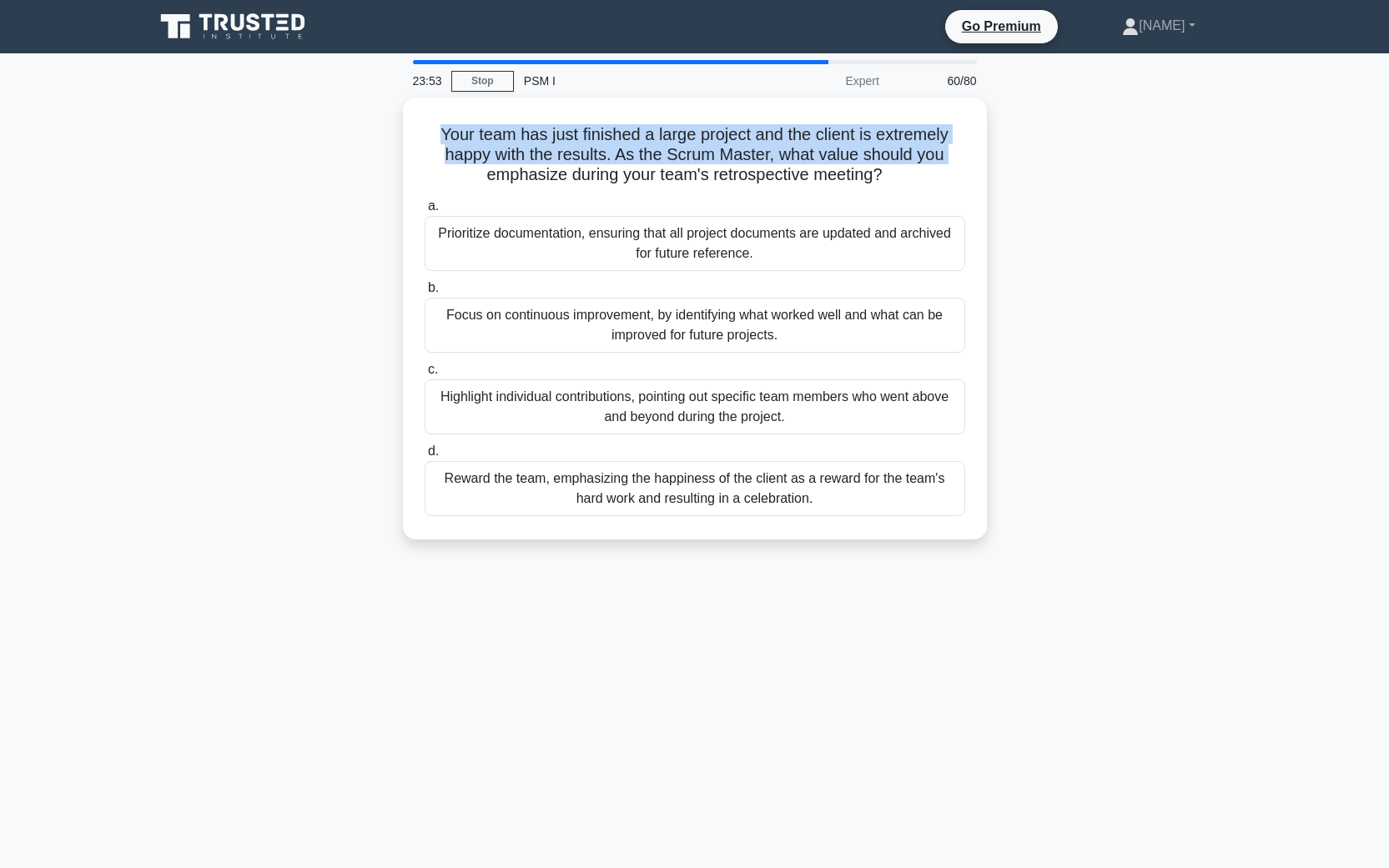drag, startPoint x: 359, startPoint y: 113, endPoint x: 375, endPoint y: 176, distance: 65 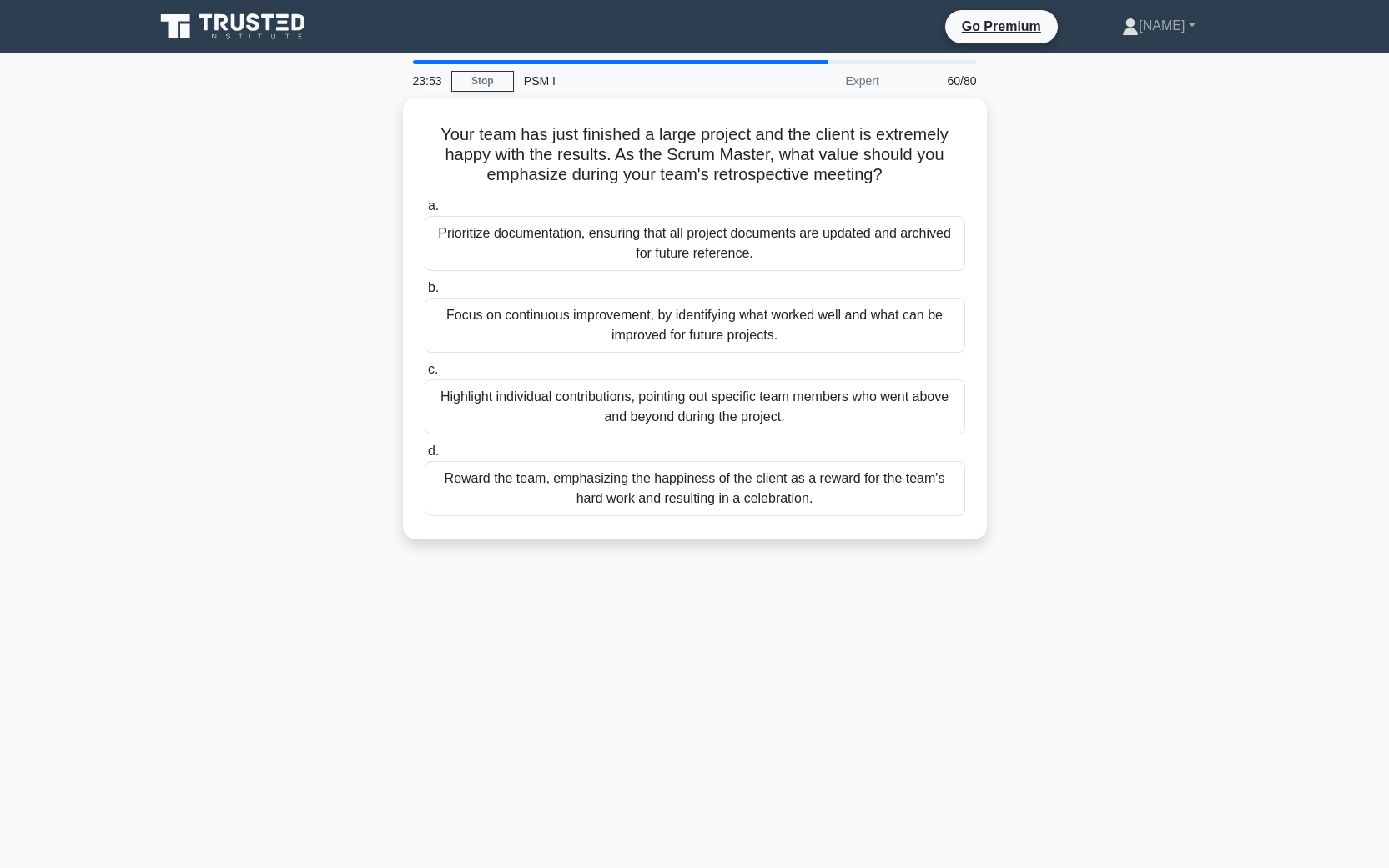 click on "Your team has just finished a large project and the client is extremely happy with the results. As the Scrum Master, what value should you emphasize during your team's retrospective meeting?
.spinner_0XTQ{transform-origin:center;animation:spinner_y6GP .75s linear infinite}@keyframes spinner_y6GP{100%{transform:rotate(360deg)}}
a.
b.
c. d." at bounding box center [695, 329] 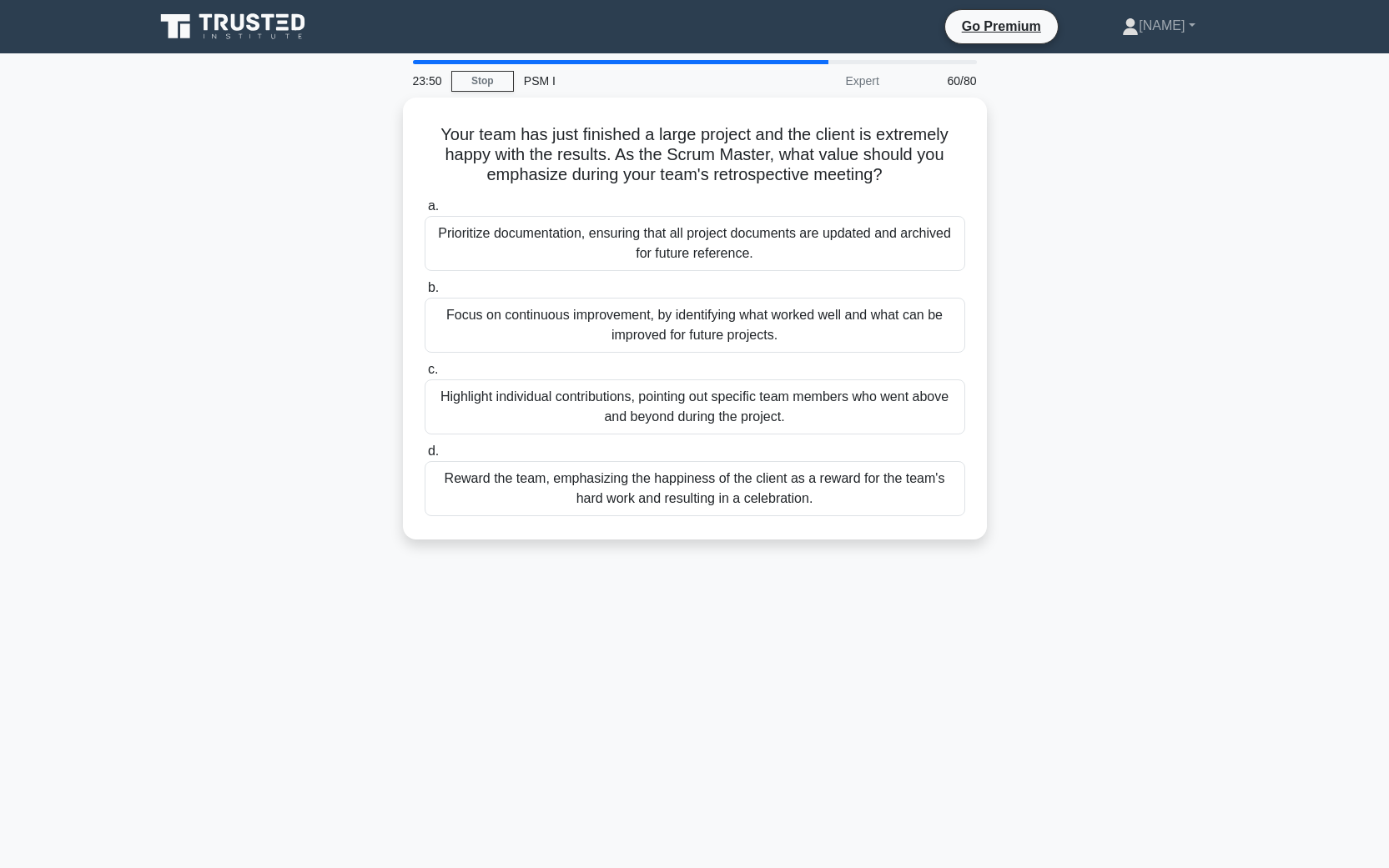 drag, startPoint x: 295, startPoint y: 308, endPoint x: 318, endPoint y: 349, distance: 47.010637 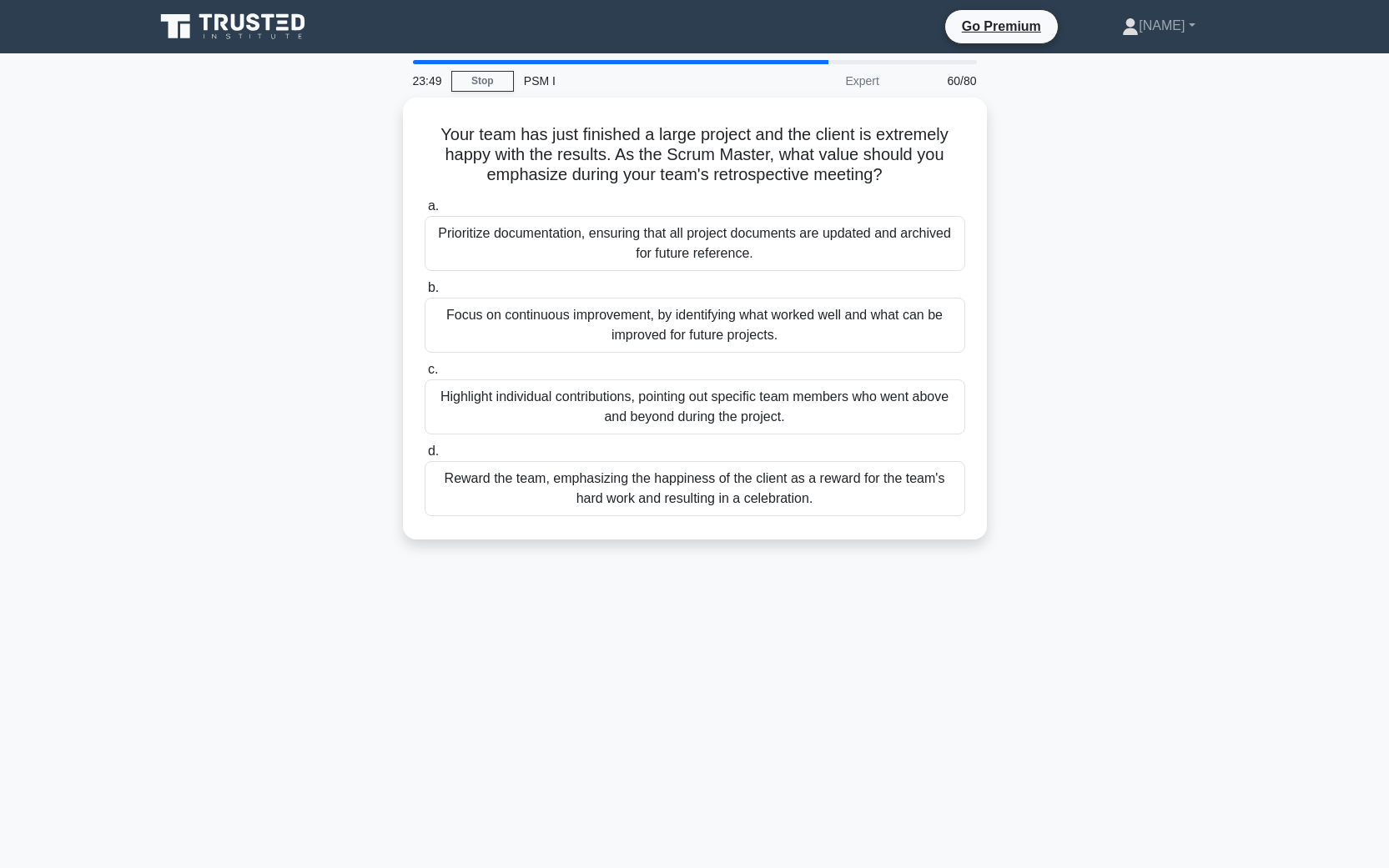 click on "Your team has just finished a large project and the client is extremely happy with the results. As the Scrum Master, what value should you emphasize during your team's retrospective meeting?
.spinner_0XTQ{transform-origin:center;animation:spinner_y6GP .75s linear infinite}@keyframes spinner_y6GP{100%{transform:rotate(360deg)}}
a.
b.
c. d." at bounding box center [695, 329] 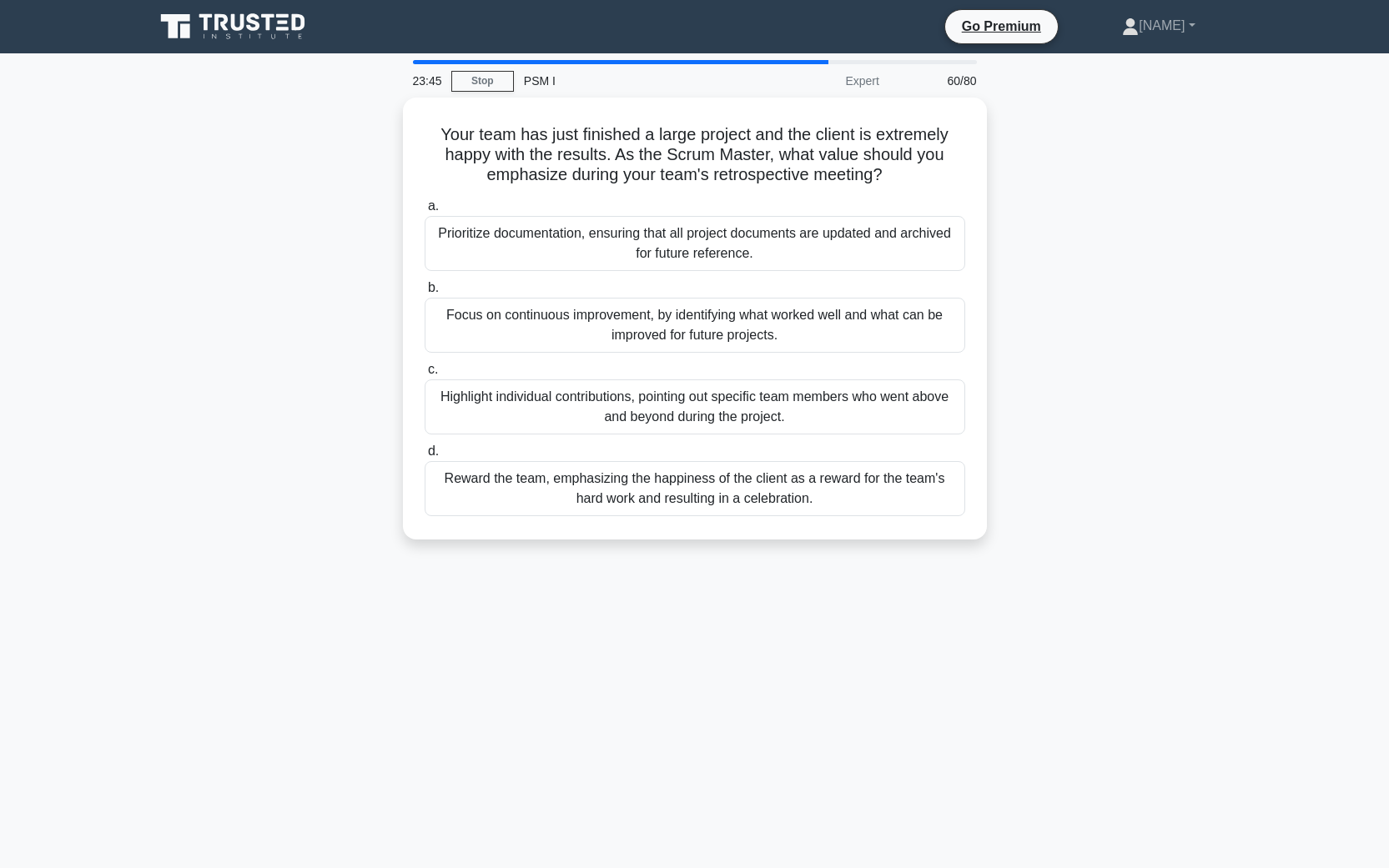 drag, startPoint x: 325, startPoint y: 385, endPoint x: 341, endPoint y: 419, distance: 37.576588 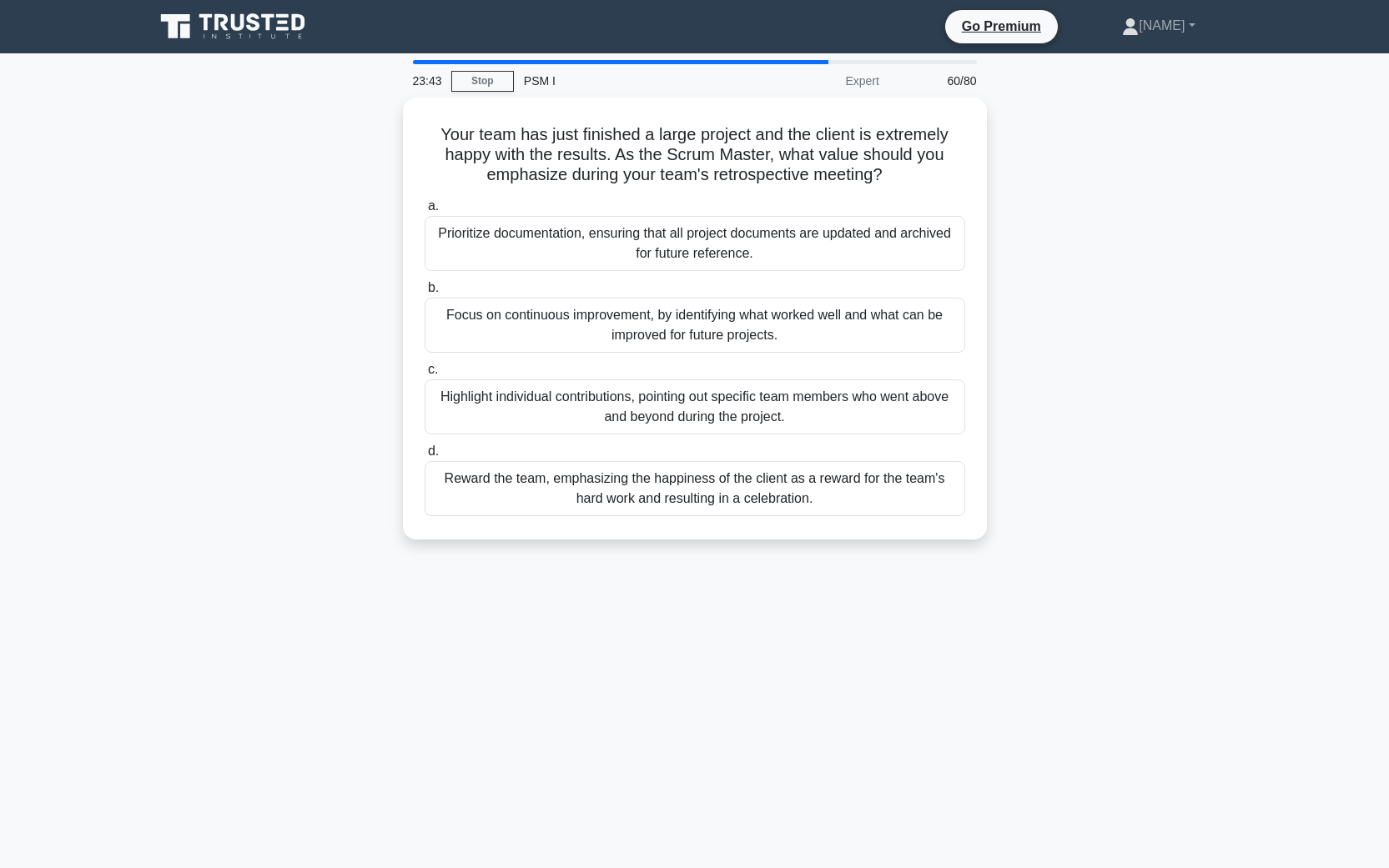 drag, startPoint x: 340, startPoint y: 478, endPoint x: 345, endPoint y: 502, distance: 24.515301 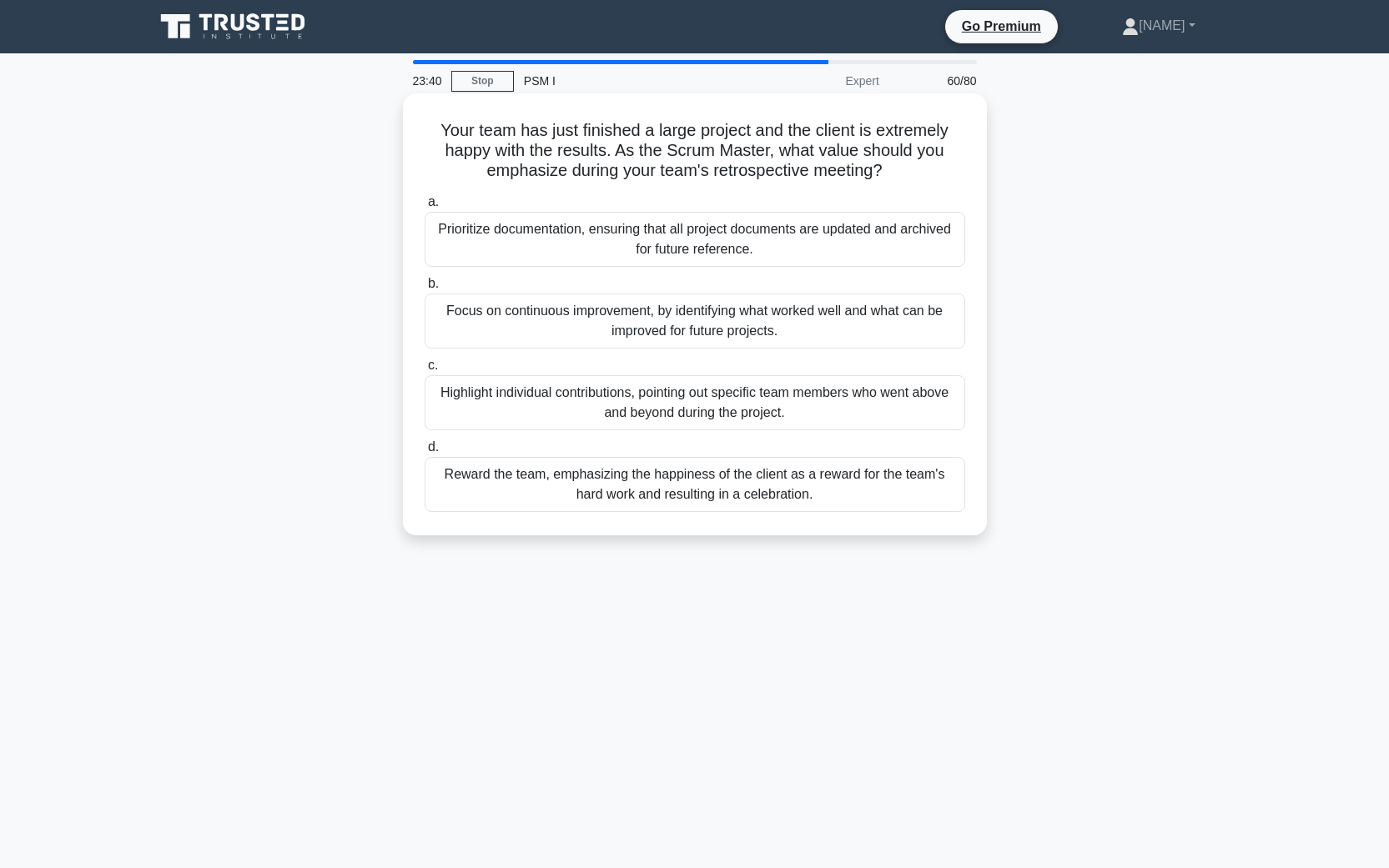click on "Reward the team, emphasizing the happiness of the client as a reward for the team's hard work and resulting in a celebration." at bounding box center [695, 484] 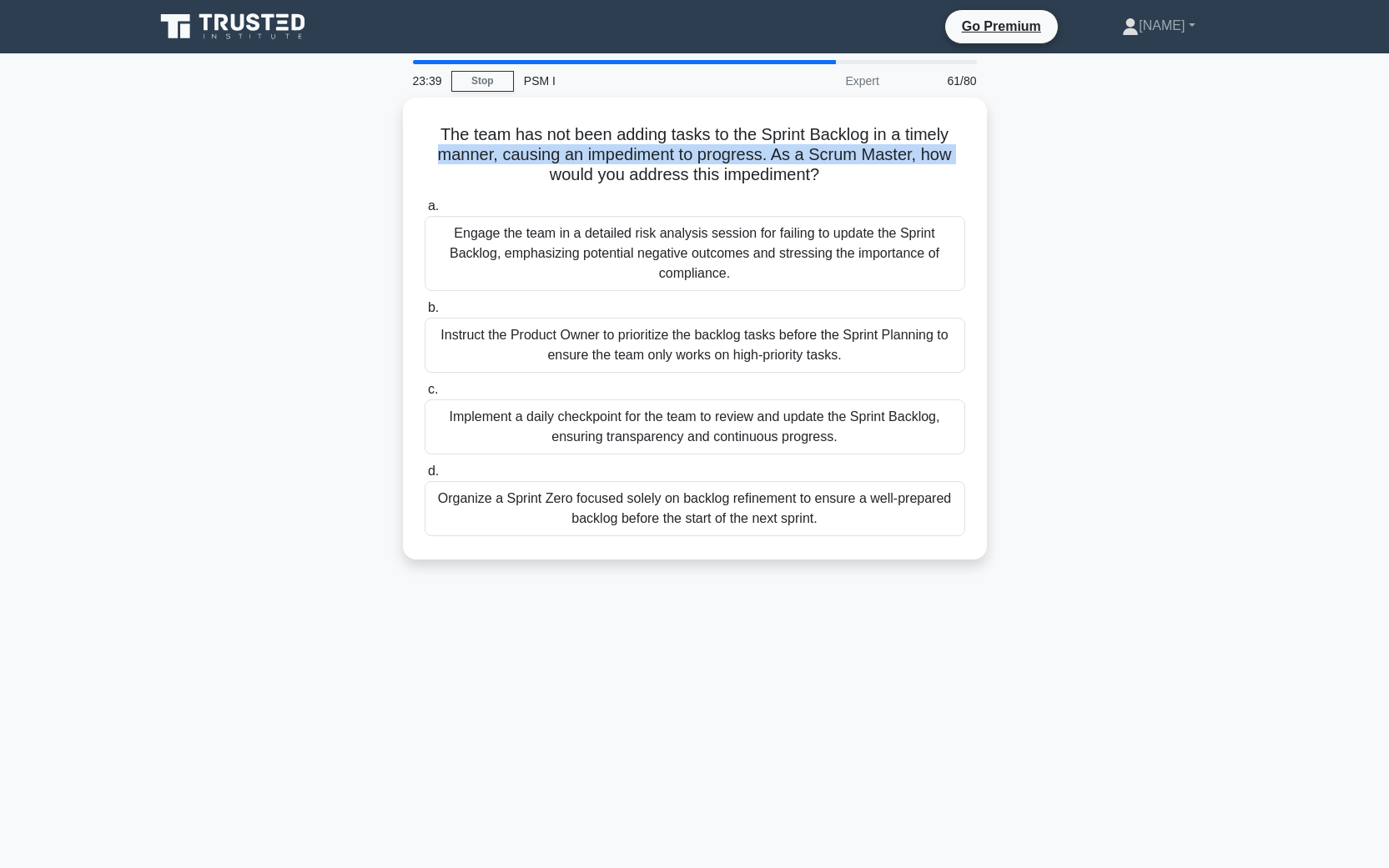 drag, startPoint x: 311, startPoint y: 158, endPoint x: 317, endPoint y: 180, distance: 22.803509 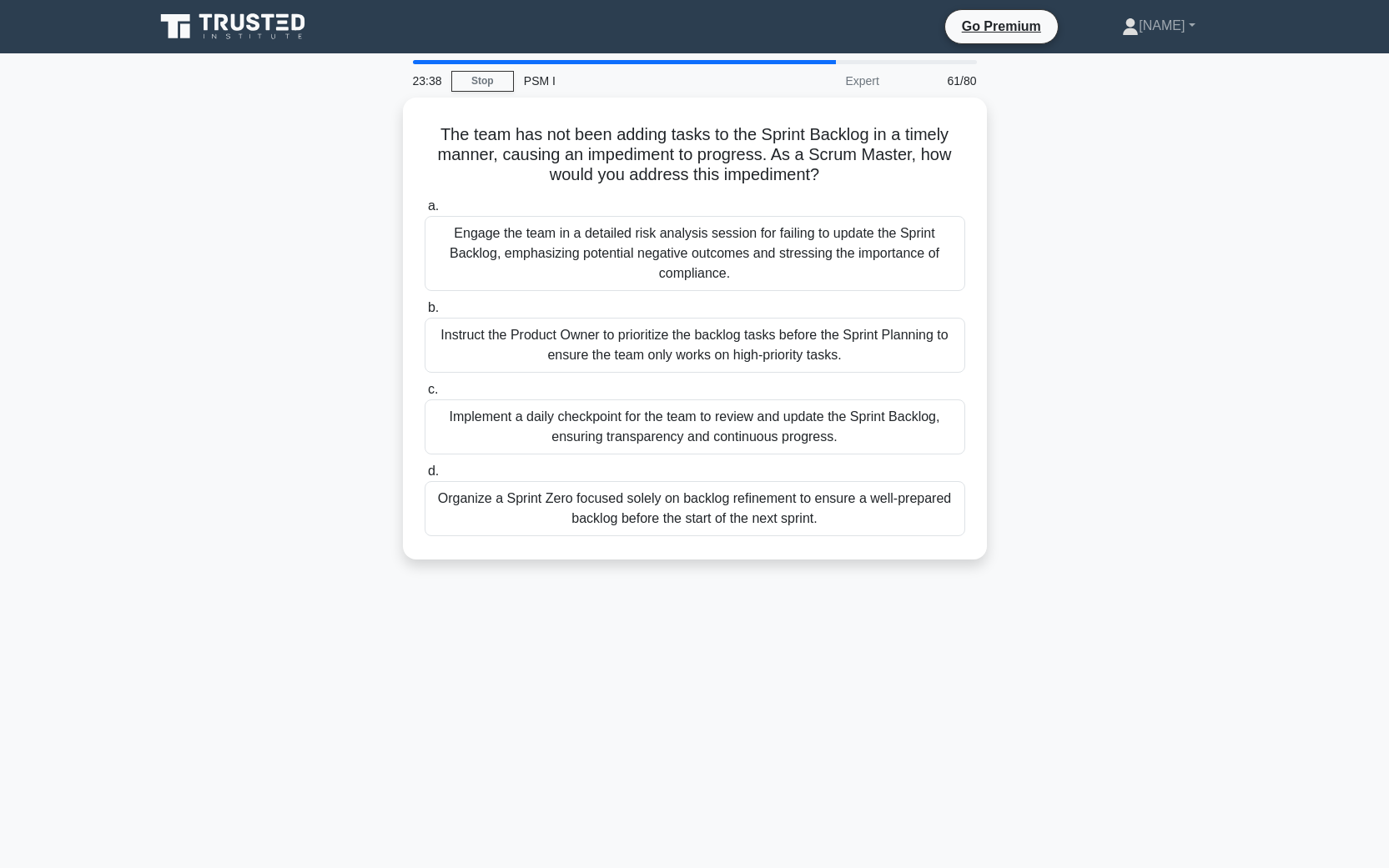 click on "The team has not been adding tasks to the Sprint Backlog in a timely manner, causing an impediment to progress. As a Scrum Master, how would you address this impediment?
.spinner_0XTQ{transform-origin:center;animation:spinner_y6GP .75s linear infinite}@keyframes spinner_y6GP{100%{transform:rotate(360deg)}}
a.
b.
c." at bounding box center [695, 339] 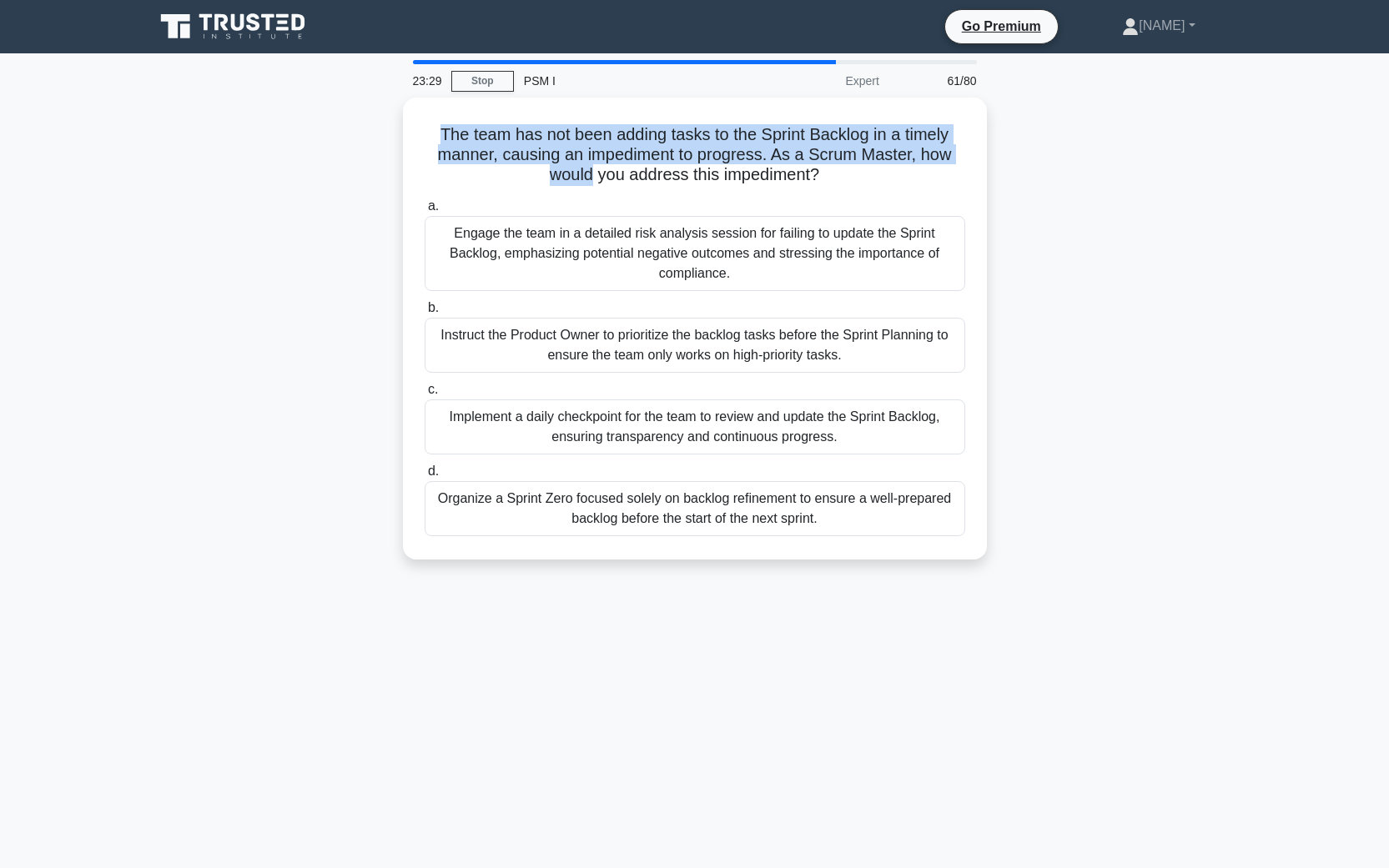 drag, startPoint x: 321, startPoint y: 143, endPoint x: 345, endPoint y: 173, distance: 38.418745 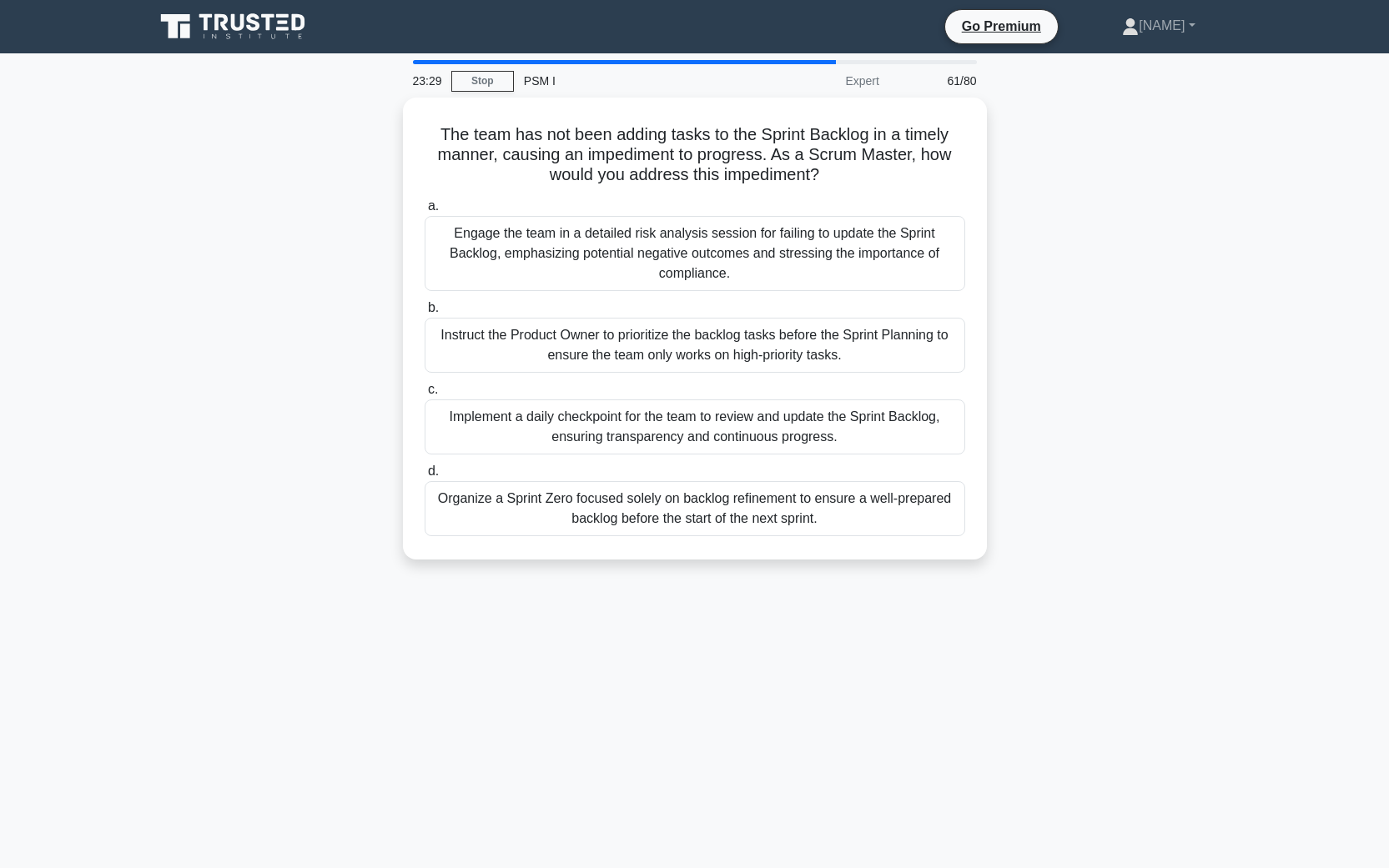click on "The team has not been adding tasks to the Sprint Backlog in a timely manner, causing an impediment to progress. As a Scrum Master, how would you address this impediment?
.spinner_0XTQ{transform-origin:center;animation:spinner_y6GP .75s linear infinite}@keyframes spinner_y6GP{100%{transform:rotate(360deg)}}
a.
b.
c." at bounding box center [695, 339] 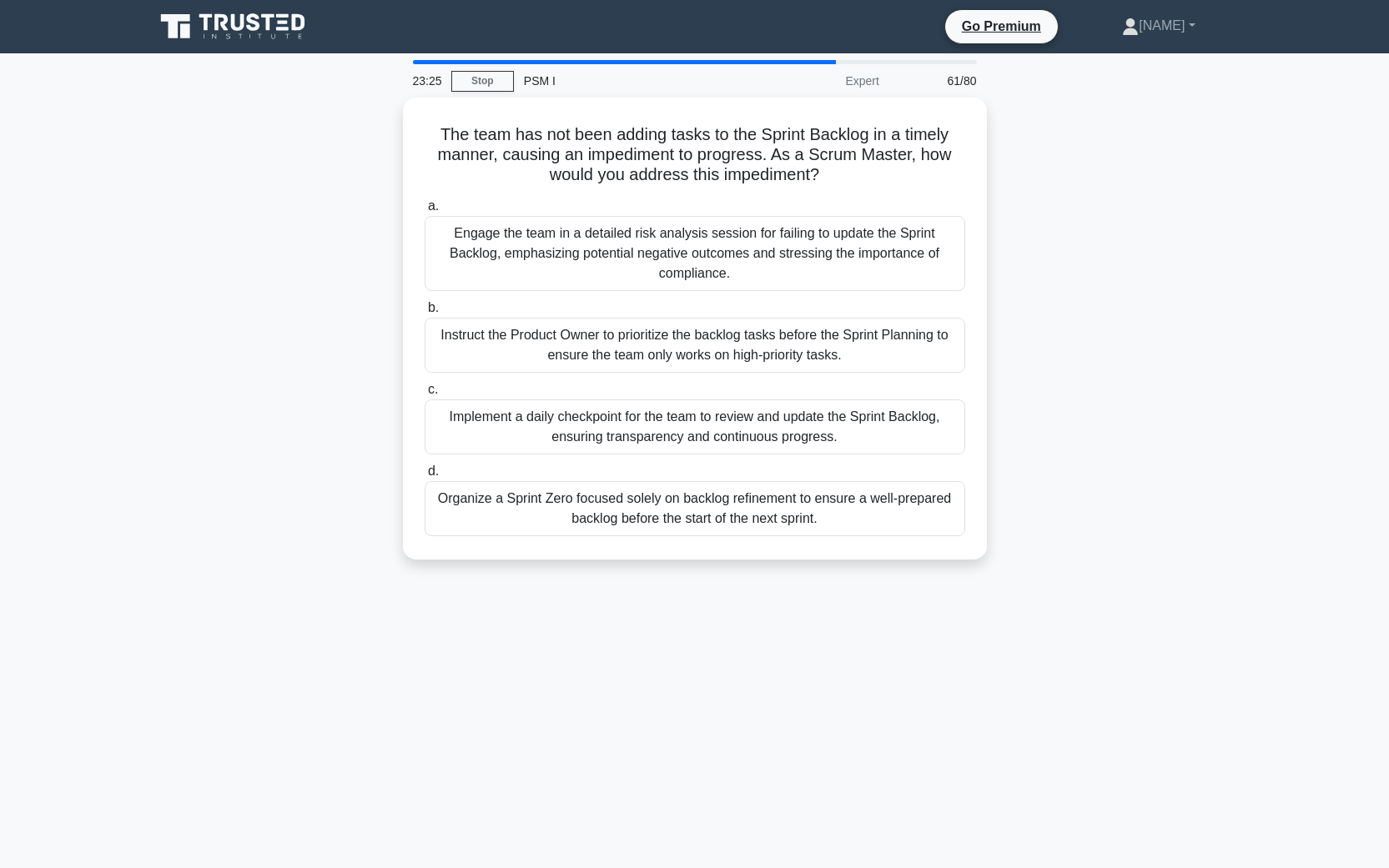 drag, startPoint x: 306, startPoint y: 234, endPoint x: 313, endPoint y: 260, distance: 26.92582 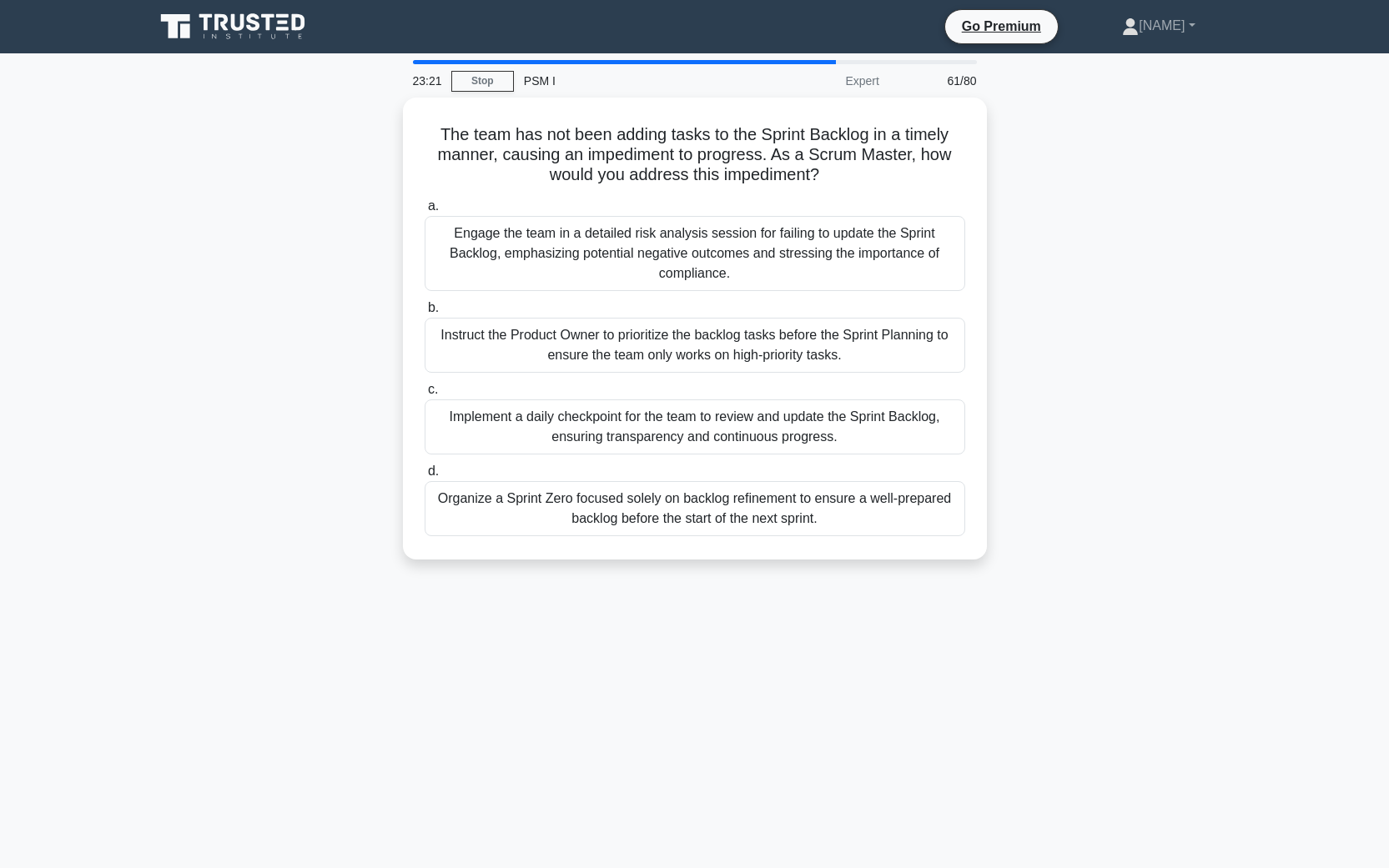 drag, startPoint x: 315, startPoint y: 341, endPoint x: 326, endPoint y: 367, distance: 28.2312 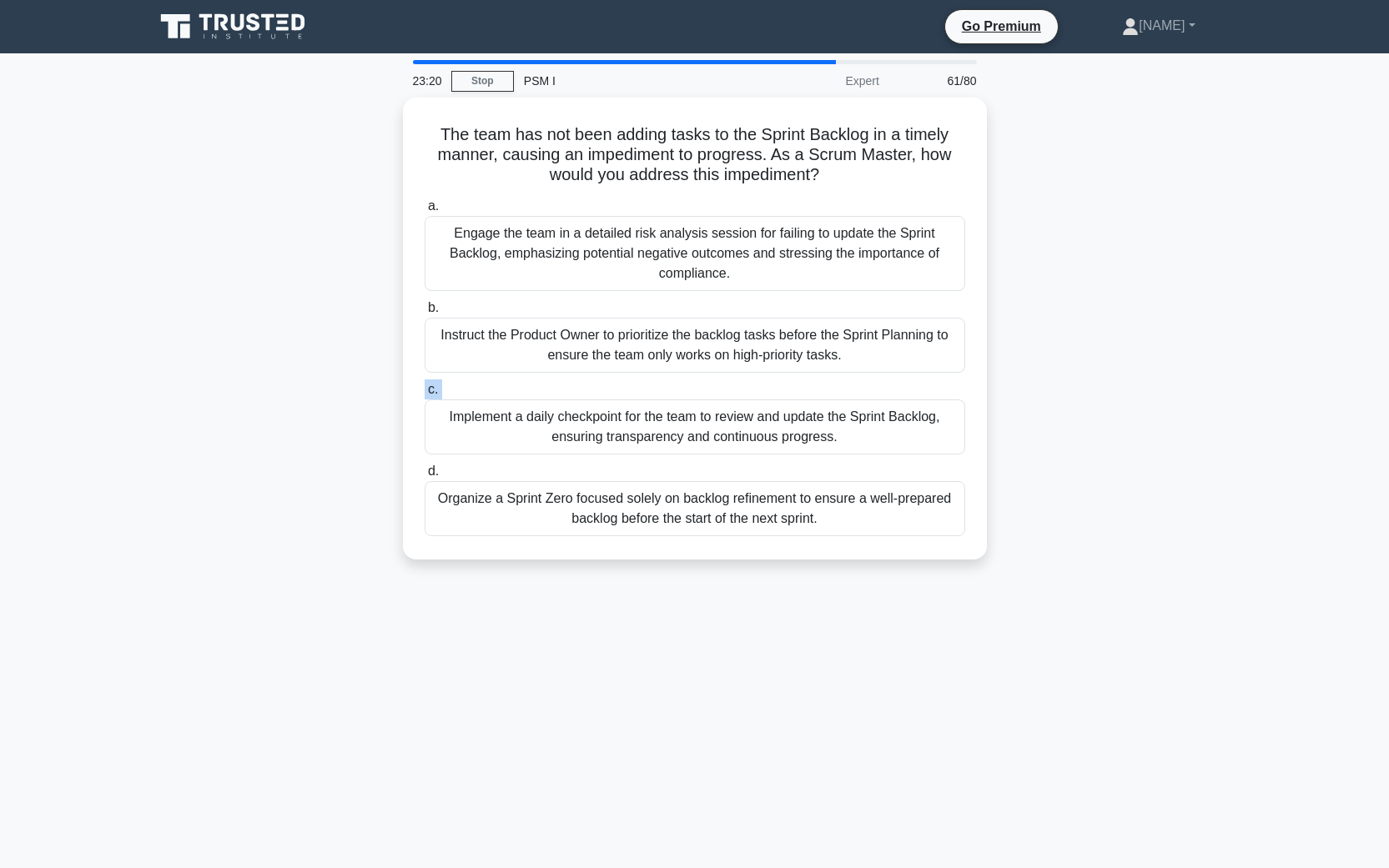 drag, startPoint x: 322, startPoint y: 398, endPoint x: 329, endPoint y: 424, distance: 26.925824 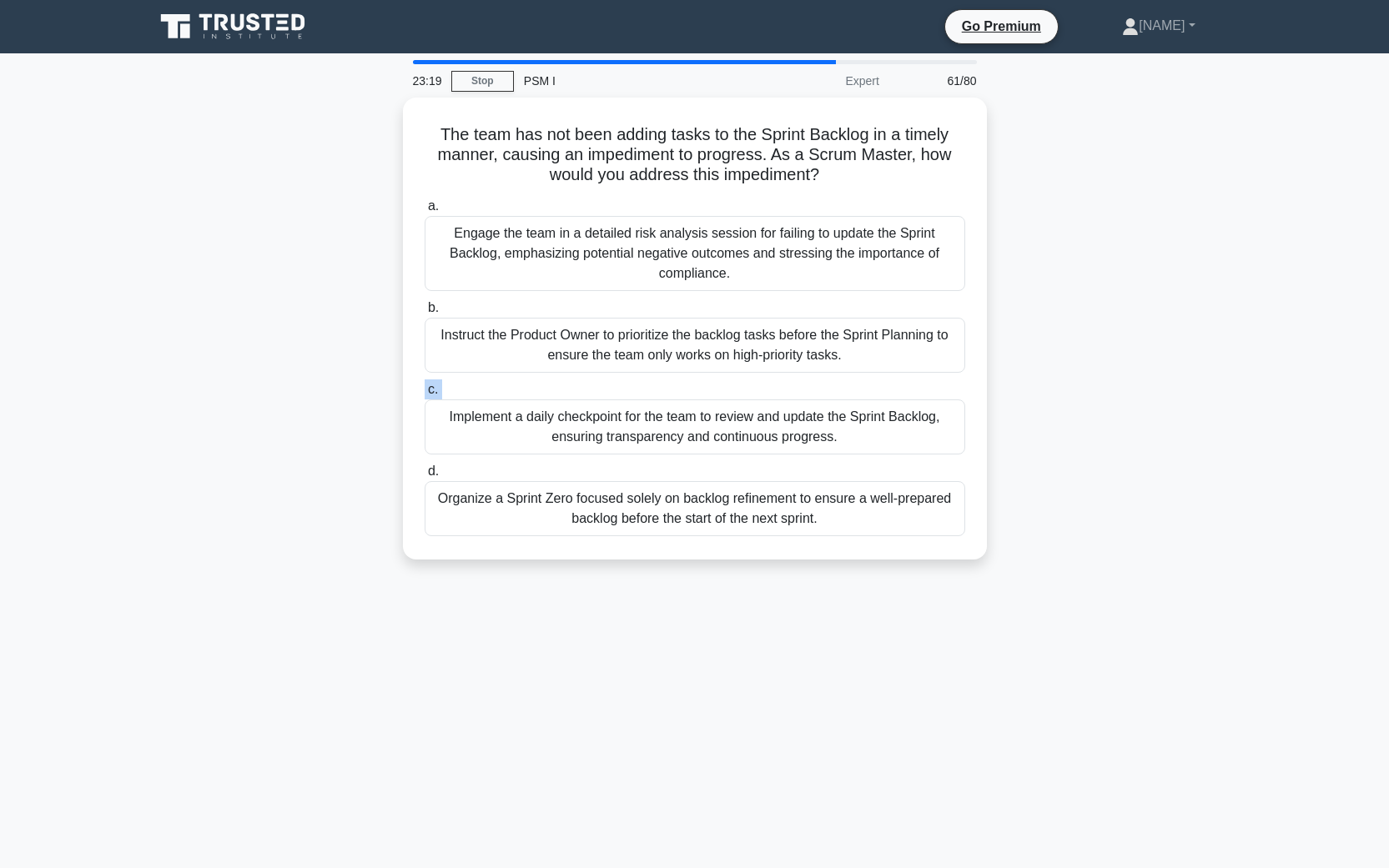 drag, startPoint x: 330, startPoint y: 394, endPoint x: 347, endPoint y: 435, distance: 44.384682 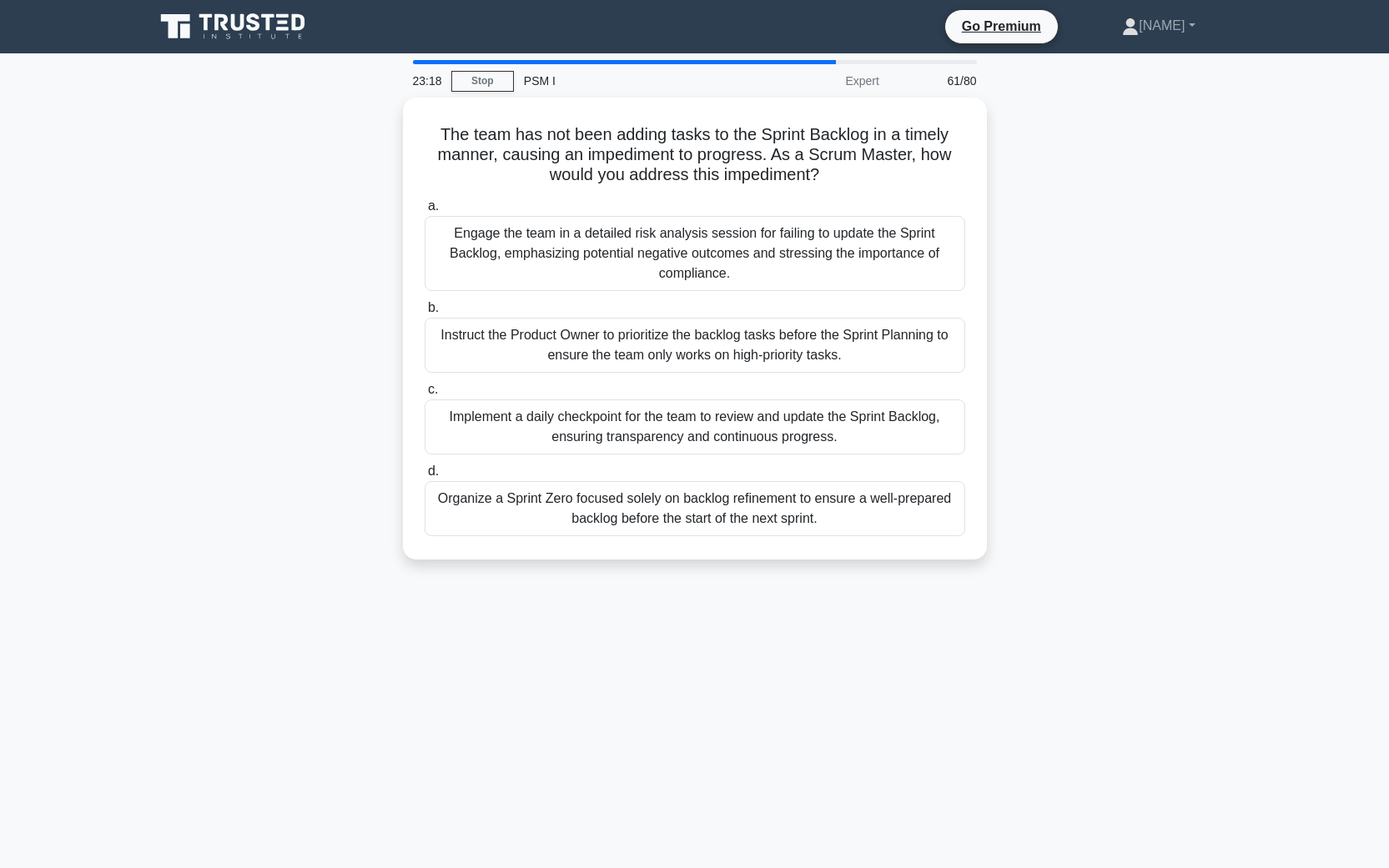 drag, startPoint x: 327, startPoint y: 473, endPoint x: 342, endPoint y: 496, distance: 27.45906 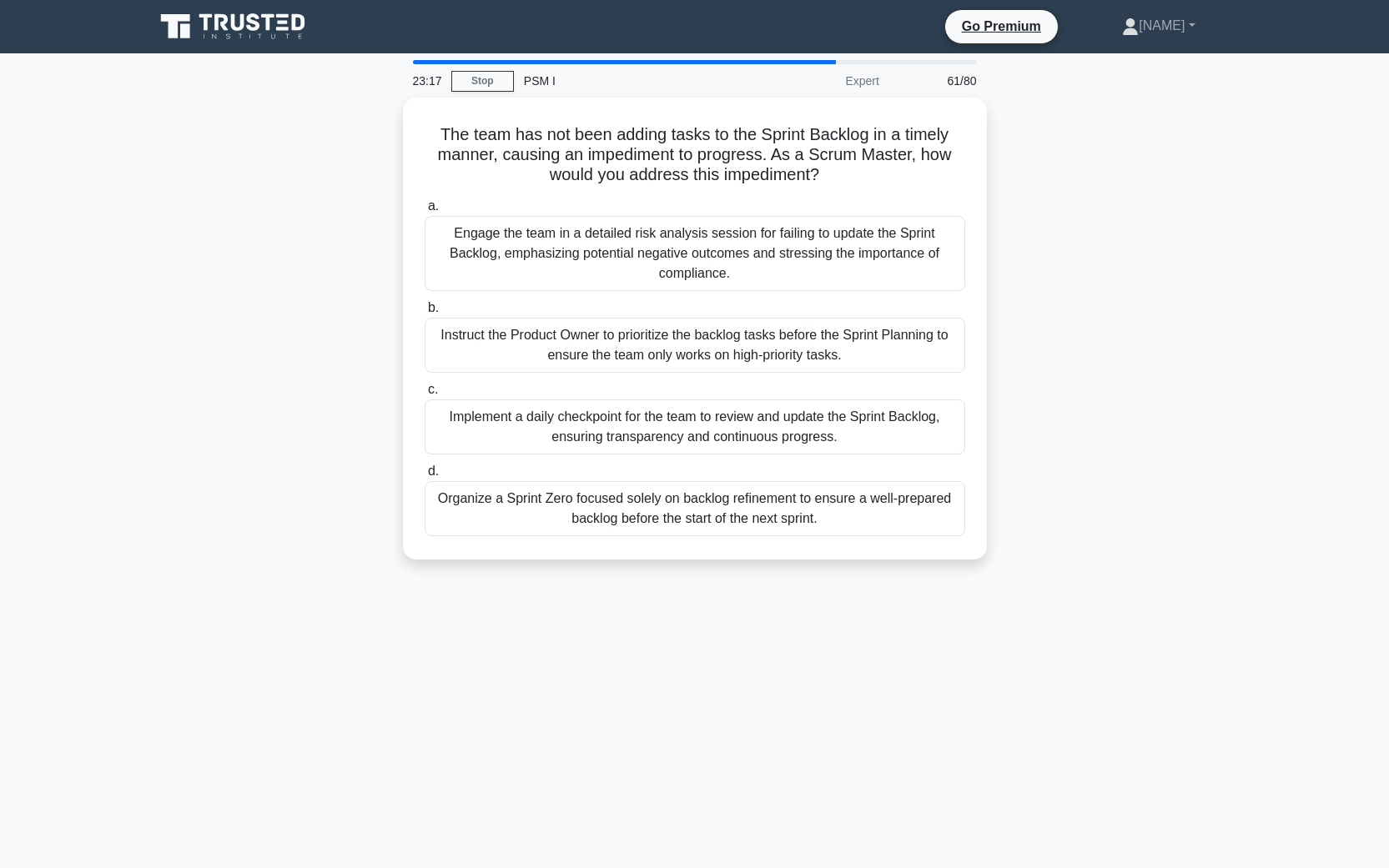 drag, startPoint x: 343, startPoint y: 497, endPoint x: 359, endPoint y: 530, distance: 36.67424 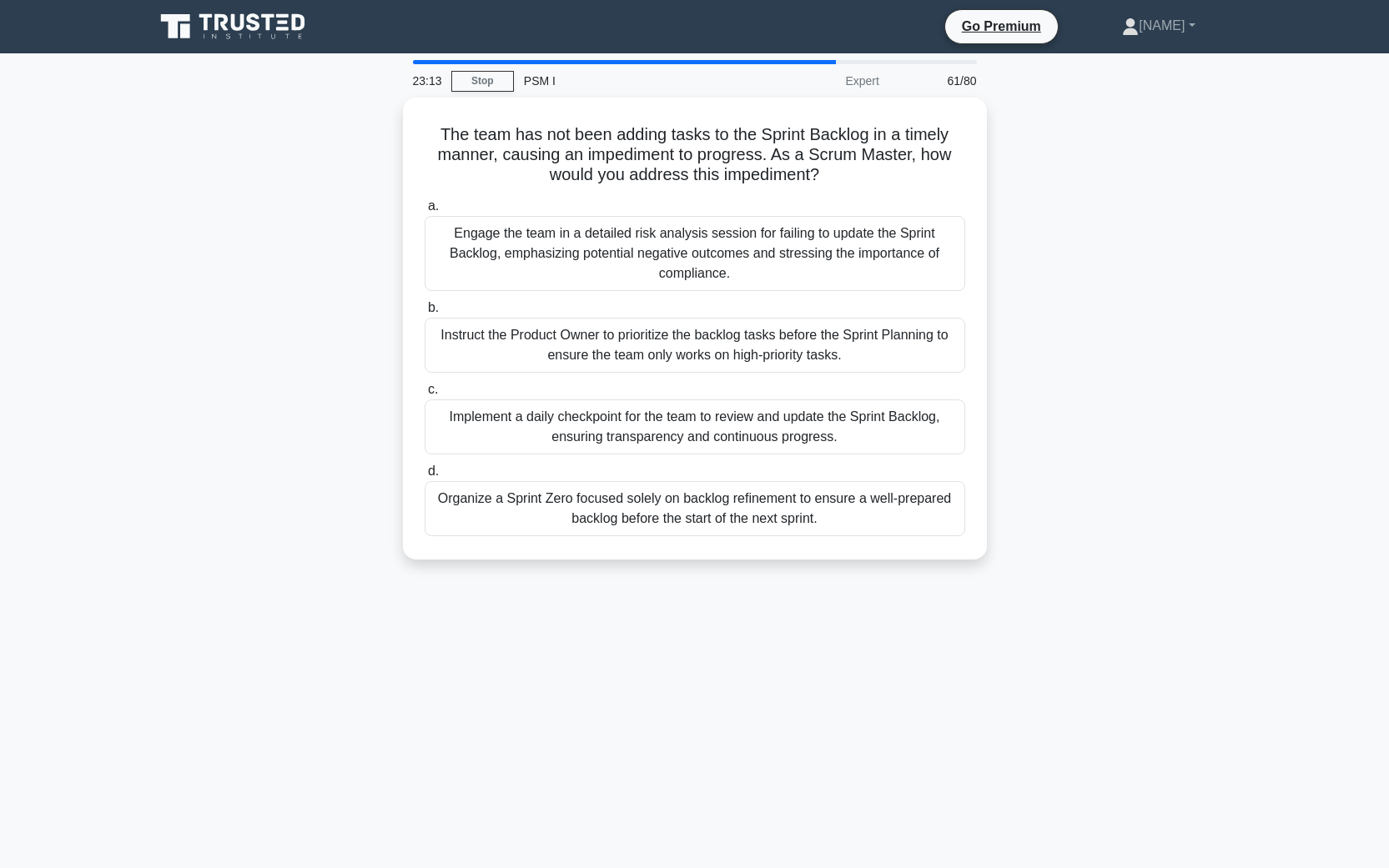 drag, startPoint x: 375, startPoint y: 237, endPoint x: 381, endPoint y: 257, distance: 20.880613 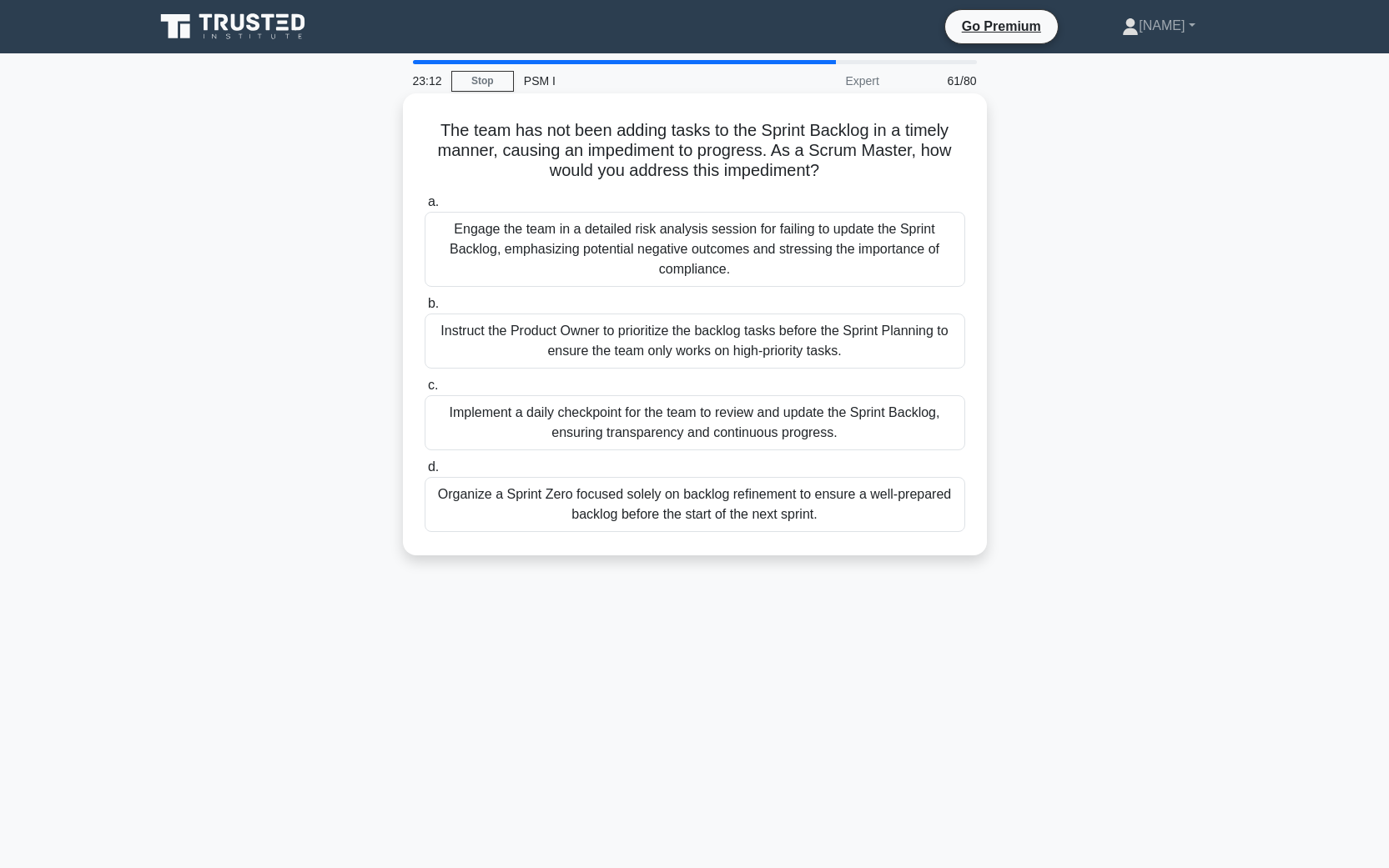click on "Engage the team in a detailed risk analysis session for failing to update the Sprint Backlog, emphasizing potential negative outcomes and stressing the importance of compliance." at bounding box center (695, 249) 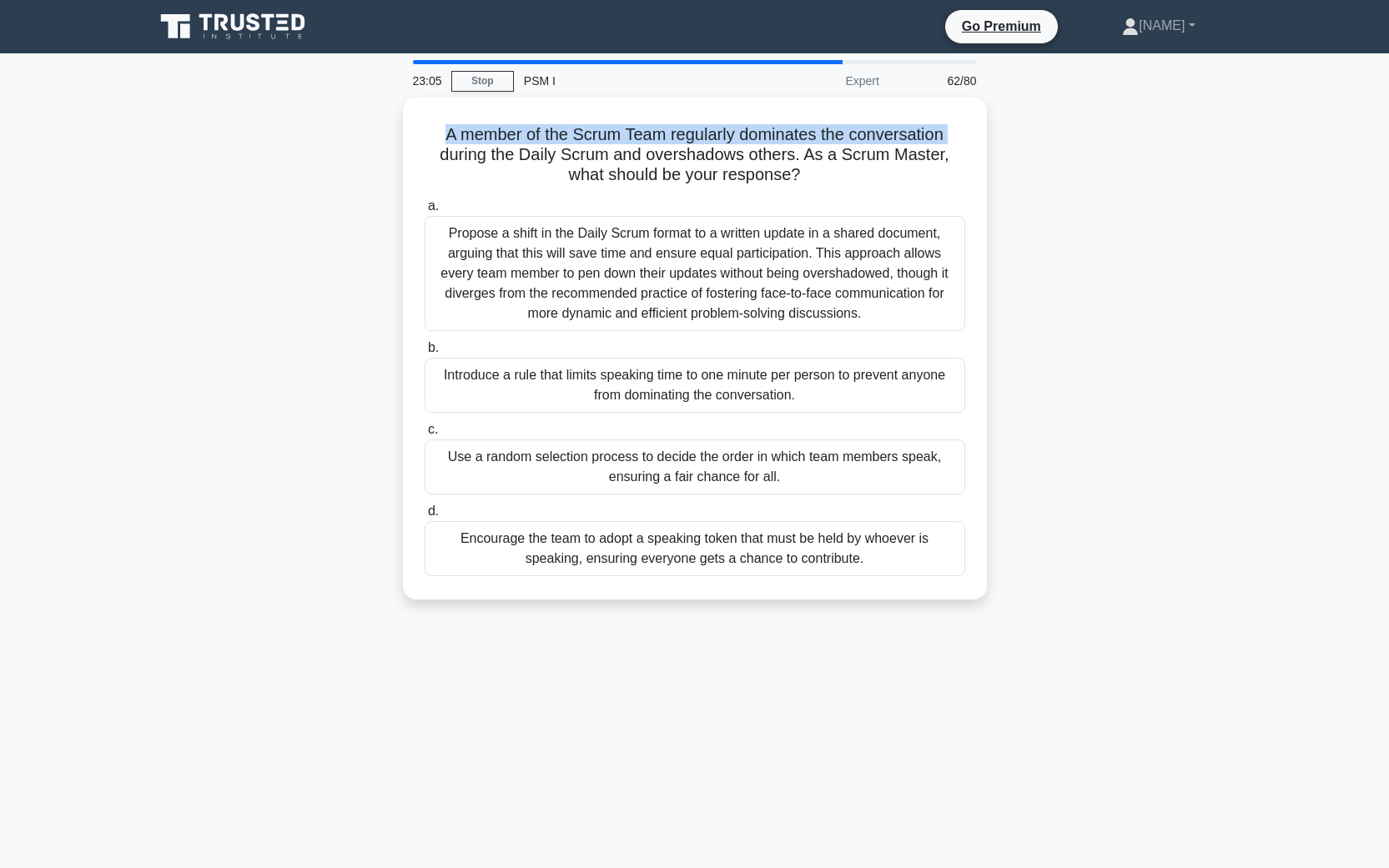 drag, startPoint x: 253, startPoint y: 123, endPoint x: 265, endPoint y: 155, distance: 34.176015 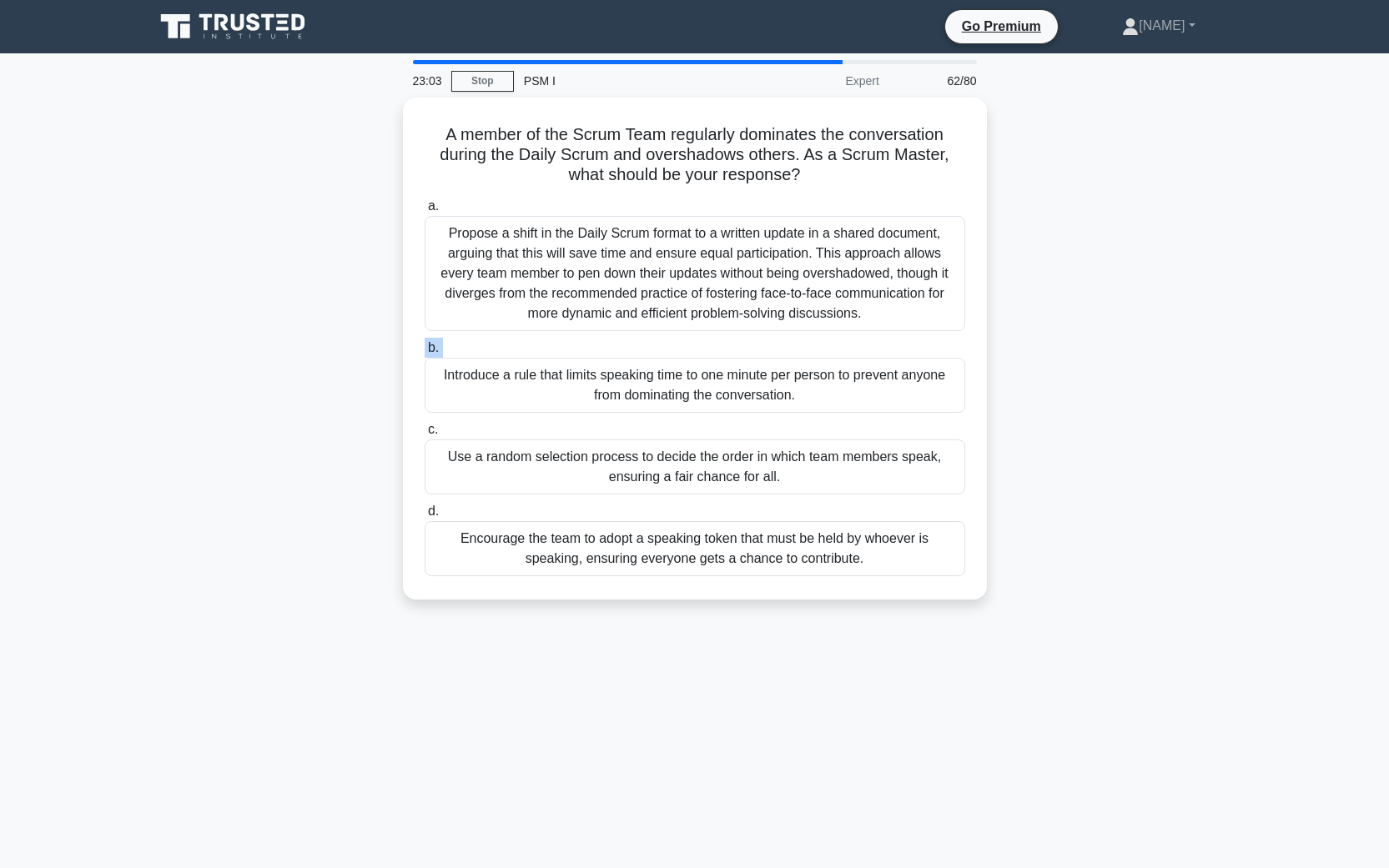 drag, startPoint x: 301, startPoint y: 347, endPoint x: 312, endPoint y: 376, distance: 31.016125 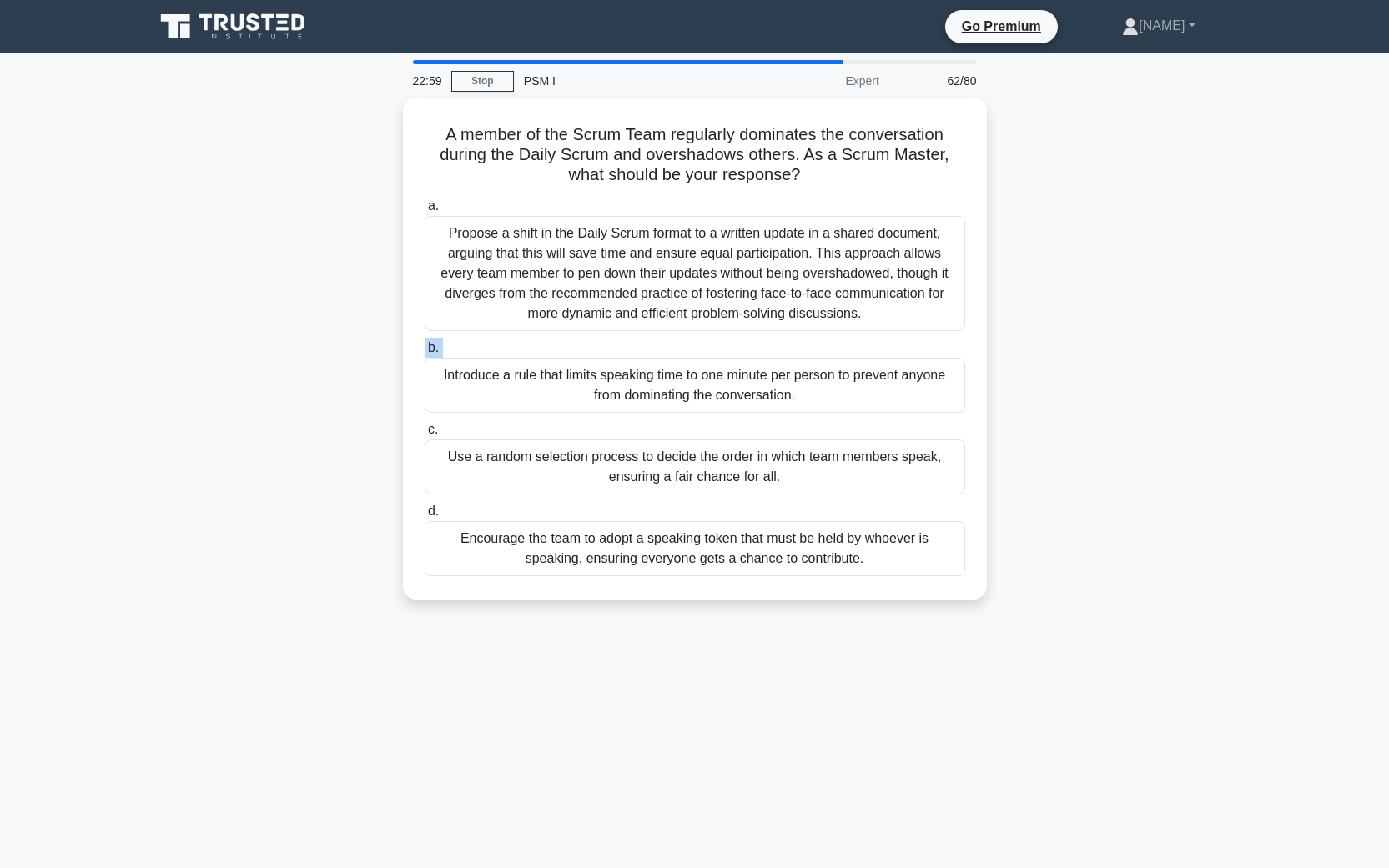 drag, startPoint x: 345, startPoint y: 538, endPoint x: 354, endPoint y: 554, distance: 18.35756 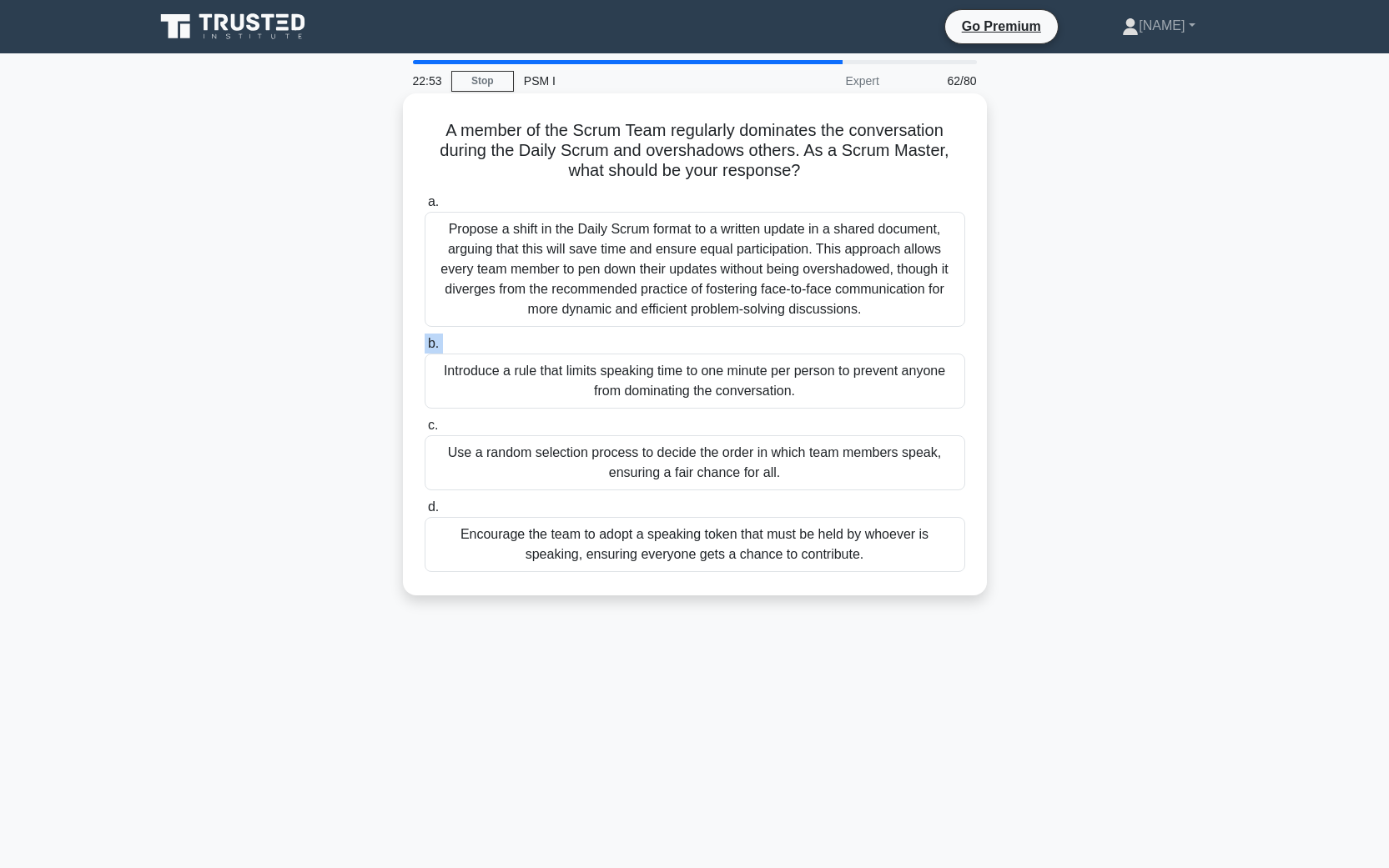 click on "Encourage the team to adopt a speaking token that must be held by whoever is speaking, ensuring everyone gets a chance to contribute." at bounding box center [695, 544] 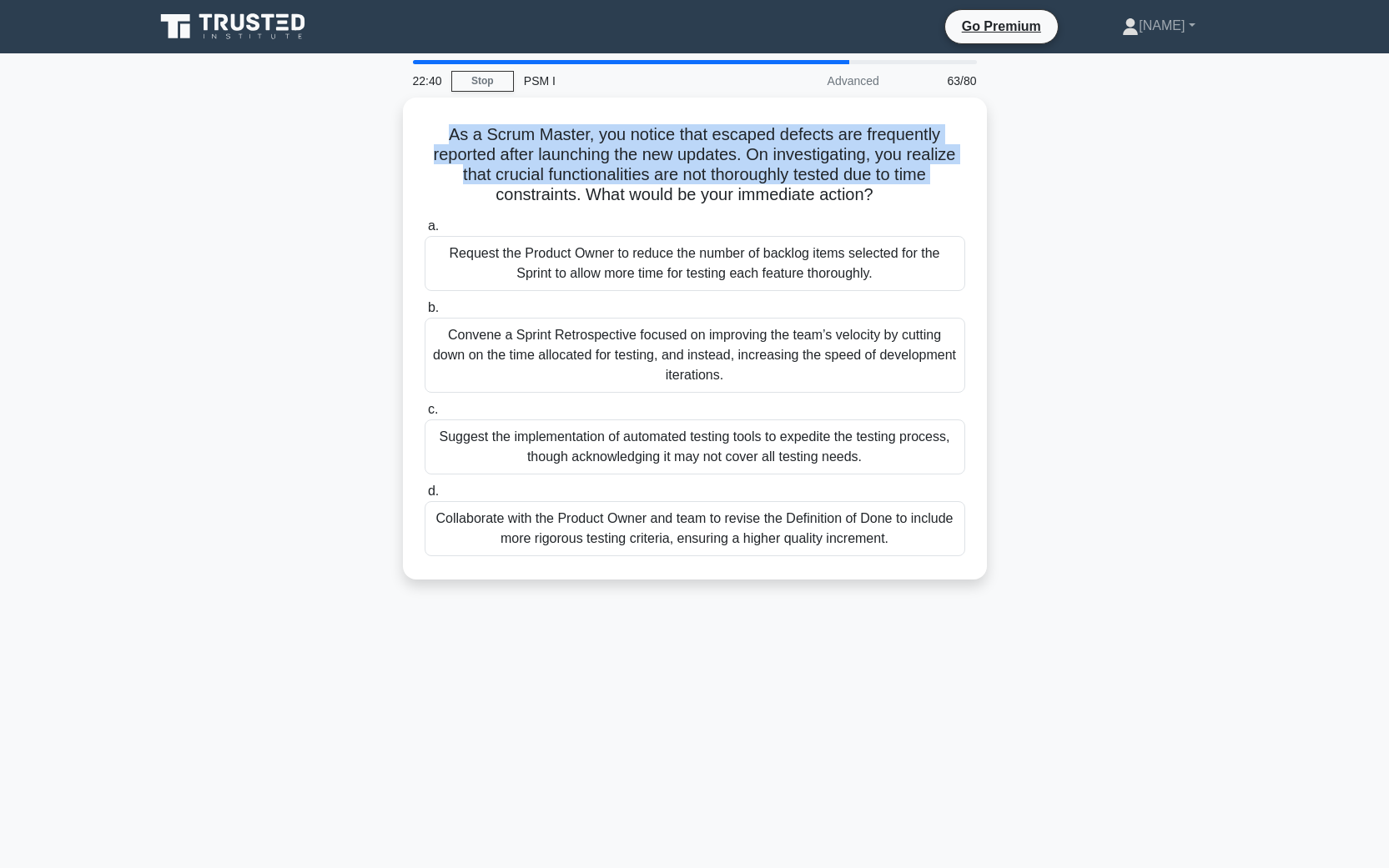 drag, startPoint x: 340, startPoint y: 133, endPoint x: 360, endPoint y: 200, distance: 69.92138 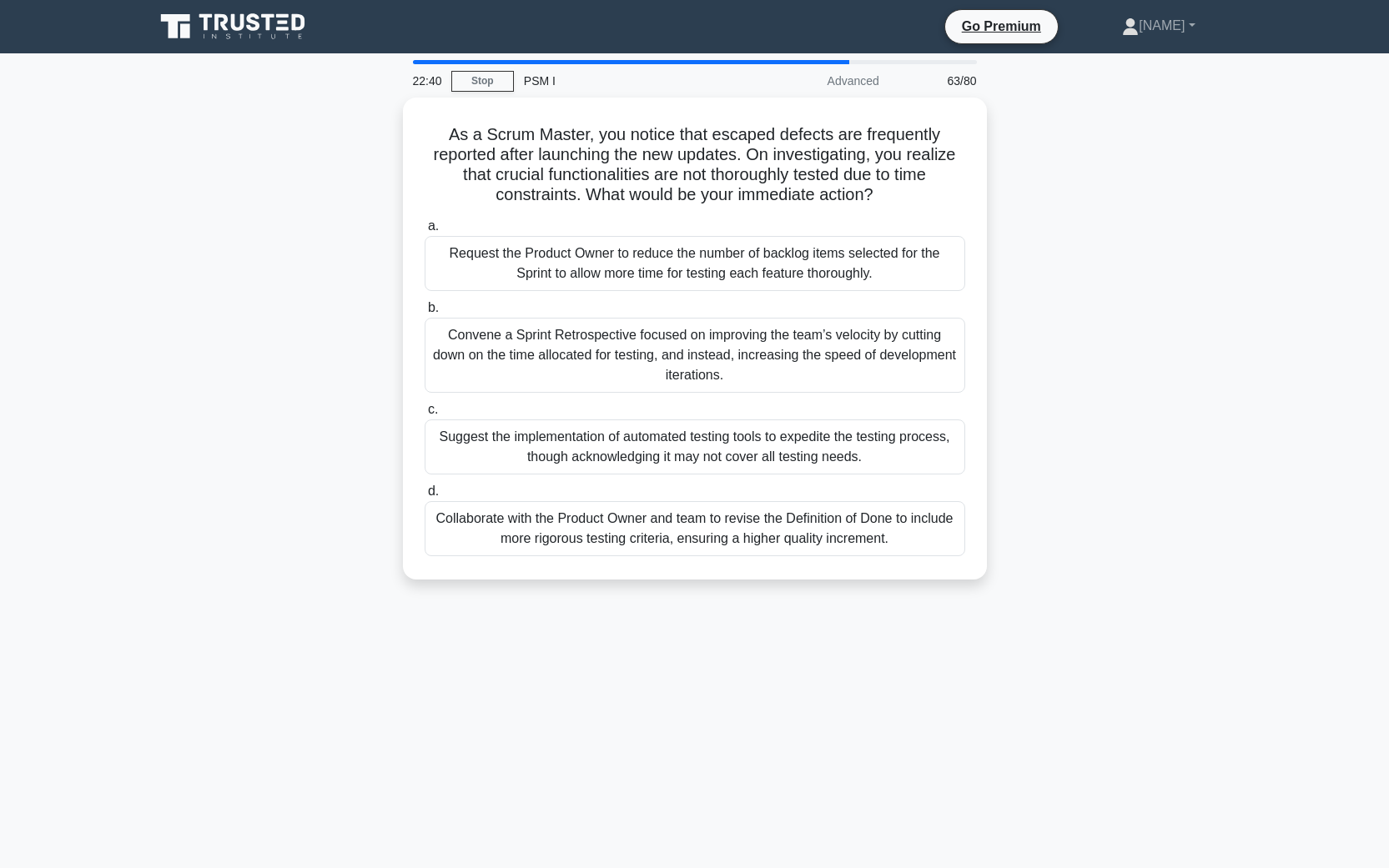 click on "As a Scrum Master, you notice that escaped defects are frequently reported after launching the new updates. On investigating, you realize that crucial functionalities are not thoroughly tested due to time constraints. What would be your immediate action?" at bounding box center (695, 349) 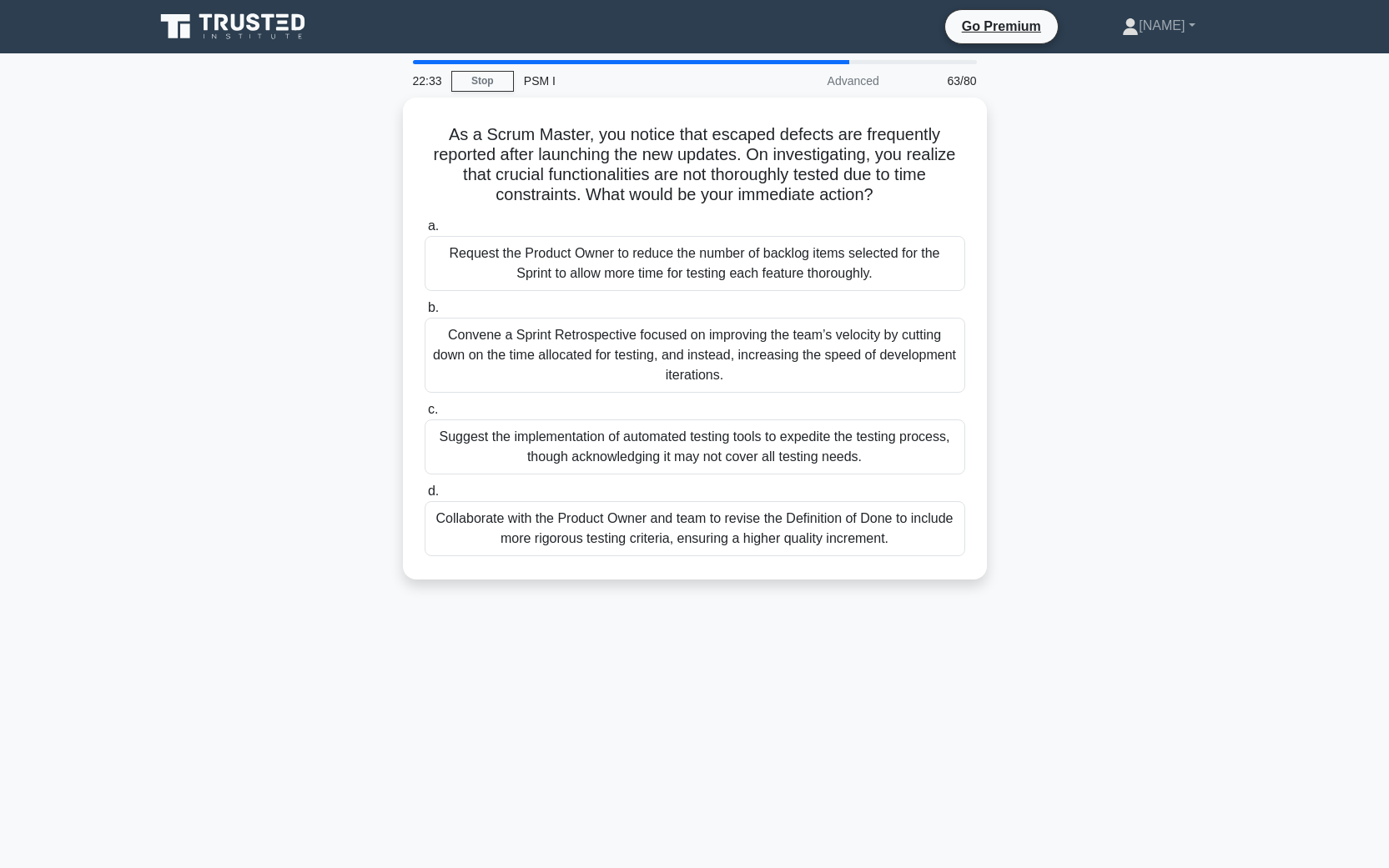 drag, startPoint x: 354, startPoint y: 327, endPoint x: 364, endPoint y: 378, distance: 51.971146 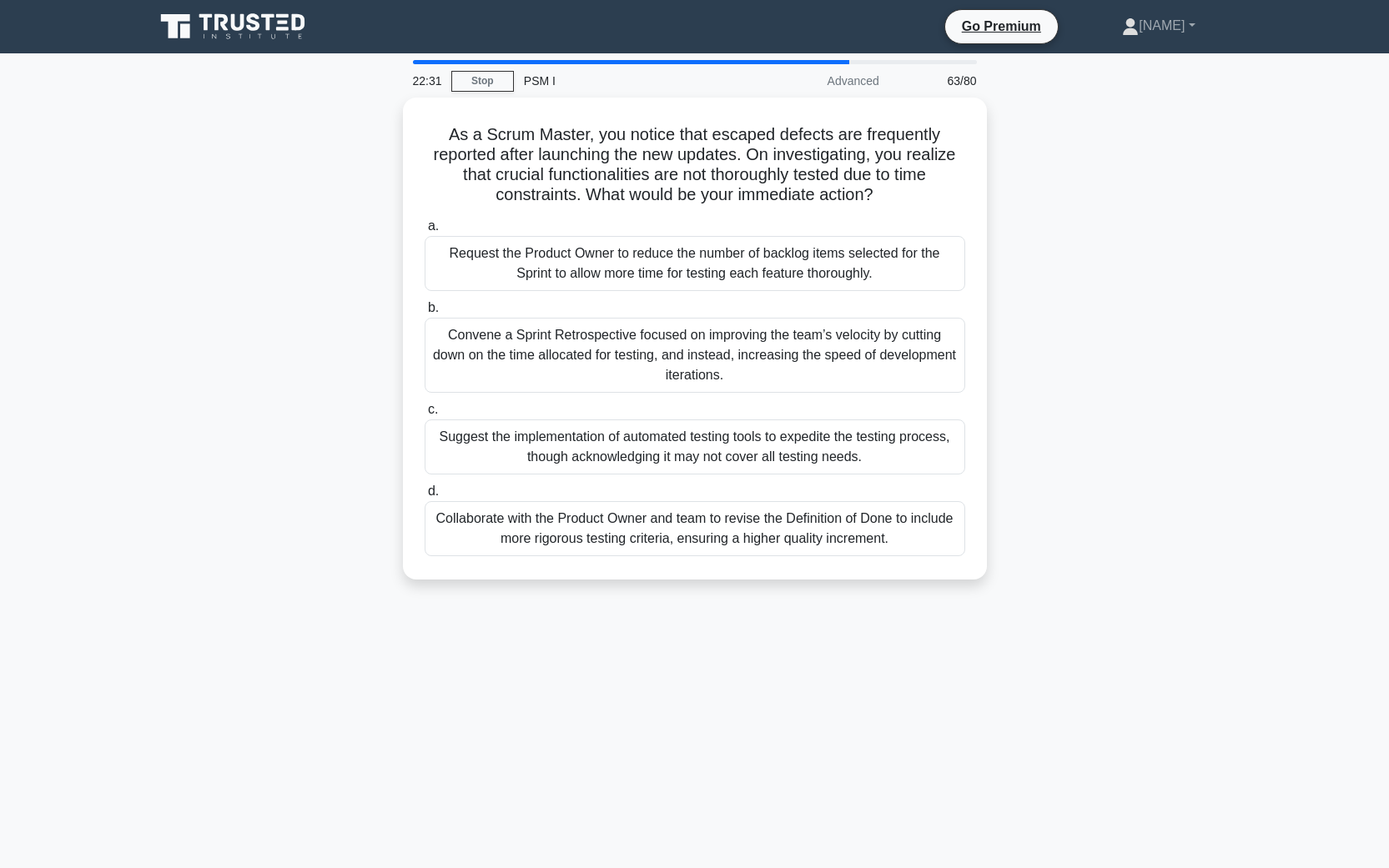drag, startPoint x: 357, startPoint y: 419, endPoint x: 370, endPoint y: 469, distance: 51.662365 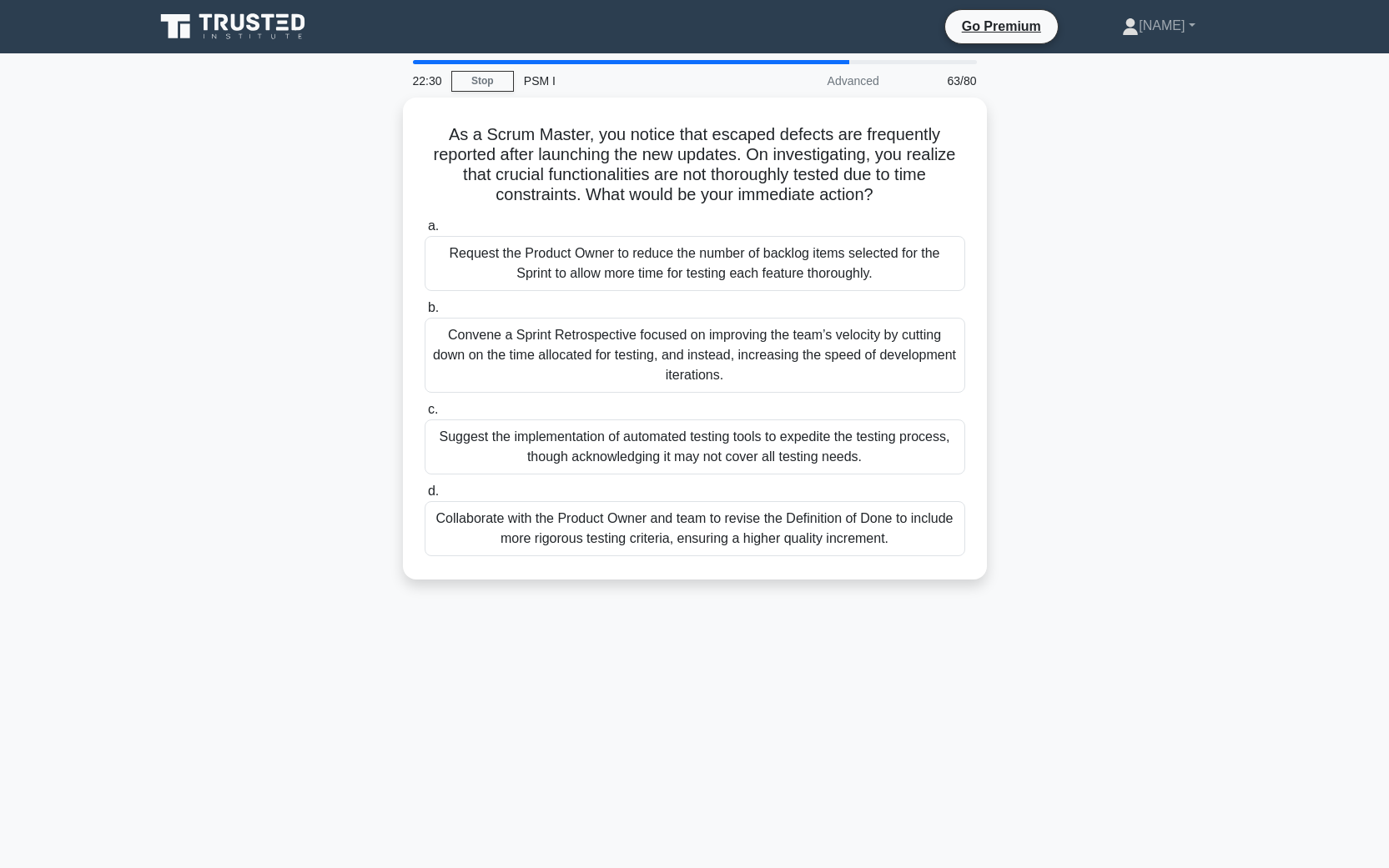 click on "As a Scrum Master, you notice that escaped defects are frequently reported after launching the new updates. On investigating, you realize that crucial functionalities are not thoroughly tested due to time constraints. What would be your immediate action?" at bounding box center [695, 349] 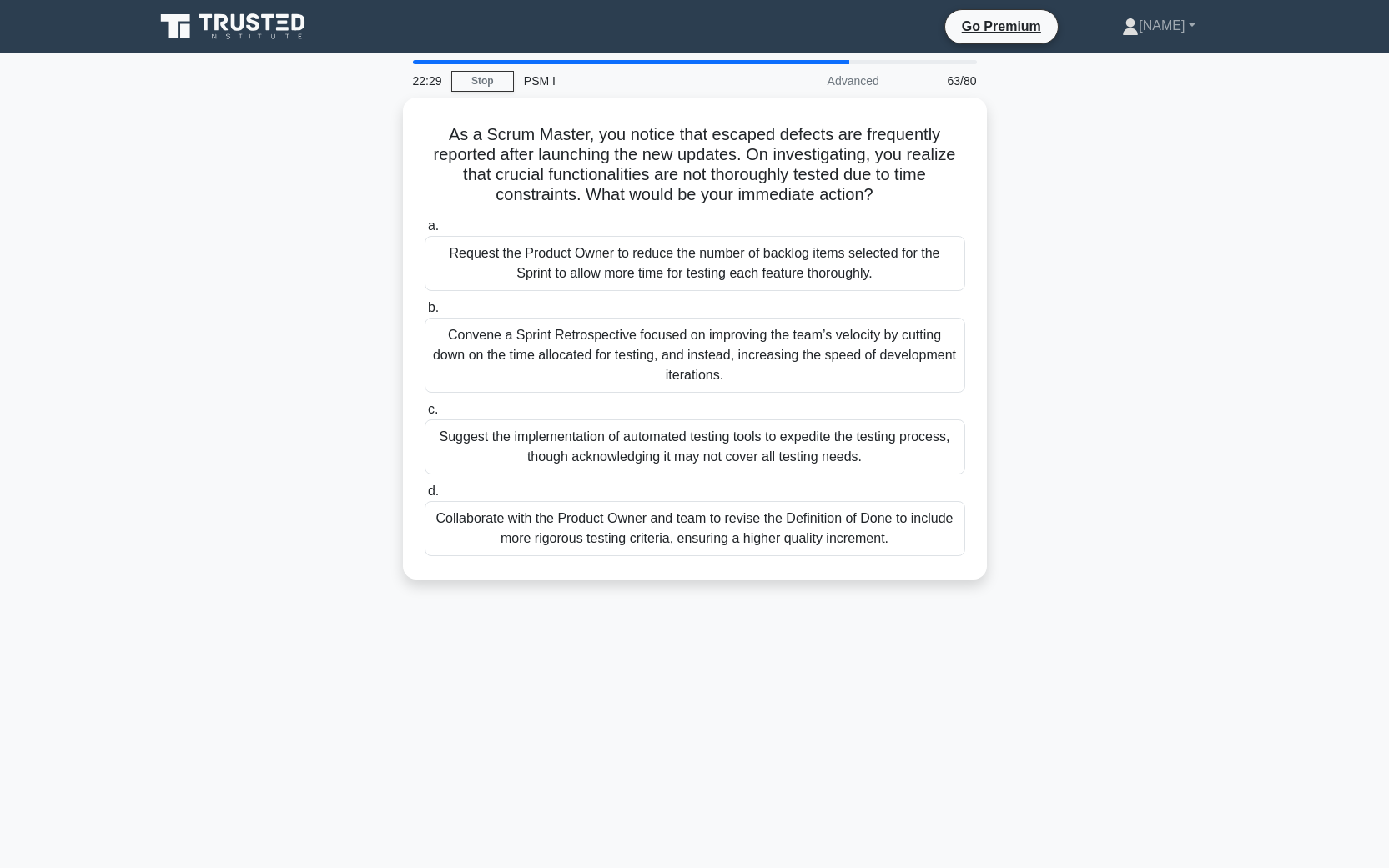 drag, startPoint x: 355, startPoint y: 509, endPoint x: 363, endPoint y: 552, distance: 43.737855 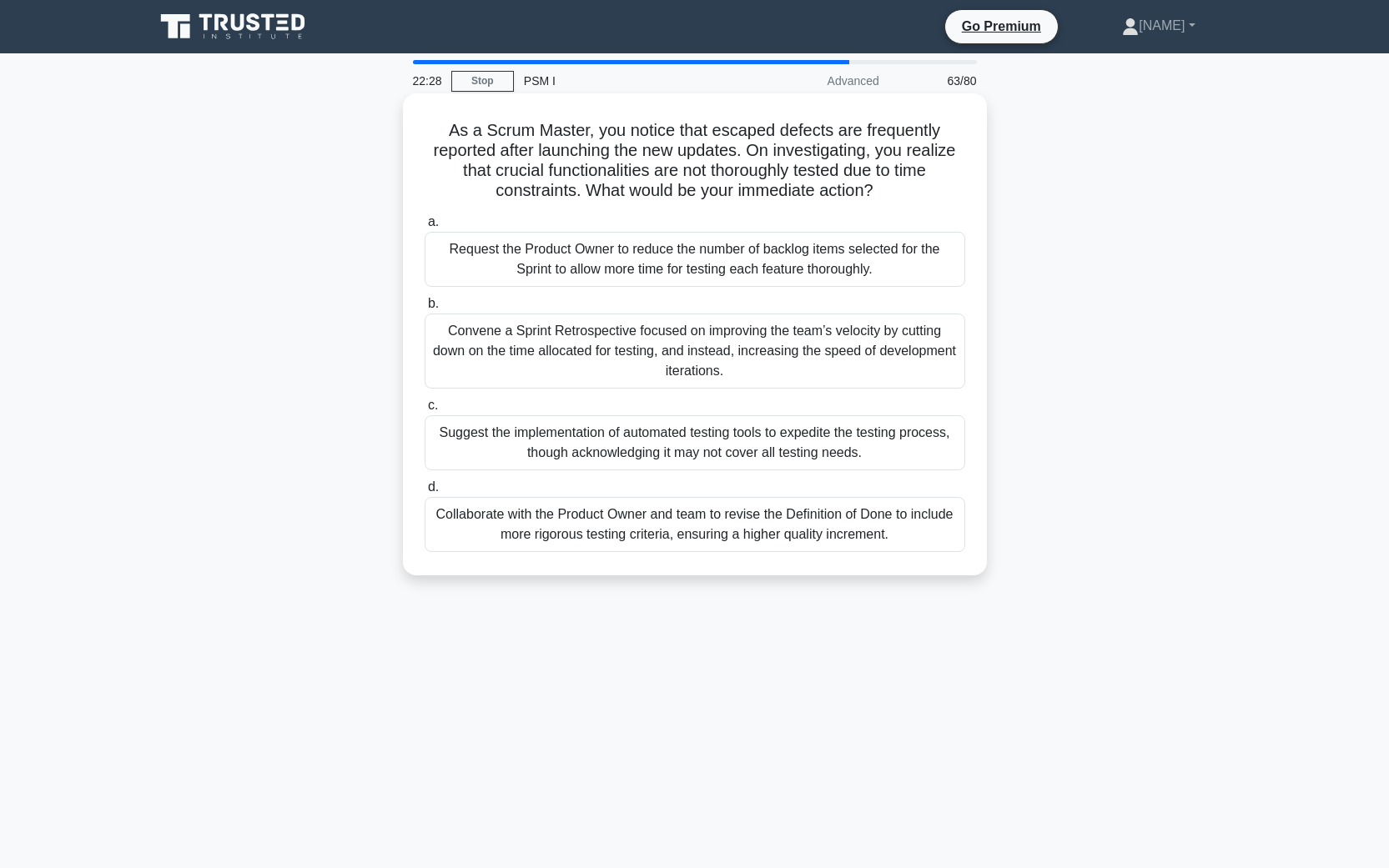 click on "Collaborate with the Product Owner and team to revise the Definition of Done to include more rigorous testing criteria, ensuring a higher quality increment." at bounding box center [695, 524] 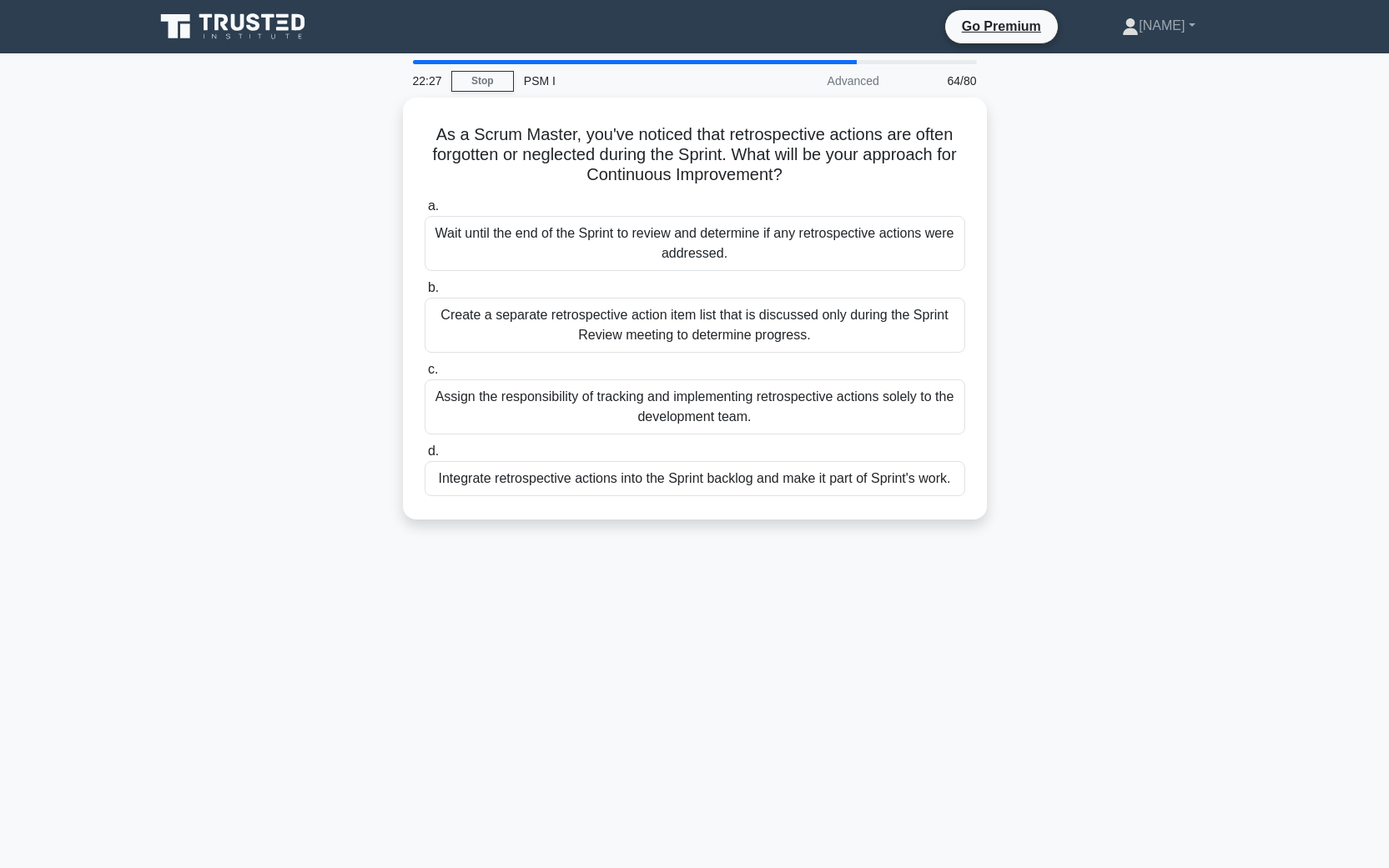 click on "As a Scrum Master, you've noticed that retrospective actions are often forgotten or neglected during the Sprint. What will be your approach for Continuous Improvement?
.spinner_0XTQ{transform-origin:center;animation:spinner_y6GP .75s linear infinite}@keyframes spinner_y6GP{100%{transform:rotate(360deg)}}
a.
b." at bounding box center (695, 319) 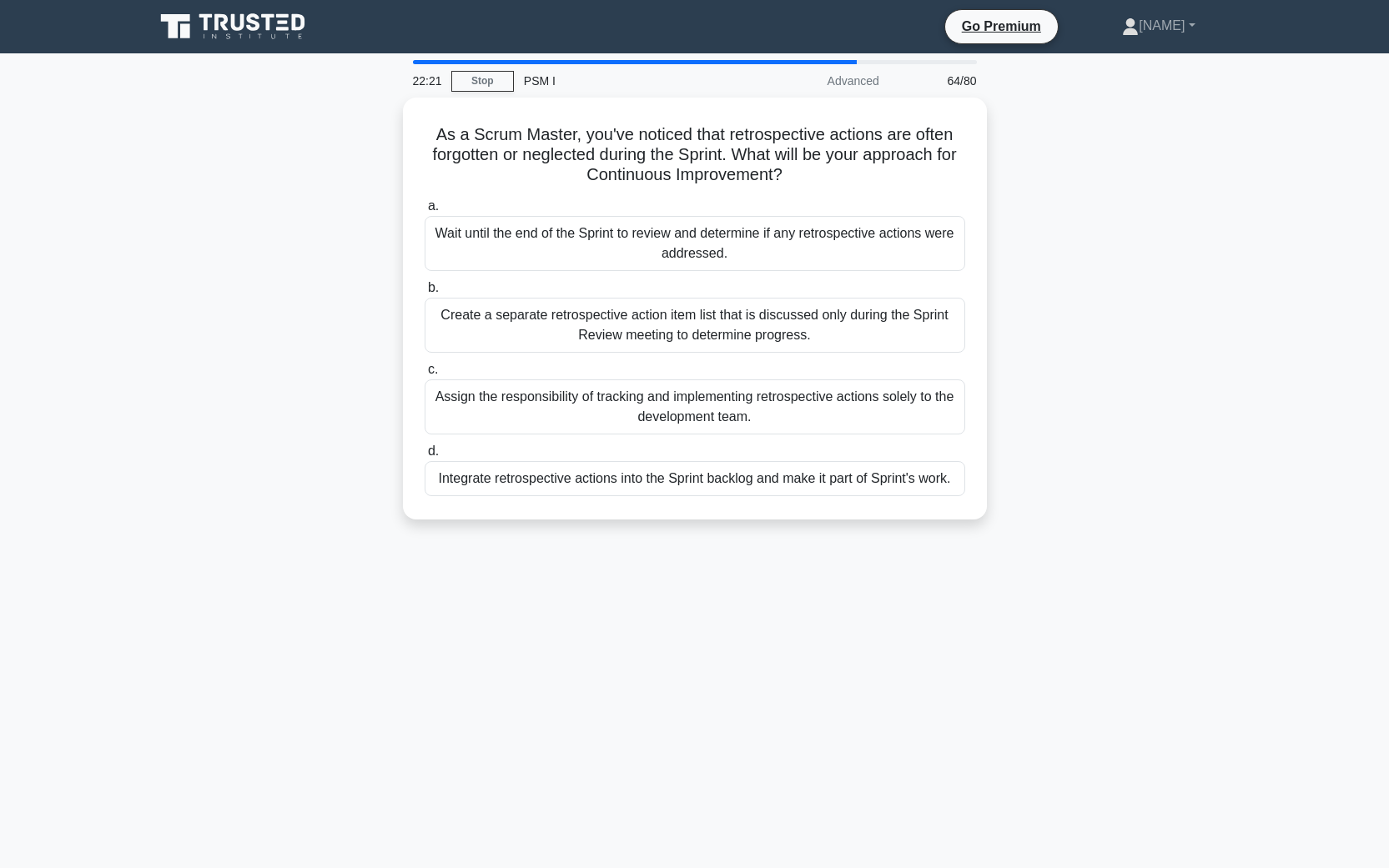 drag, startPoint x: 376, startPoint y: 125, endPoint x: 396, endPoint y: 188, distance: 66.09841 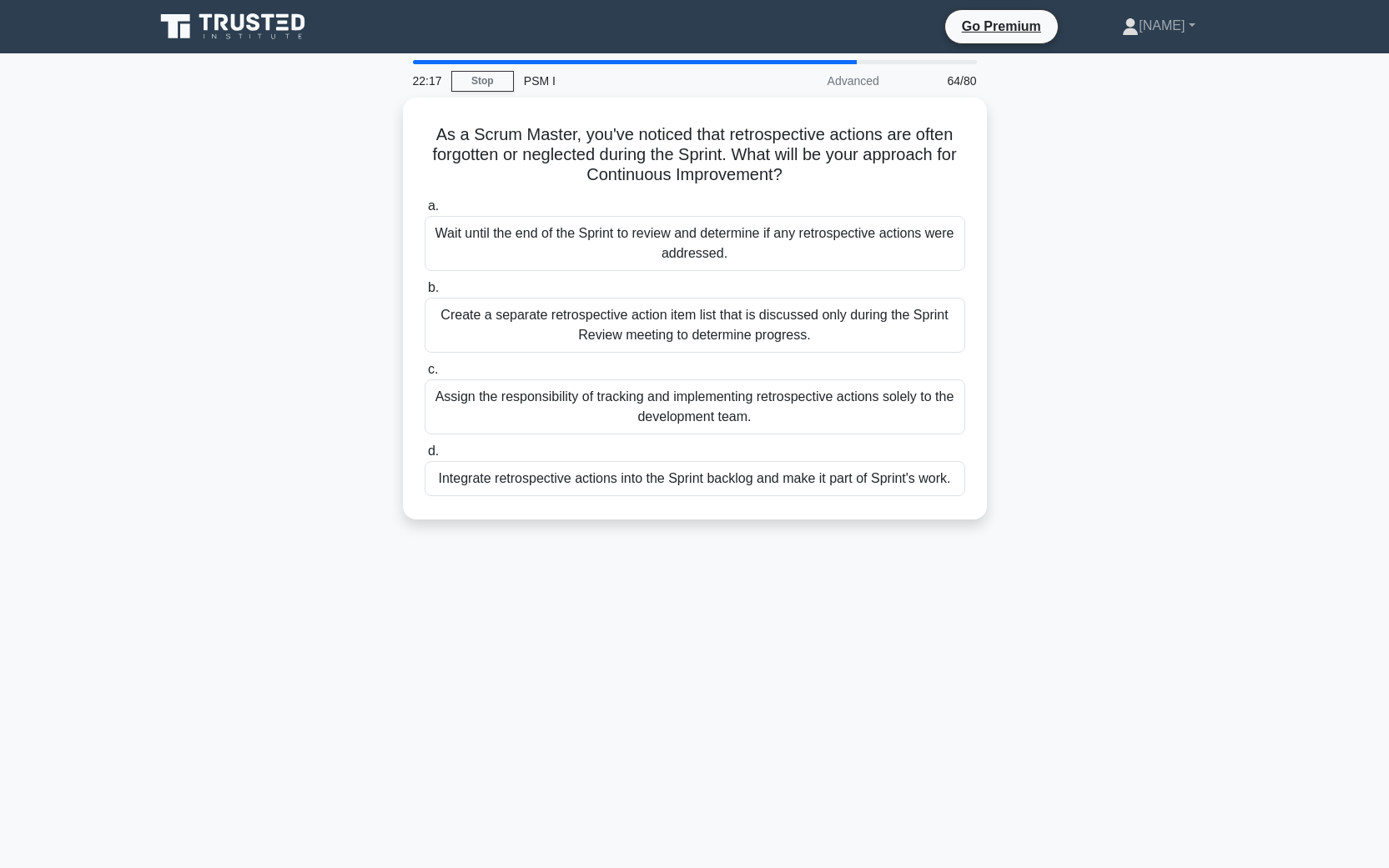 drag, startPoint x: 358, startPoint y: 299, endPoint x: 375, endPoint y: 347, distance: 50.92151 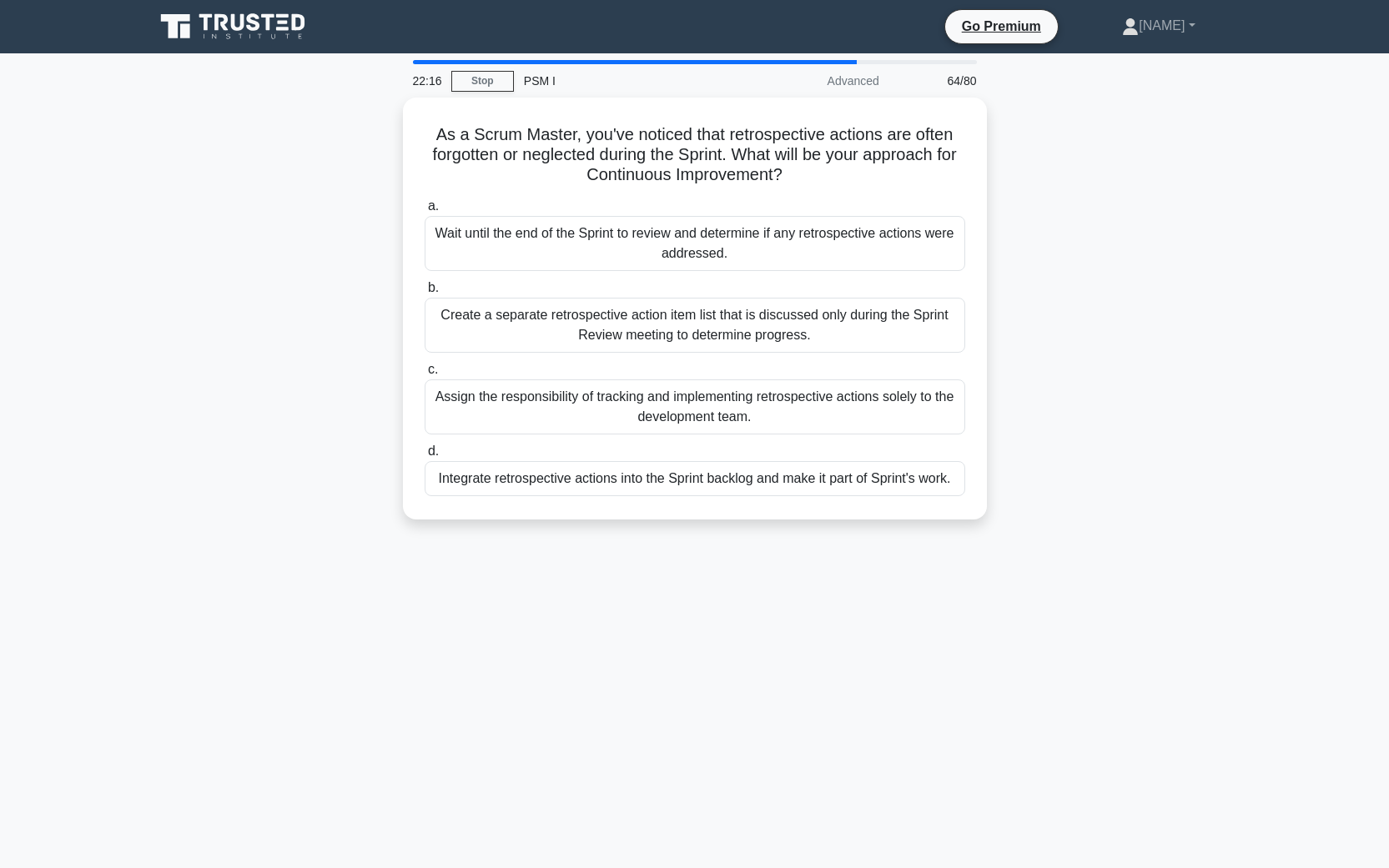 click on "As a Scrum Master, you've noticed that retrospective actions are often forgotten or neglected during the Sprint. What will be your approach for Continuous Improvement?
.spinner_0XTQ{transform-origin:center;animation:spinner_y6GP .75s linear infinite}@keyframes spinner_y6GP{100%{transform:rotate(360deg)}}
a.
b." at bounding box center [695, 319] 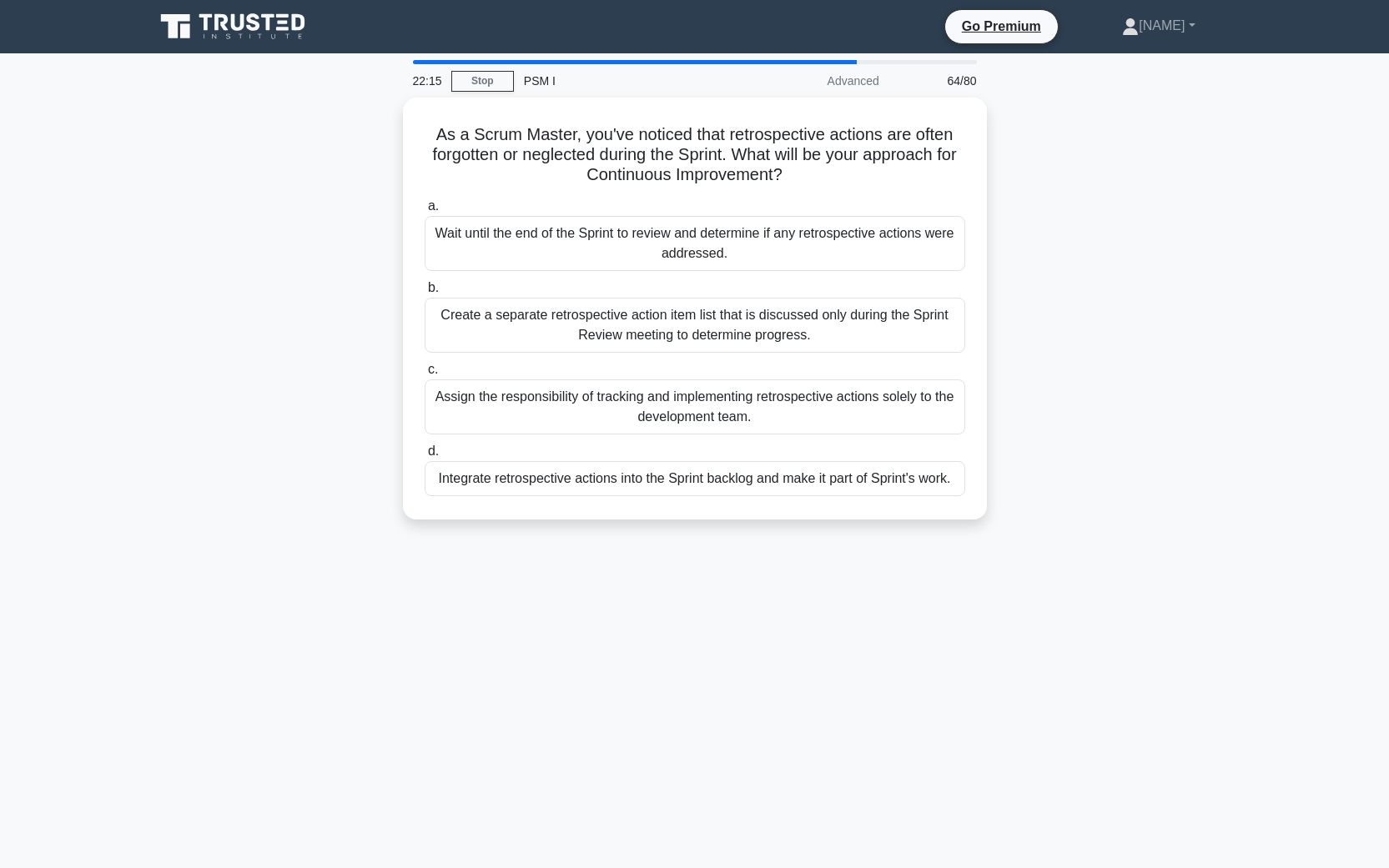 drag, startPoint x: 347, startPoint y: 379, endPoint x: 354, endPoint y: 417, distance: 38.63936 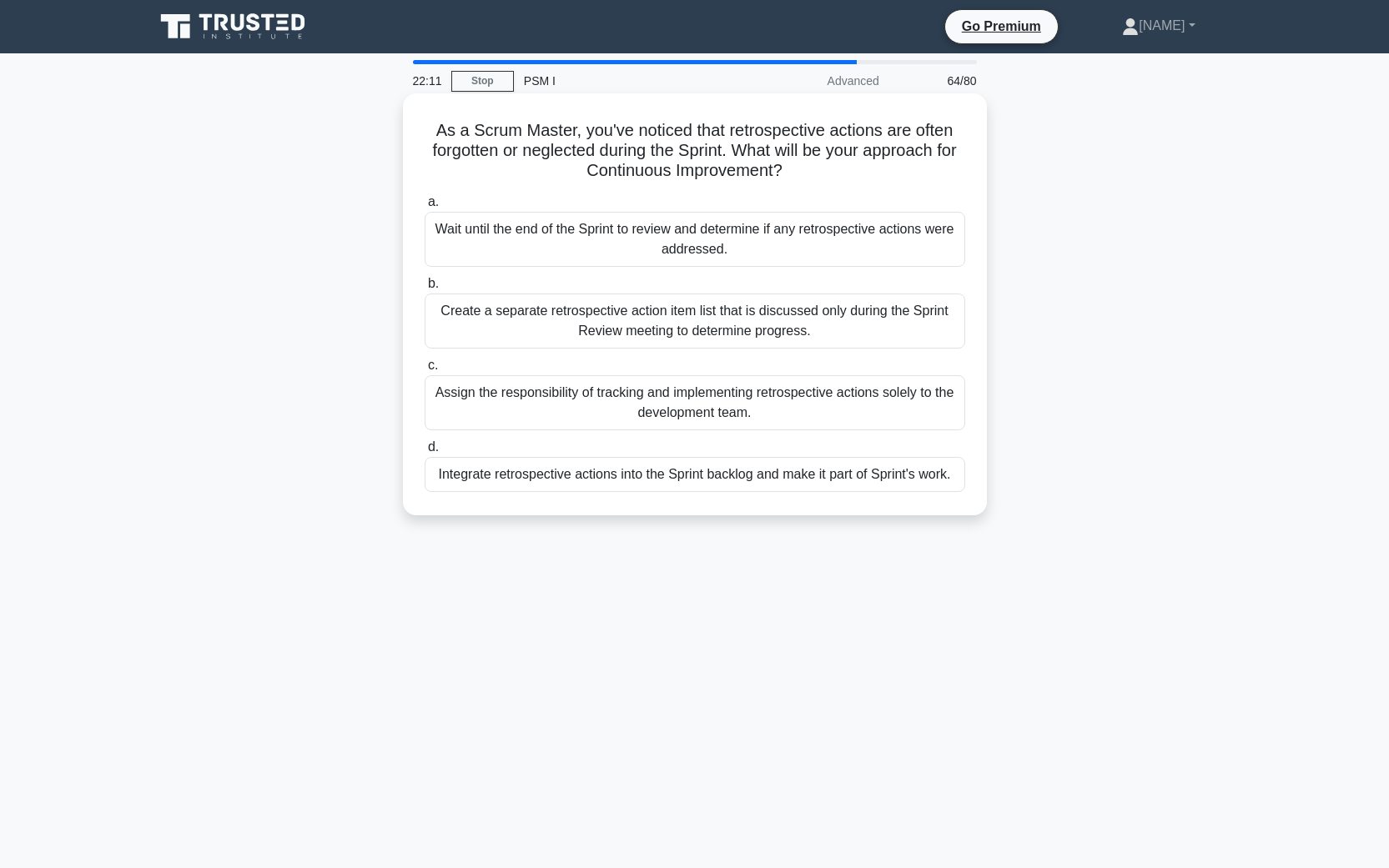 click on "Integrate retrospective actions into the Sprint backlog and make it part of Sprint's work." at bounding box center (695, 474) 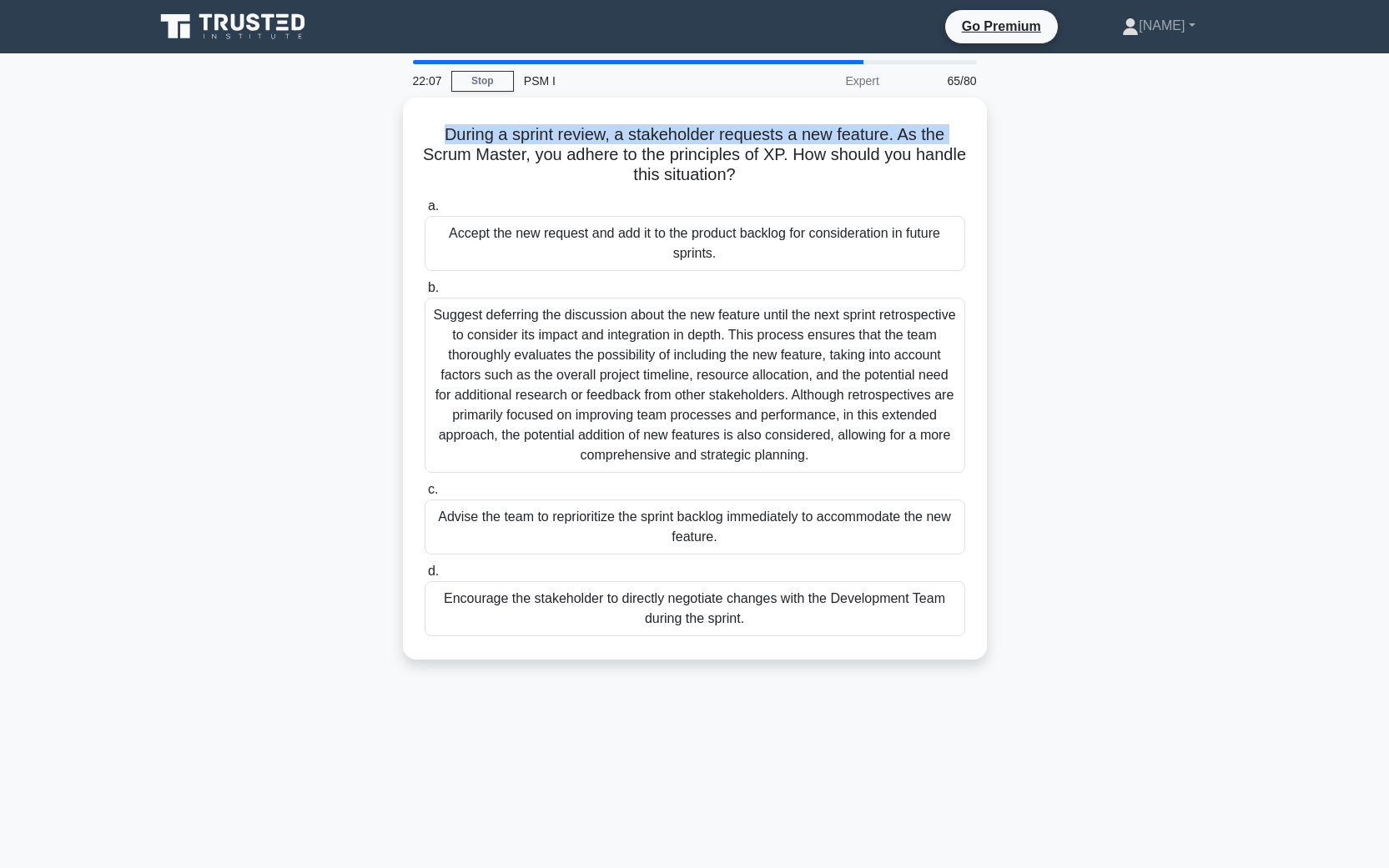 drag, startPoint x: 380, startPoint y: 122, endPoint x: 390, endPoint y: 153, distance: 32.572995 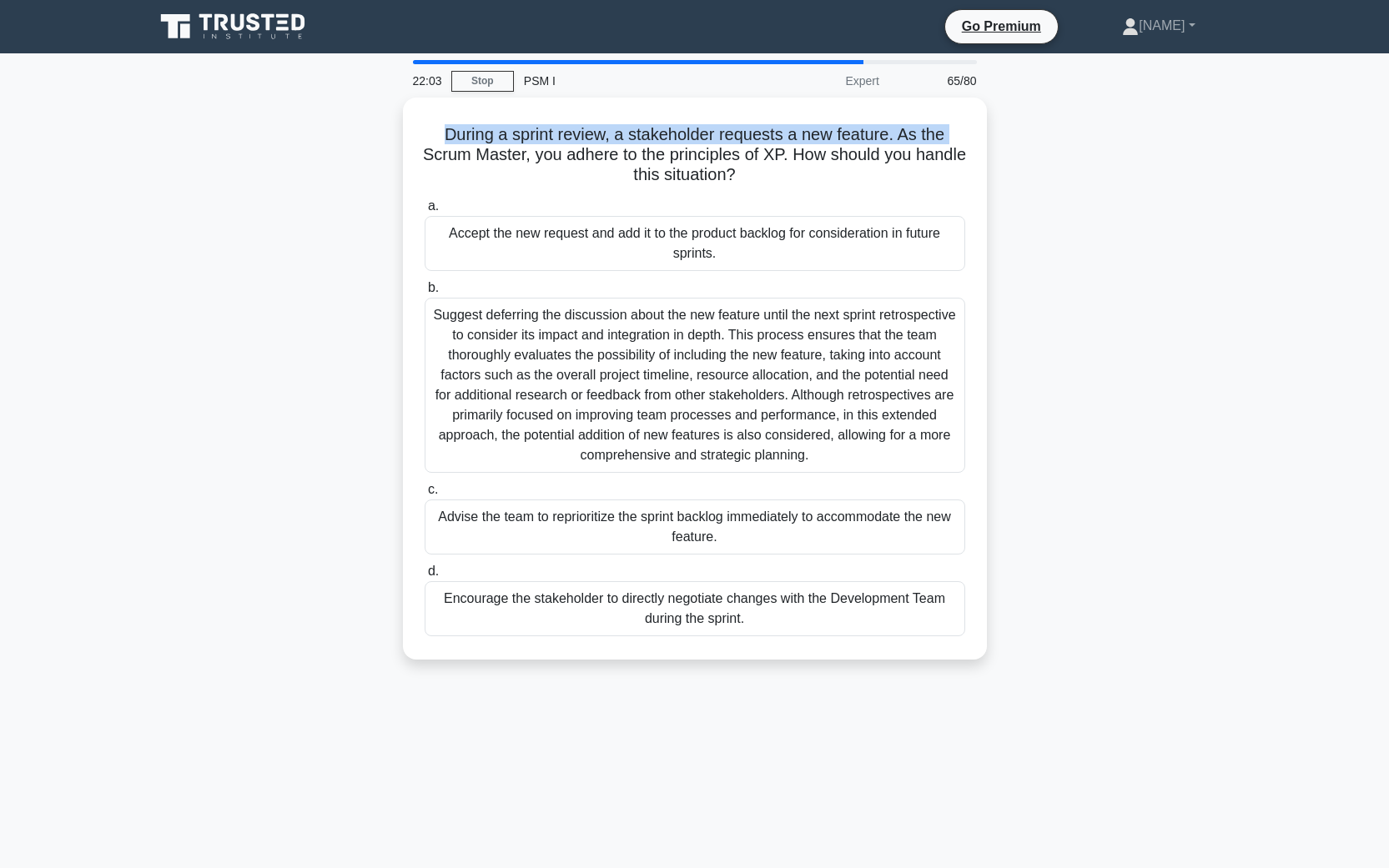 click on "During a sprint review, a stakeholder requests a new feature. As the Scrum Master, you adhere to the principles of XP. How should you handle this situation?
.spinner_0XTQ{transform-origin:center;animation:spinner_y6GP .75s linear infinite}@keyframes spinner_y6GP{100%{transform:rotate(360deg)}}
a.
Accept the new request and add it to the product backlog for consideration in future sprints.
b. c. d." at bounding box center [695, 389] 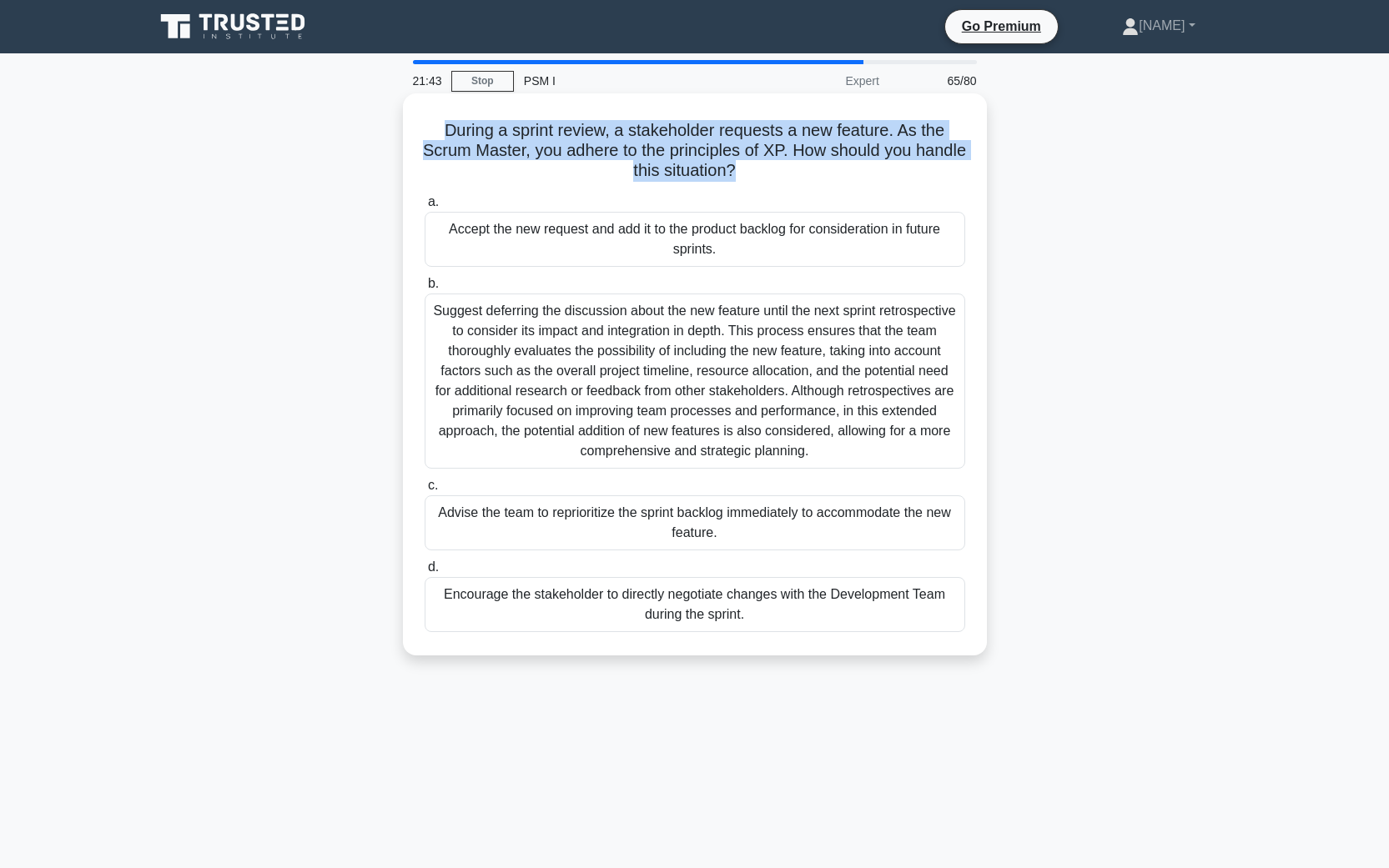 drag, startPoint x: 314, startPoint y: 140, endPoint x: 778, endPoint y: 164, distance: 464.6203 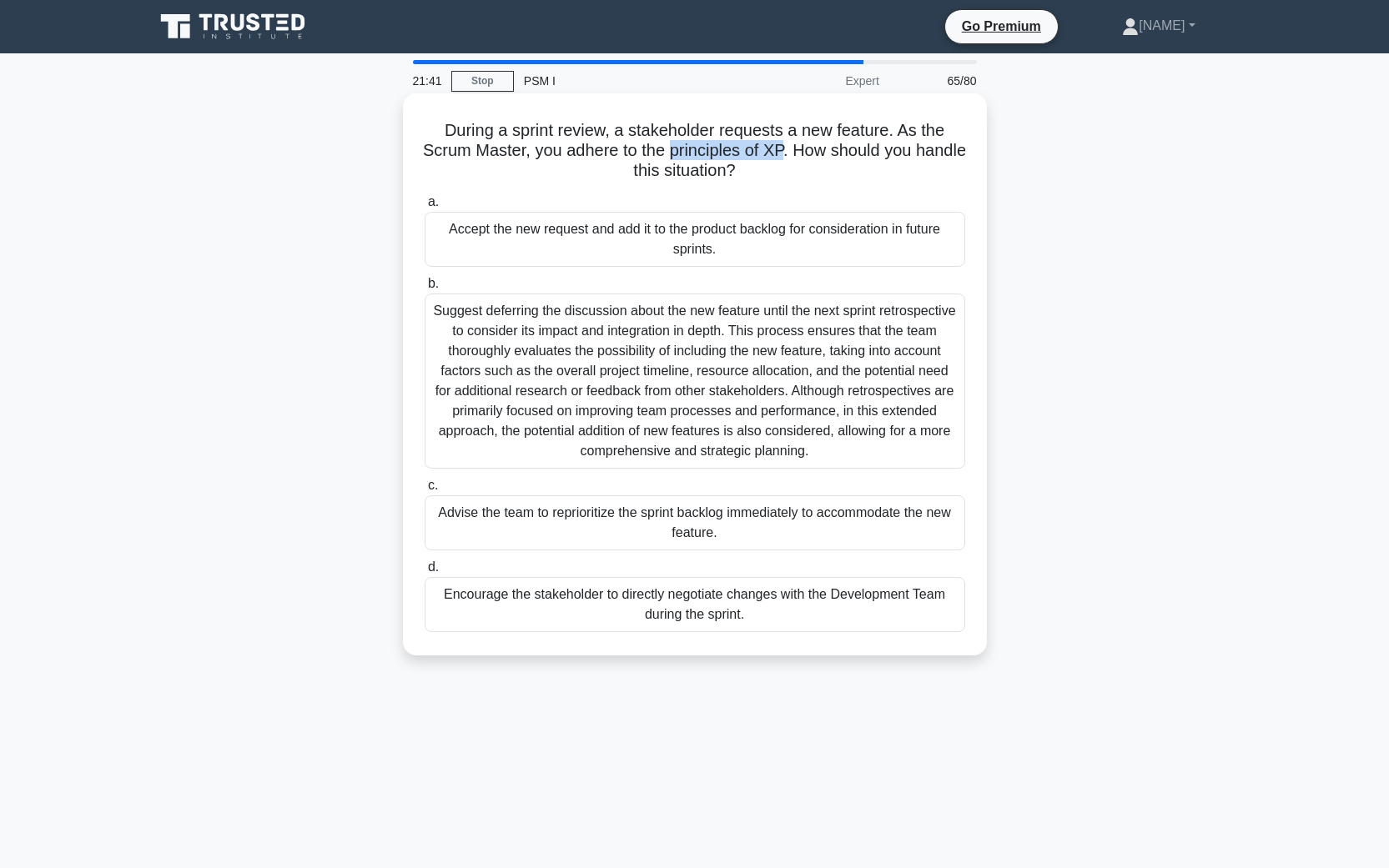 drag, startPoint x: 781, startPoint y: 153, endPoint x: 672, endPoint y: 149, distance: 109.07337 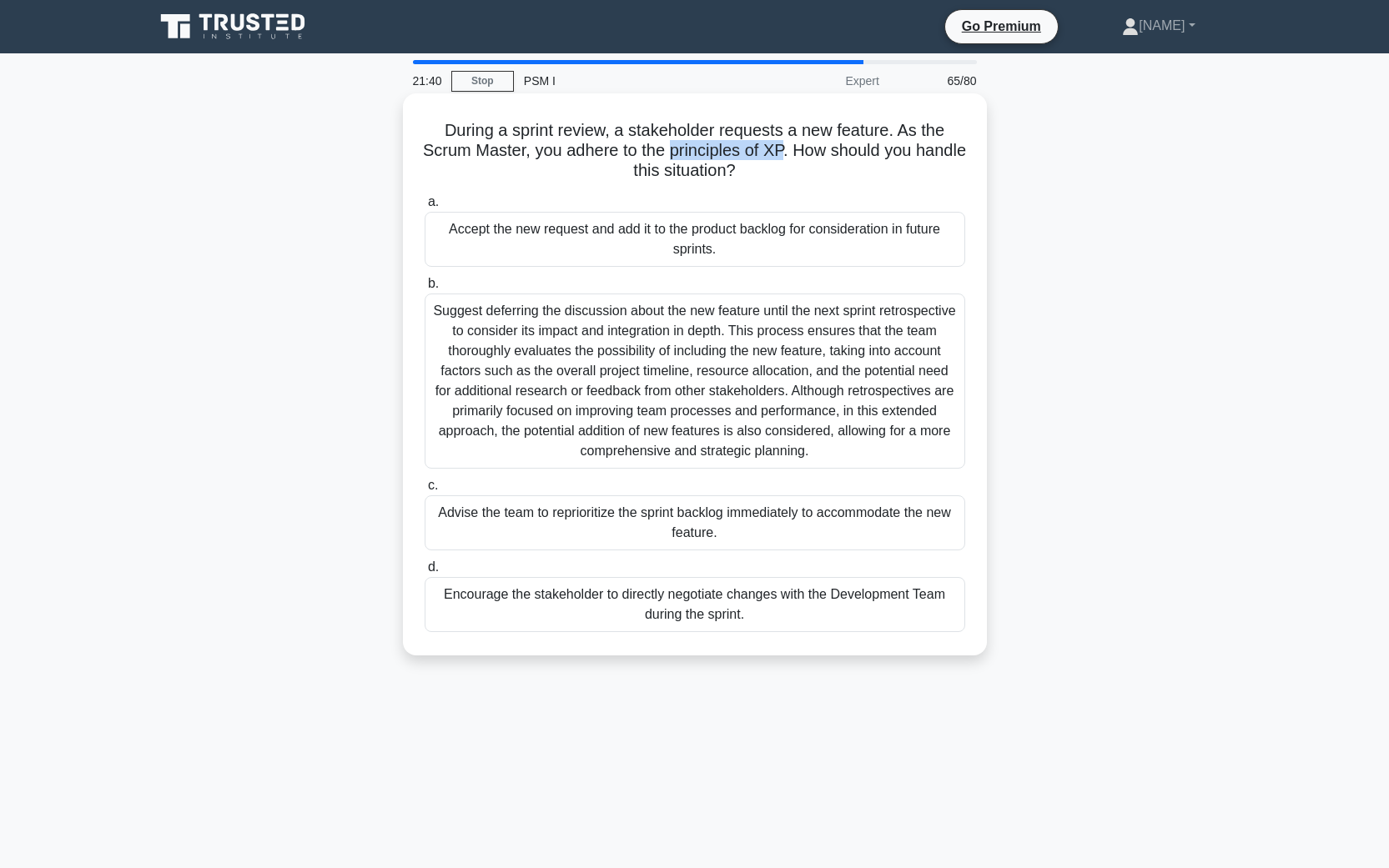 copy on "principles of XP" 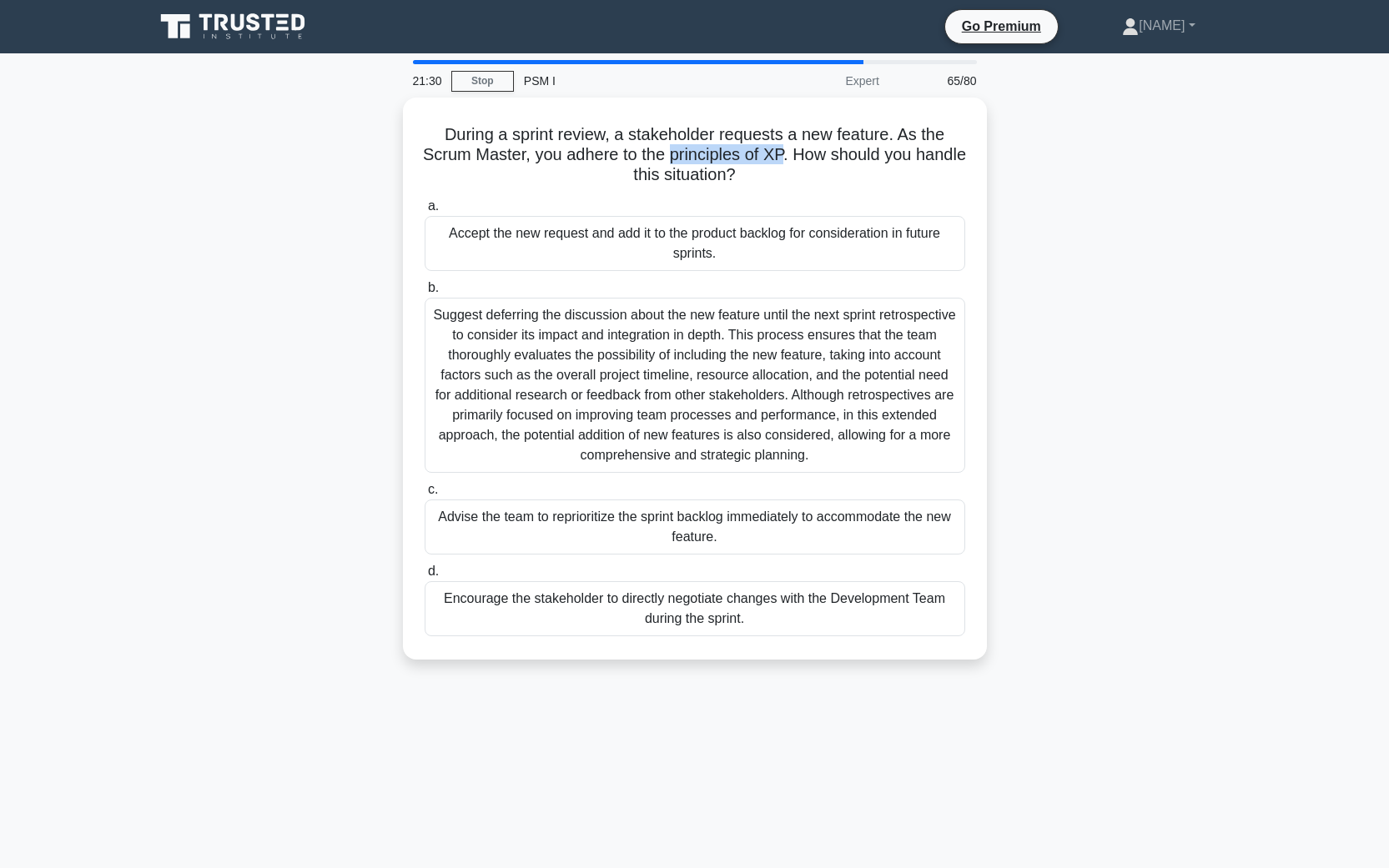 click on "During a sprint review, a stakeholder requests a new feature. As the Scrum Master, you adhere to the principles of XP. How should you handle this situation?
.spinner_0XTQ{transform-origin:center;animation:spinner_y6GP .75s linear infinite}@keyframes spinner_y6GP{100%{transform:rotate(360deg)}}
a.
Accept the new request and add it to the product backlog for consideration in future sprints.
b. c. d." at bounding box center [695, 389] 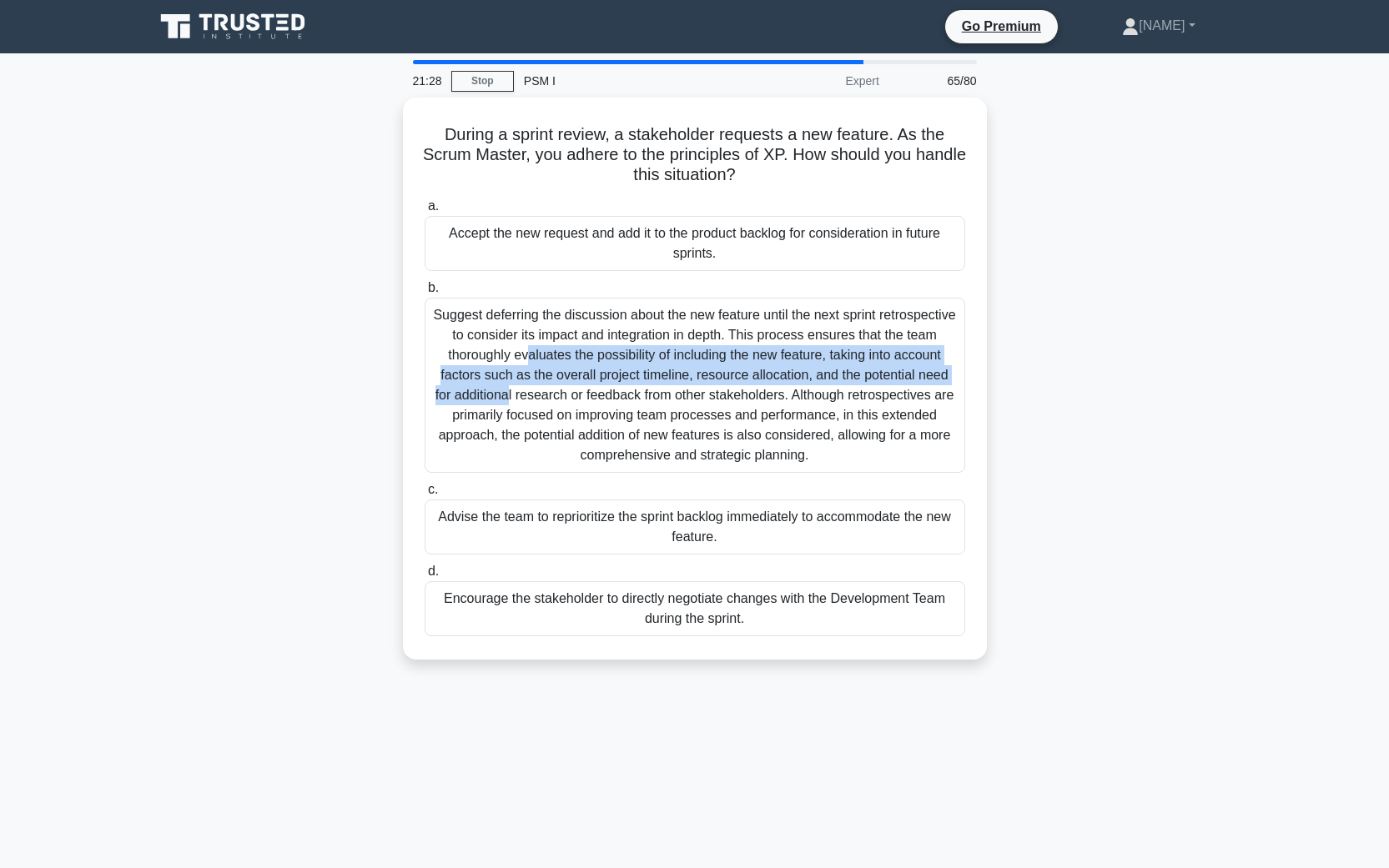 drag, startPoint x: 350, startPoint y: 328, endPoint x: 359, endPoint y: 383, distance: 55.731499 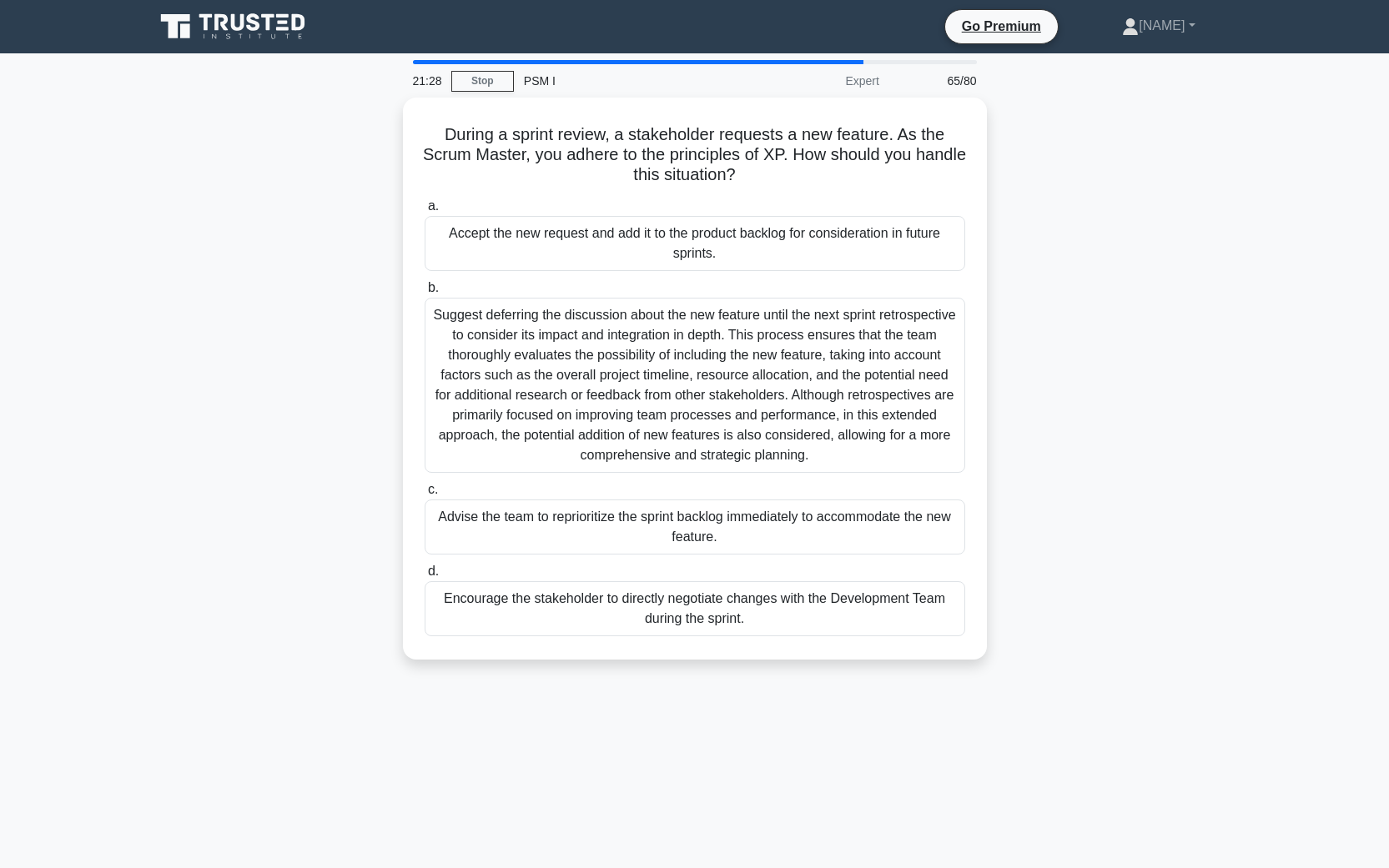 click on "During a sprint review, a stakeholder requests a new feature. As the Scrum Master, you adhere to the principles of XP. How should you handle this situation?
.spinner_0XTQ{transform-origin:center;animation:spinner_y6GP .75s linear infinite}@keyframes spinner_y6GP{100%{transform:rotate(360deg)}}
a.
Accept the new request and add it to the product backlog for consideration in future sprints.
b. c. d." at bounding box center [695, 389] 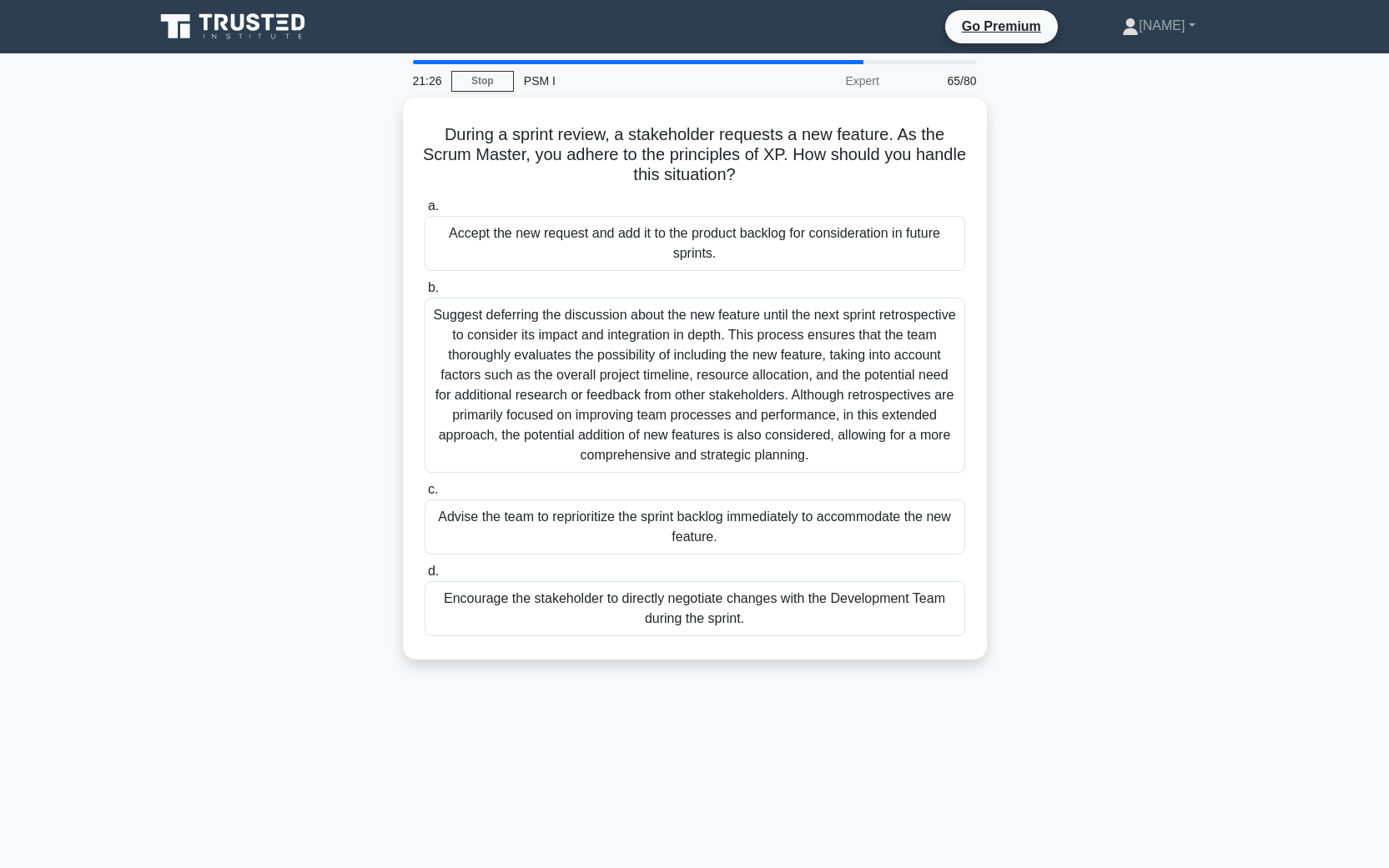 drag, startPoint x: 335, startPoint y: 522, endPoint x: 353, endPoint y: 551, distance: 34.132096 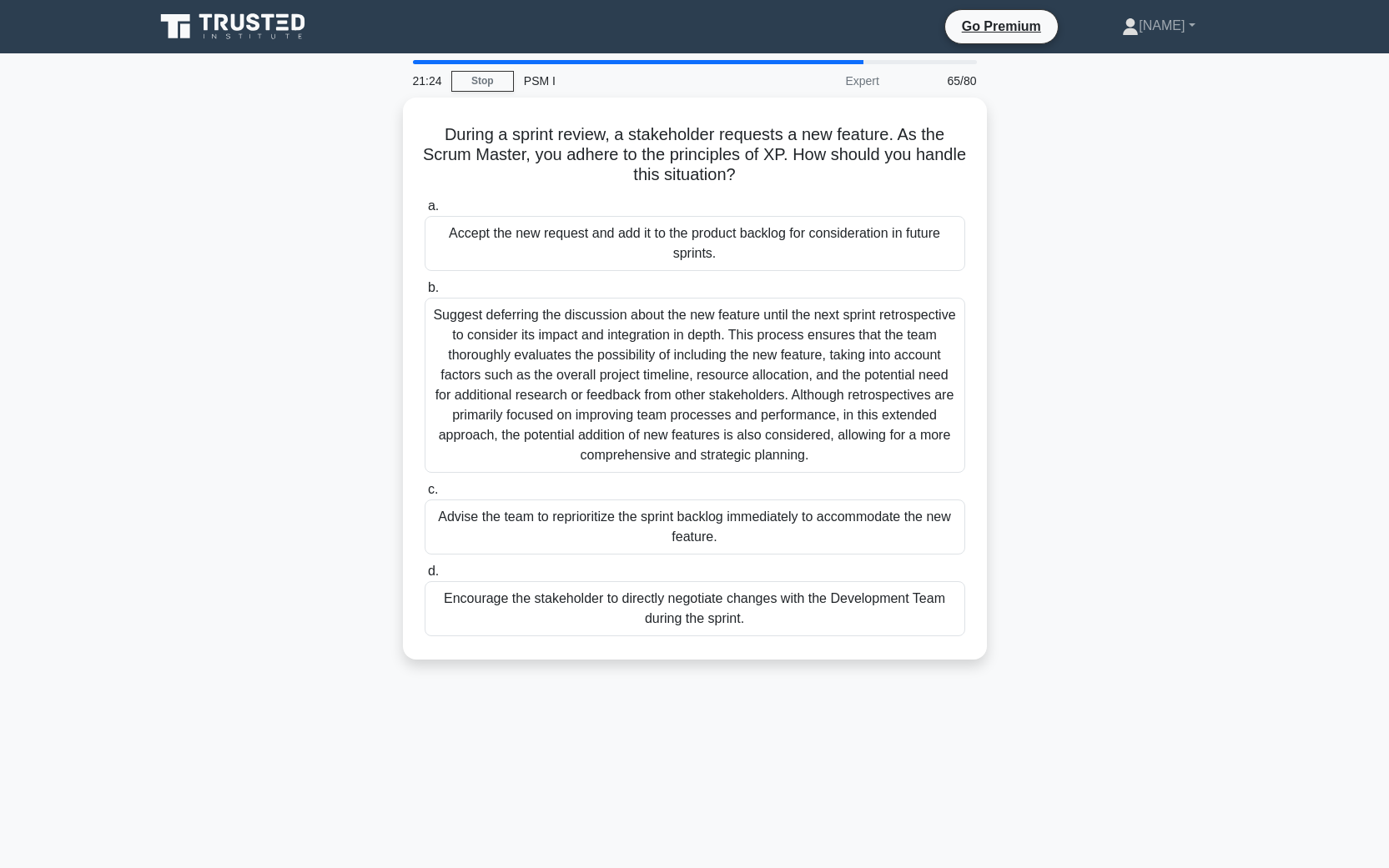 drag, startPoint x: 344, startPoint y: 585, endPoint x: 360, endPoint y: 640, distance: 57.28001 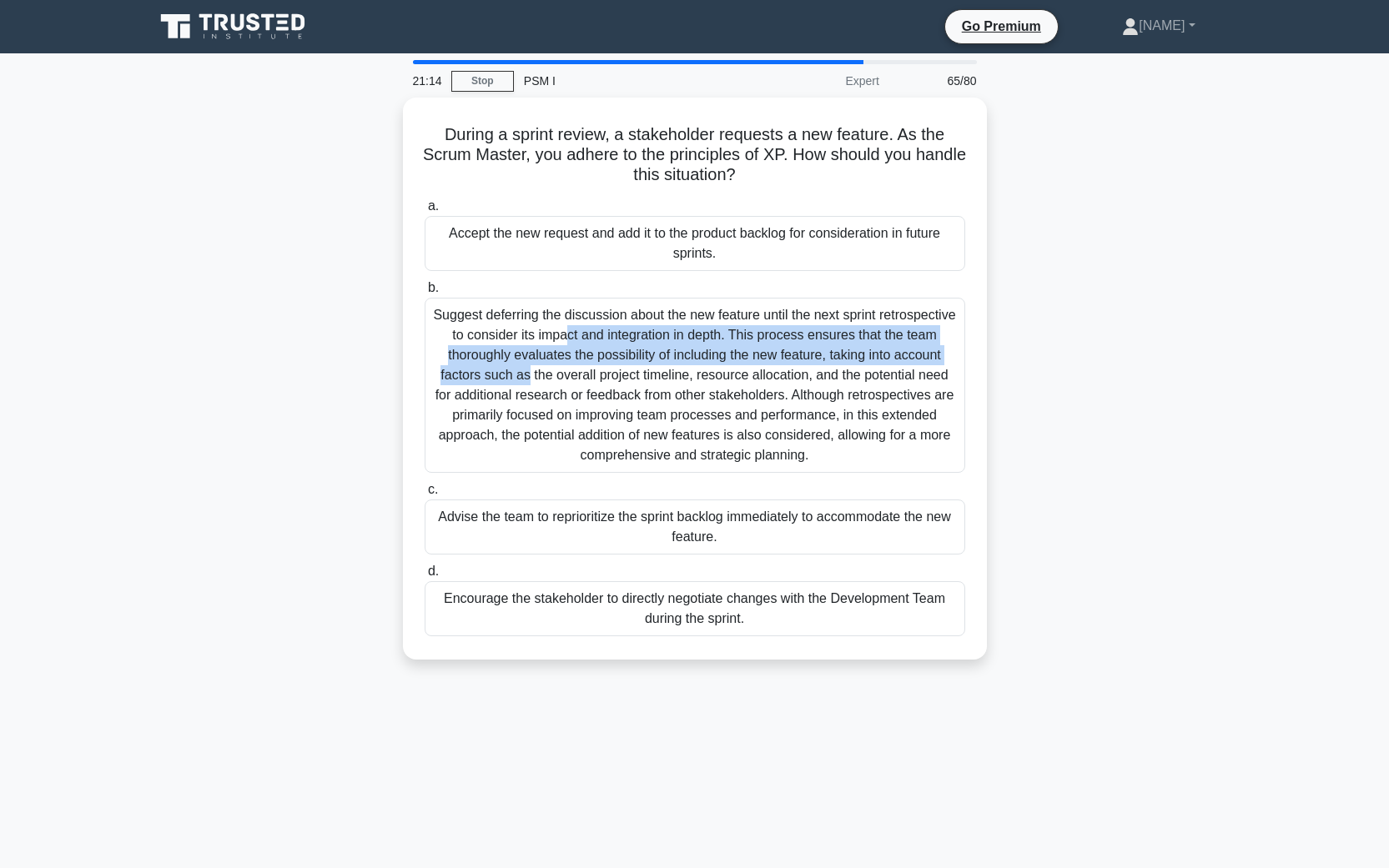 drag, startPoint x: 358, startPoint y: 323, endPoint x: 363, endPoint y: 347, distance: 24.515301 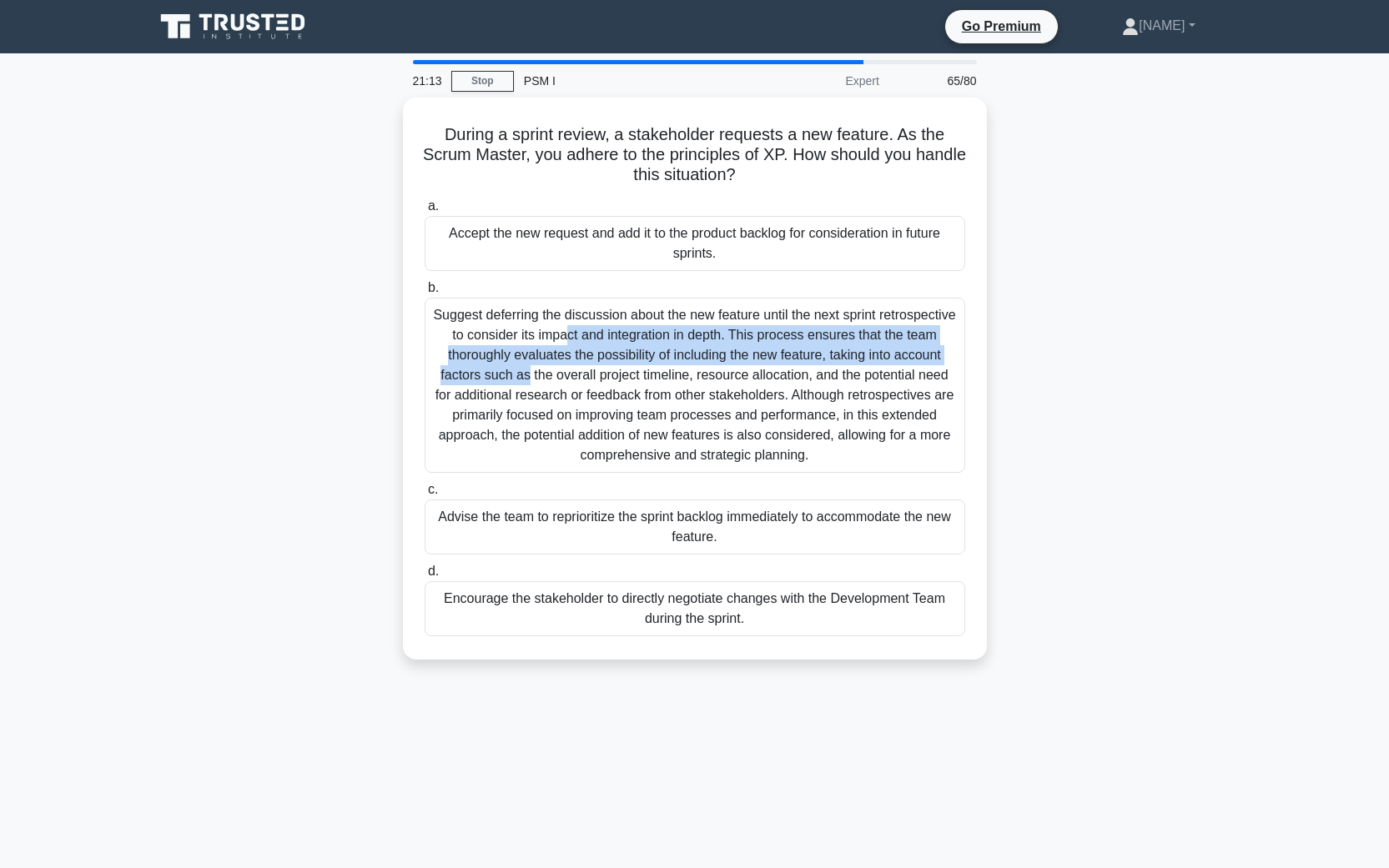 drag, startPoint x: 337, startPoint y: 478, endPoint x: 345, endPoint y: 512, distance: 34.928498 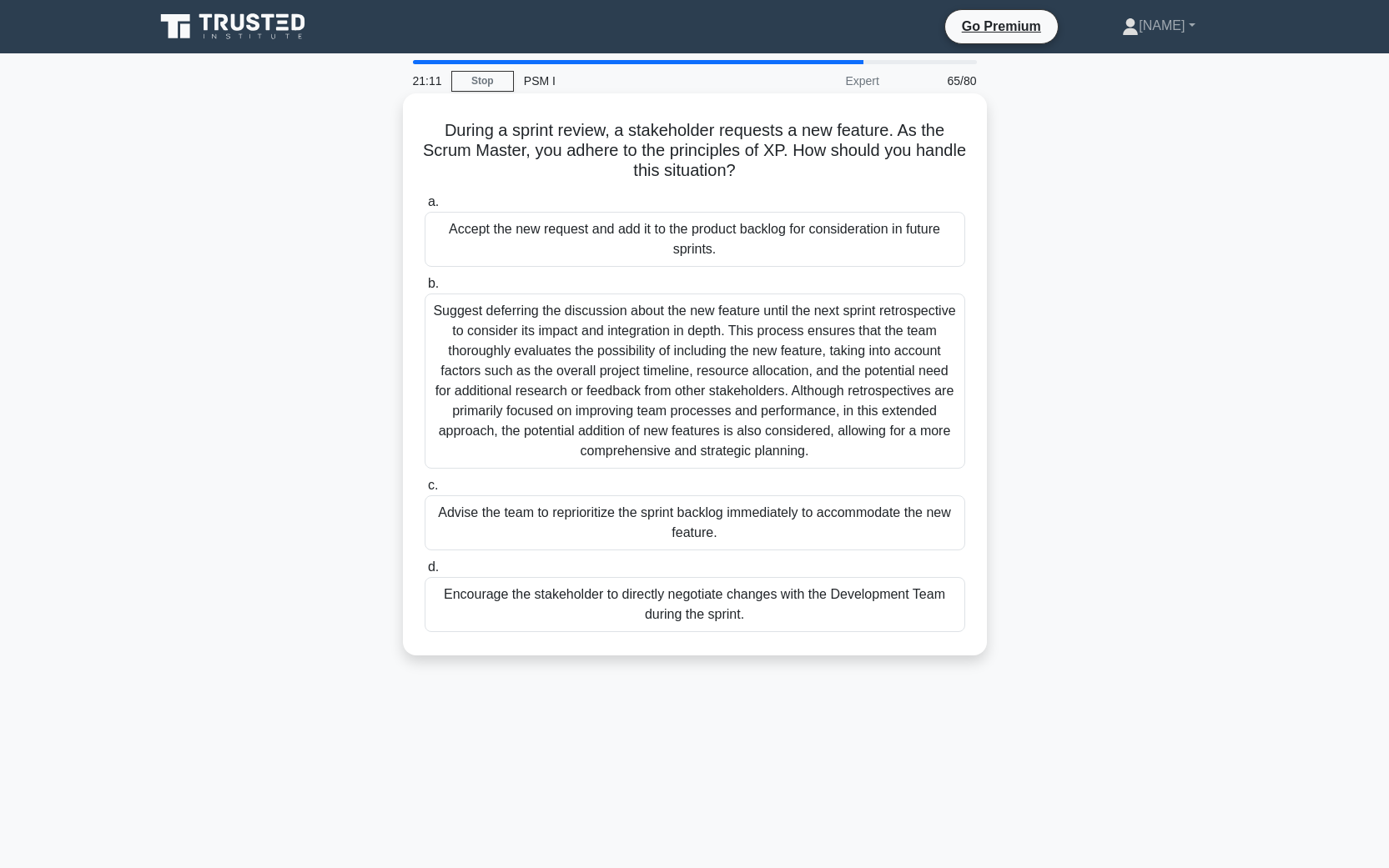 click on "Accept the new request and add it to the product backlog for consideration in future sprints." at bounding box center (695, 239) 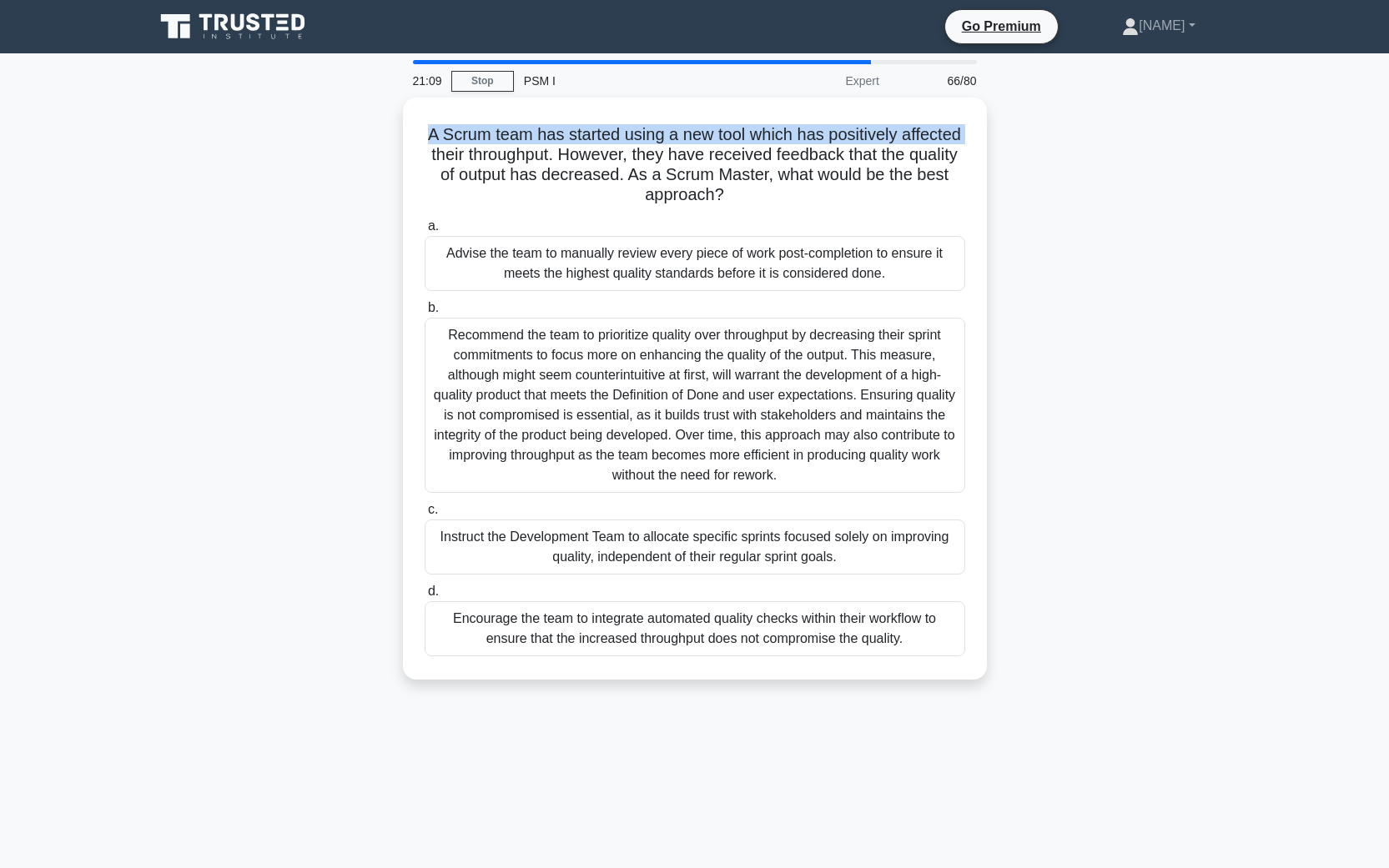 drag, startPoint x: 367, startPoint y: 119, endPoint x: 379, endPoint y: 147, distance: 30.463092 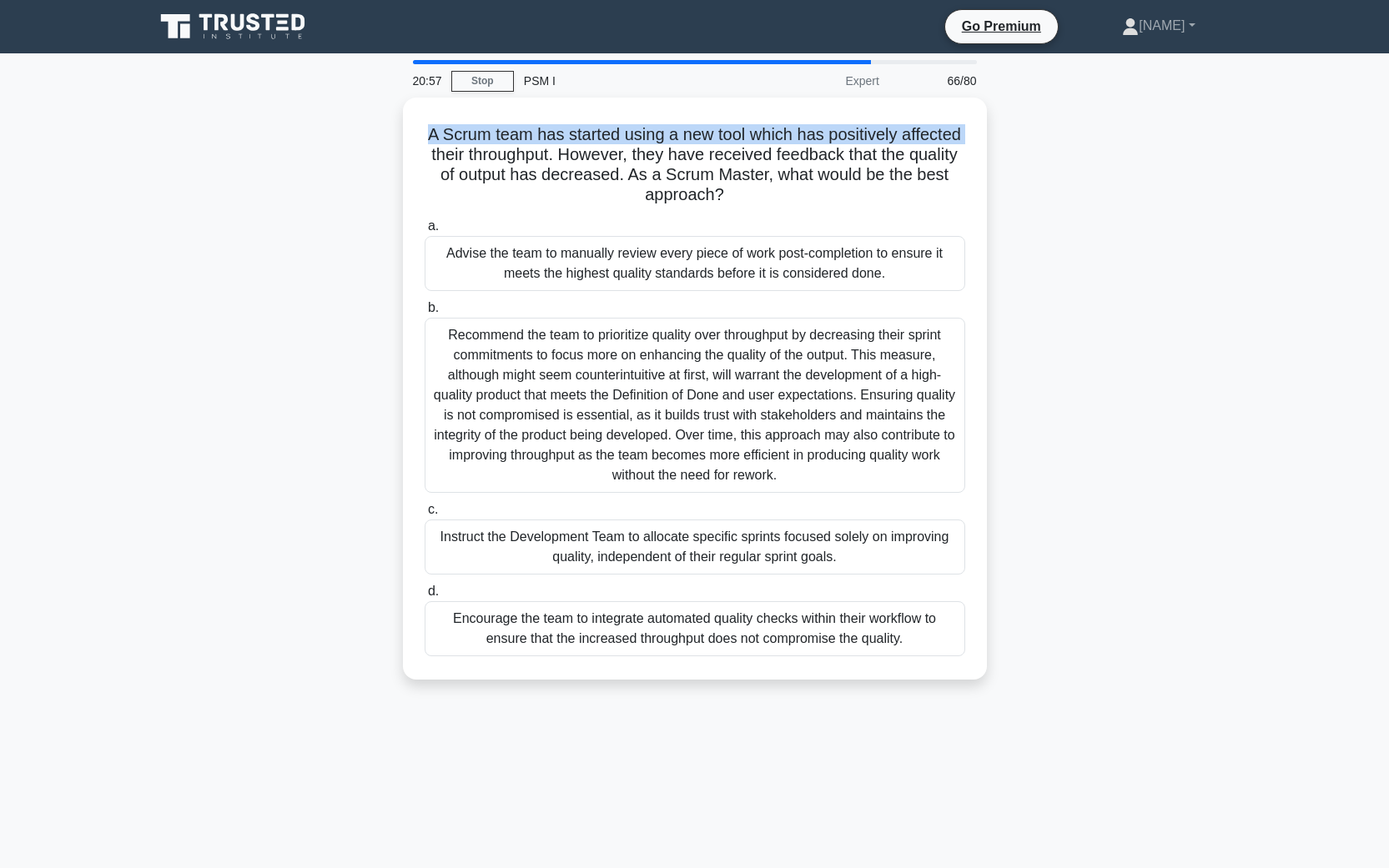 click on "A Scrum team has started using a new tool which has positively affected their throughput. However, they have received feedback that the quality of output has decreased. As a Scrum Master, what would be the best approach?" at bounding box center (695, 399) 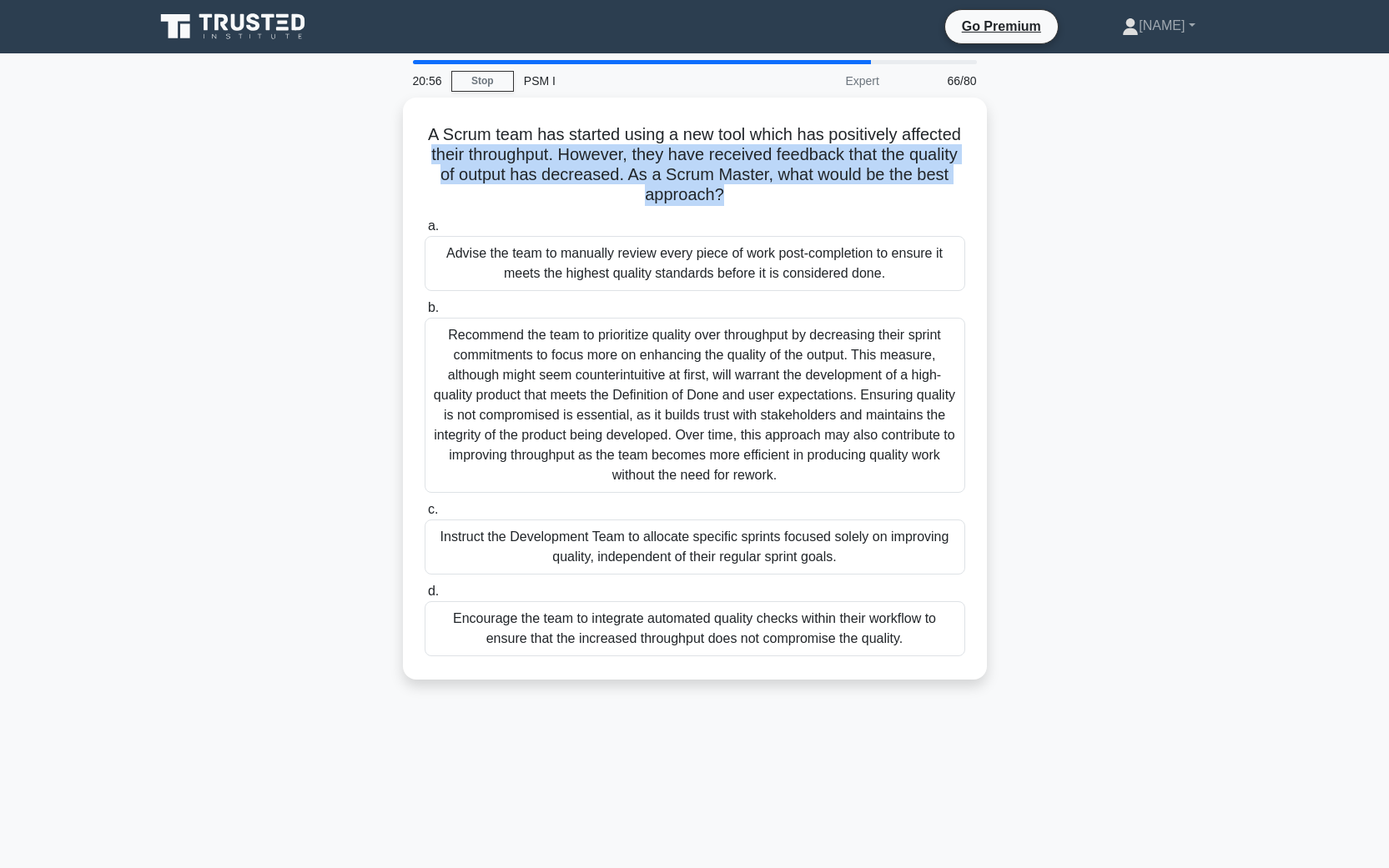 drag, startPoint x: 305, startPoint y: 157, endPoint x: 337, endPoint y: 220, distance: 70.66116 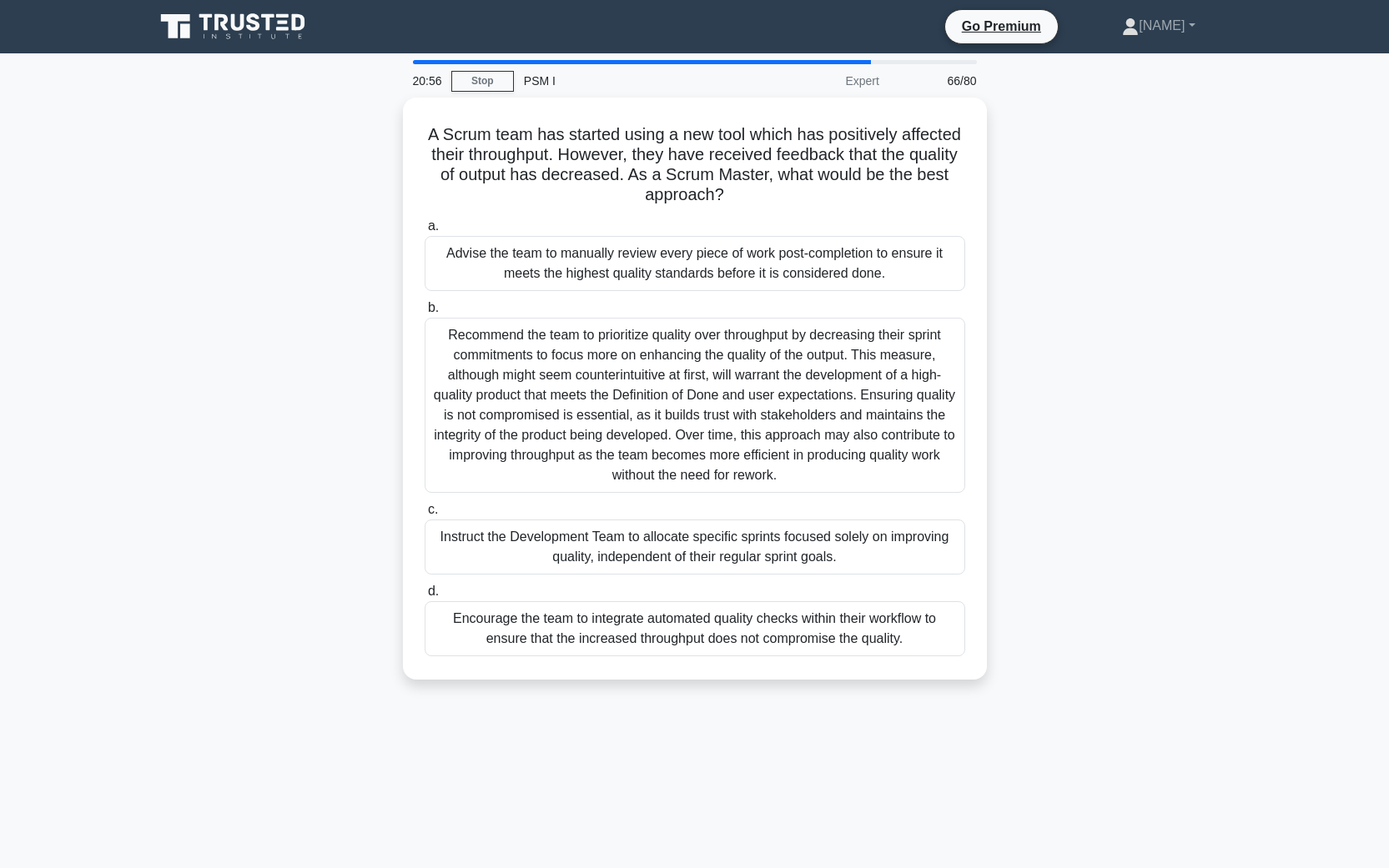 click on "A Scrum team has started using a new tool which has positively affected their throughput. However, they have received feedback that the quality of output has decreased. As a Scrum Master, what would be the best approach?" at bounding box center [695, 399] 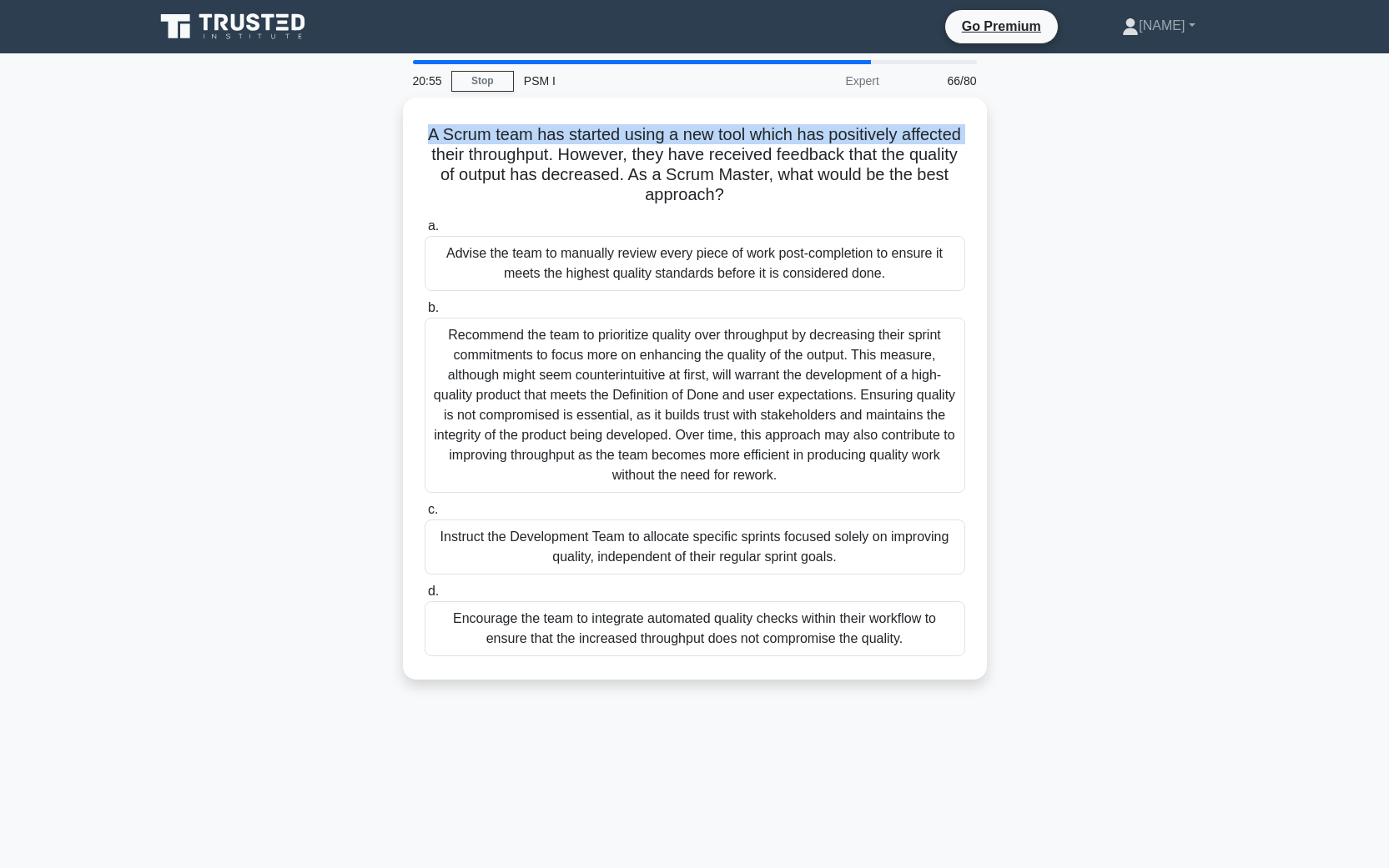 drag, startPoint x: 344, startPoint y: 136, endPoint x: 352, endPoint y: 162, distance: 27.202941 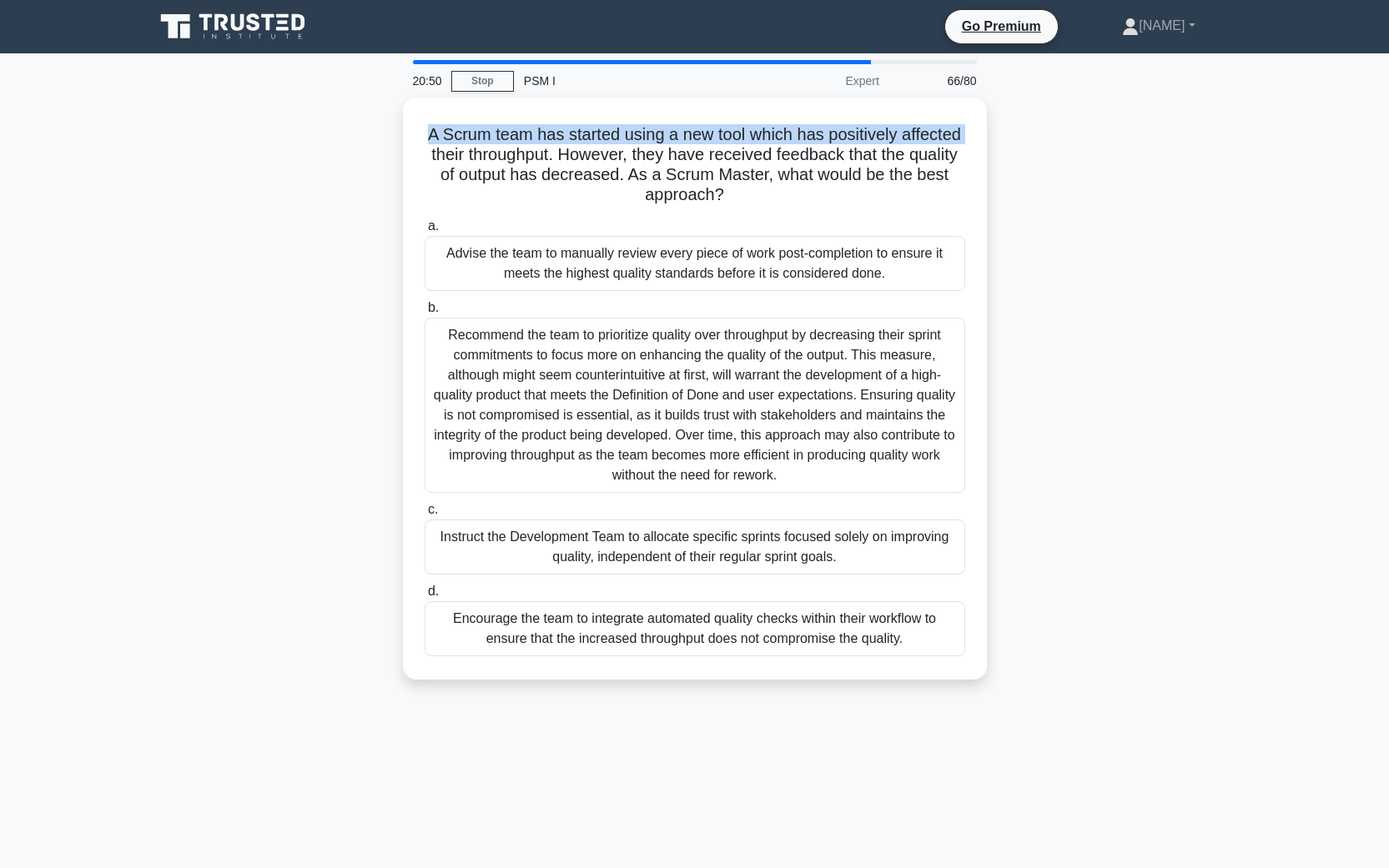 click on "A Scrum team has started using a new tool which has positively affected their throughput. However, they have received feedback that the quality of output has decreased. As a Scrum Master, what would be the best approach?" at bounding box center [695, 399] 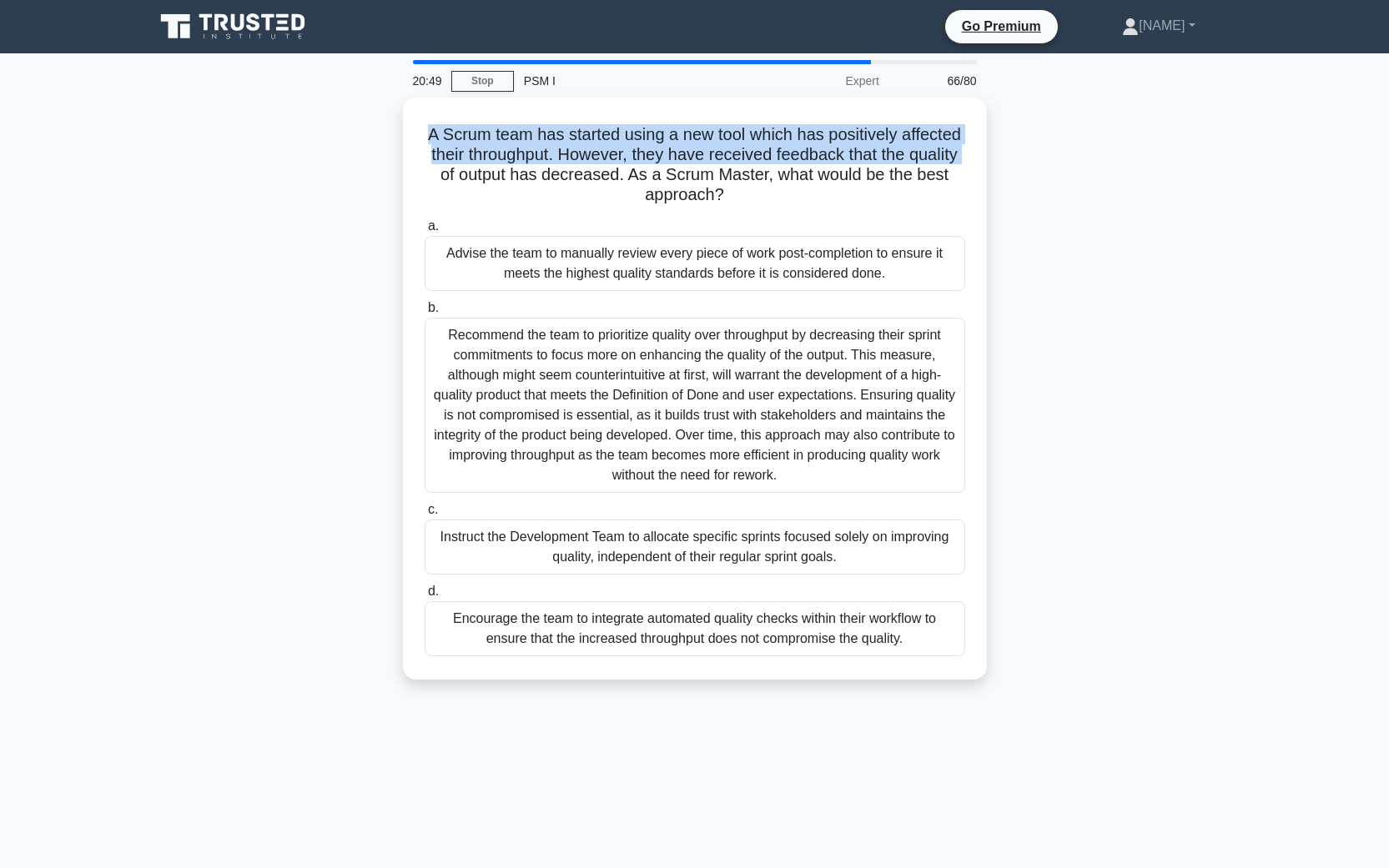 drag, startPoint x: 359, startPoint y: 136, endPoint x: 370, endPoint y: 166, distance: 31.95309 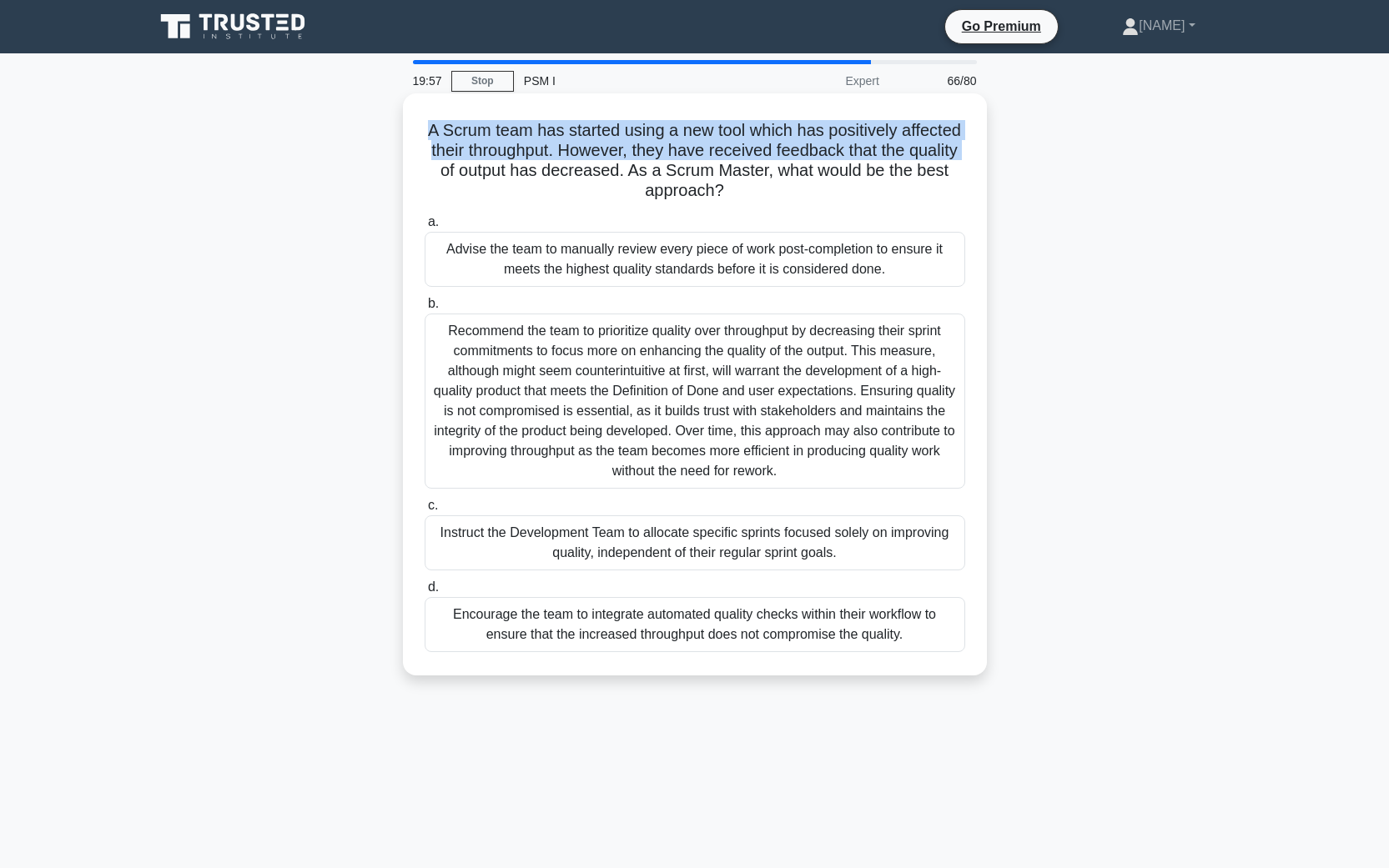 drag, startPoint x: 787, startPoint y: 466, endPoint x: 661, endPoint y: 363, distance: 162.74213 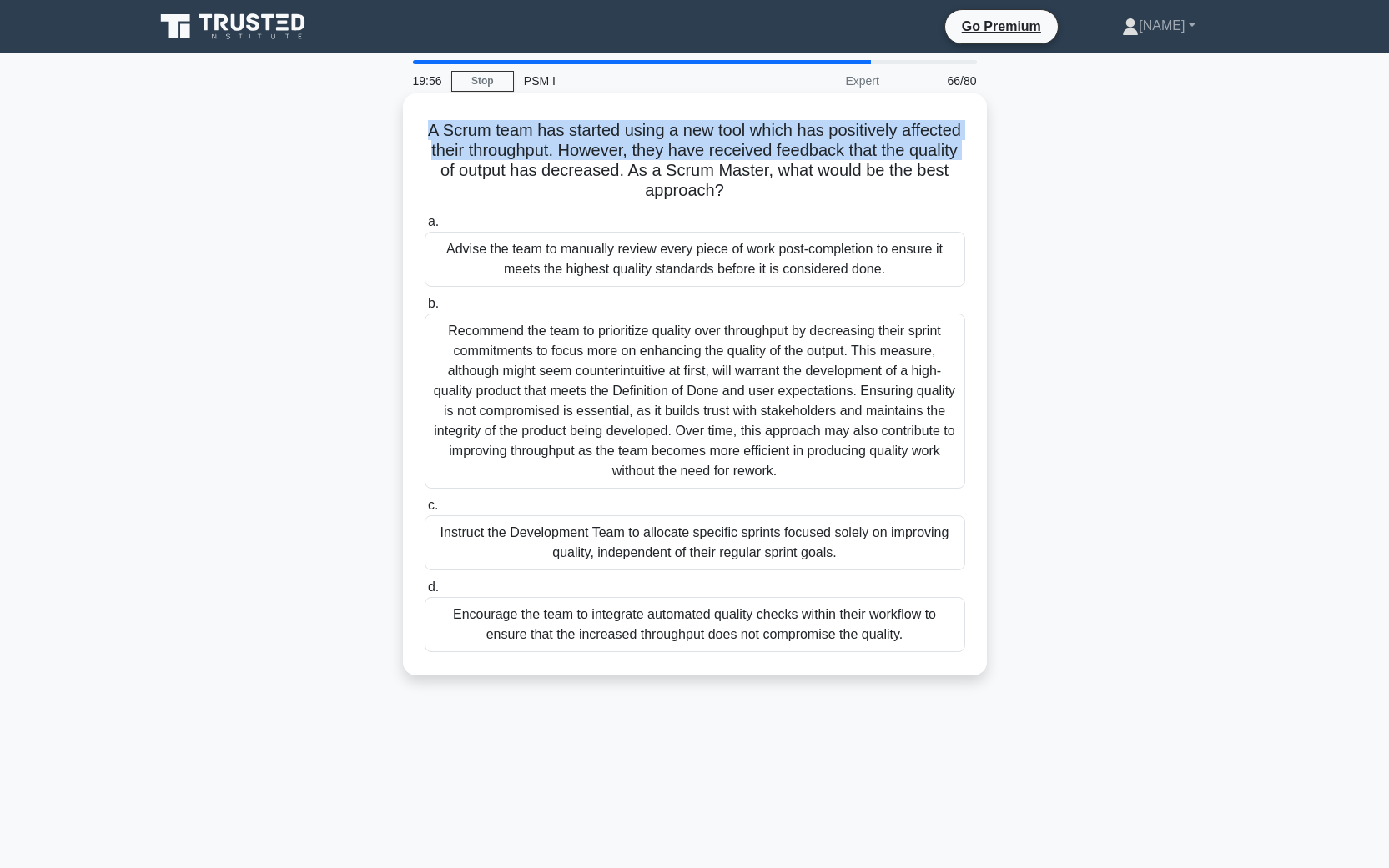 click on "Recommend the team to prioritize quality over throughput by decreasing their sprint commitments to focus more on enhancing the quality of the output. This measure, although might seem counterintuitive at first, will warrant the development of a high-quality product that meets the Definition of Done and user expectations. Ensuring quality is not compromised is essential, as it builds trust with stakeholders and maintains the integrity of the product being developed. Over time, this approach may also contribute to improving throughput as the team becomes more efficient in producing quality work without the need for rework." at bounding box center (695, 401) 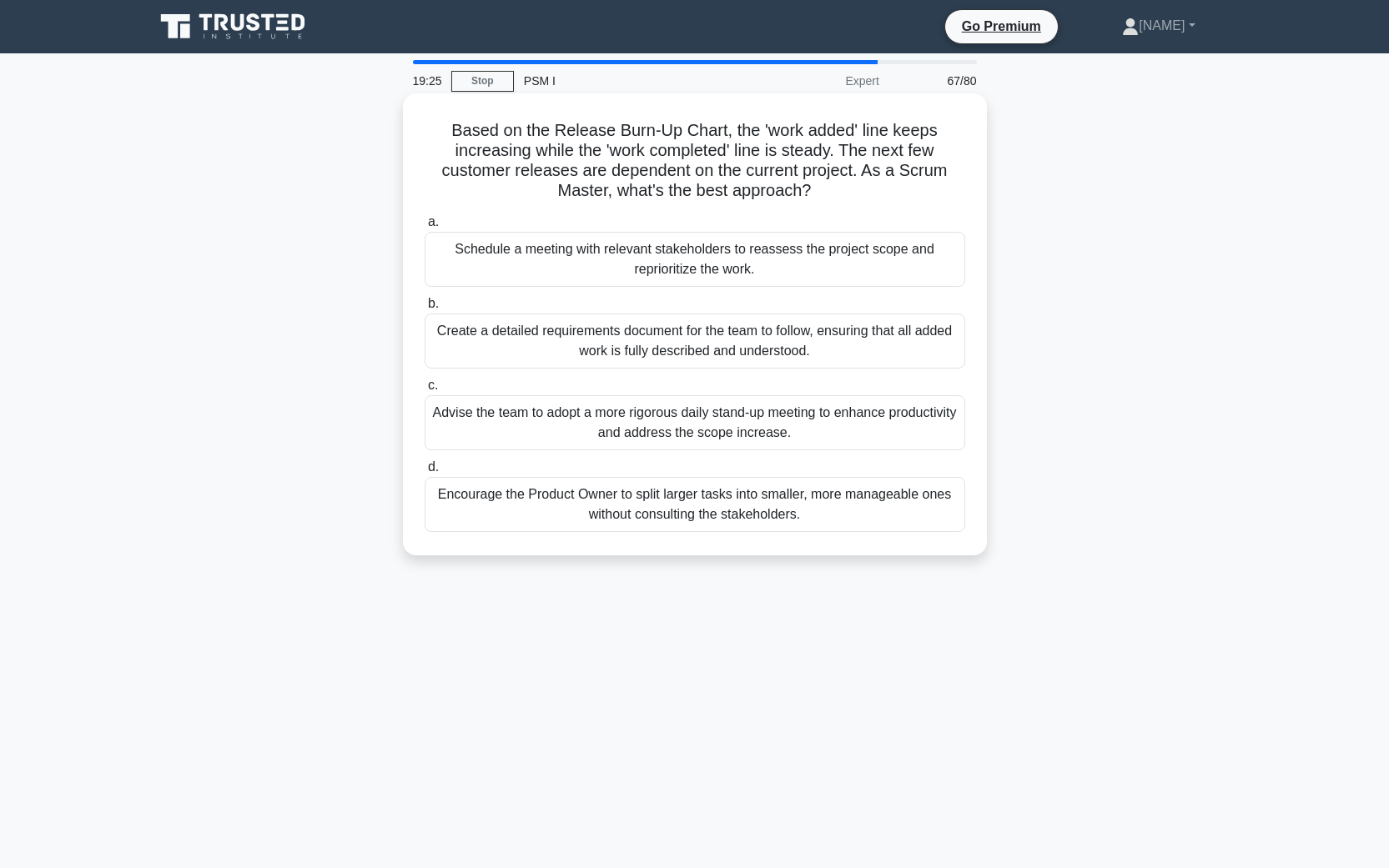click on "Schedule a meeting with relevant stakeholders to reassess the project scope and reprioritize the work." at bounding box center [695, 259] 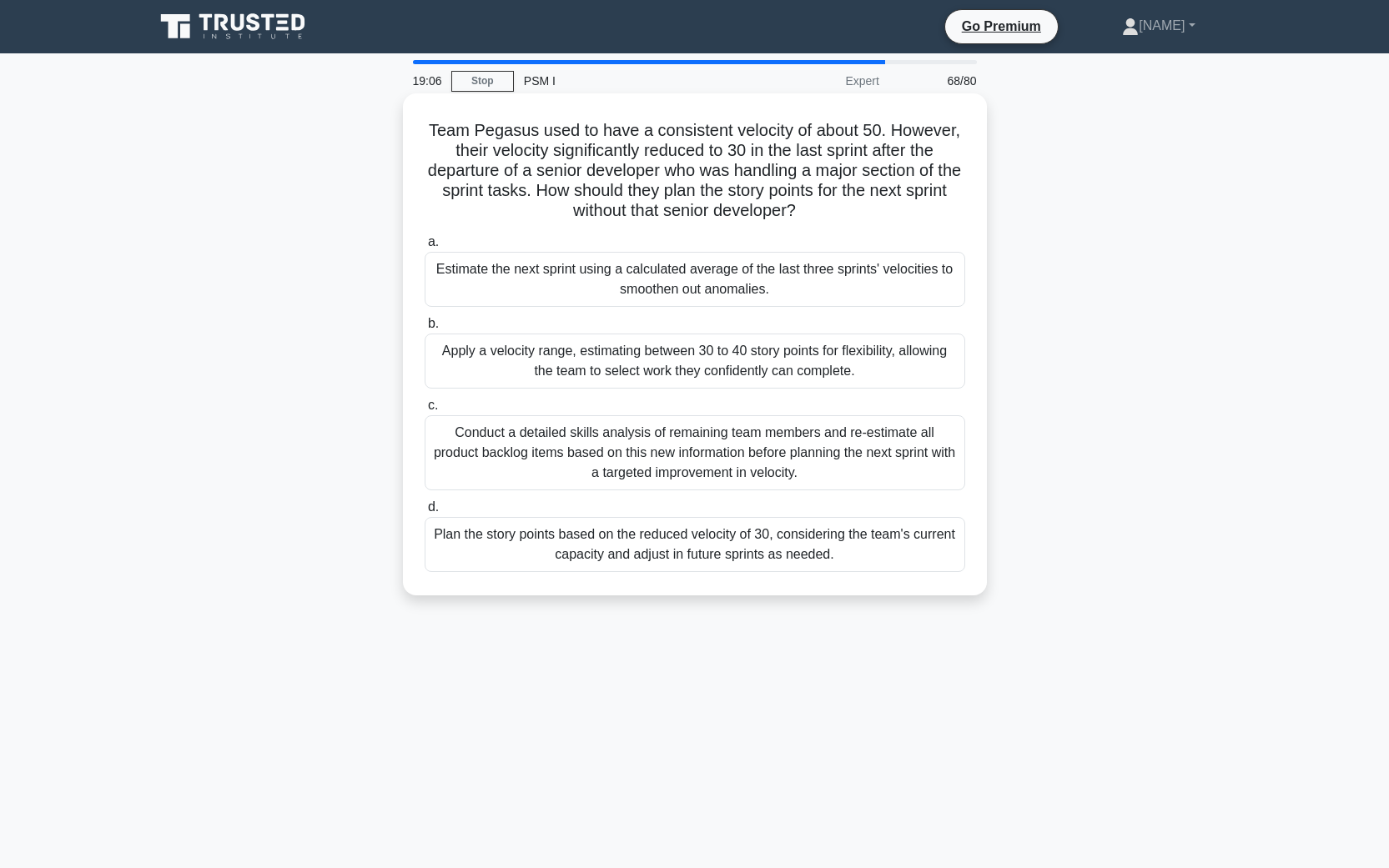 drag, startPoint x: 350, startPoint y: 134, endPoint x: 846, endPoint y: 208, distance: 501.4898 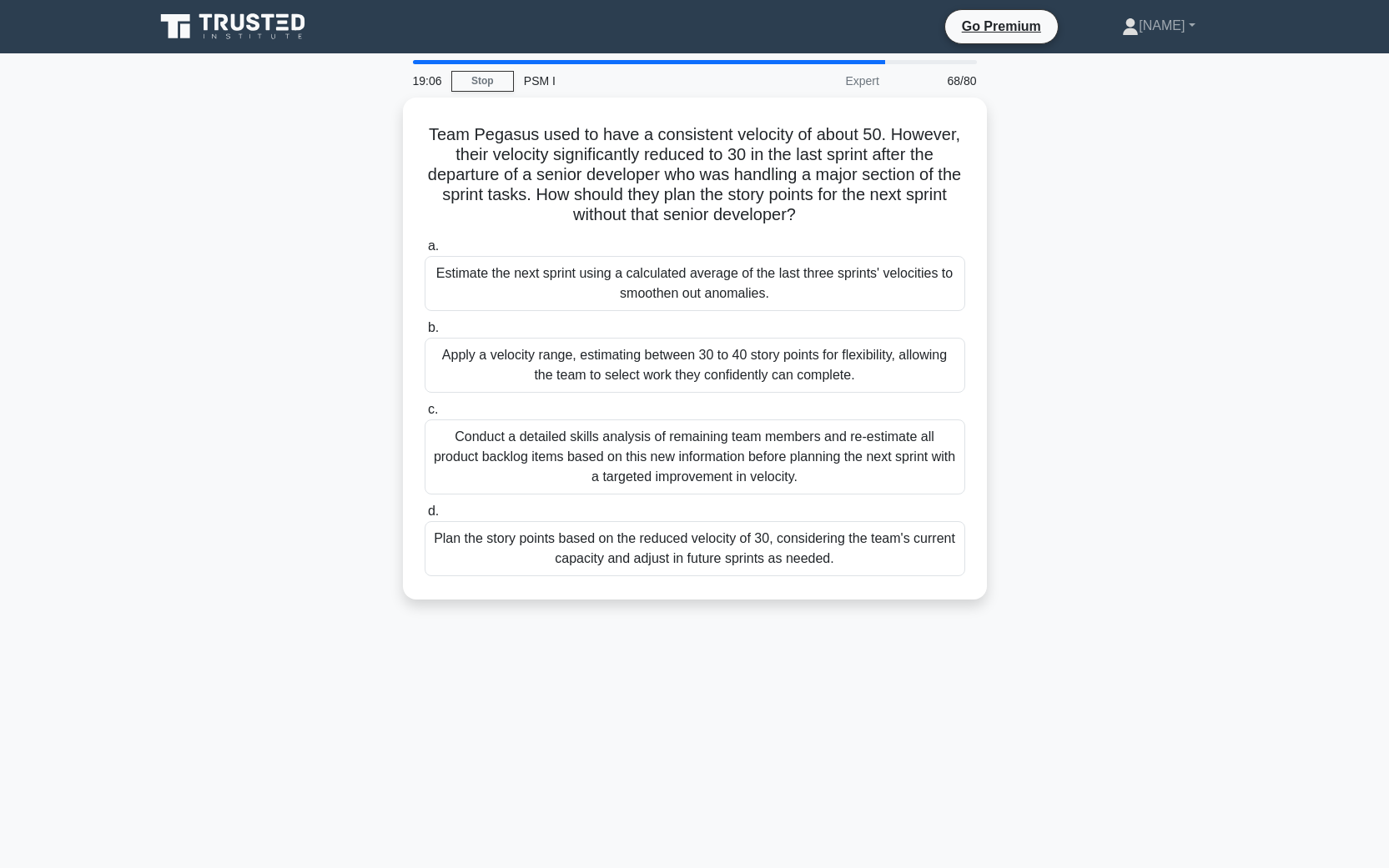 click on "Team Pegasus used to have a consistent velocity of about 50. However, their velocity significantly reduced to 30 in the last sprint after the departure of a senior developer who was handling a major section of the sprint tasks. How should they plan the story points for the next sprint without that senior developer?
.spinner_0XTQ{transform-origin:center;animation:spinner_y6GP .75s linear infinite}@keyframes spinner_y6GP{100%{transform:rotate(360deg)}}
a.
b. c. d." at bounding box center [695, 359] 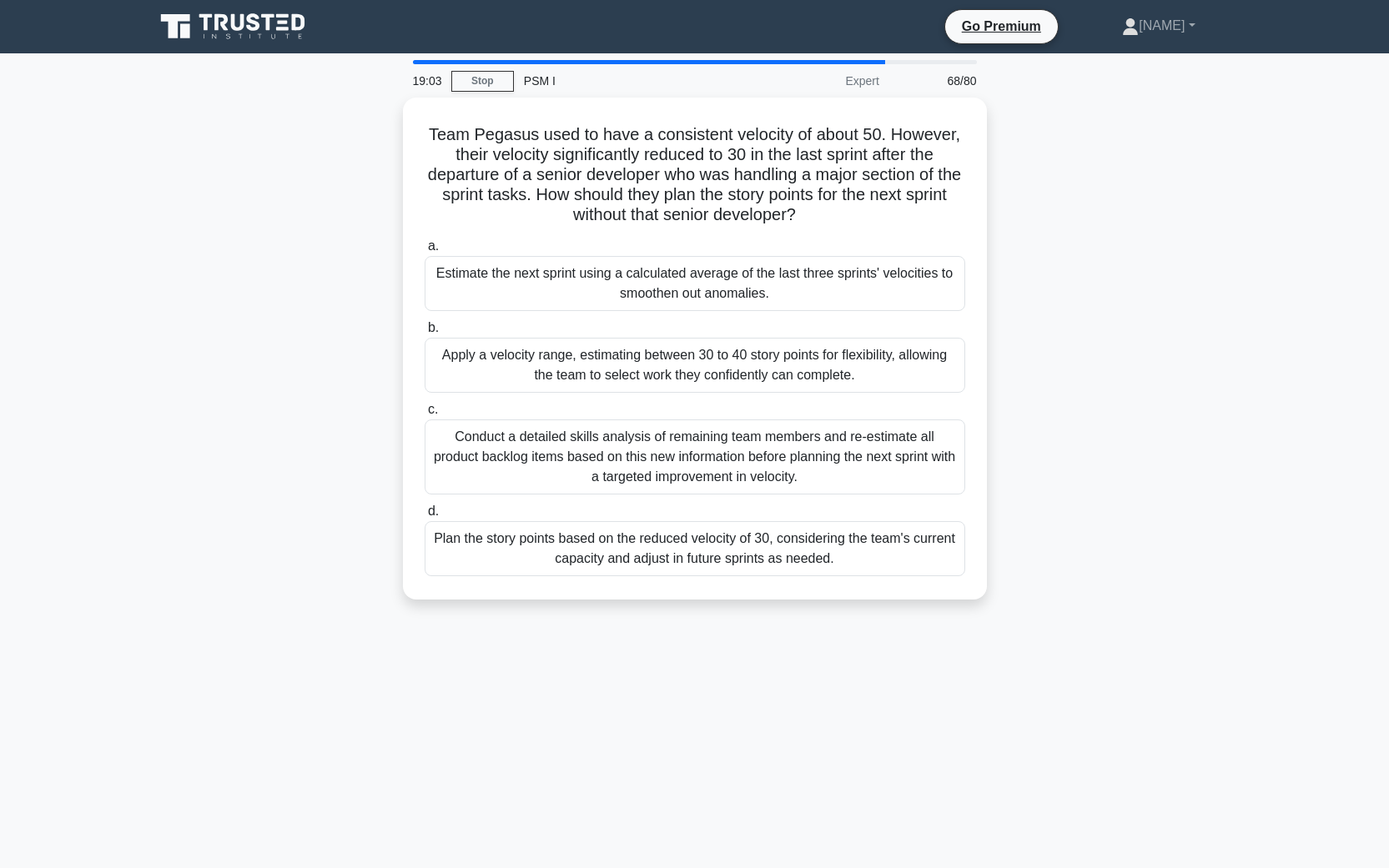 drag, startPoint x: 332, startPoint y: 262, endPoint x: 351, endPoint y: 331, distance: 71.568149 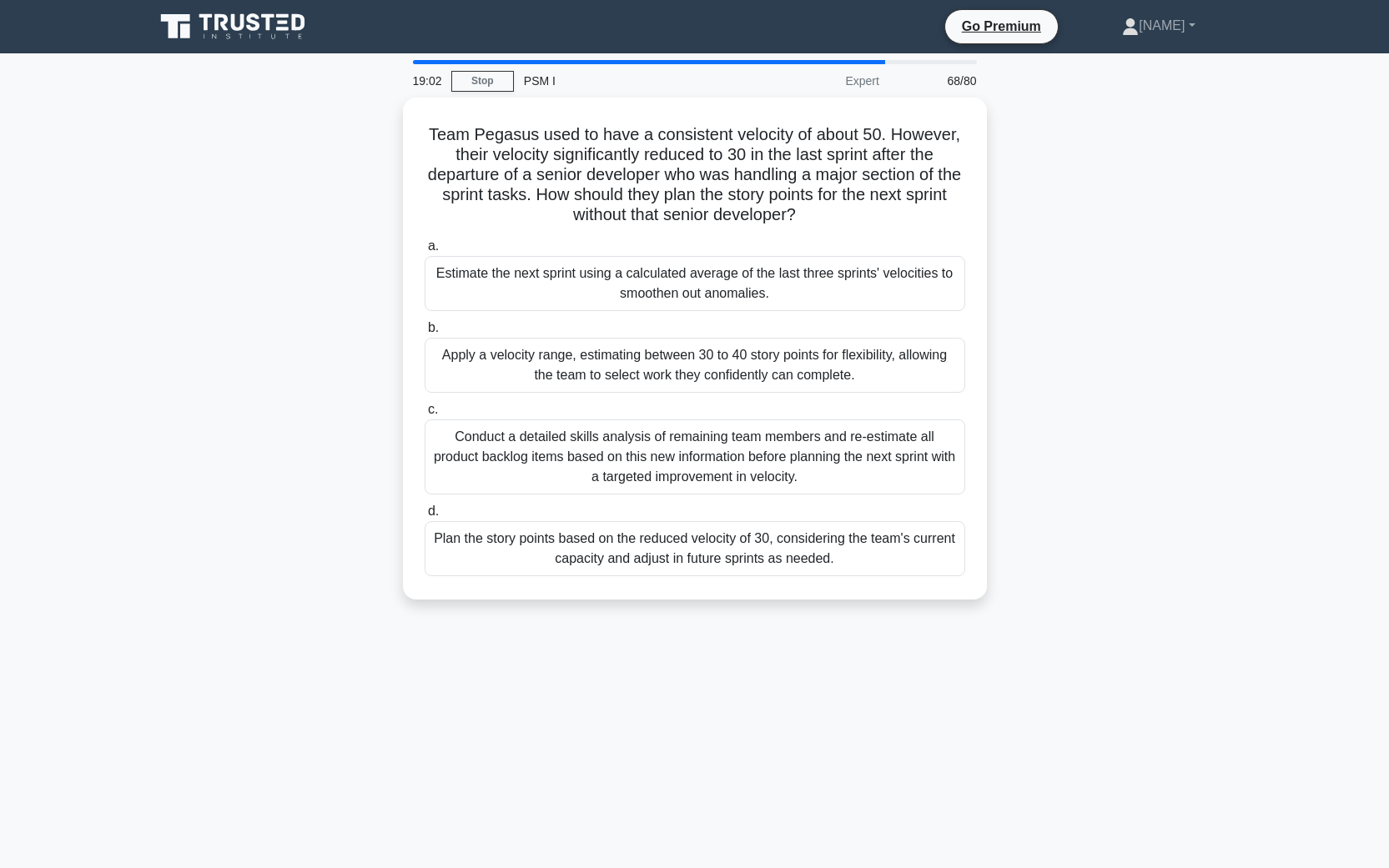 click on "Team Pegasus used to have a consistent velocity of about 50. However, their velocity significantly reduced to 30 in the last sprint after the departure of a senior developer who was handling a major section of the sprint tasks. How should they plan the story points for the next sprint without that senior developer?
.spinner_0XTQ{transform-origin:center;animation:spinner_y6GP .75s linear infinite}@keyframes spinner_y6GP{100%{transform:rotate(360deg)}}
a.
b. c. d." at bounding box center [695, 359] 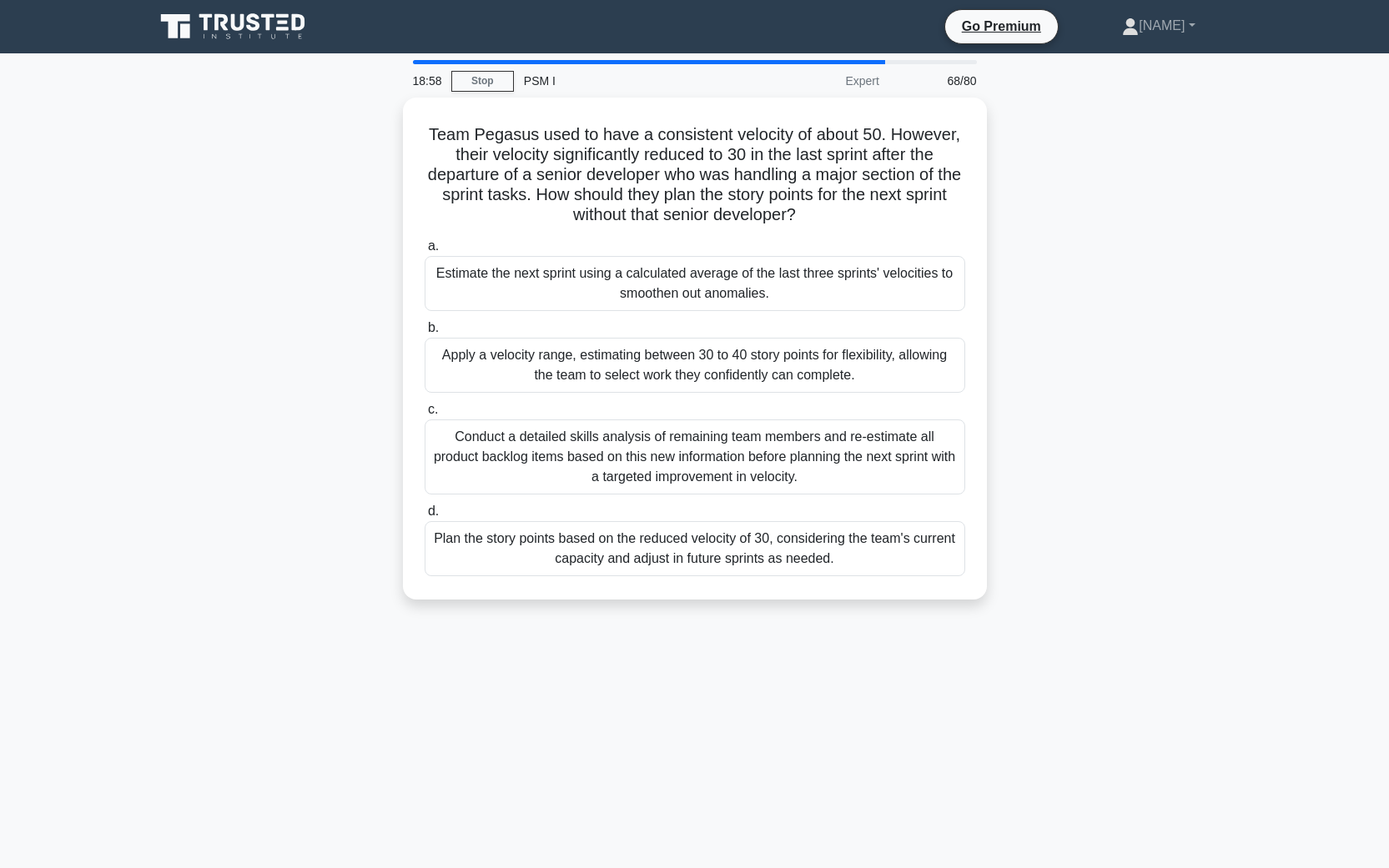drag, startPoint x: 364, startPoint y: 352, endPoint x: 384, endPoint y: 389, distance: 42.059482 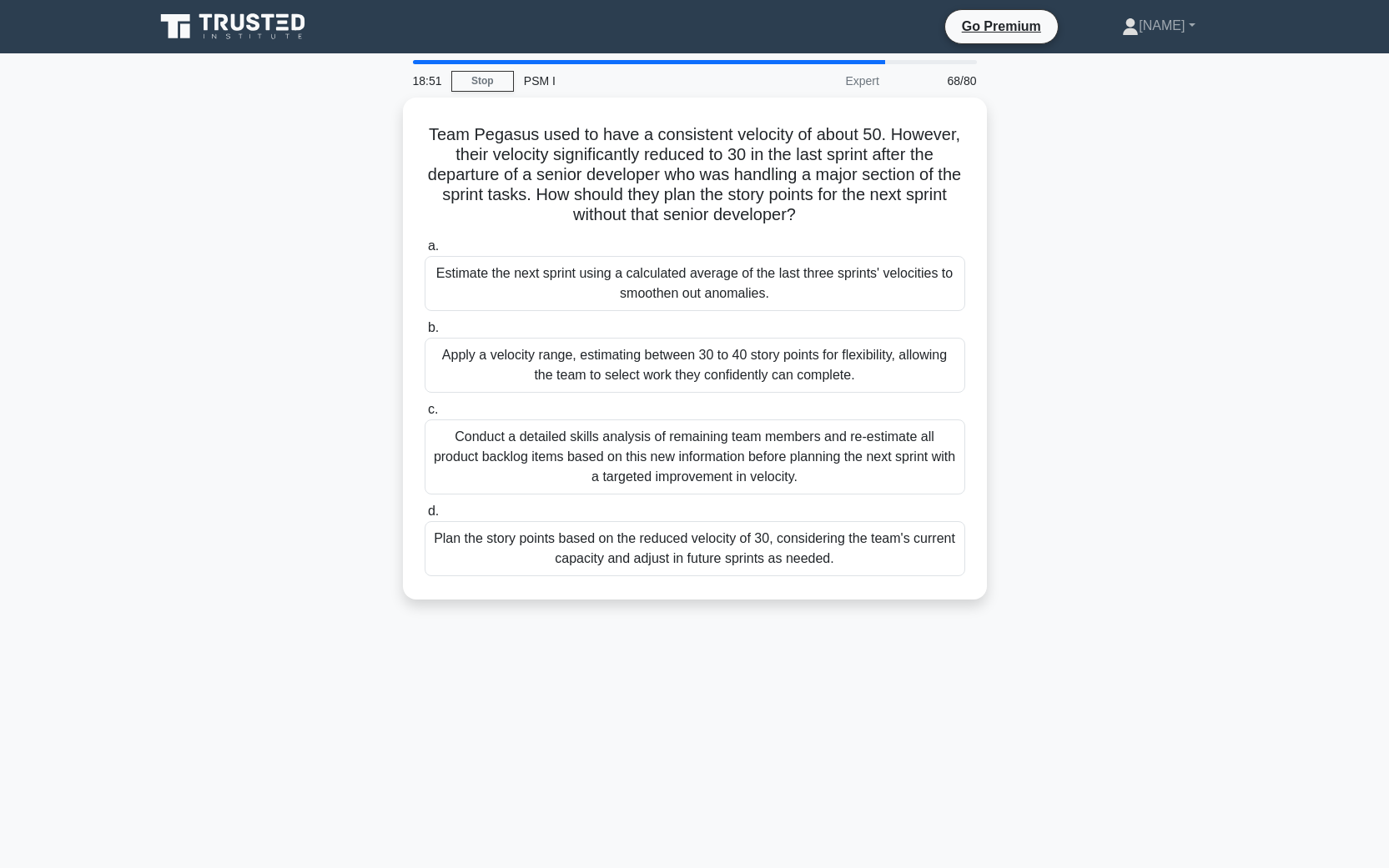 drag, startPoint x: 370, startPoint y: 426, endPoint x: 391, endPoint y: 488, distance: 65.4599 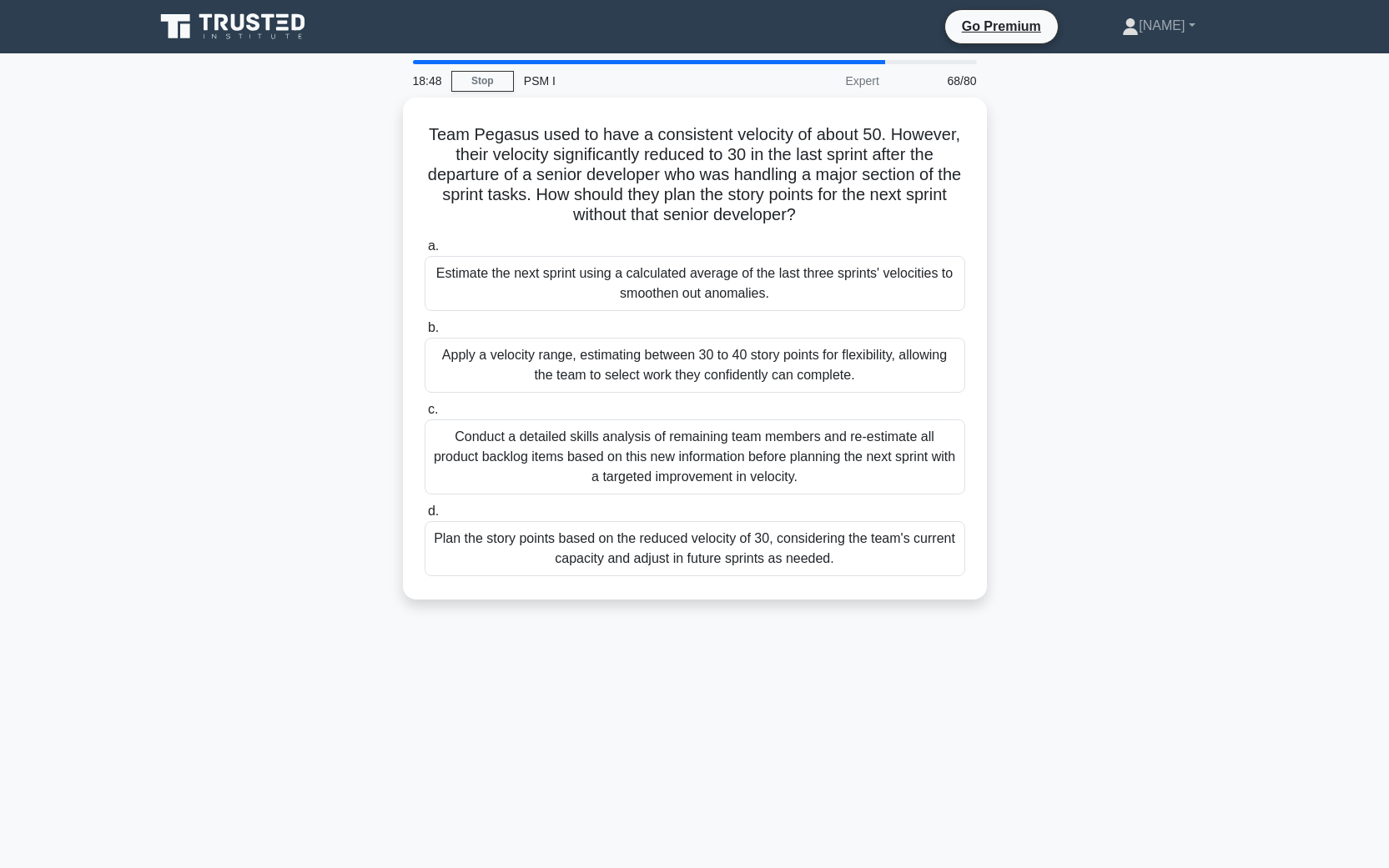 drag, startPoint x: 360, startPoint y: 549, endPoint x: 374, endPoint y: 575, distance: 29.52965 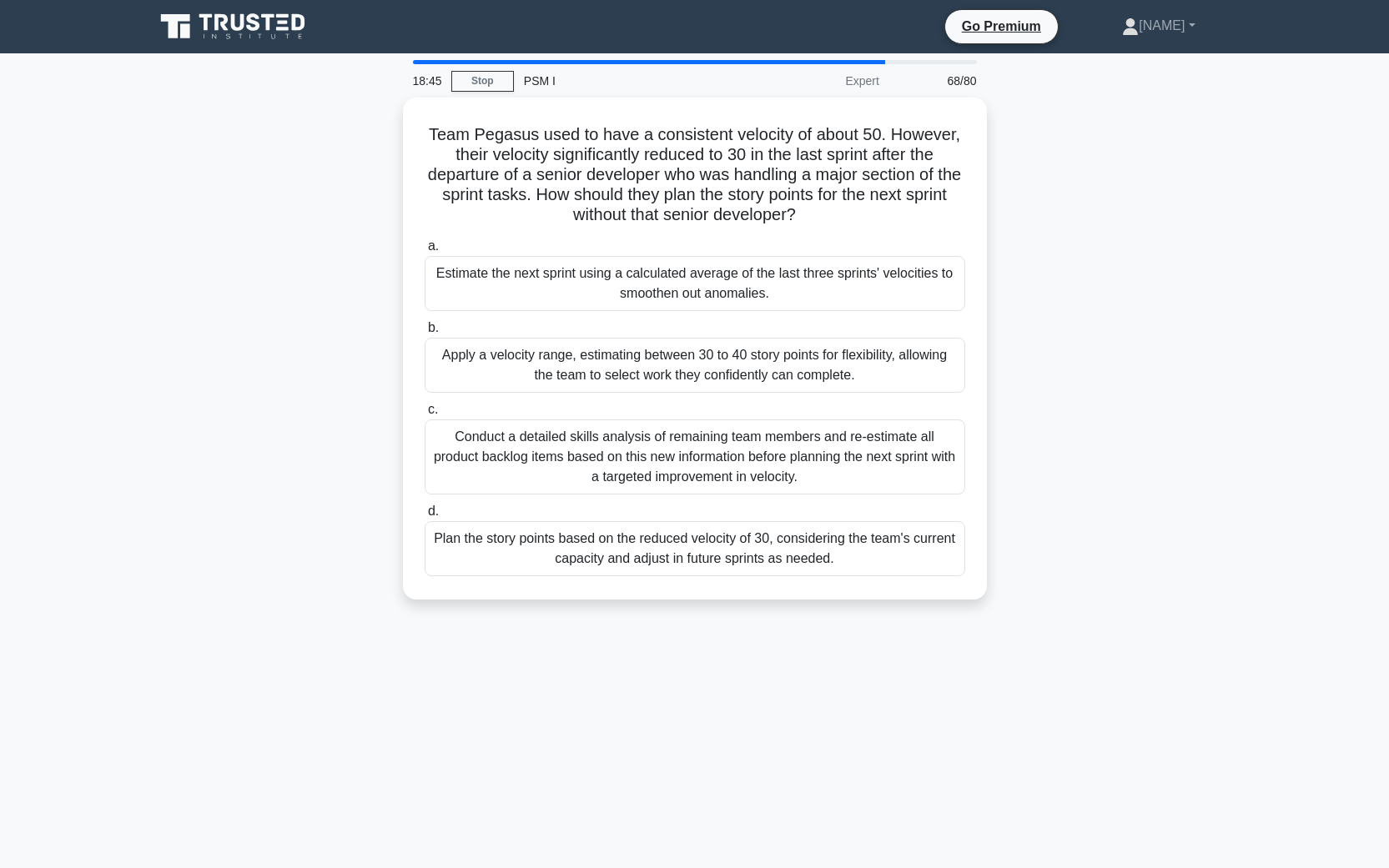 click on "Team Pegasus used to have a consistent velocity of about 50. However, their velocity significantly reduced to 30 in the last sprint after the departure of a senior developer who was handling a major section of the sprint tasks. How should they plan the story points for the next sprint without that senior developer?
.spinner_0XTQ{transform-origin:center;animation:spinner_y6GP .75s linear infinite}@keyframes spinner_y6GP{100%{transform:rotate(360deg)}}
a.
b. c. d." at bounding box center (695, 359) 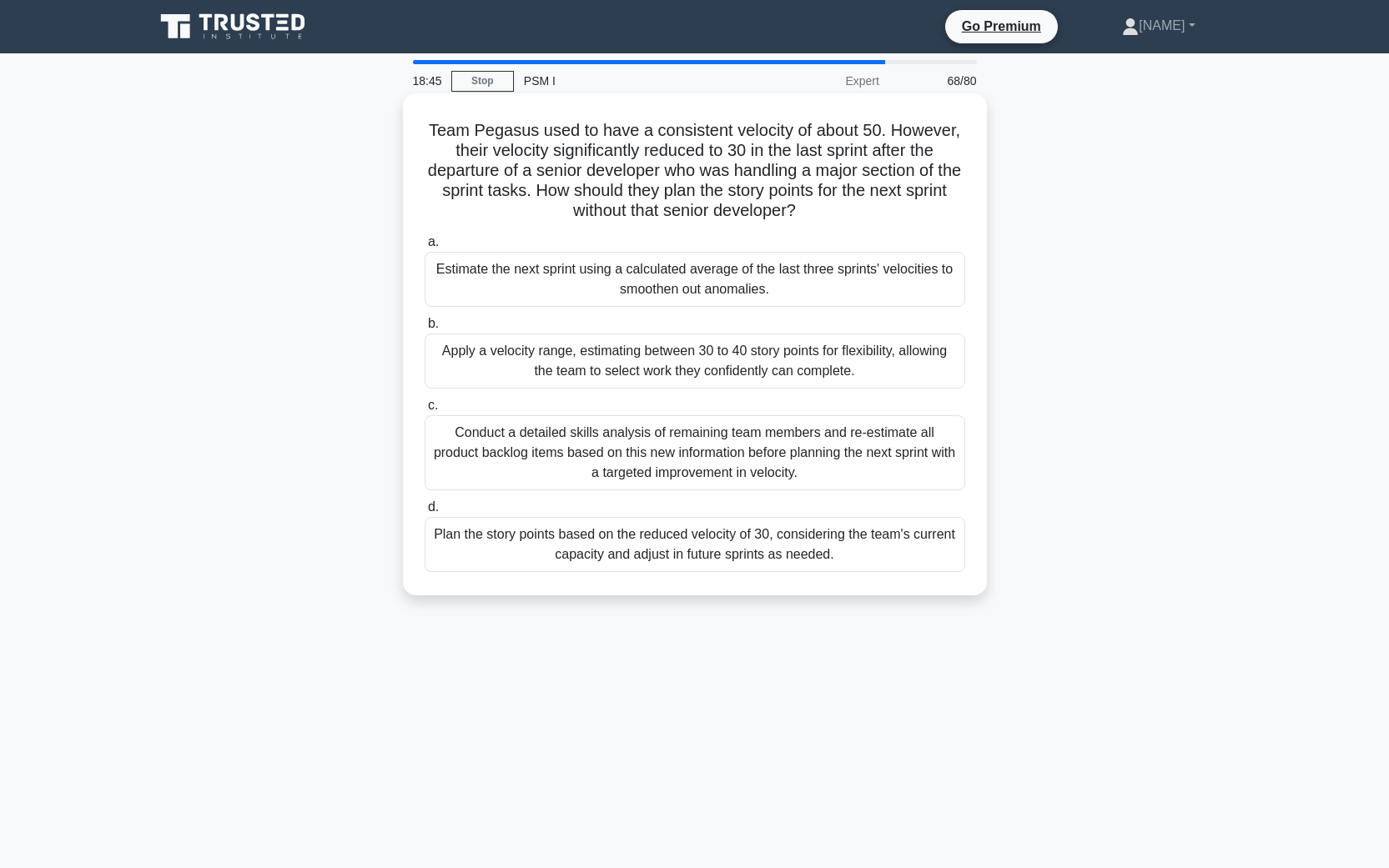 click on "Conduct a detailed skills analysis of remaining team members and re-estimate all product backlog items based on this new information before planning the next sprint with a targeted improvement in velocity." at bounding box center [695, 453] 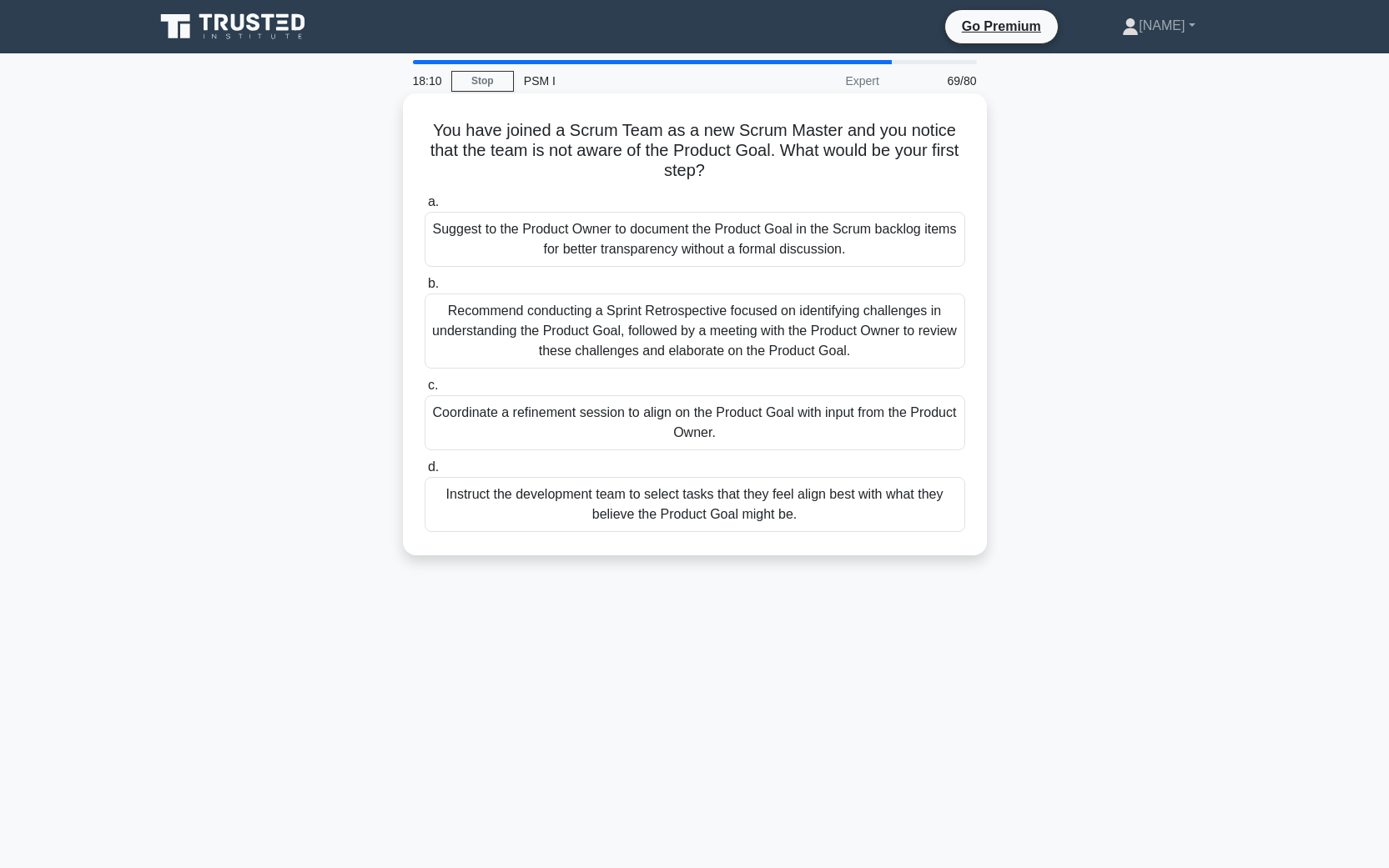 click on "Recommend conducting a Sprint Retrospective focused on identifying challenges in understanding the Product Goal, followed by a meeting with the Product Owner to review these challenges and elaborate on the Product Goal." at bounding box center (695, 331) 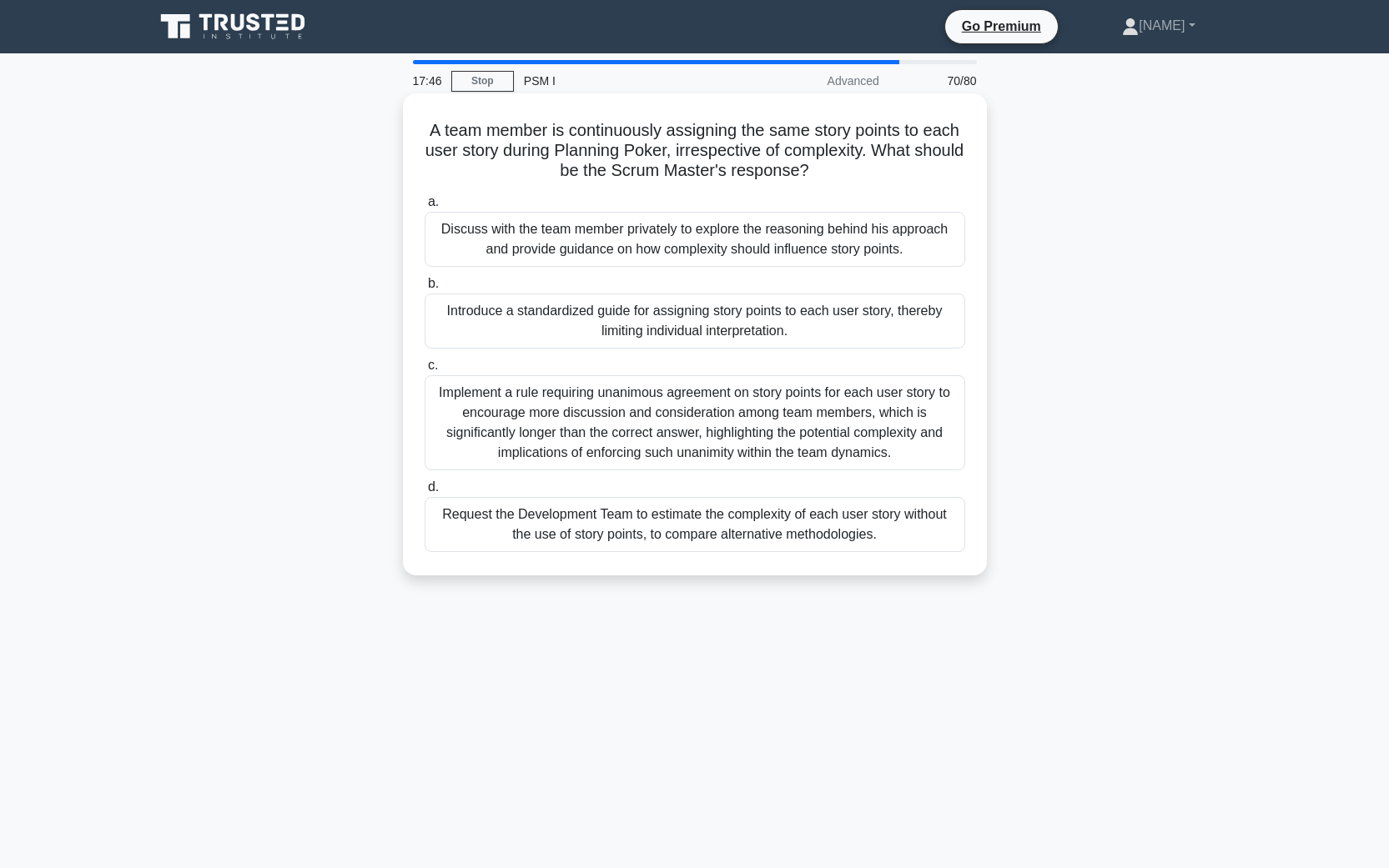 click on "Discuss with the team member privately to explore the reasoning behind his approach and provide guidance on how complexity should influence story points." at bounding box center [695, 239] 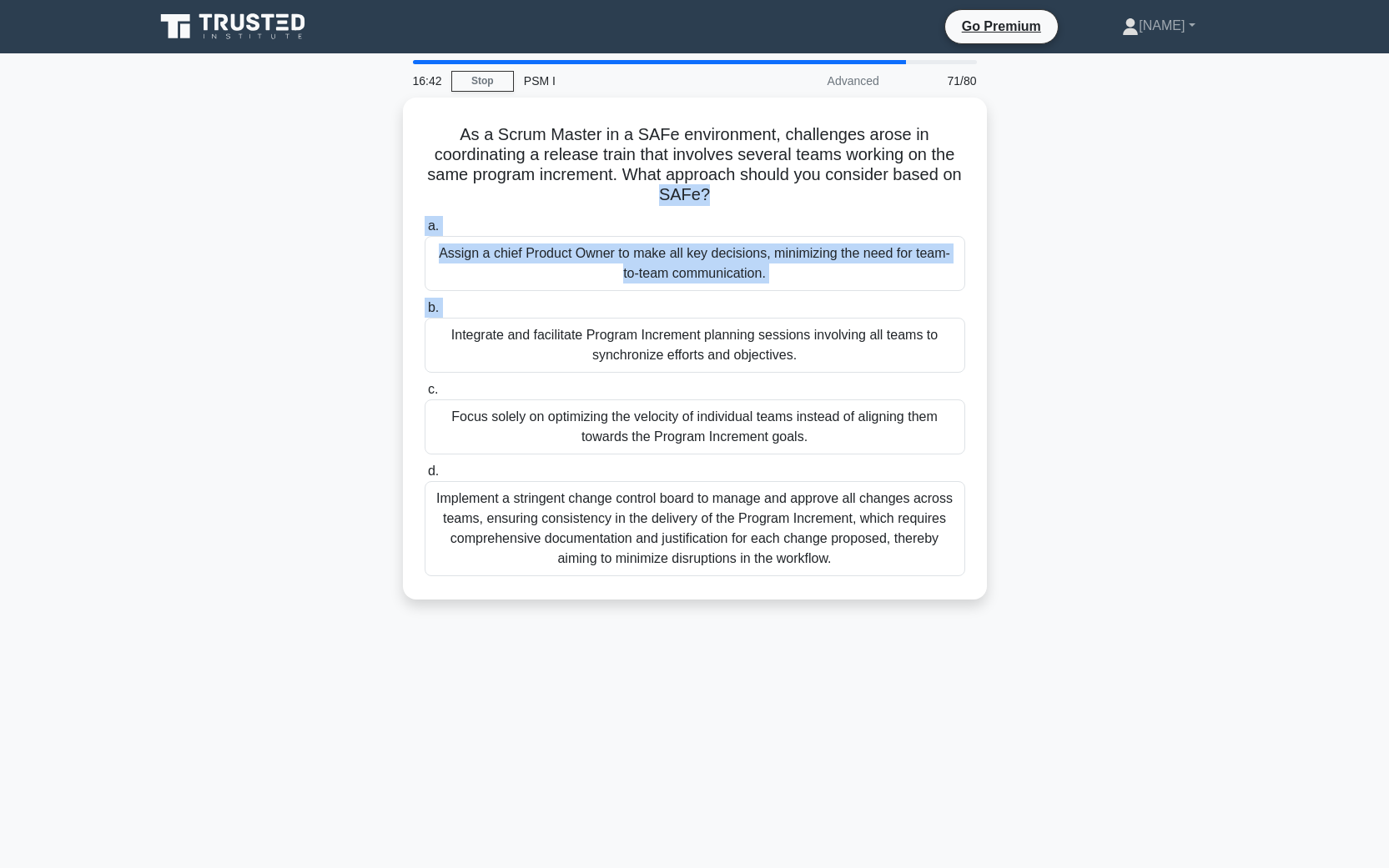 drag, startPoint x: 360, startPoint y: 342, endPoint x: 365, endPoint y: 201, distance: 141.08862 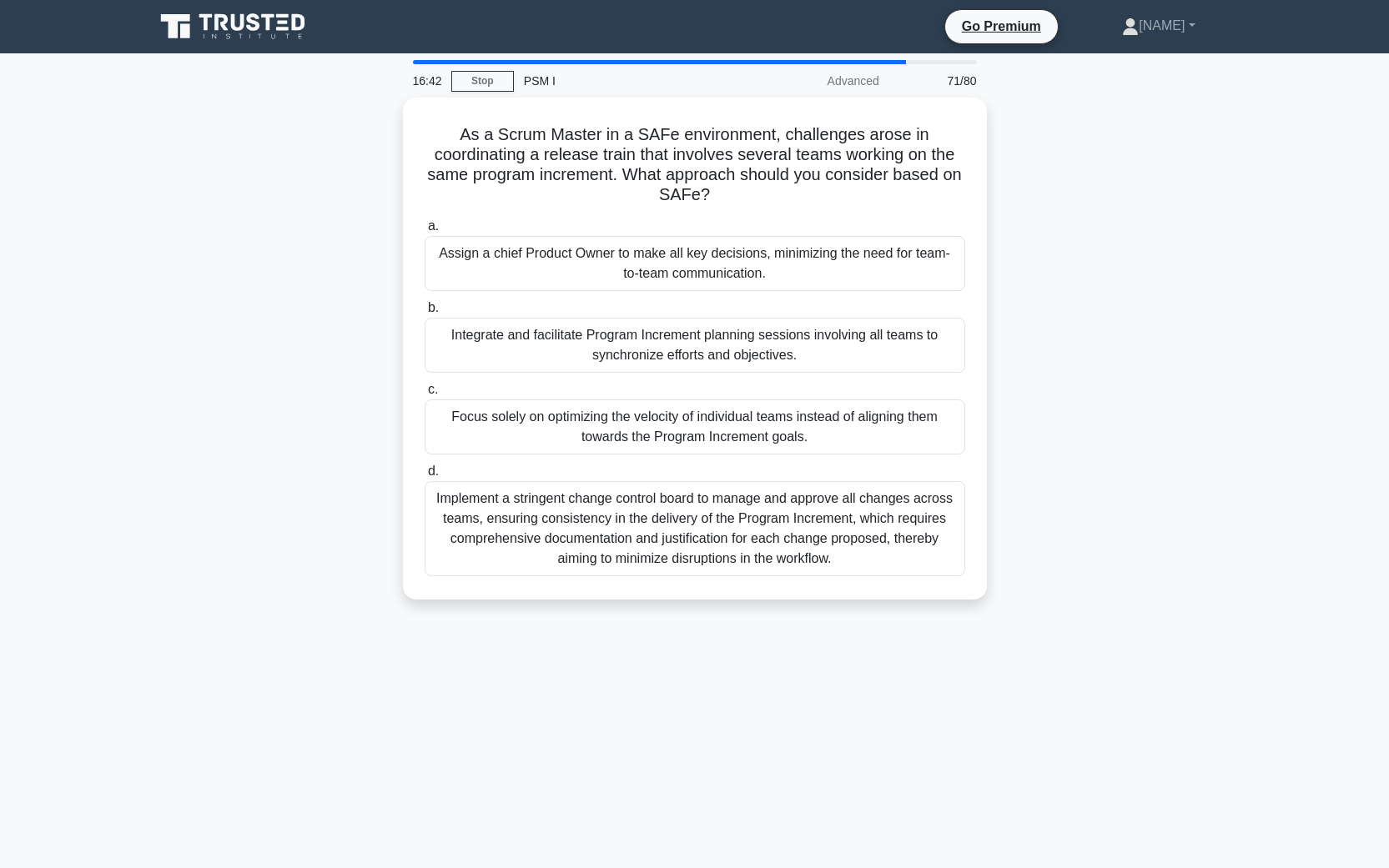 click on "As a Scrum Master in a SAFe environment, challenges arose in coordinating a release train that involves several teams working on the same program increment. What approach should you consider based on SAFe?
.spinner_0XTQ{transform-origin:center;animation:spinner_y6GP .75s linear infinite}@keyframes spinner_y6GP{100%{transform:rotate(360deg)}}
a.
b." at bounding box center (695, 359) 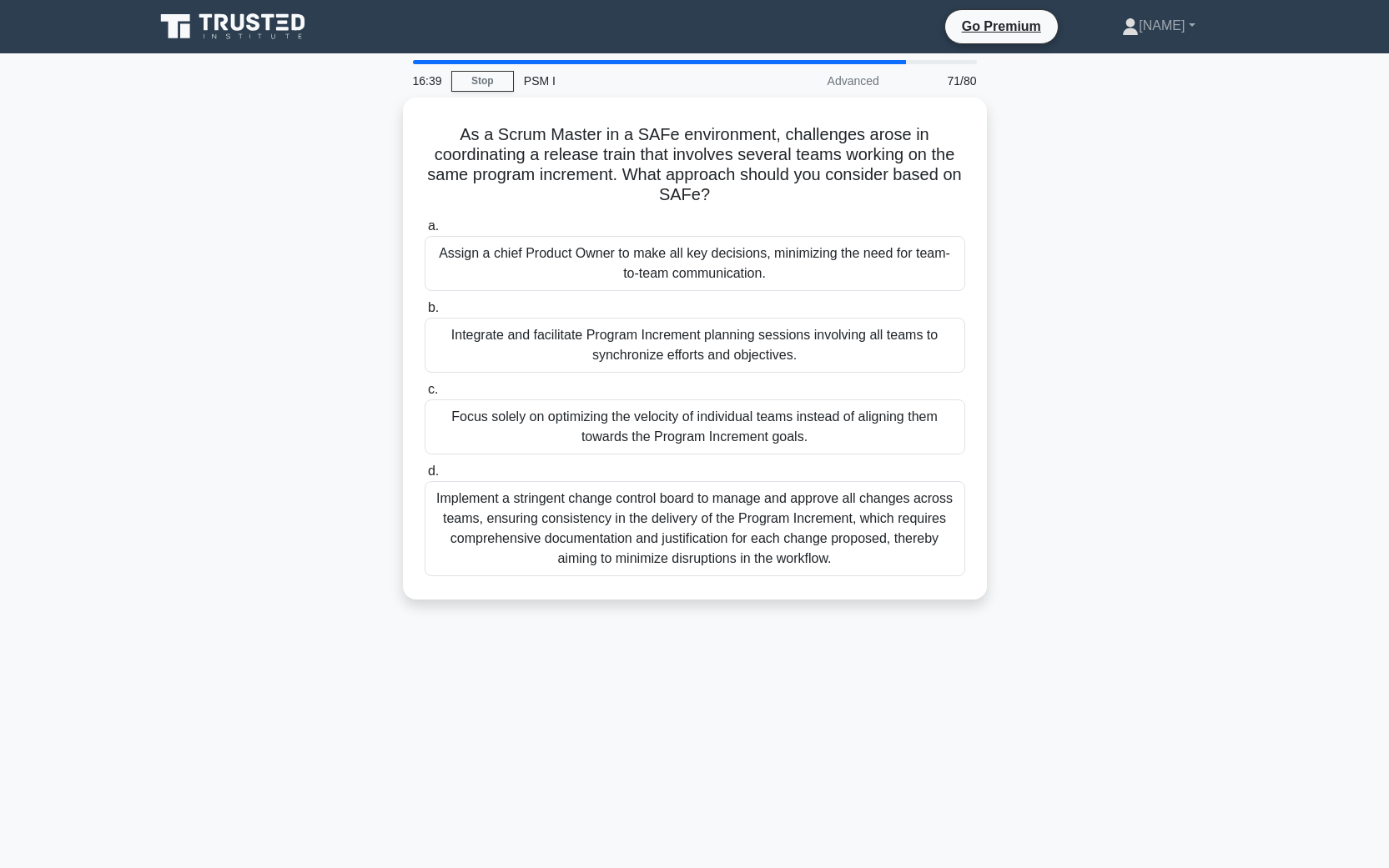 drag, startPoint x: 379, startPoint y: 419, endPoint x: 370, endPoint y: 534, distance: 115.35164 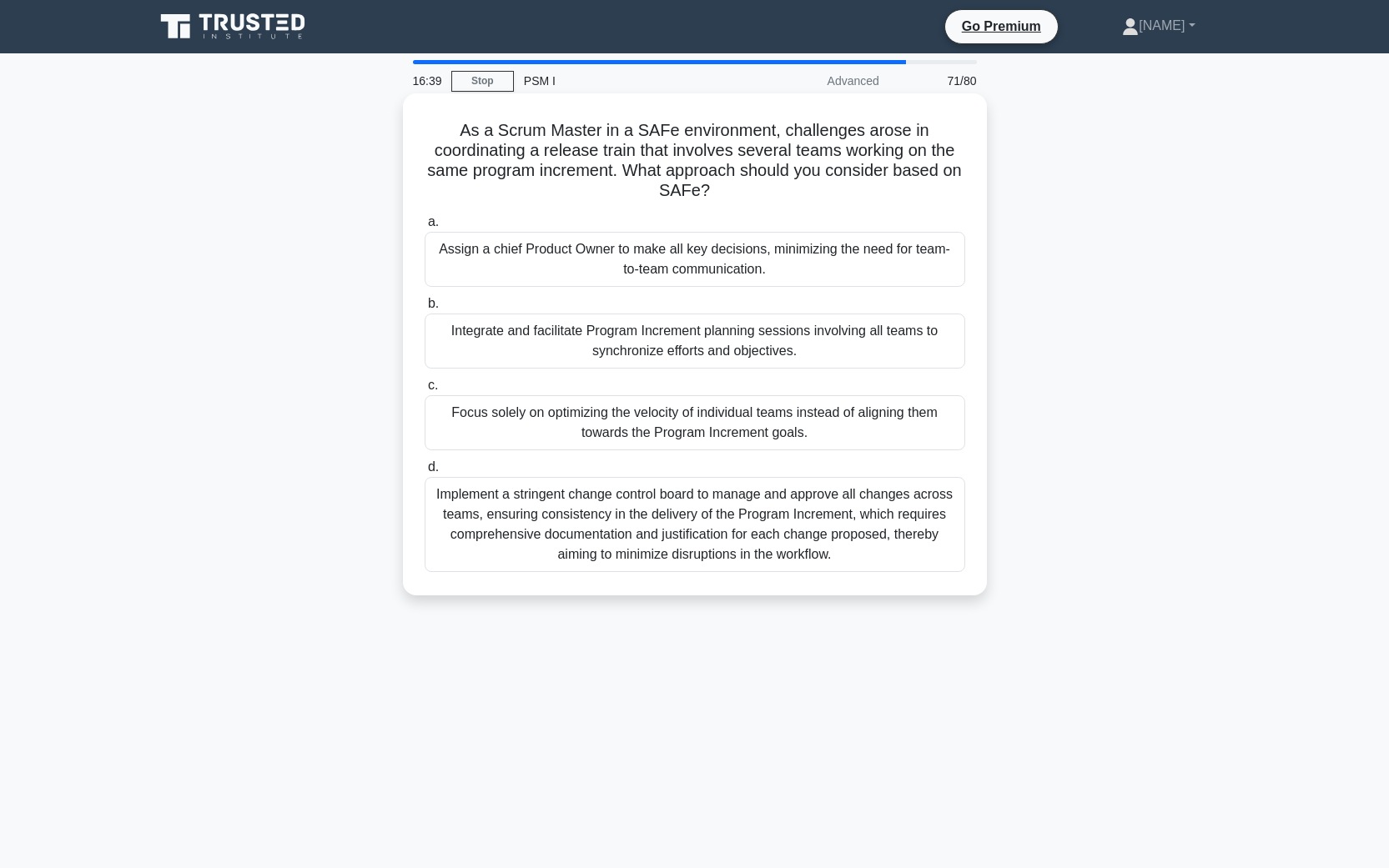 click on "Assign a chief Product Owner to make all key decisions, minimizing the need for team-to-team communication." at bounding box center (695, 259) 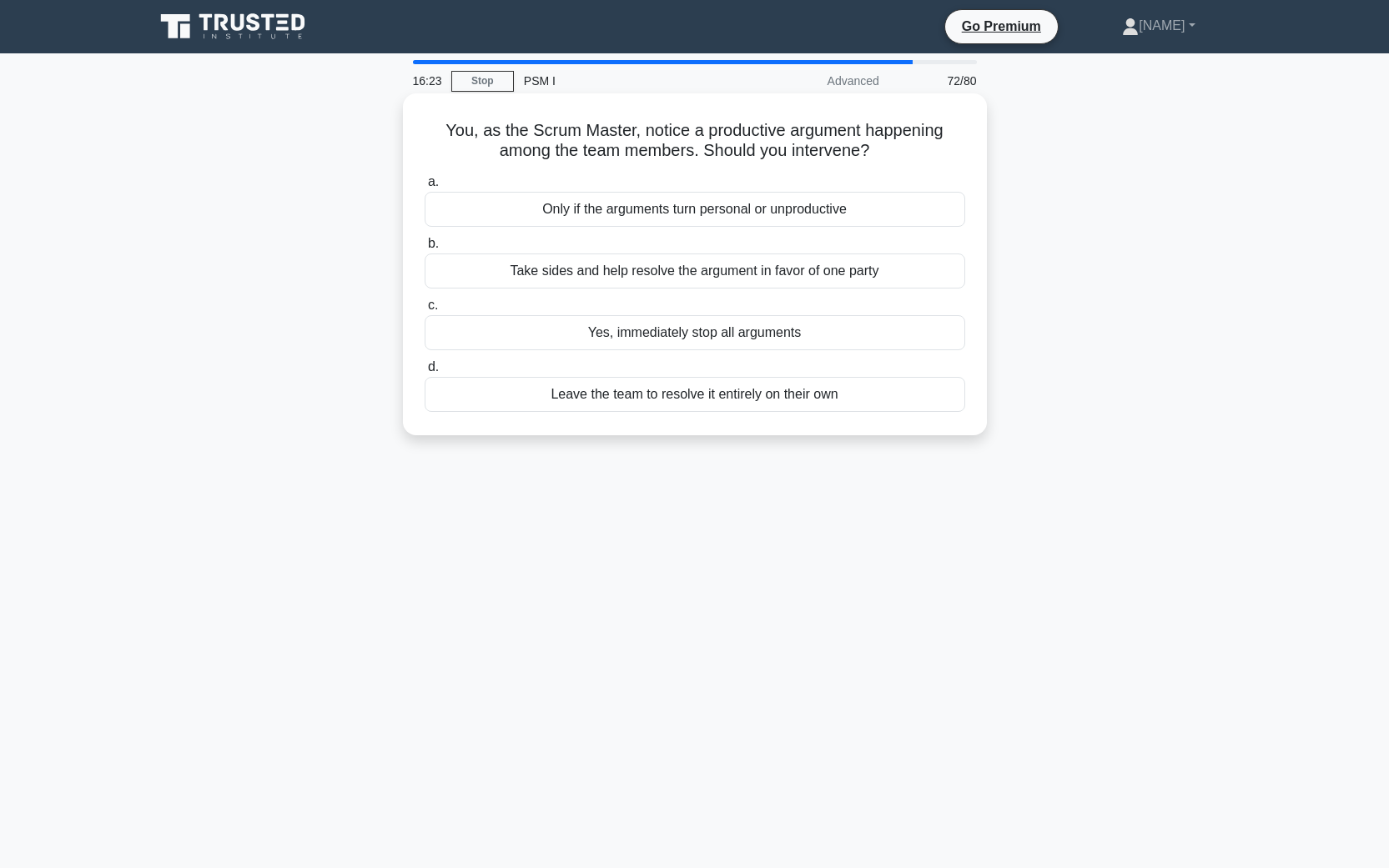 click on "Leave the team to resolve it entirely on their own" at bounding box center [695, 394] 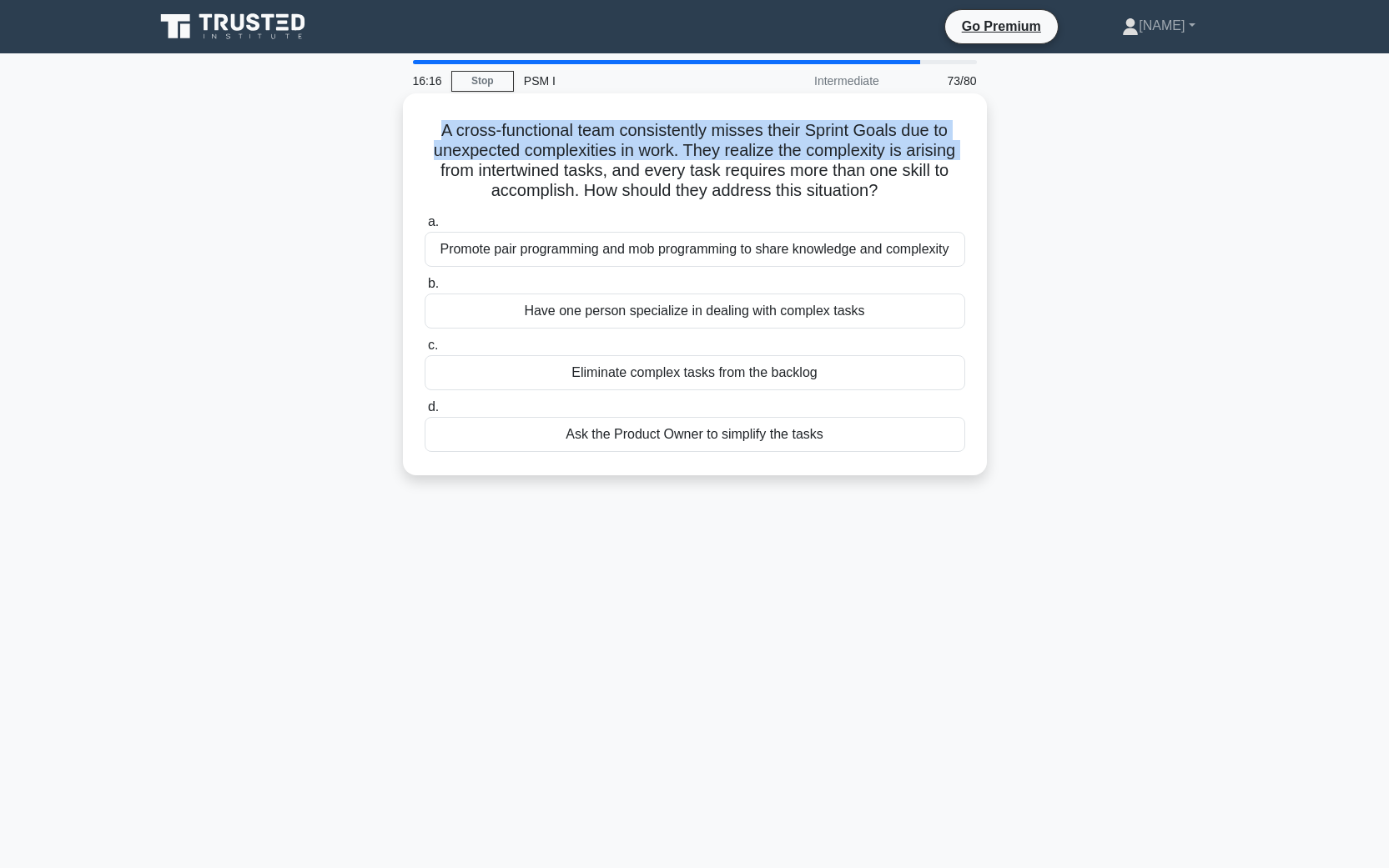 drag, startPoint x: 404, startPoint y: 133, endPoint x: 403, endPoint y: 163, distance: 30.016662 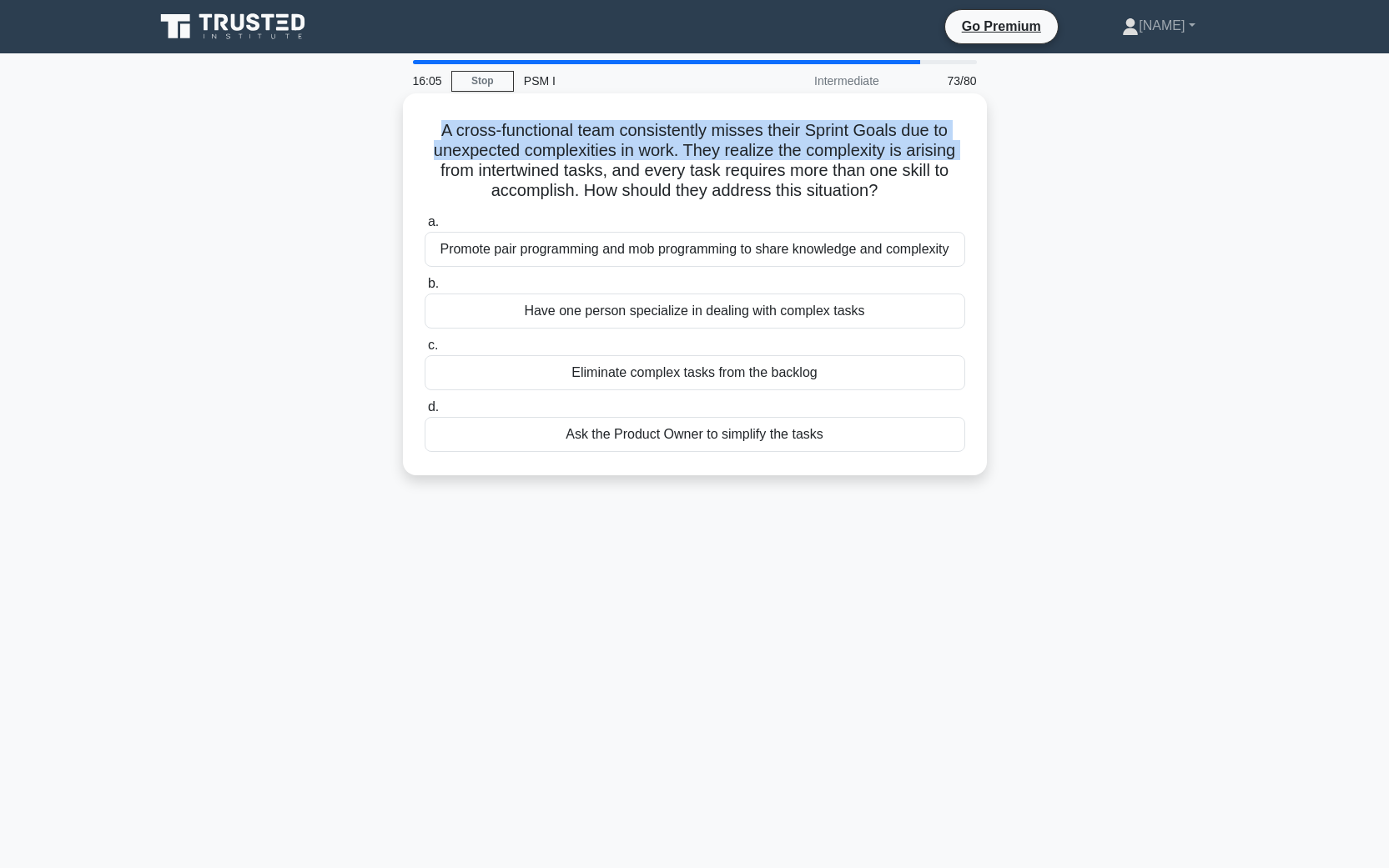 click on "A cross-functional team consistently misses their Sprint Goals due to unexpected complexities in work. They realize the complexity is arising from intertwined tasks, and every task requires more than one skill to accomplish. How should they address this situation?
.spinner_0XTQ{transform-origin:center;animation:spinner_y6GP .75s linear infinite}@keyframes spinner_y6GP{100%{transform:rotate(360deg)}}" at bounding box center (695, 161) 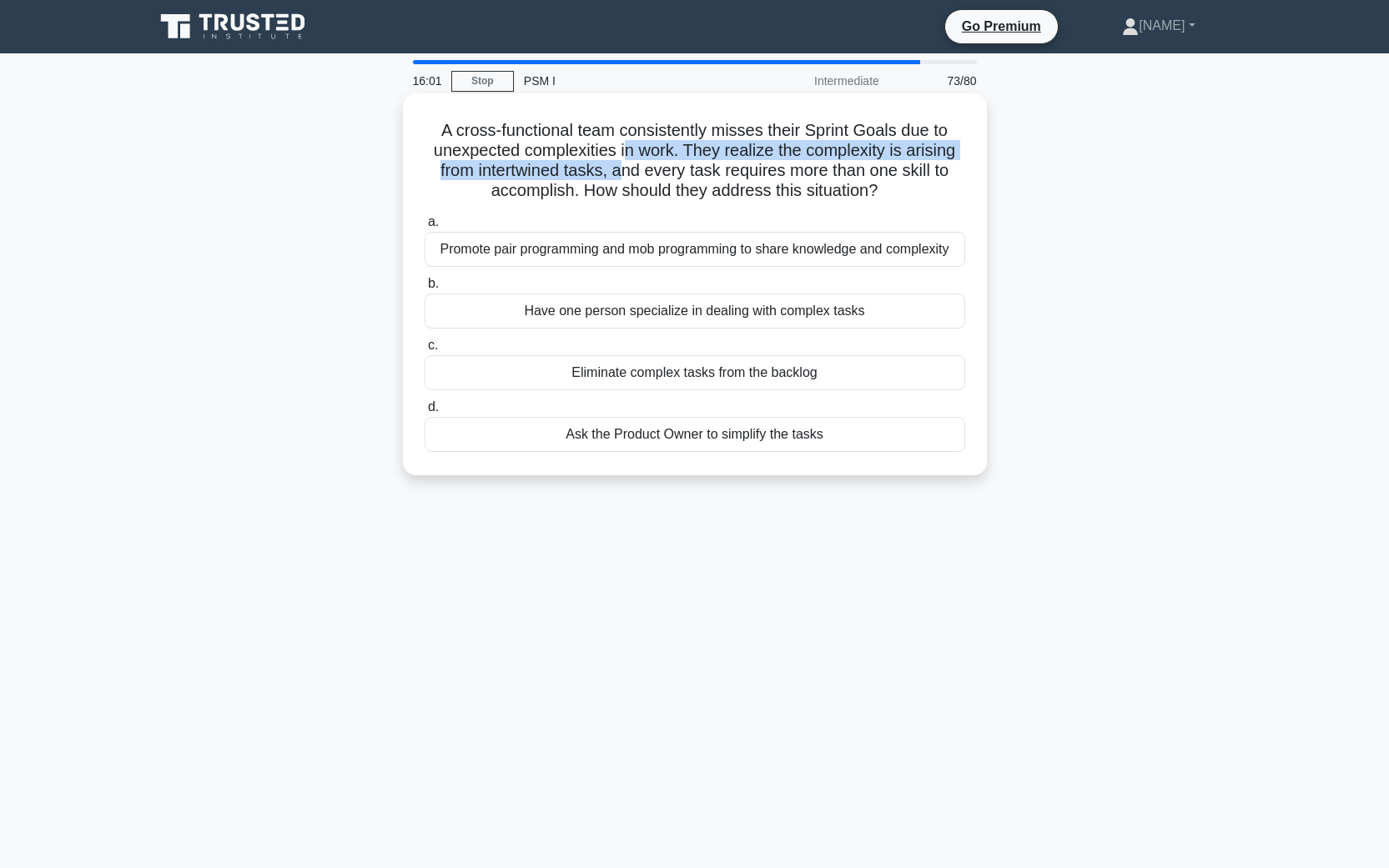 drag, startPoint x: 625, startPoint y: 151, endPoint x: 617, endPoint y: 175, distance: 25.298221 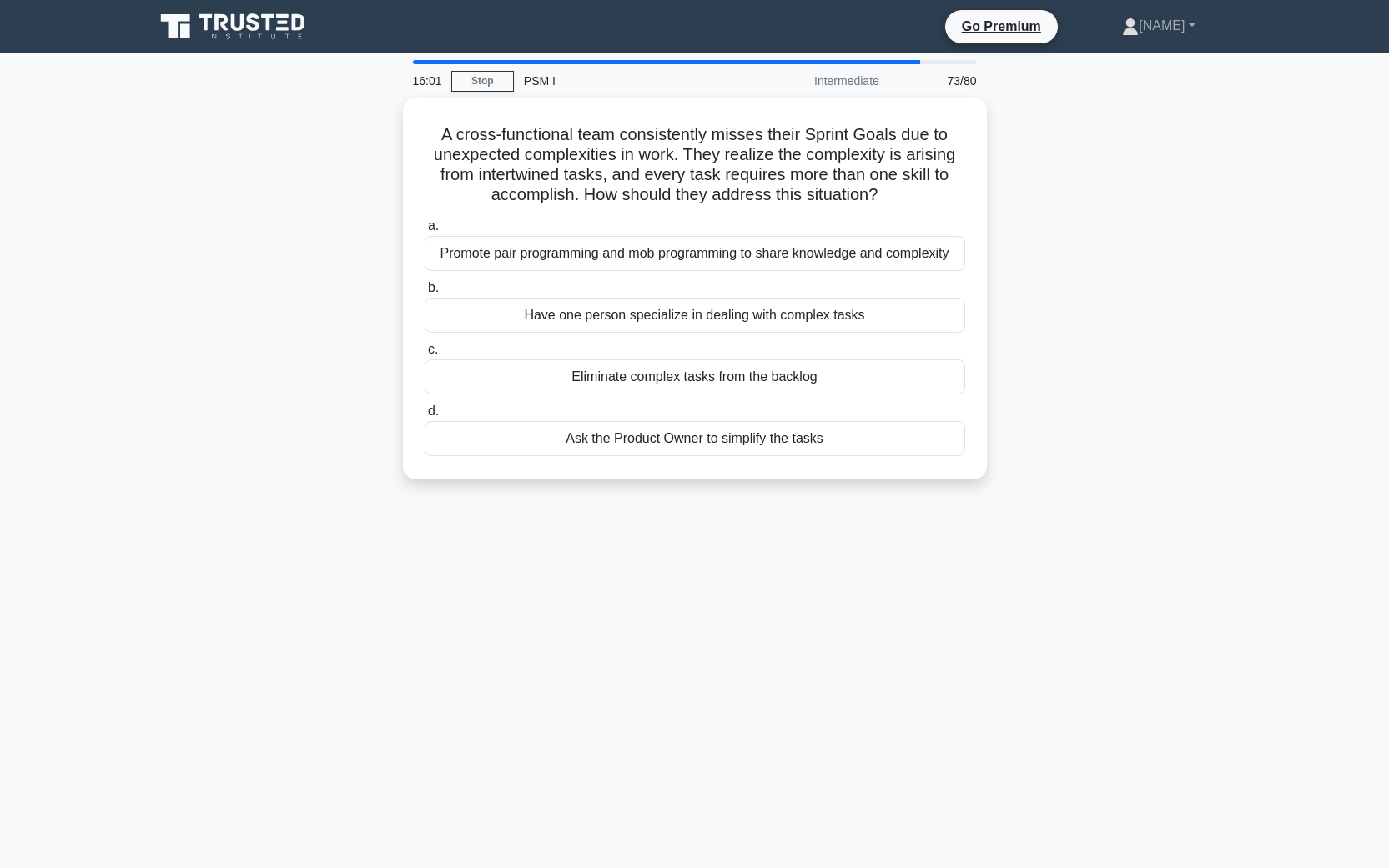 click on "A cross-functional team consistently misses their Sprint Goals due to unexpected complexities in work. They realize the complexity is arising from intertwined tasks, and every task requires more than one skill to accomplish. How should they address this situation?
.spinner_0XTQ{transform-origin:center;animation:spinner_y6GP .75s linear infinite}@keyframes spinner_y6GP{100%{transform:rotate(360deg)}}
a.
b." at bounding box center (695, 299) 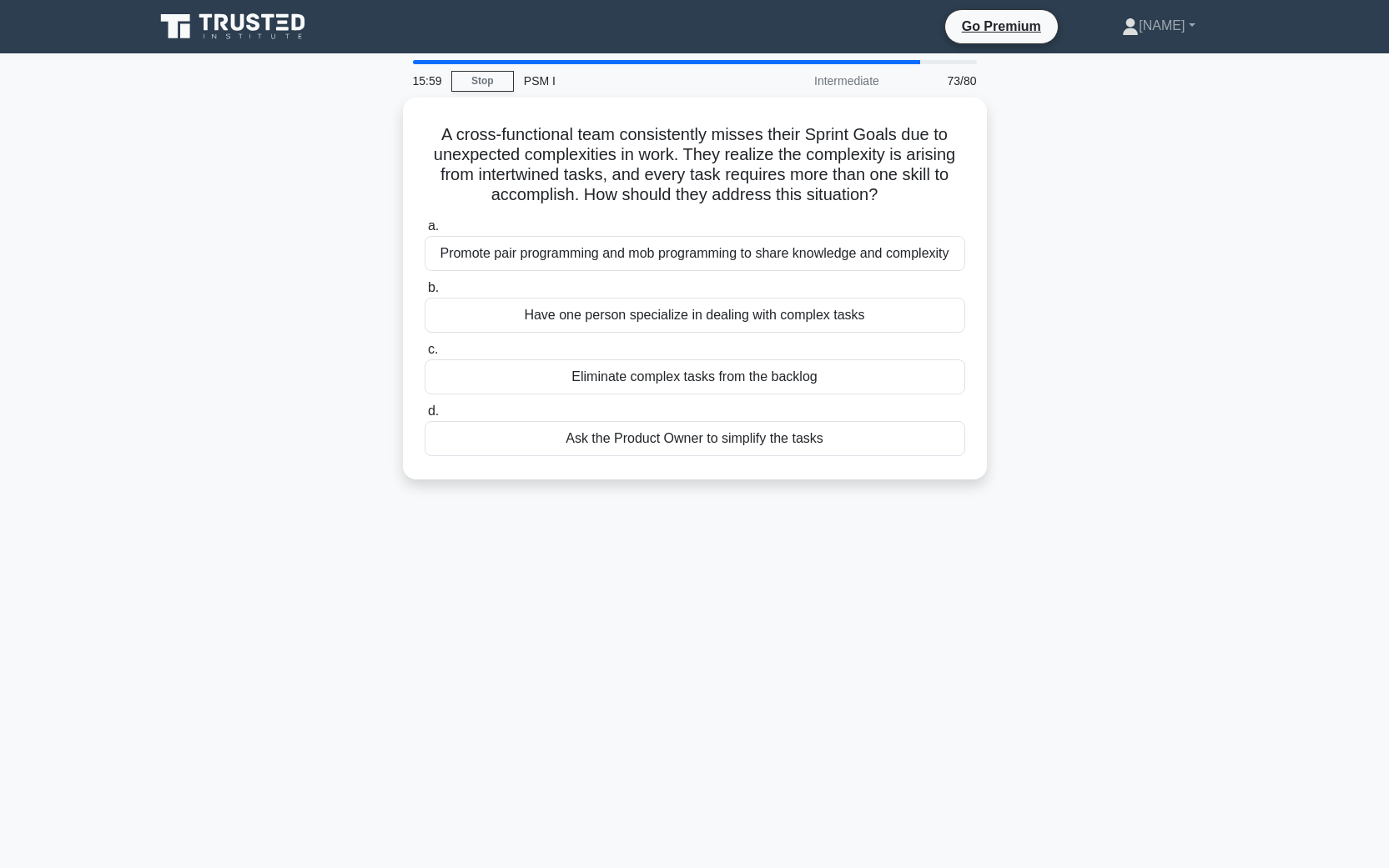 drag, startPoint x: 344, startPoint y: 238, endPoint x: 353, endPoint y: 269, distance: 32.280025 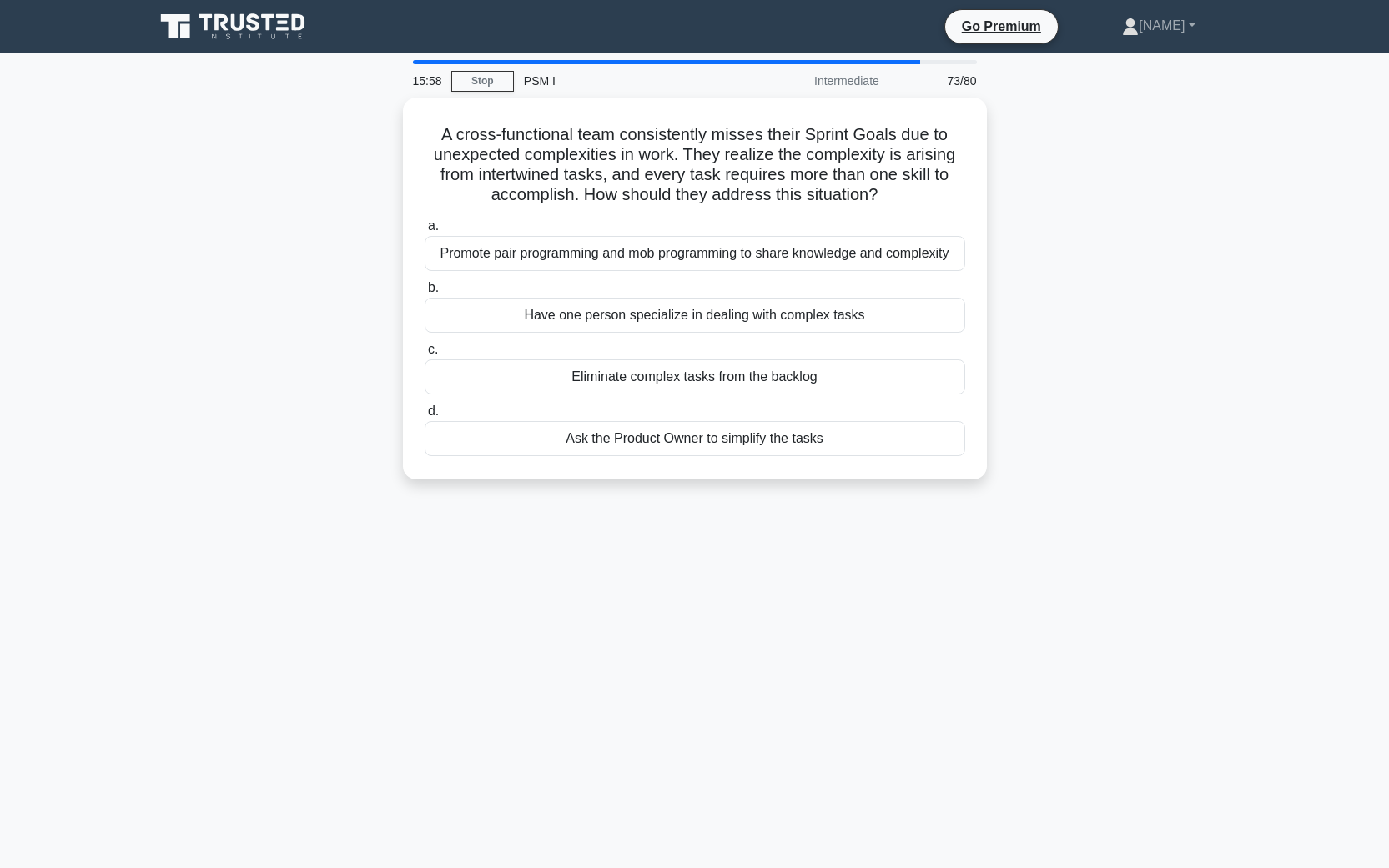 drag, startPoint x: 356, startPoint y: 301, endPoint x: 369, endPoint y: 329, distance: 30.870698 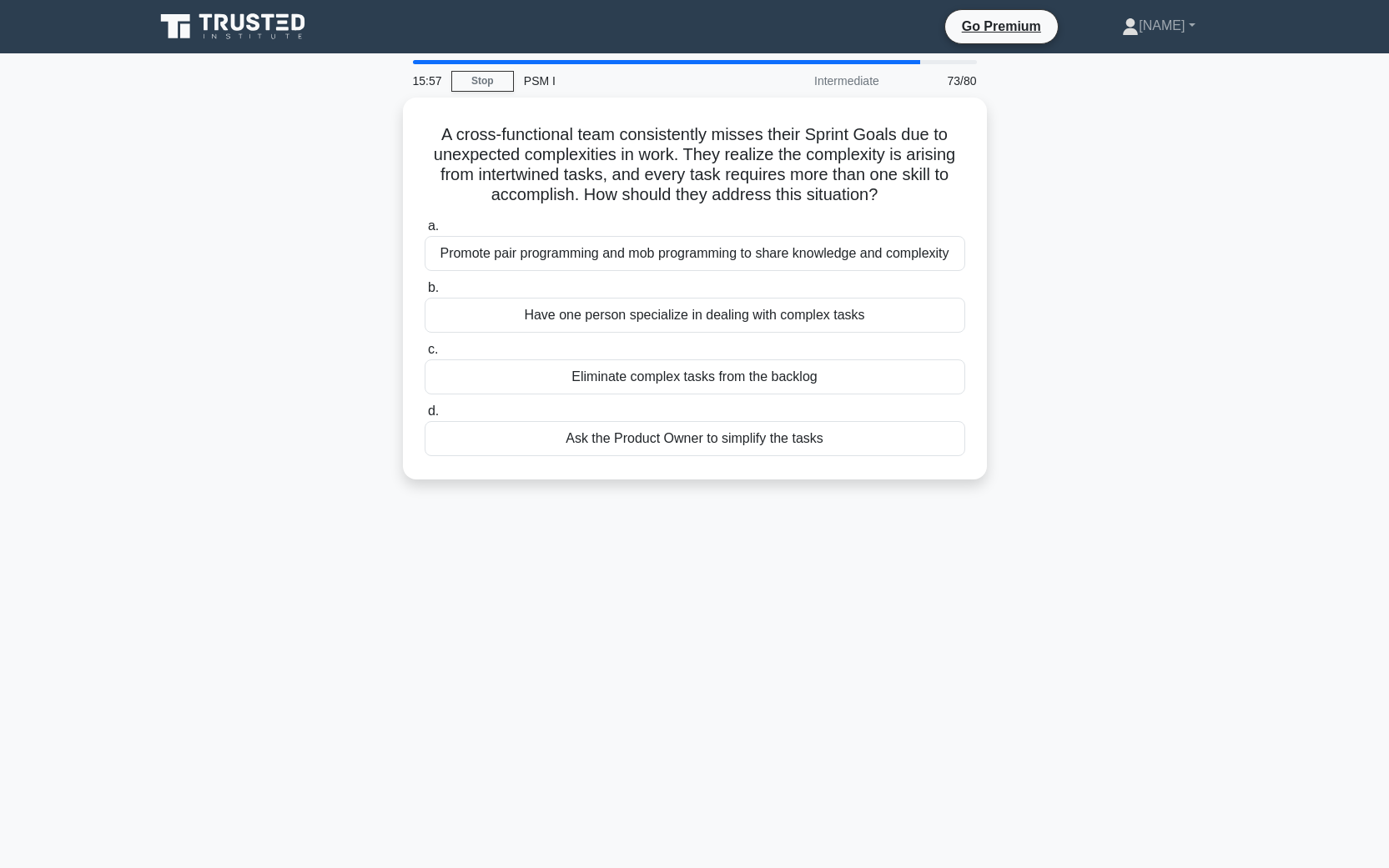 drag, startPoint x: 355, startPoint y: 379, endPoint x: 361, endPoint y: 401, distance: 22.803509 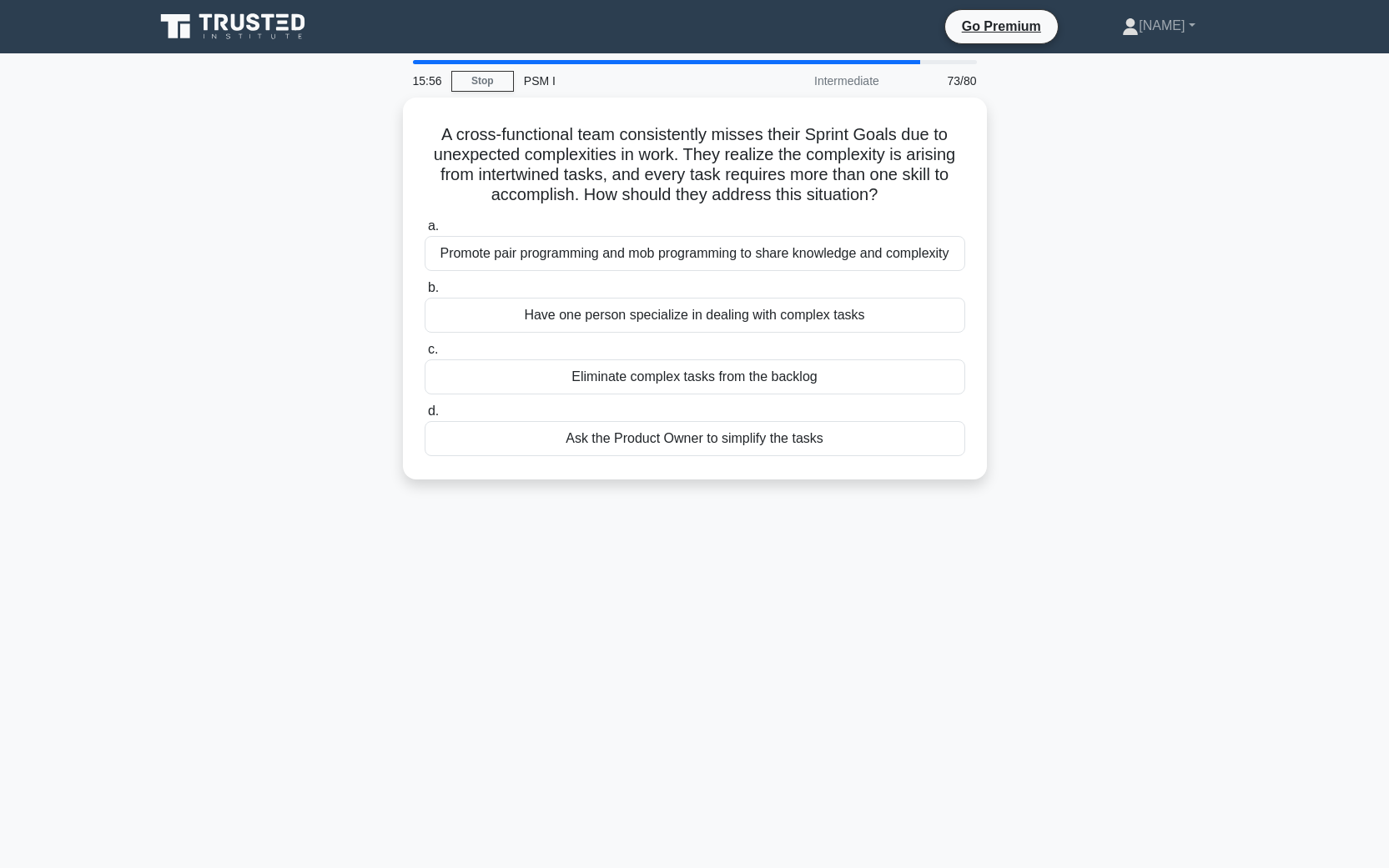 drag, startPoint x: 351, startPoint y: 439, endPoint x: 357, endPoint y: 459, distance: 21 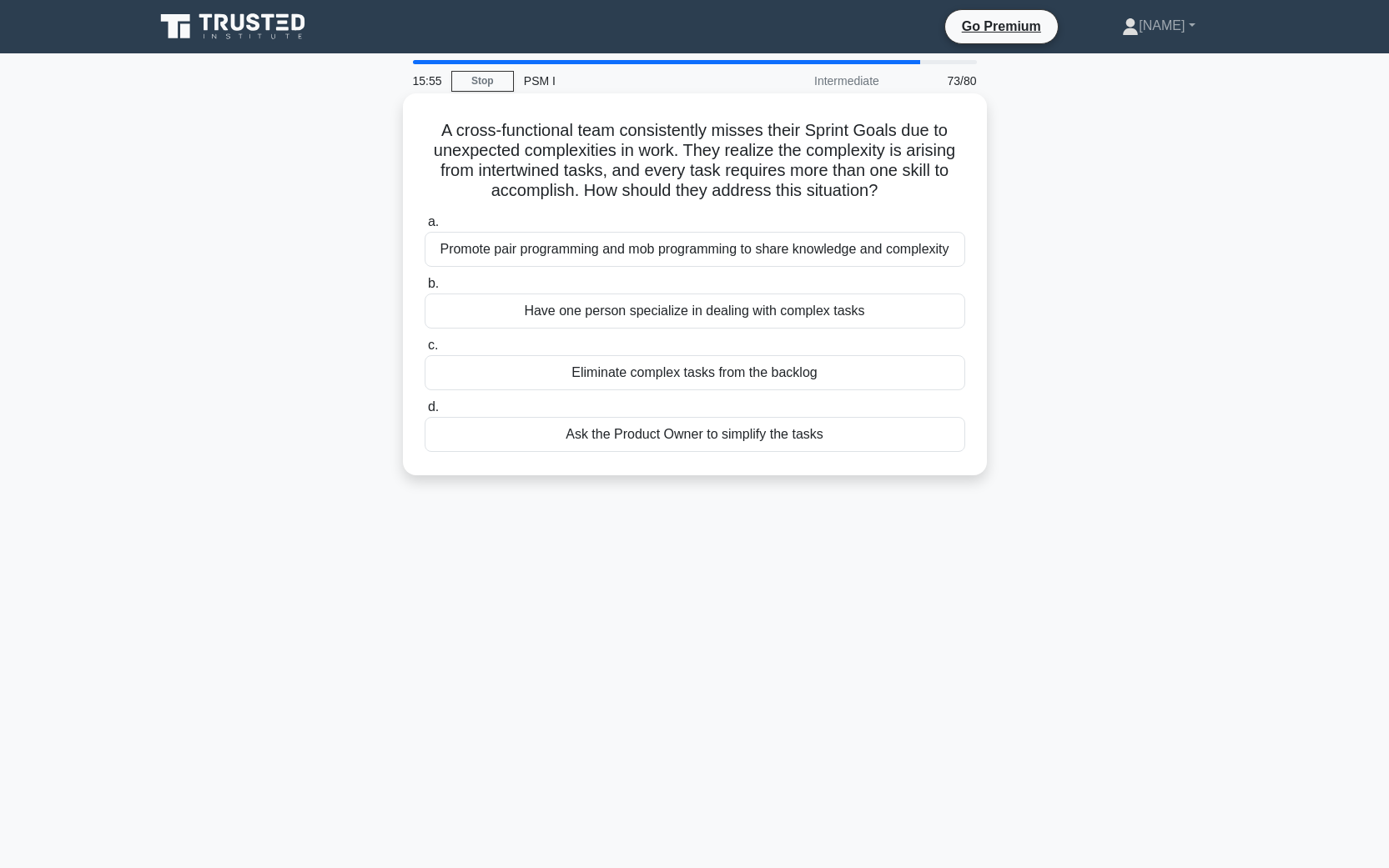 click on "Promote pair programming and mob programming to share knowledge and complexity" at bounding box center (695, 249) 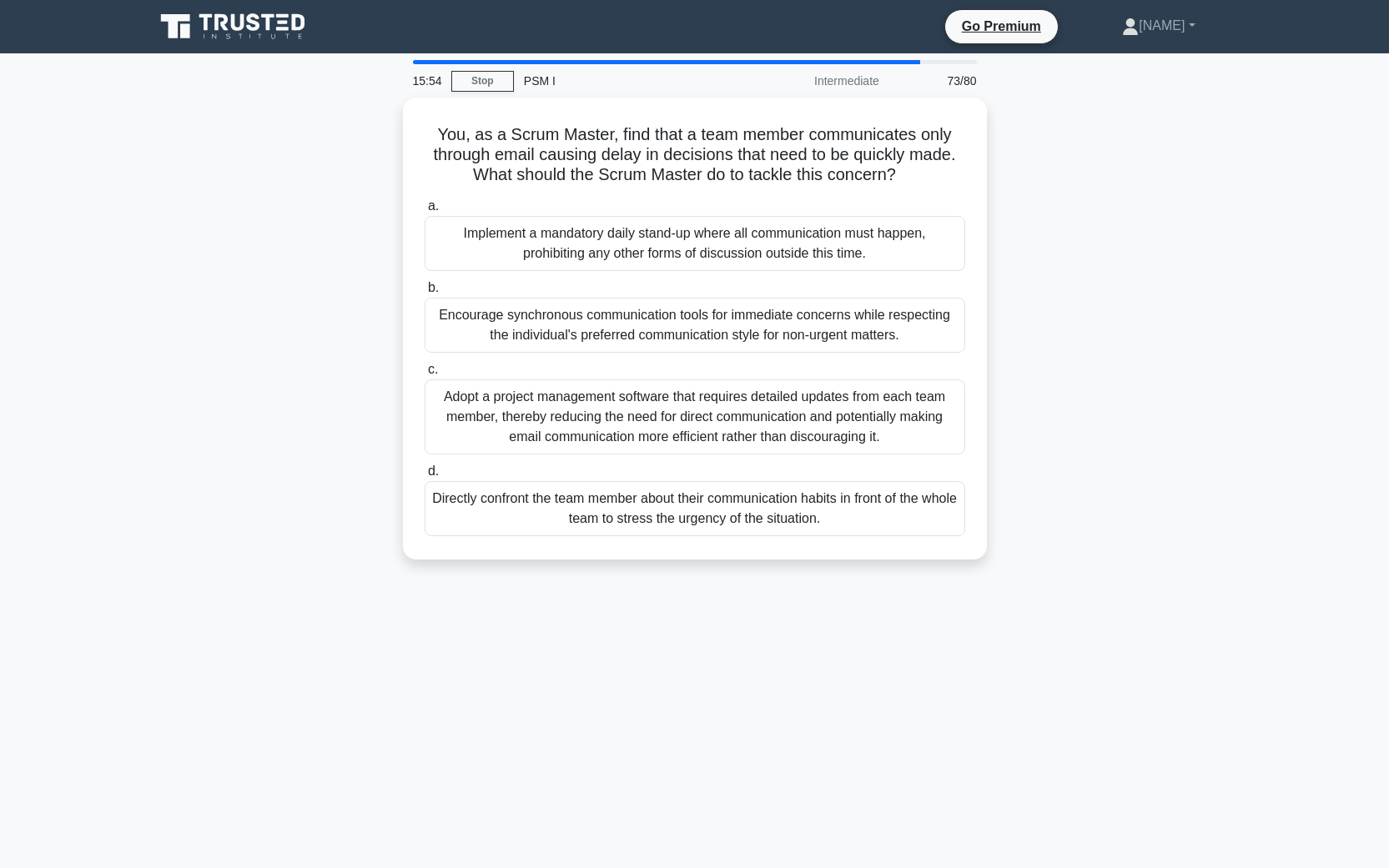 click on "You, as a Scrum Master, find that a team member communicates only through email causing delay in decisions that need to be quickly made. What should the Scrum Master do to tackle this concern?
.spinner_0XTQ{transform-origin:center;animation:spinner_y6GP .75s linear infinite}@keyframes spinner_y6GP{100%{transform:rotate(360deg)}}
a.
b.
c. d." at bounding box center [695, 339] 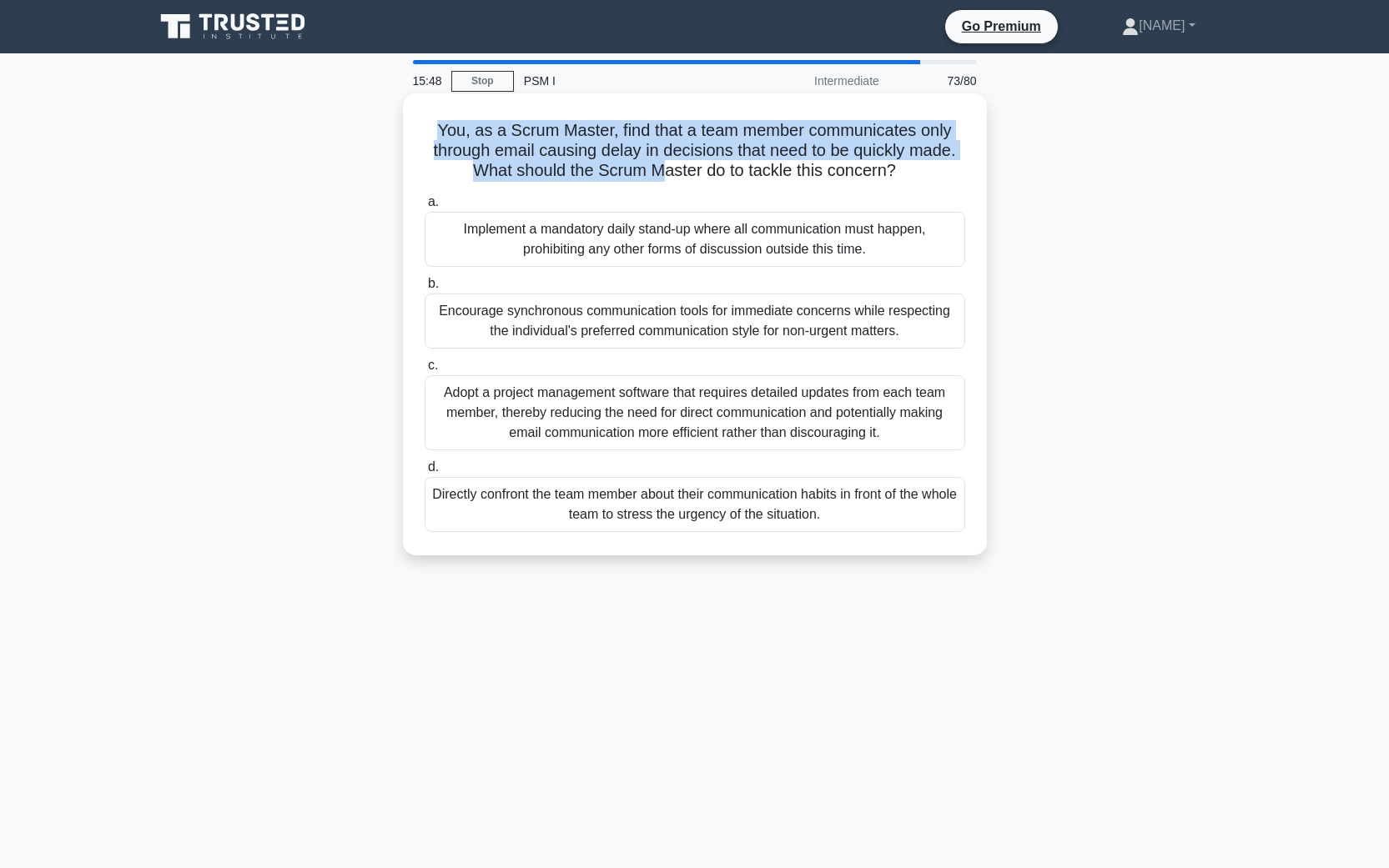 drag, startPoint x: 341, startPoint y: 130, endPoint x: 665, endPoint y: 163, distance: 325.6762 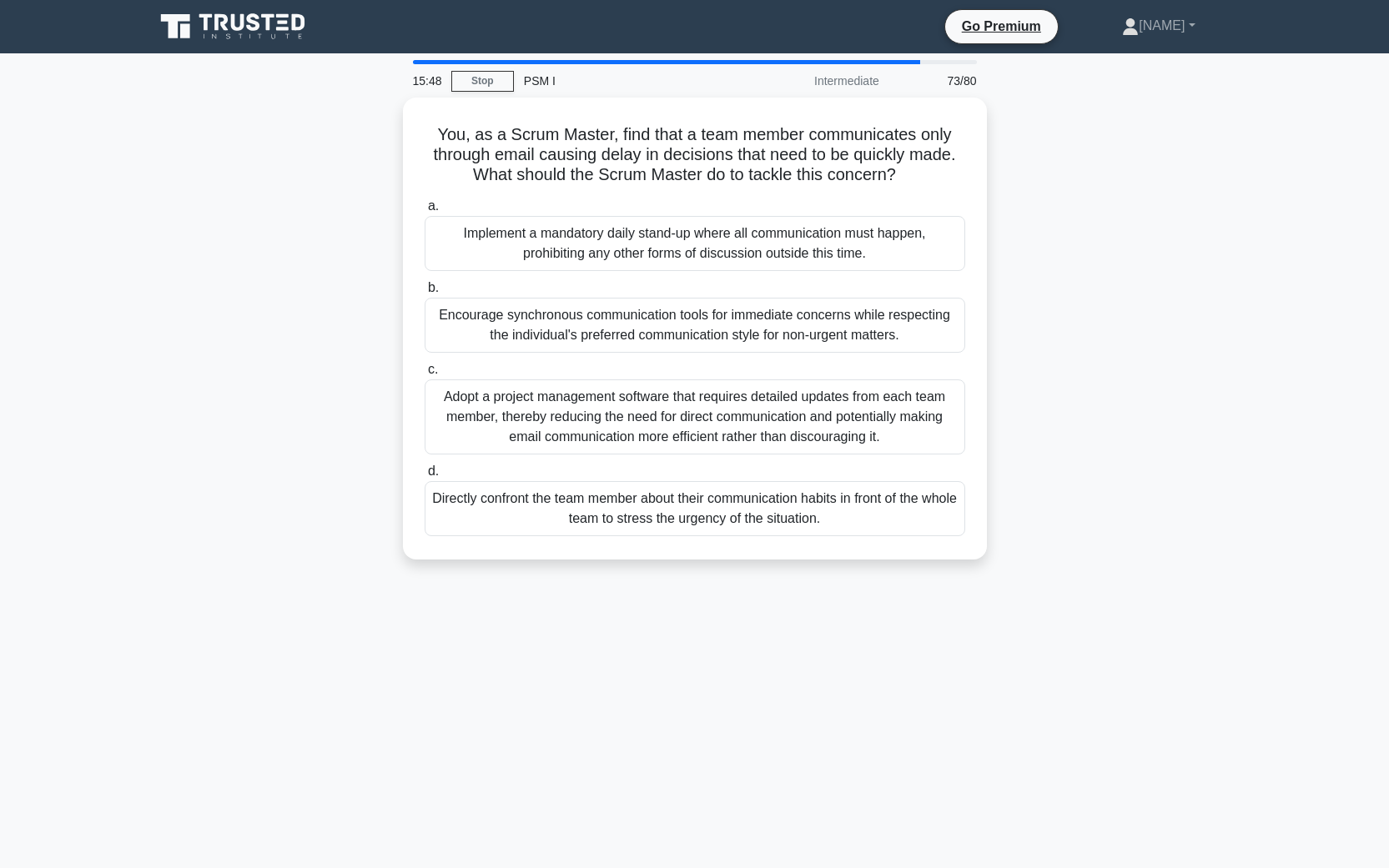 click on "You, as a Scrum Master, find that a team member communicates only through email causing delay in decisions that need to be quickly made. What should the Scrum Master do to tackle this concern?
.spinner_0XTQ{transform-origin:center;animation:spinner_y6GP .75s linear infinite}@keyframes spinner_y6GP{100%{transform:rotate(360deg)}}
a.
b.
c. d." at bounding box center (695, 339) 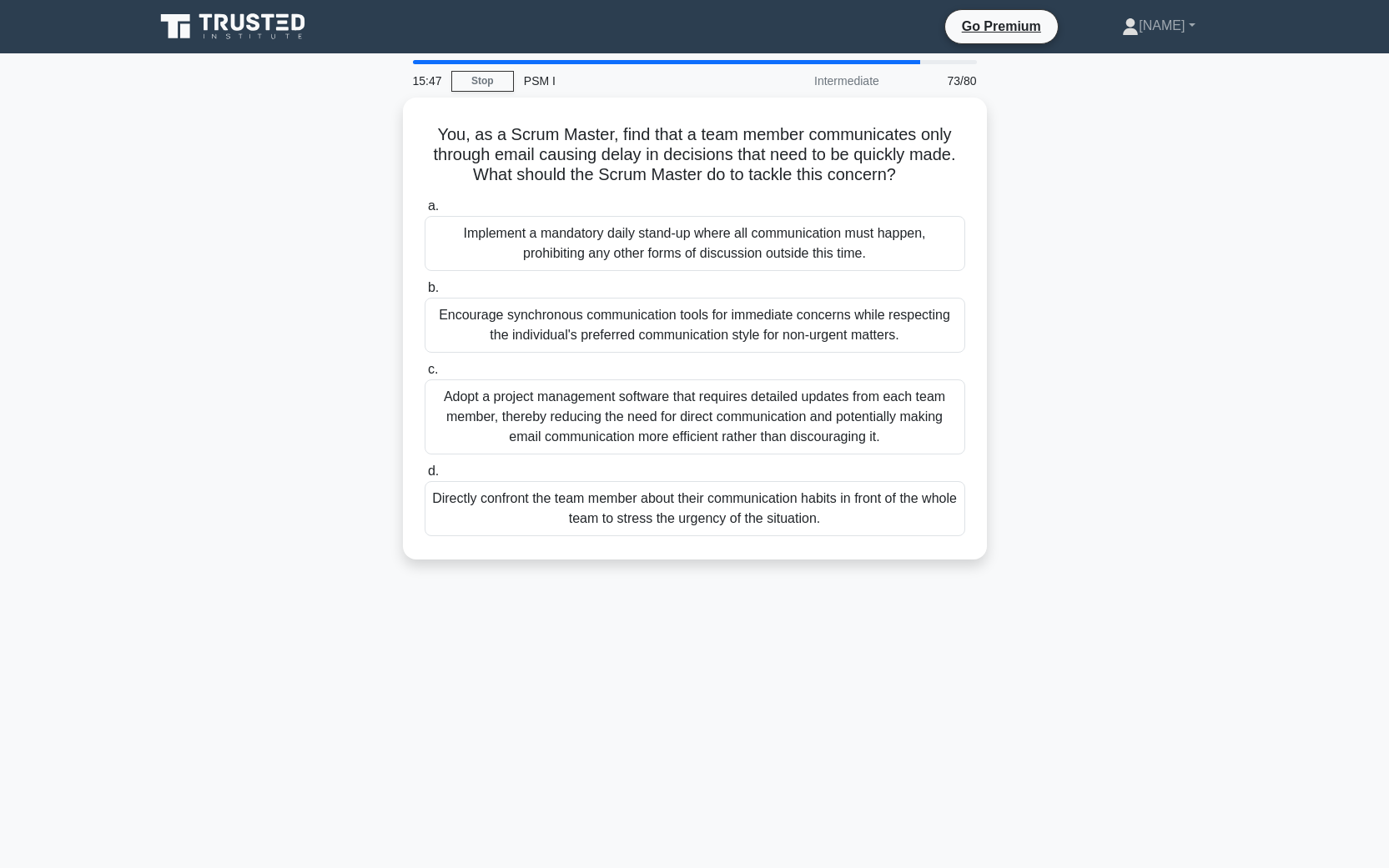 drag, startPoint x: 336, startPoint y: 229, endPoint x: 353, endPoint y: 268, distance: 42.544095 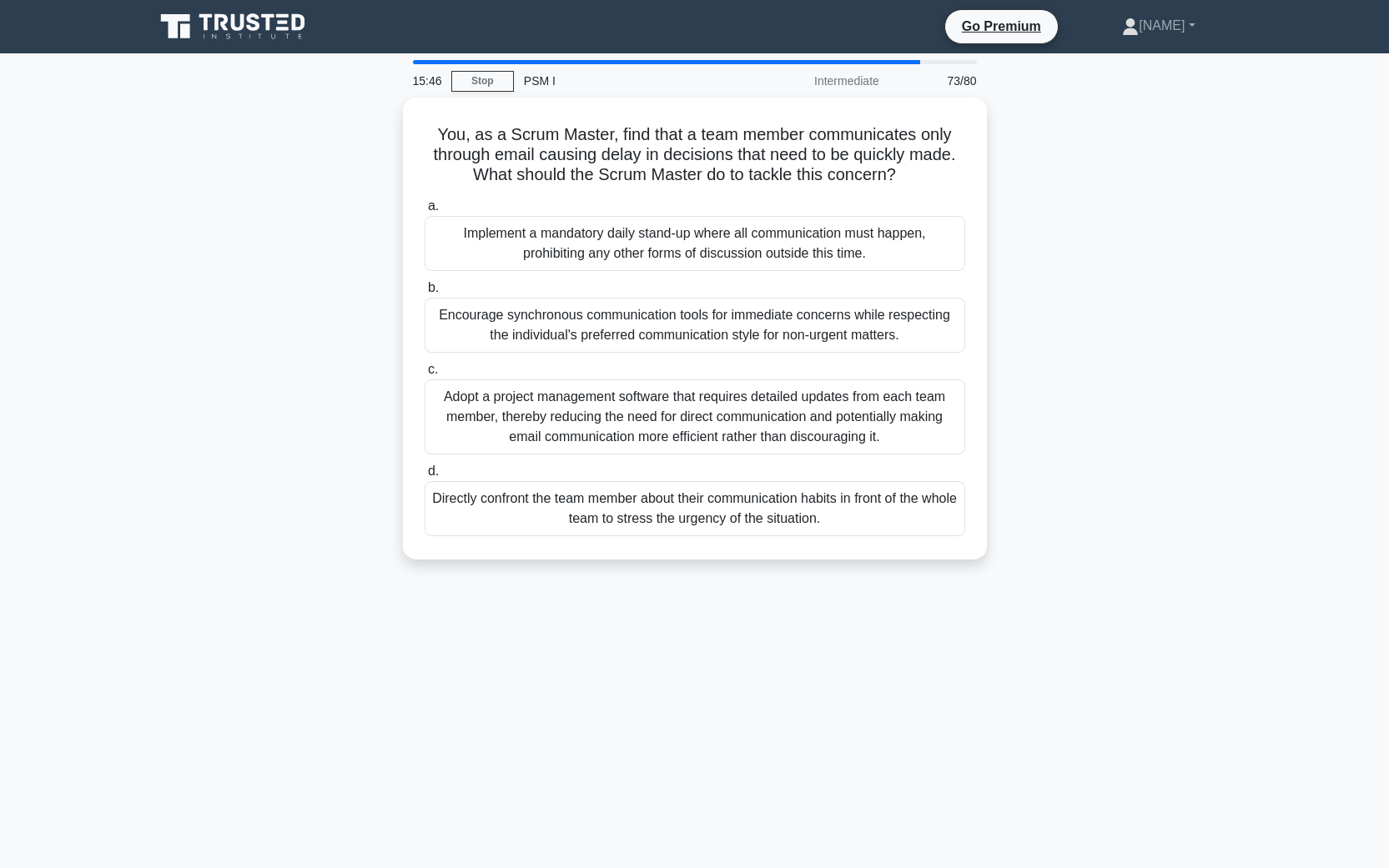 click on "You, as a Scrum Master, find that a team member communicates only through email causing delay in decisions that need to be quickly made. What should the Scrum Master do to tackle this concern?
.spinner_0XTQ{transform-origin:center;animation:spinner_y6GP .75s linear infinite}@keyframes spinner_y6GP{100%{transform:rotate(360deg)}}
a.
b.
c. d." at bounding box center [695, 339] 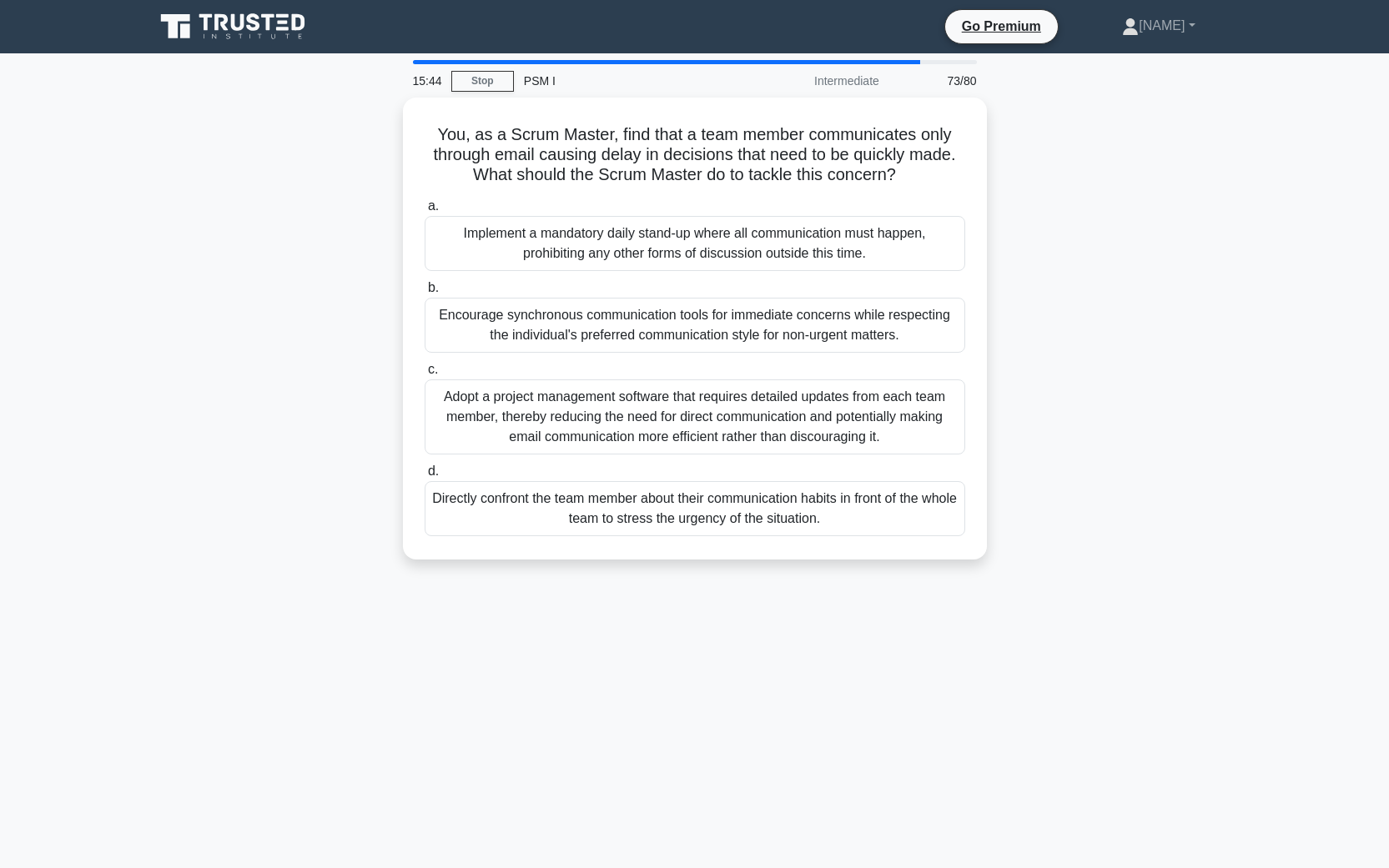 drag, startPoint x: 320, startPoint y: 320, endPoint x: 338, endPoint y: 347, distance: 32.449961 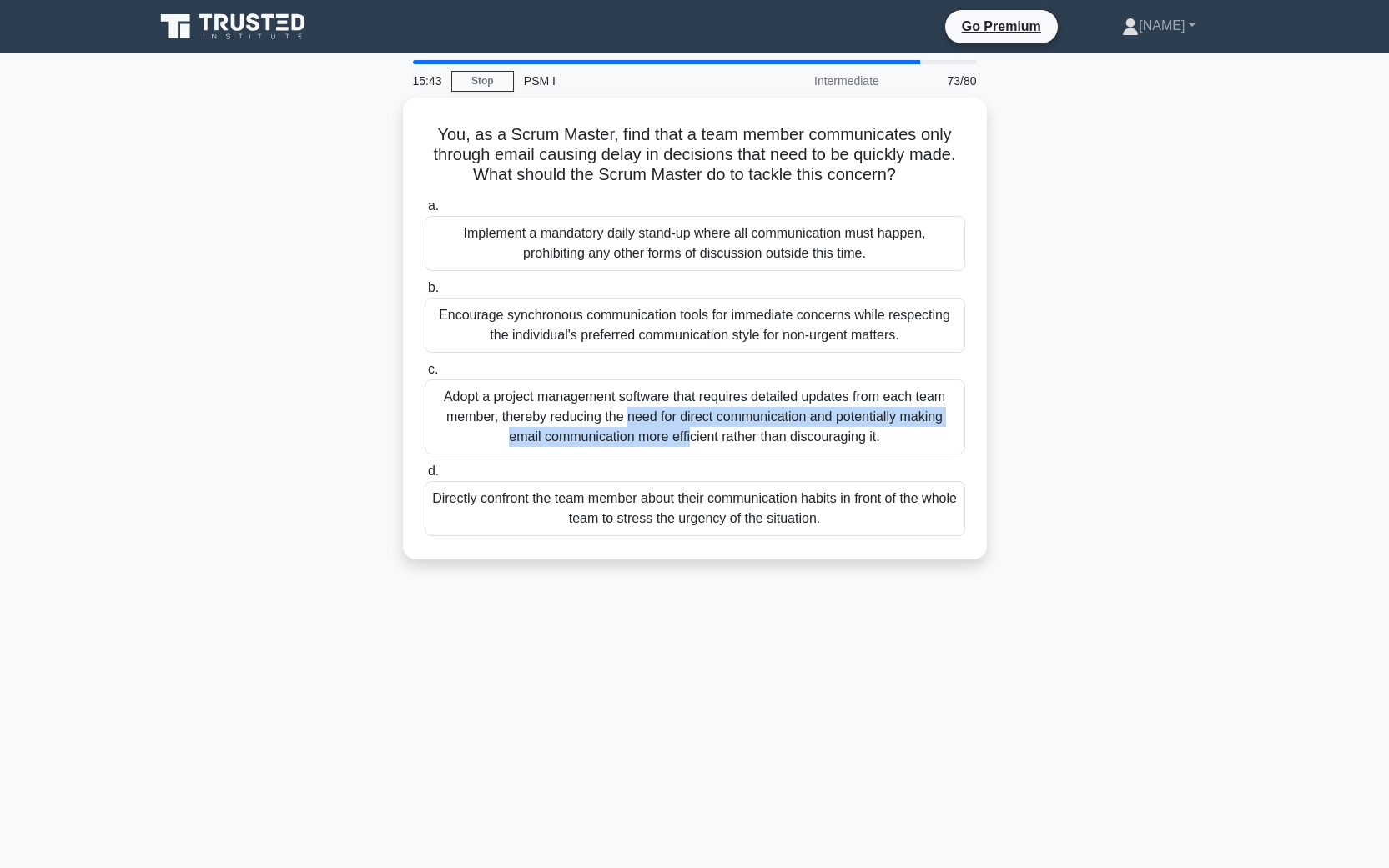 drag, startPoint x: 336, startPoint y: 390, endPoint x: 350, endPoint y: 425, distance: 37.696154 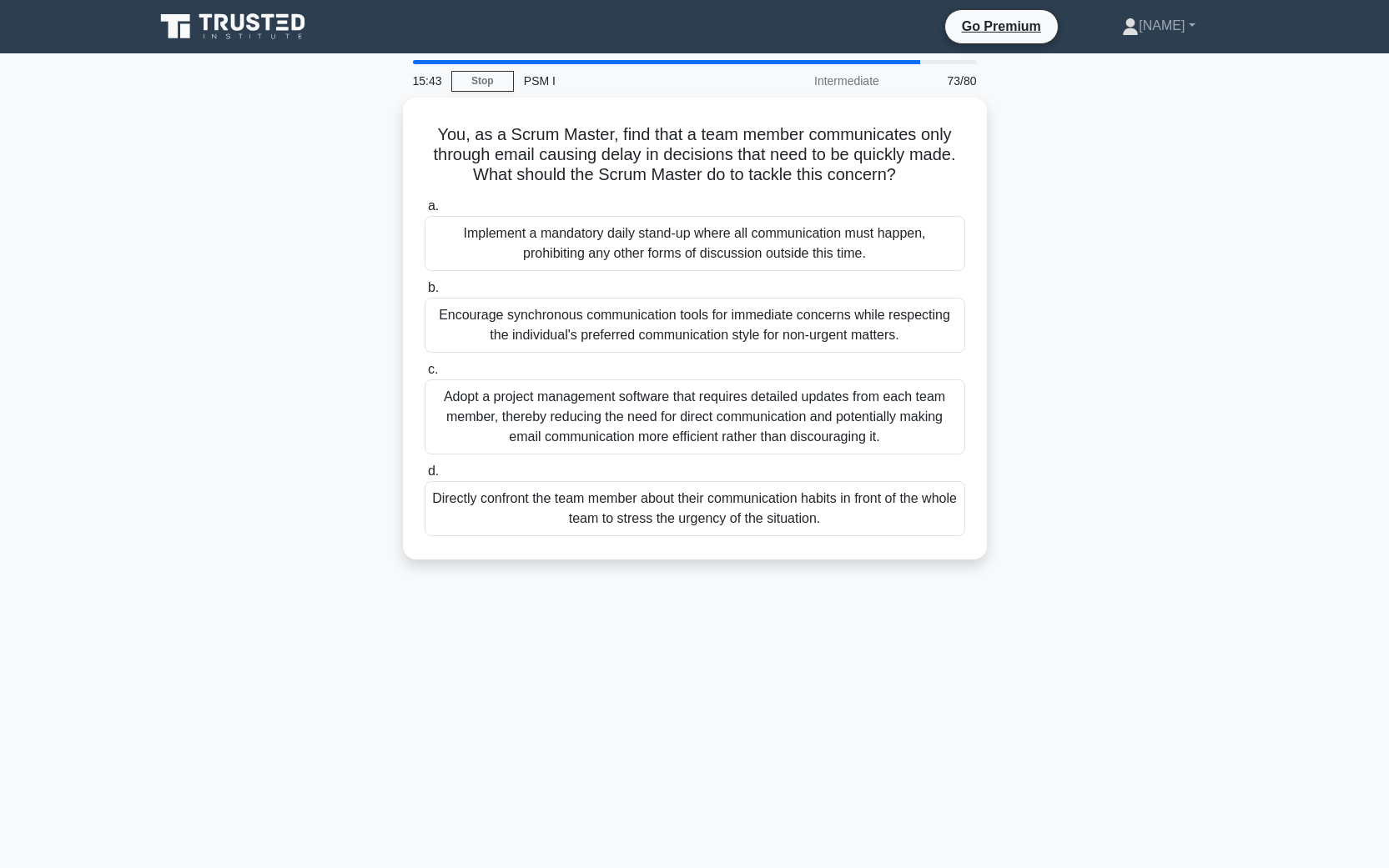 drag, startPoint x: 344, startPoint y: 466, endPoint x: 348, endPoint y: 459, distance: 8.06226 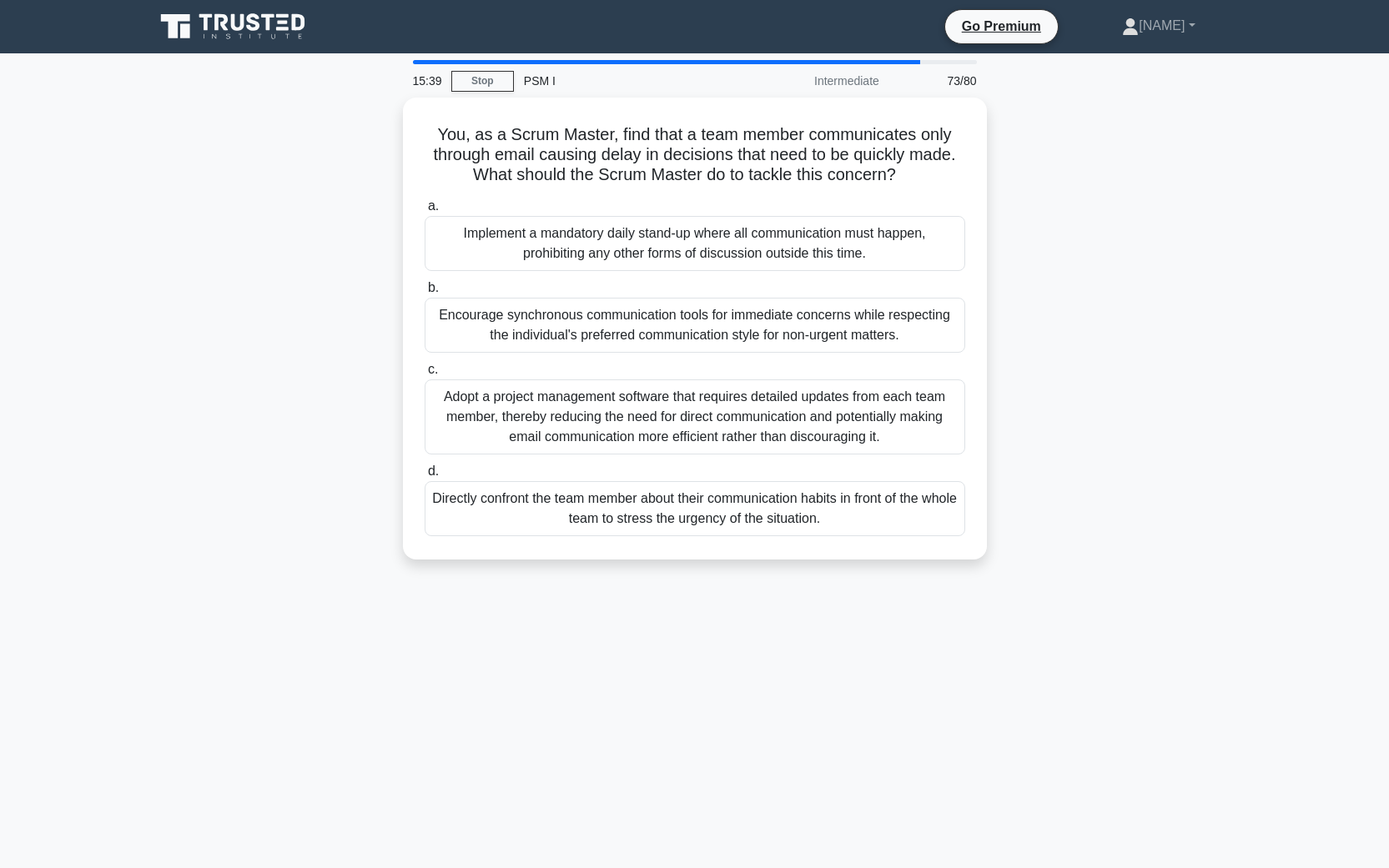 drag, startPoint x: 362, startPoint y: 493, endPoint x: 373, endPoint y: 531, distance: 39.560081 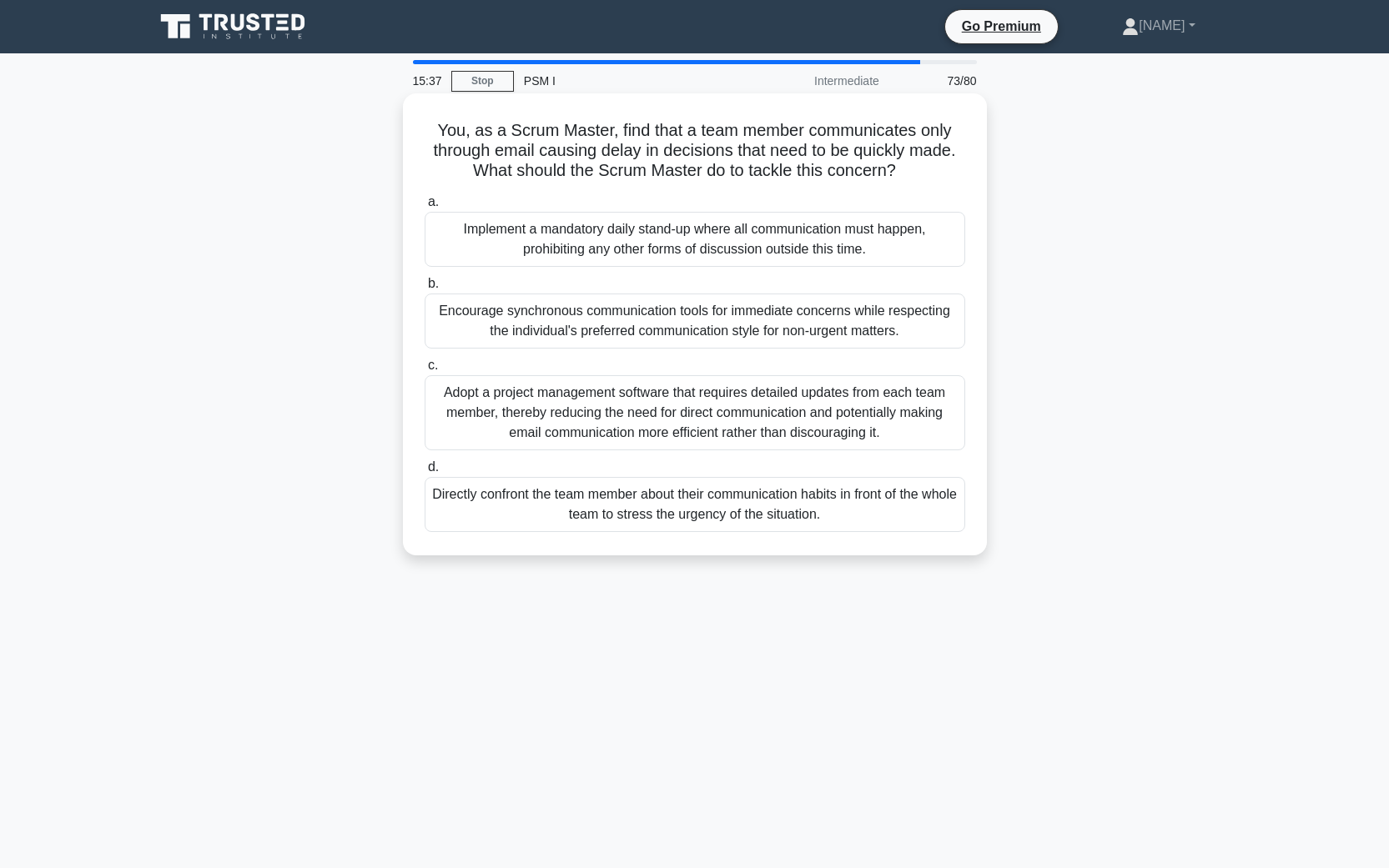 click on "Encourage synchronous communication tools for immediate concerns while respecting the individual's preferred communication style for non-urgent matters." at bounding box center (695, 321) 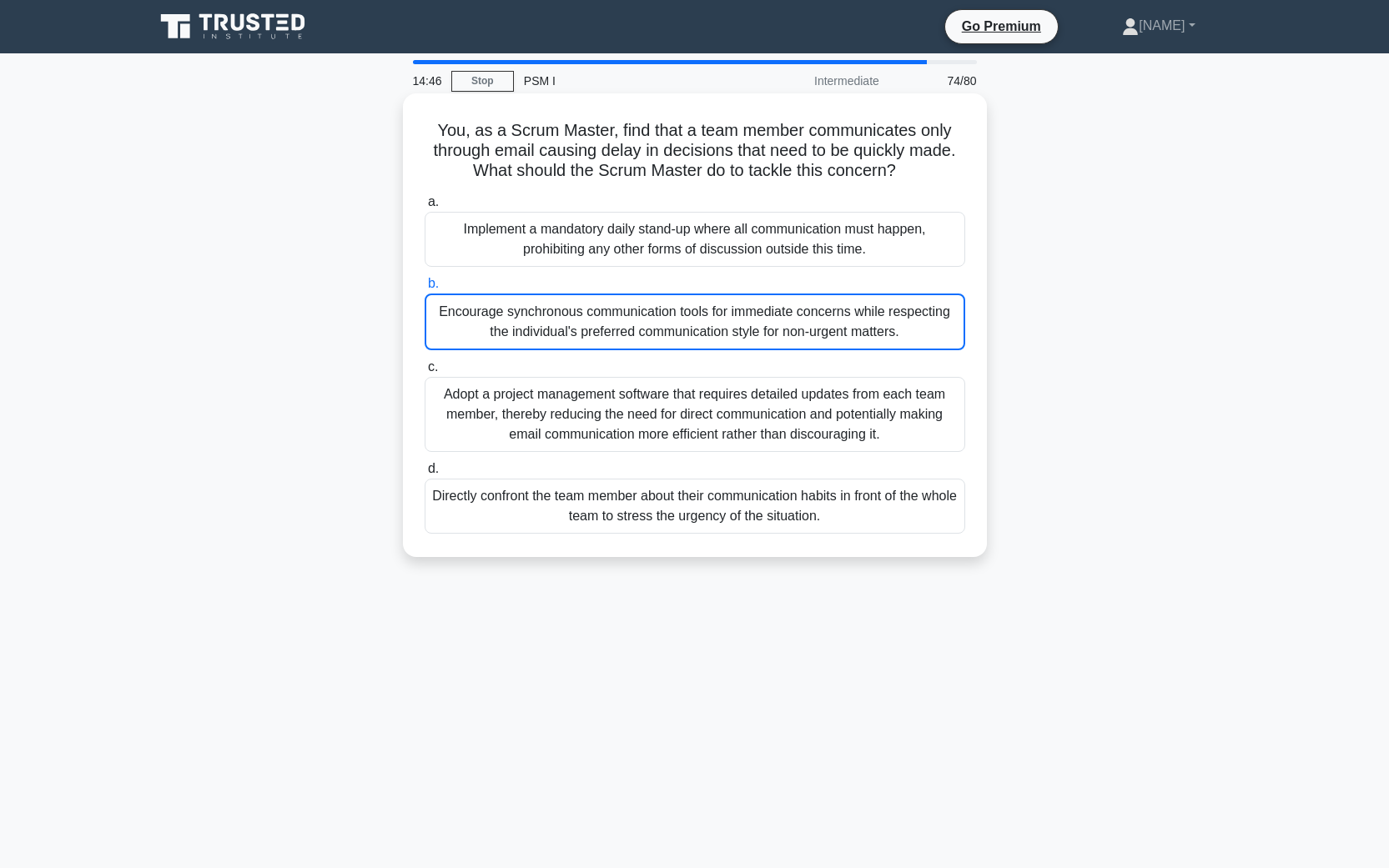 click on "Encourage synchronous communication tools for immediate concerns while respecting the individual's preferred communication style for non-urgent matters." at bounding box center (695, 322) 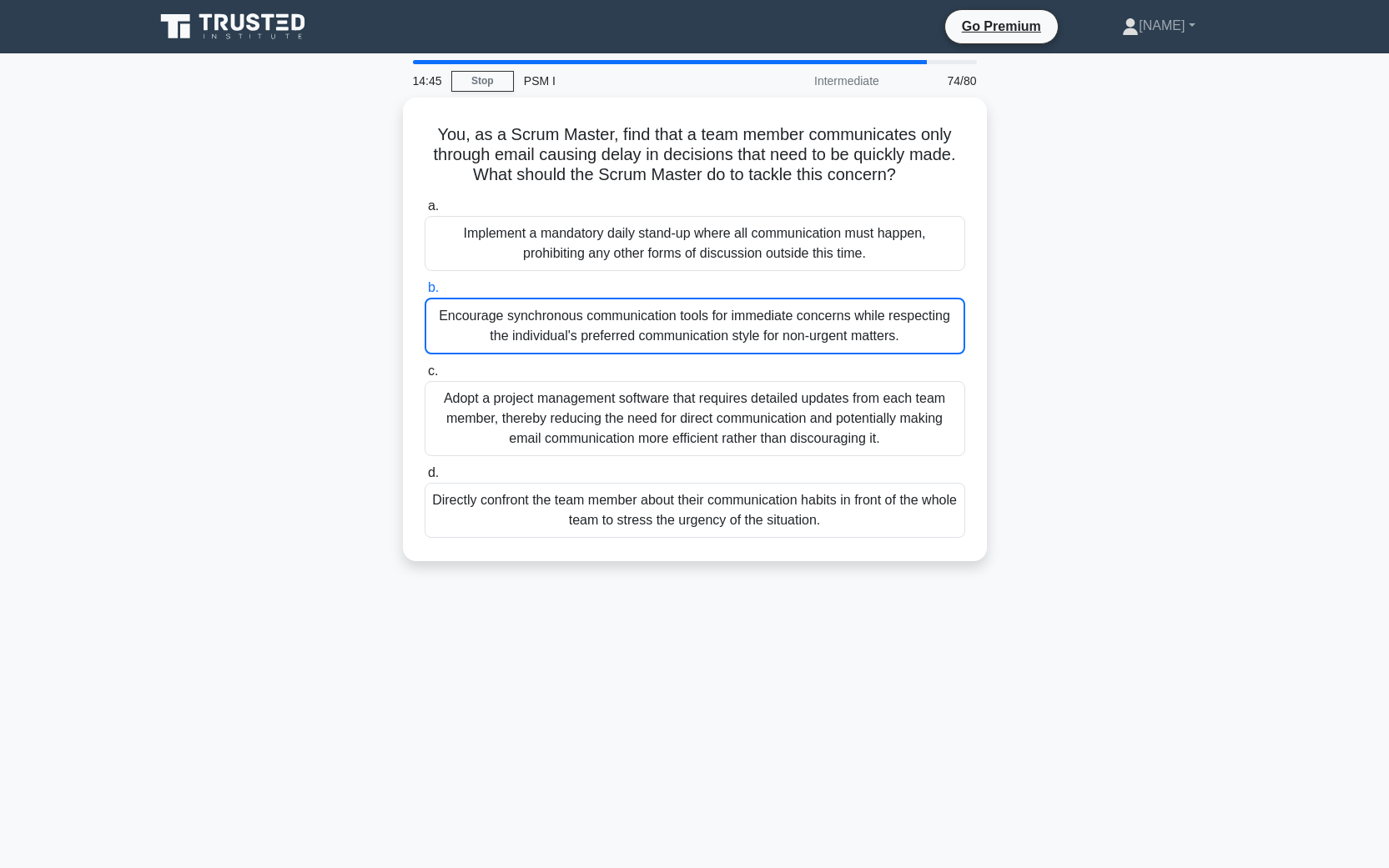 click on "You, as a Scrum Master, find that a team member communicates only through email causing delay in decisions that need to be quickly made. What should the Scrum Master do to tackle this concern?
.spinner_0XTQ{transform-origin:center;animation:spinner_y6GP .75s linear infinite}@keyframes spinner_y6GP{100%{transform:rotate(360deg)}}
a.
b.
c. d." at bounding box center [695, 339] 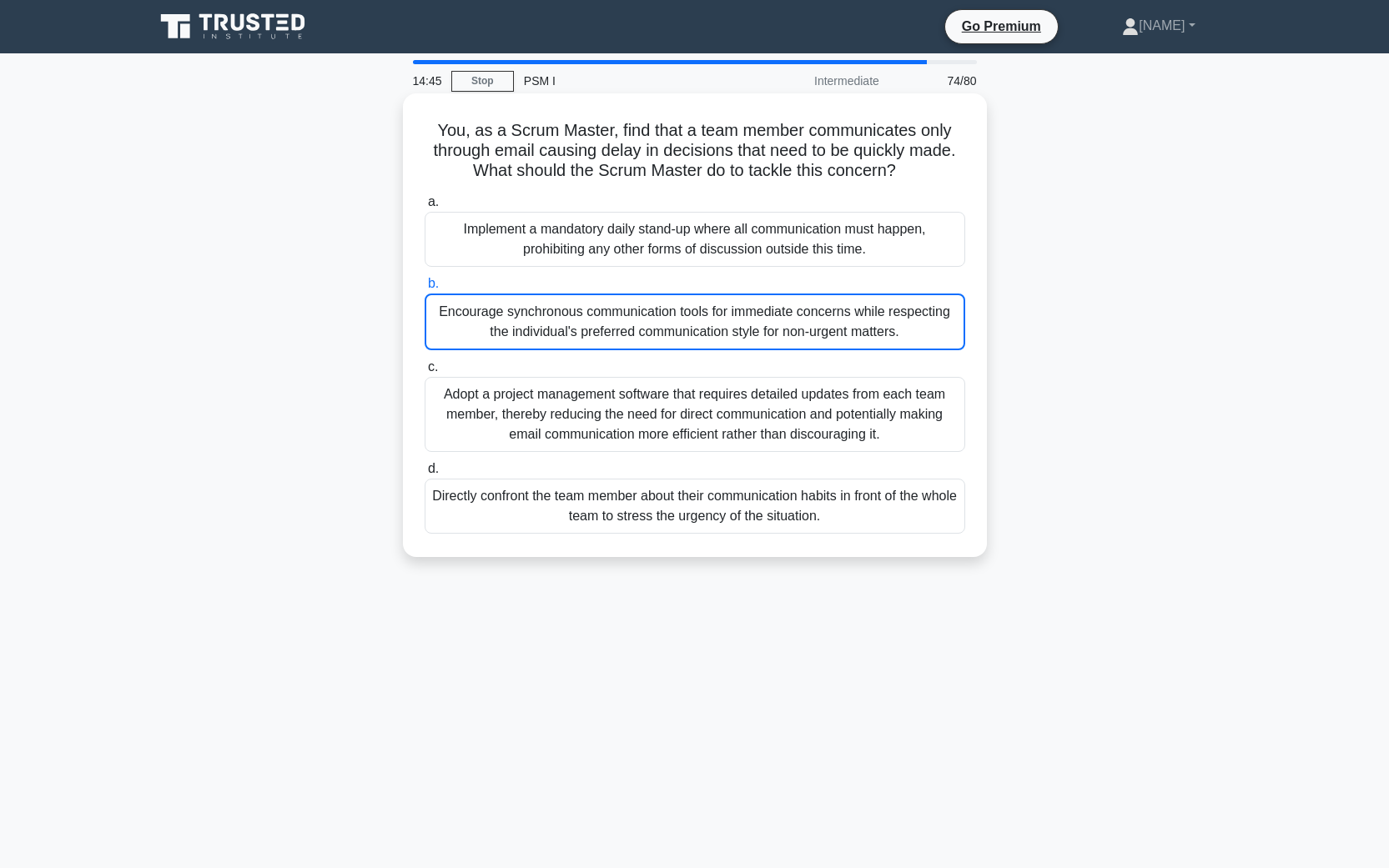 click on "Encourage synchronous communication tools for immediate concerns while respecting the individual's preferred communication style for non-urgent matters." at bounding box center [695, 322] 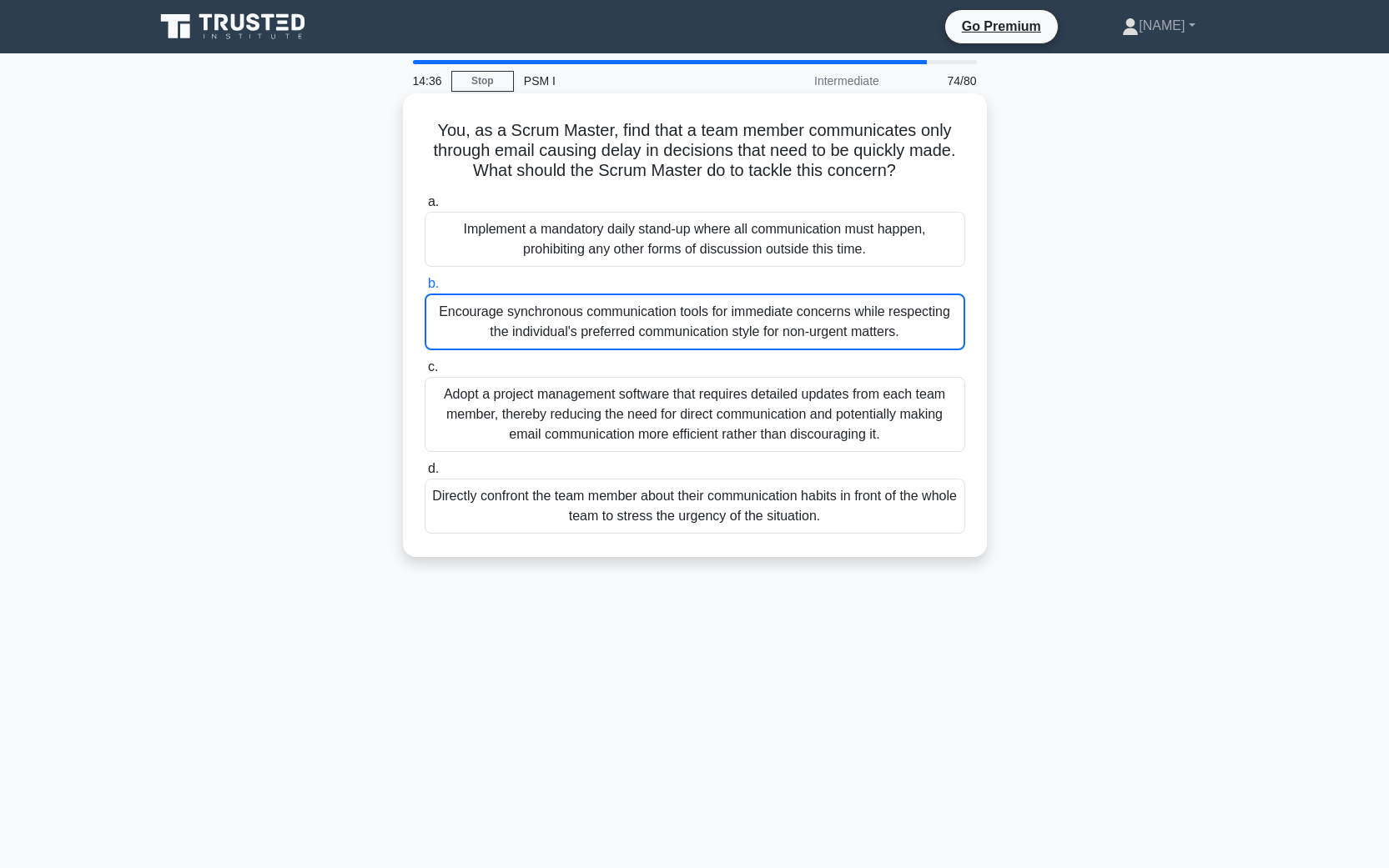 click on "Encourage synchronous communication tools for immediate concerns while respecting the individual's preferred communication style for non-urgent matters." at bounding box center [695, 322] 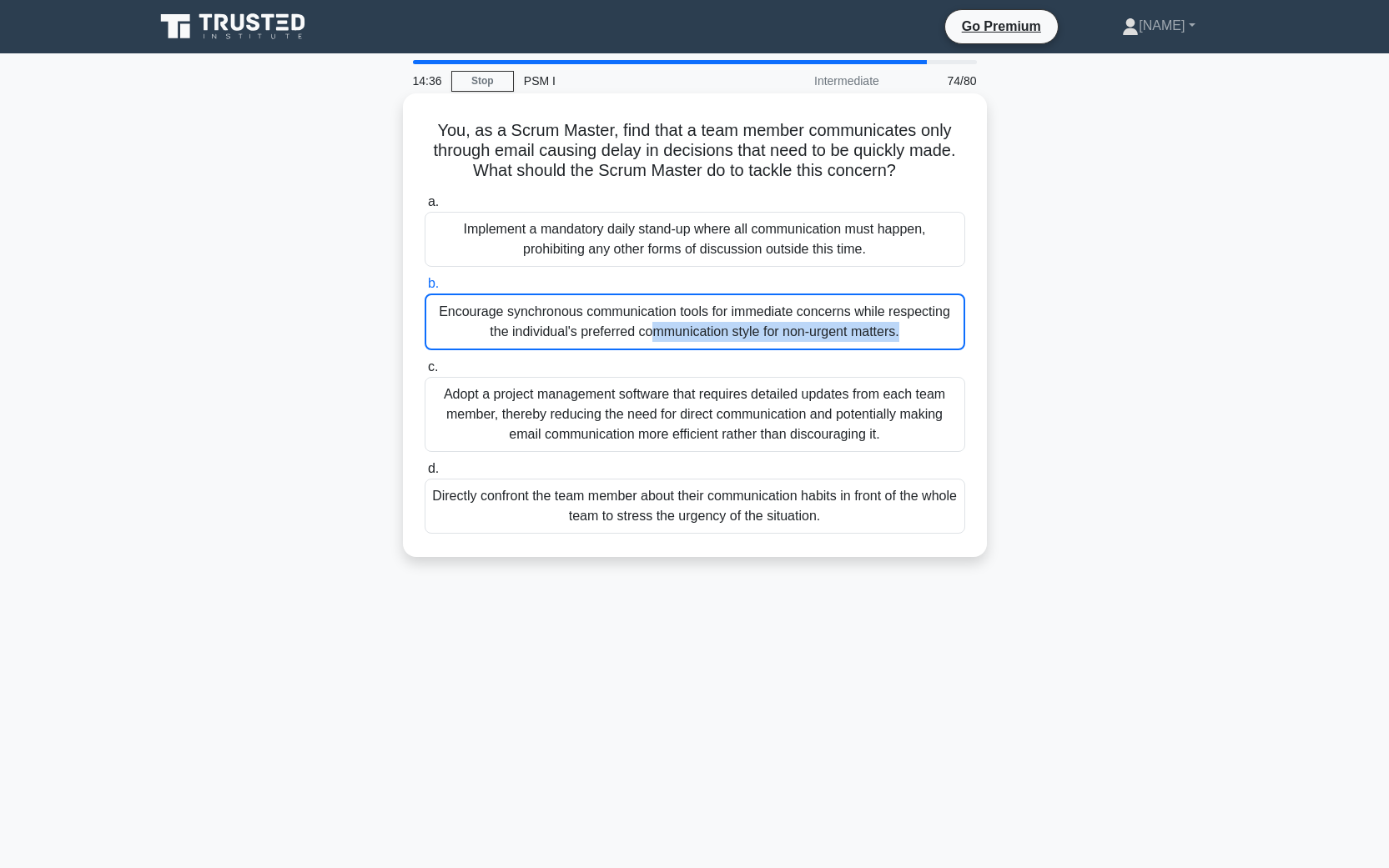 click on "Encourage synchronous communication tools for immediate concerns while respecting the individual's preferred communication style for non-urgent matters." at bounding box center [695, 322] 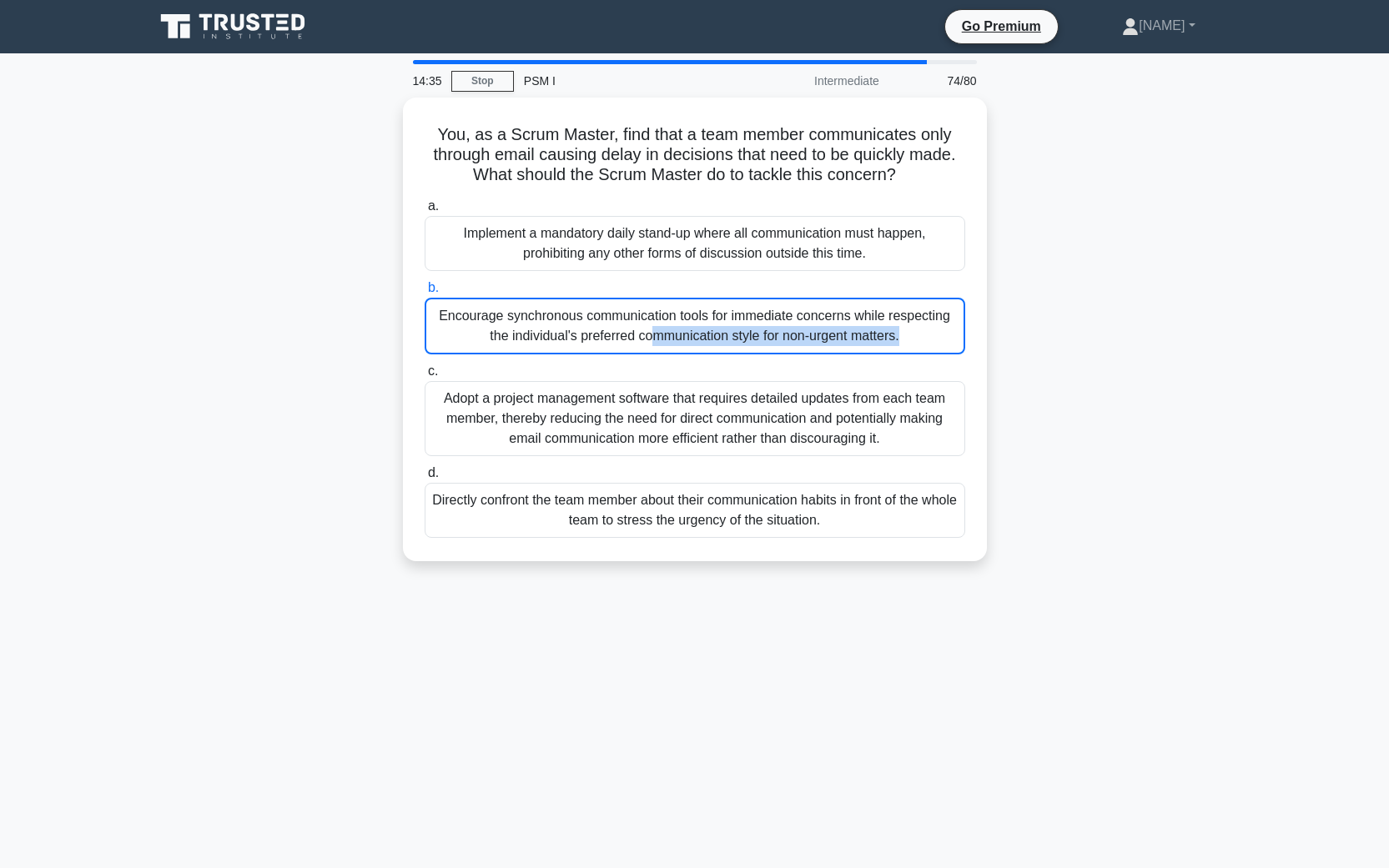 click on "You, as a Scrum Master, find that a team member communicates only through email causing delay in decisions that need to be quickly made. What should the Scrum Master do to tackle this concern?
.spinner_0XTQ{transform-origin:center;animation:spinner_y6GP .75s linear infinite}@keyframes spinner_y6GP{100%{transform:rotate(360deg)}}
a.
b.
c. d." at bounding box center [695, 339] 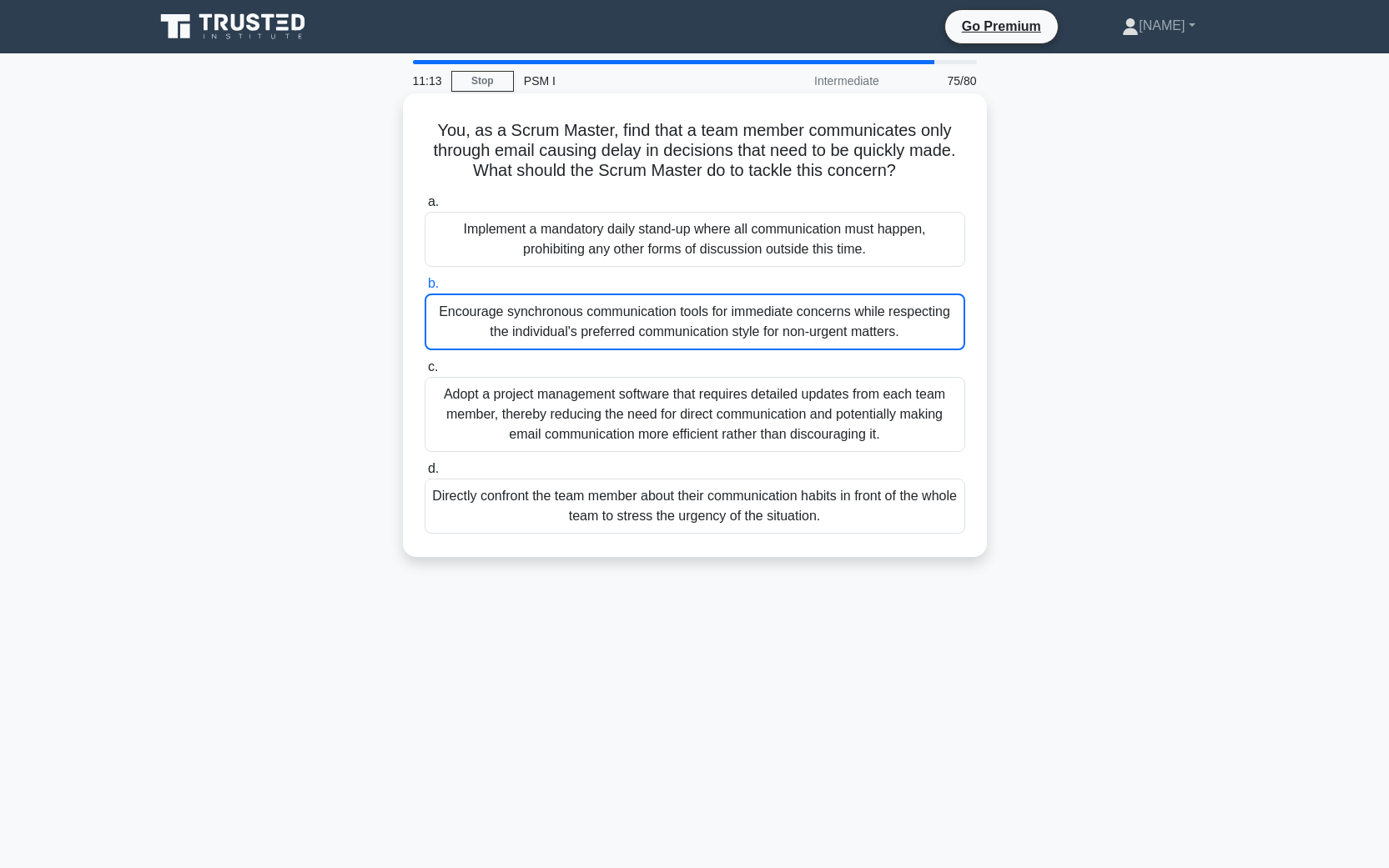 click on "Encourage synchronous communication tools for immediate concerns while respecting the individual's preferred communication style for non-urgent matters." at bounding box center (695, 322) 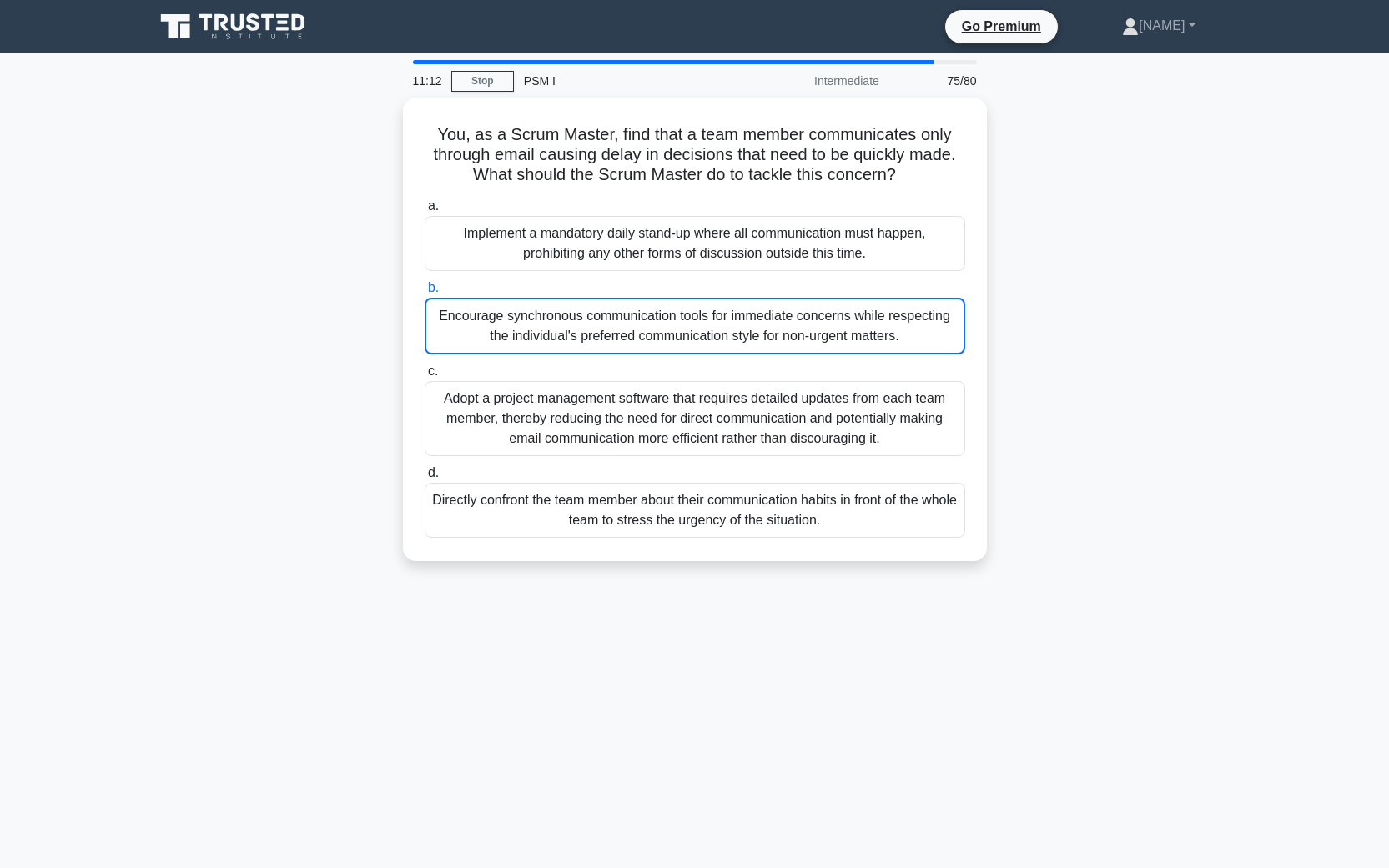 click on "You, as a Scrum Master, find that a team member communicates only through email causing delay in decisions that need to be quickly made. What should the Scrum Master do to tackle this concern?
.spinner_0XTQ{transform-origin:center;animation:spinner_y6GP .75s linear infinite}@keyframes spinner_y6GP{100%{transform:rotate(360deg)}}
a.
b.
c. d." at bounding box center [695, 339] 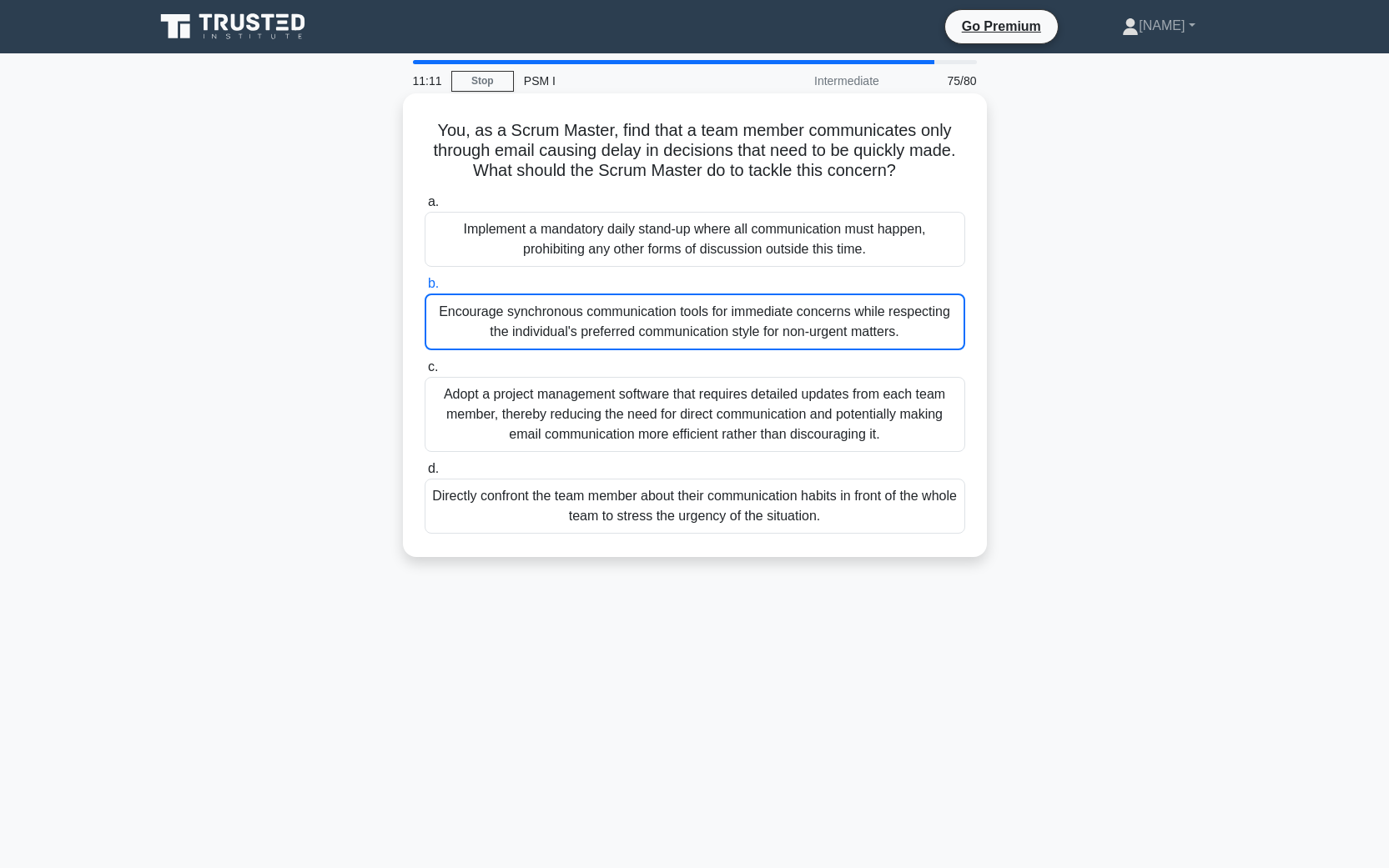 click on "Implement a mandatory daily stand-up where all communication must happen, prohibiting any other forms of discussion outside this time." at bounding box center (695, 239) 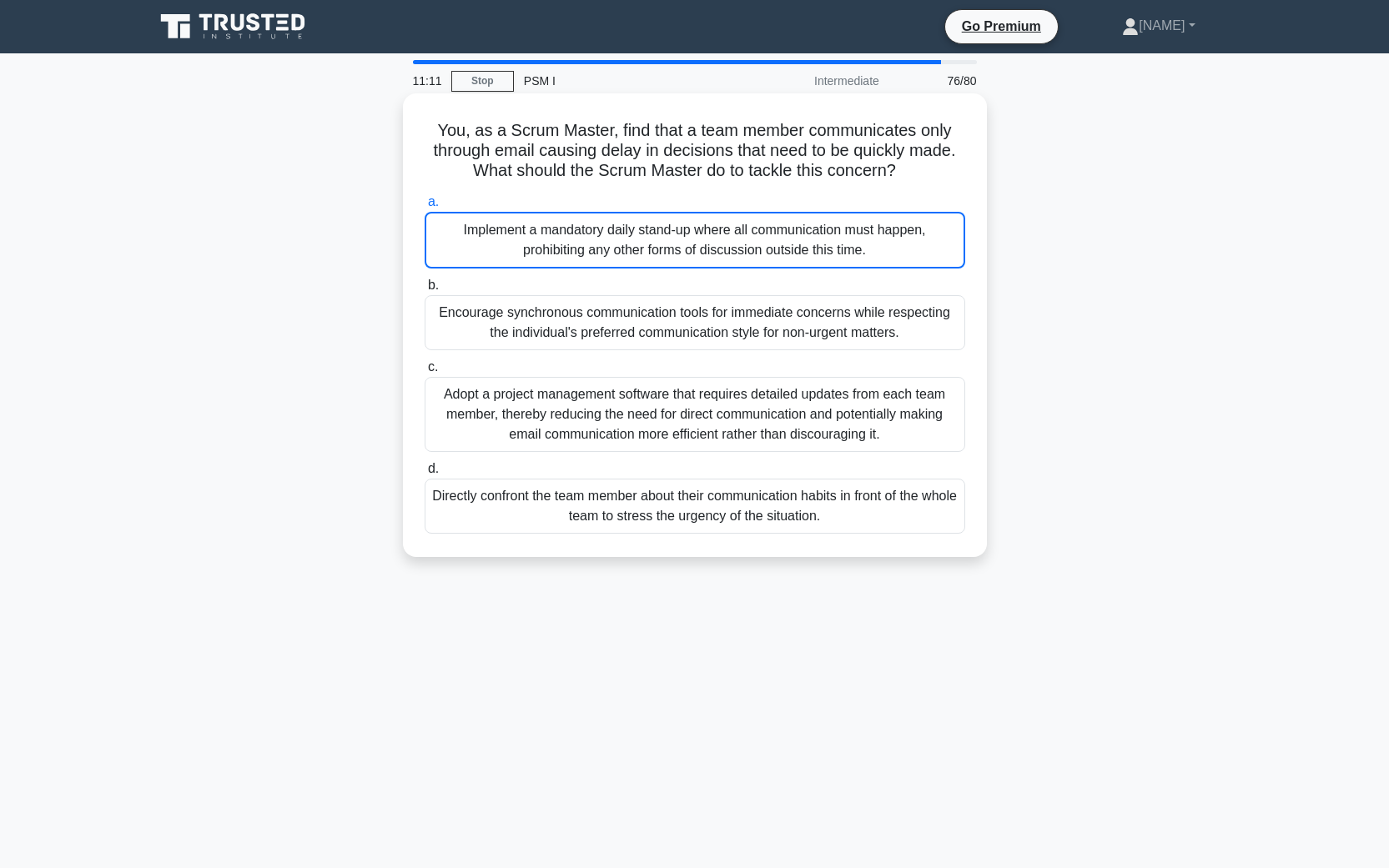 click on "Encourage synchronous communication tools for immediate concerns while respecting the individual's preferred communication style for non-urgent matters." at bounding box center (695, 323) 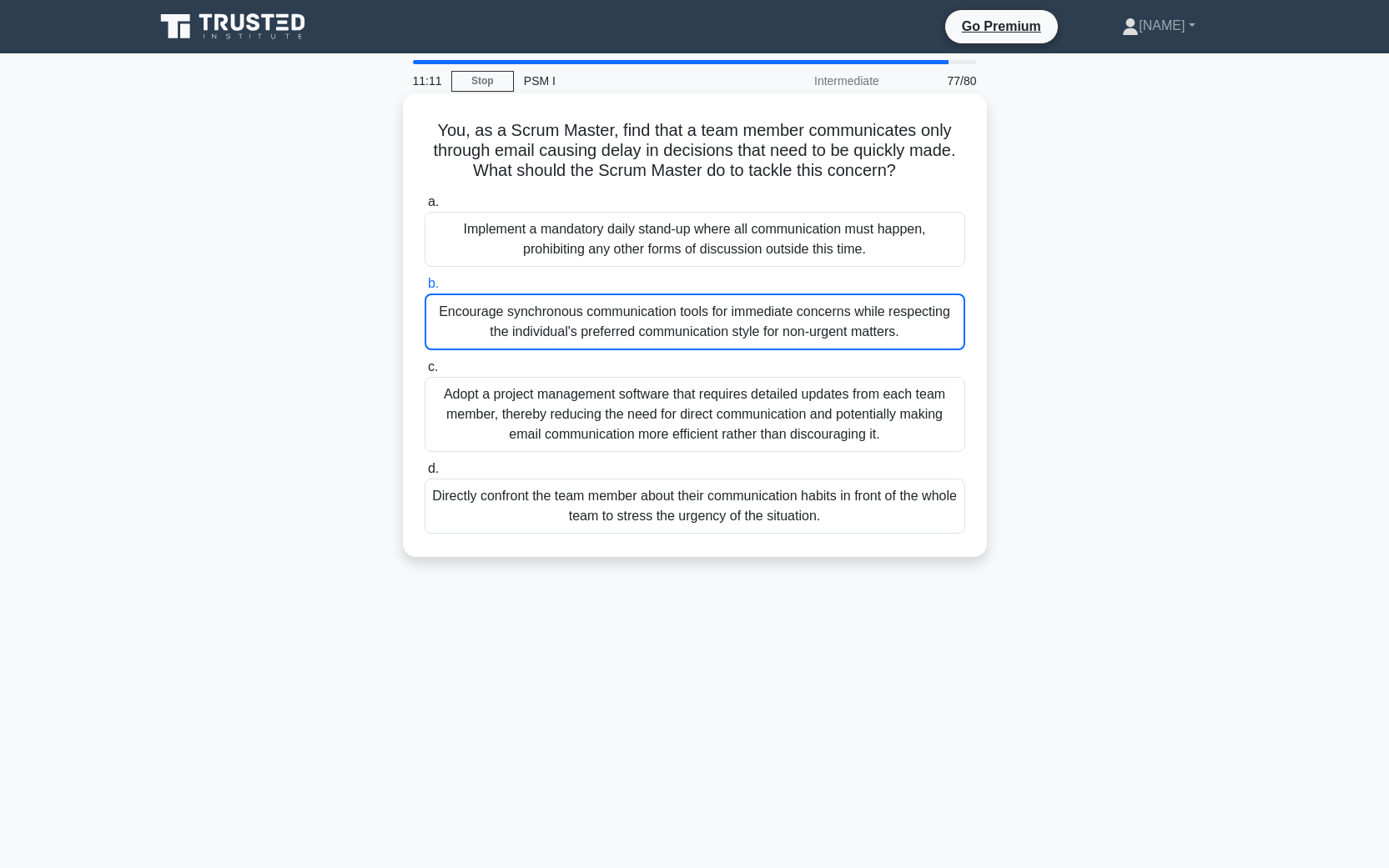 click on "Encourage synchronous communication tools for immediate concerns while respecting the individual's preferred communication style for non-urgent matters." at bounding box center (695, 322) 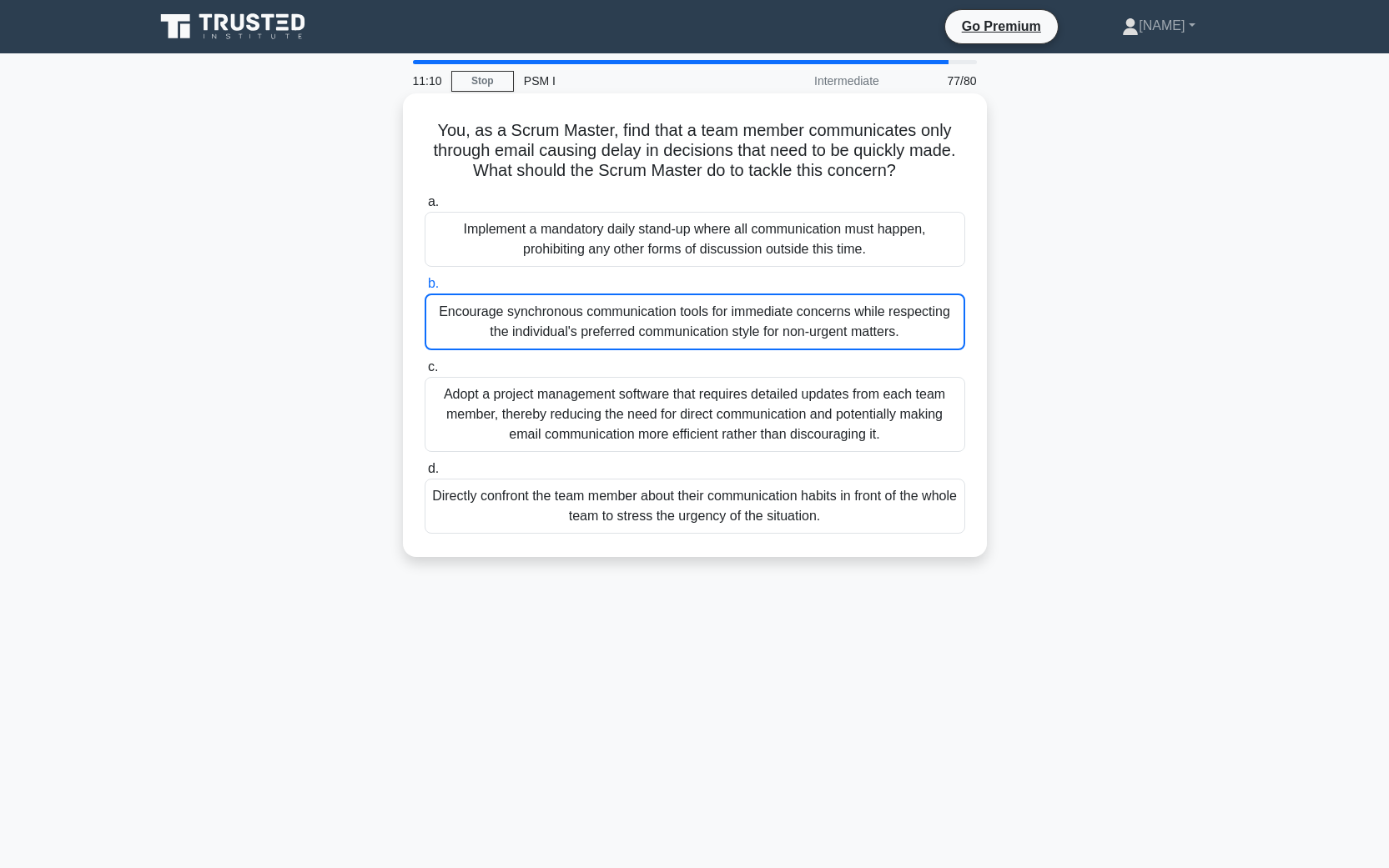 click on "Encourage synchronous communication tools for immediate concerns while respecting the individual's preferred communication style for non-urgent matters." at bounding box center [695, 322] 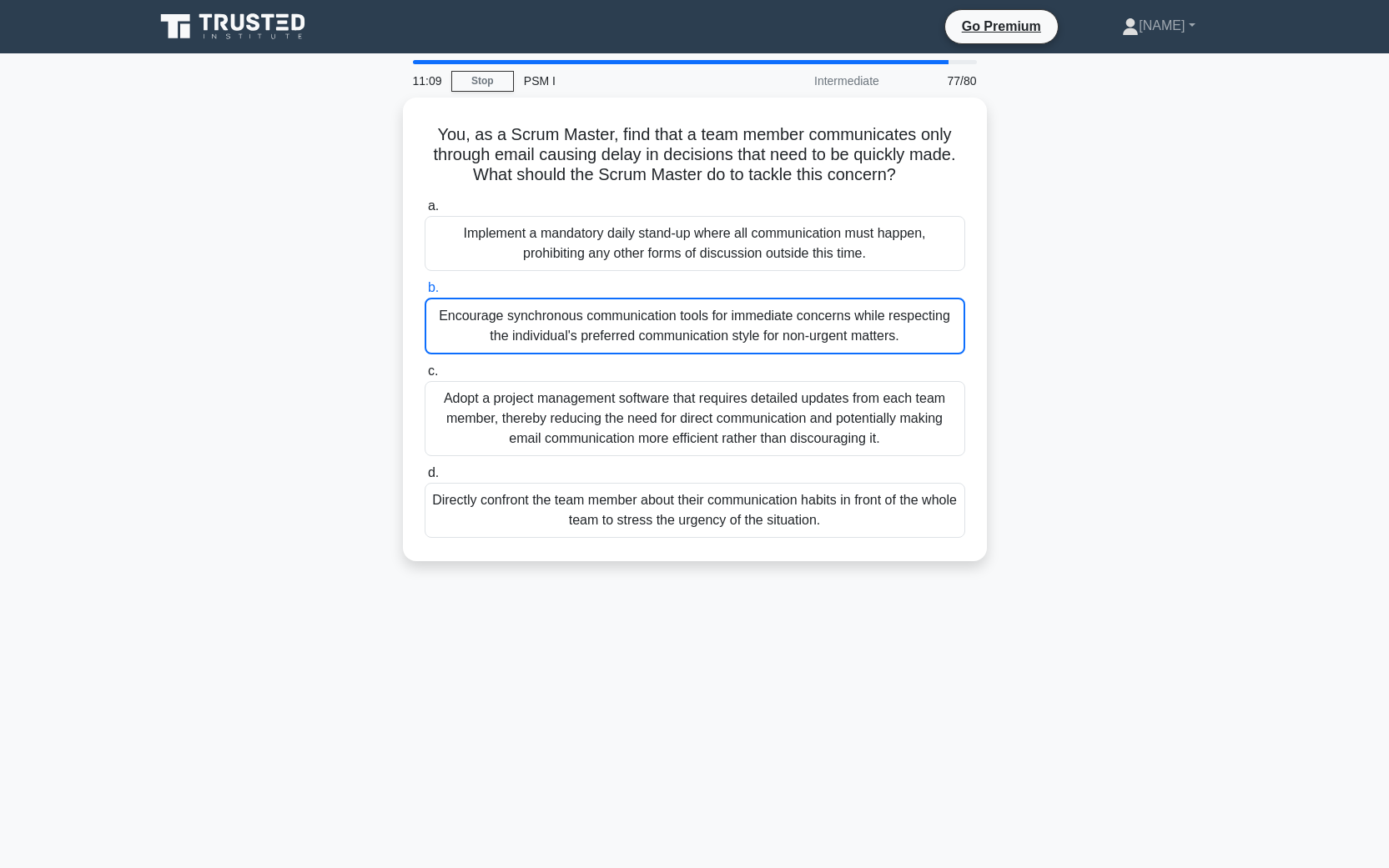 click on "You, as a Scrum Master, find that a team member communicates only through email causing delay in decisions that need to be quickly made. What should the Scrum Master do to tackle this concern?
.spinner_0XTQ{transform-origin:center;animation:spinner_y6GP .75s linear infinite}@keyframes spinner_y6GP{100%{transform:rotate(360deg)}}
a.
b.
c. d." at bounding box center (695, 339) 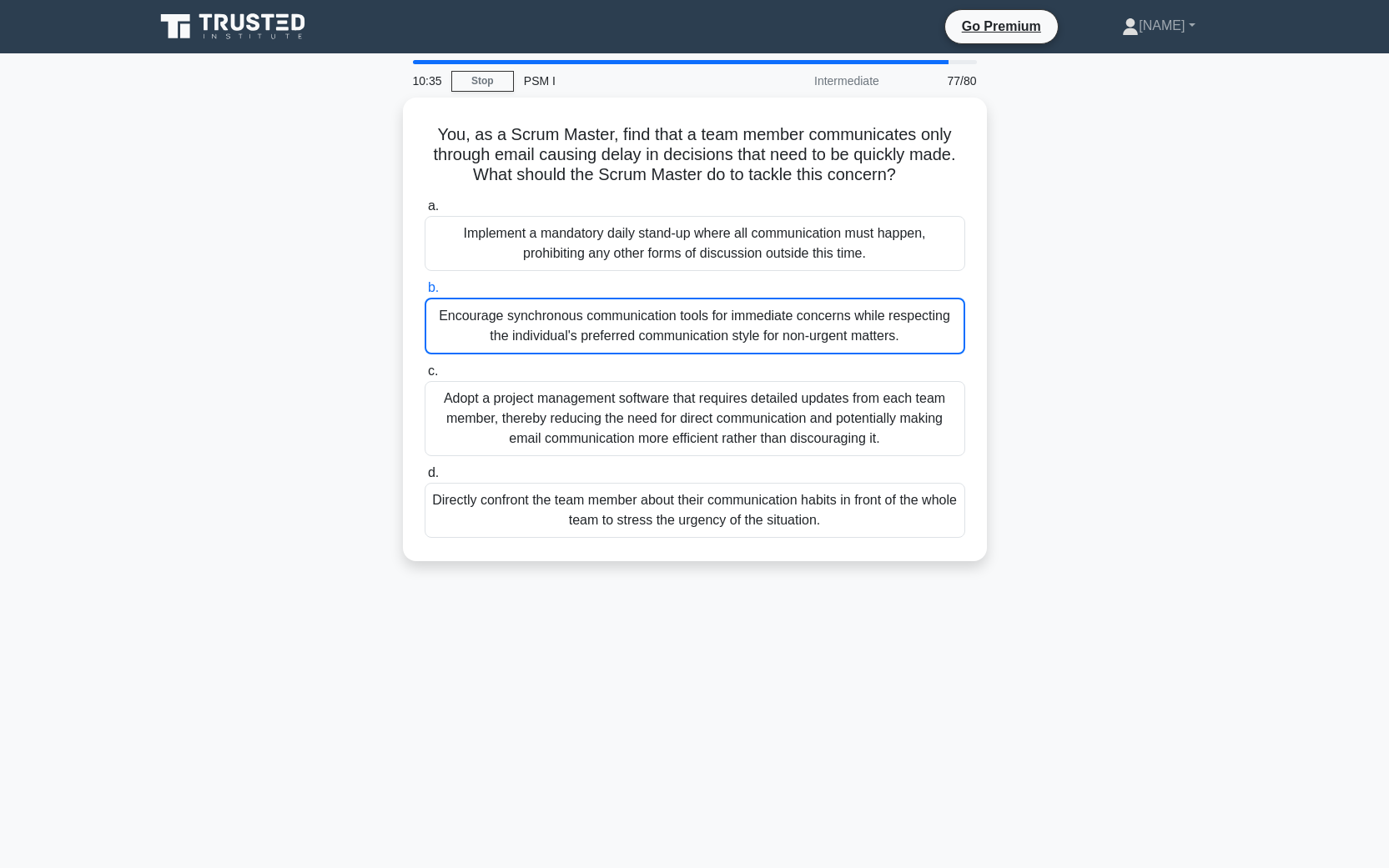 click on "You, as a Scrum Master, find that a team member communicates only through email causing delay in decisions that need to be quickly made. What should the Scrum Master do to tackle this concern?
.spinner_0XTQ{transform-origin:center;animation:spinner_y6GP .75s linear infinite}@keyframes spinner_y6GP{100%{transform:rotate(360deg)}}
a.
b.
c. d." at bounding box center [695, 339] 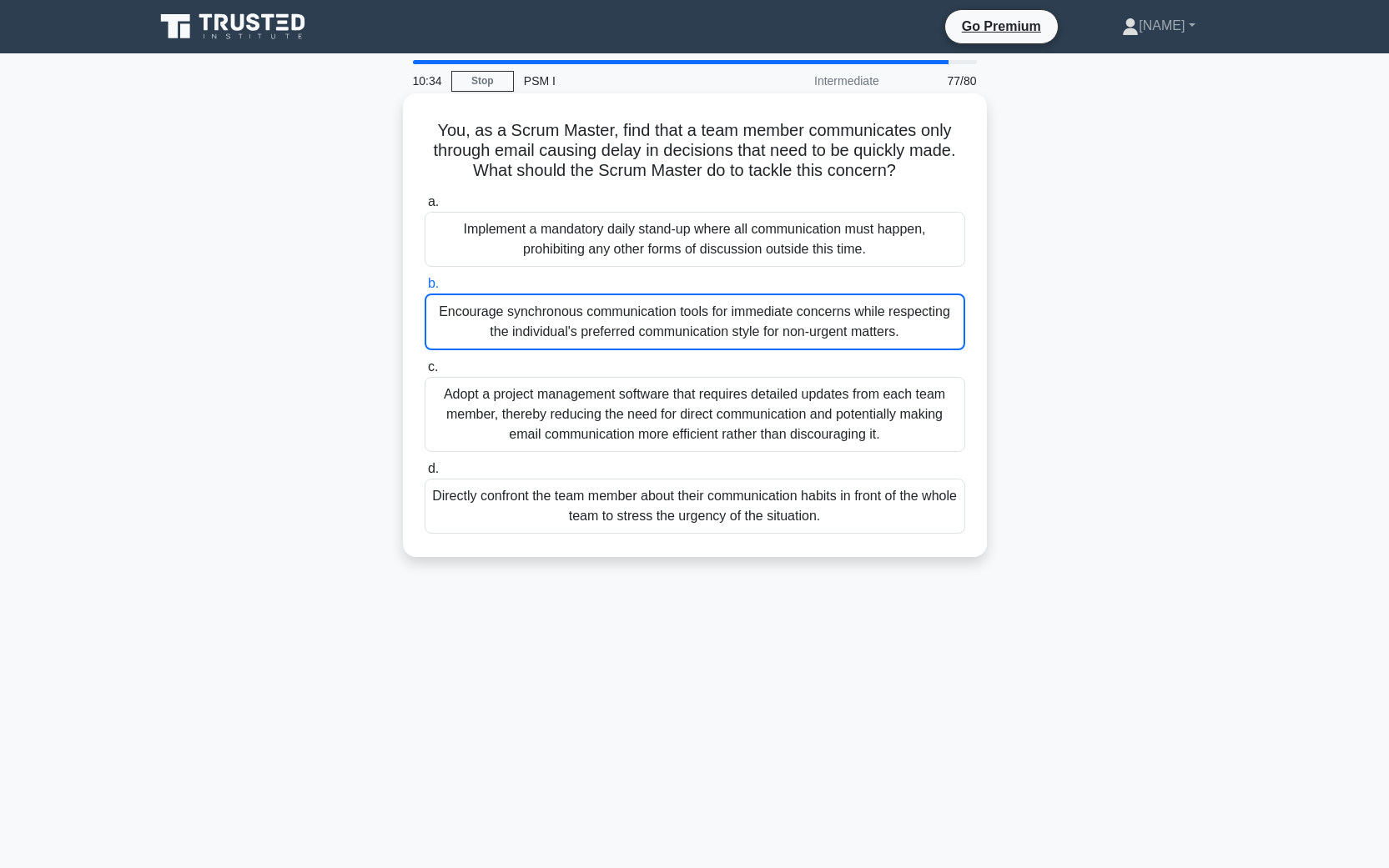 click on "Implement a mandatory daily stand-up where all communication must happen, prohibiting any other forms of discussion outside this time." at bounding box center (695, 239) 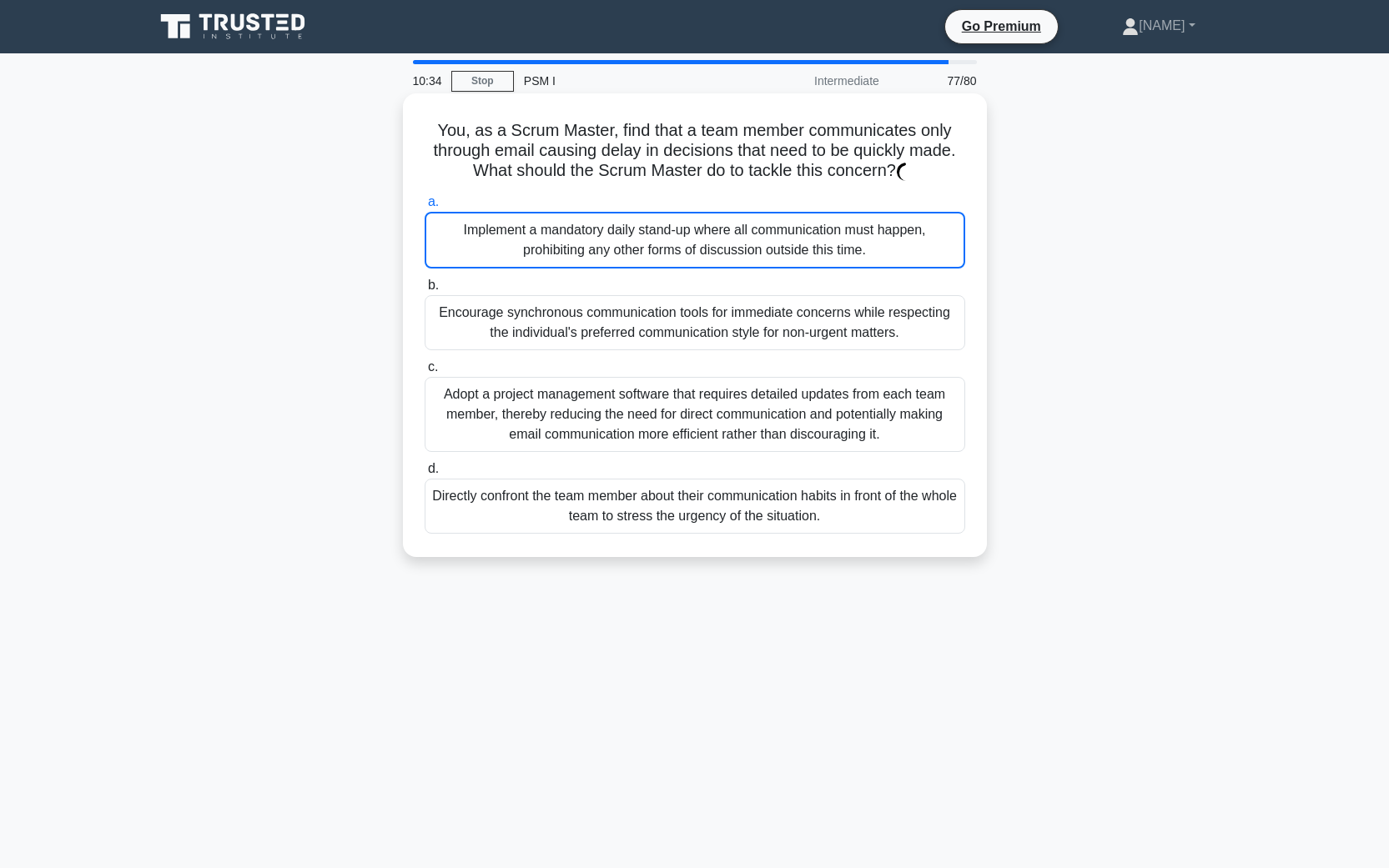 click on "Encourage synchronous communication tools for immediate concerns while respecting the individual's preferred communication style for non-urgent matters." at bounding box center [695, 323] 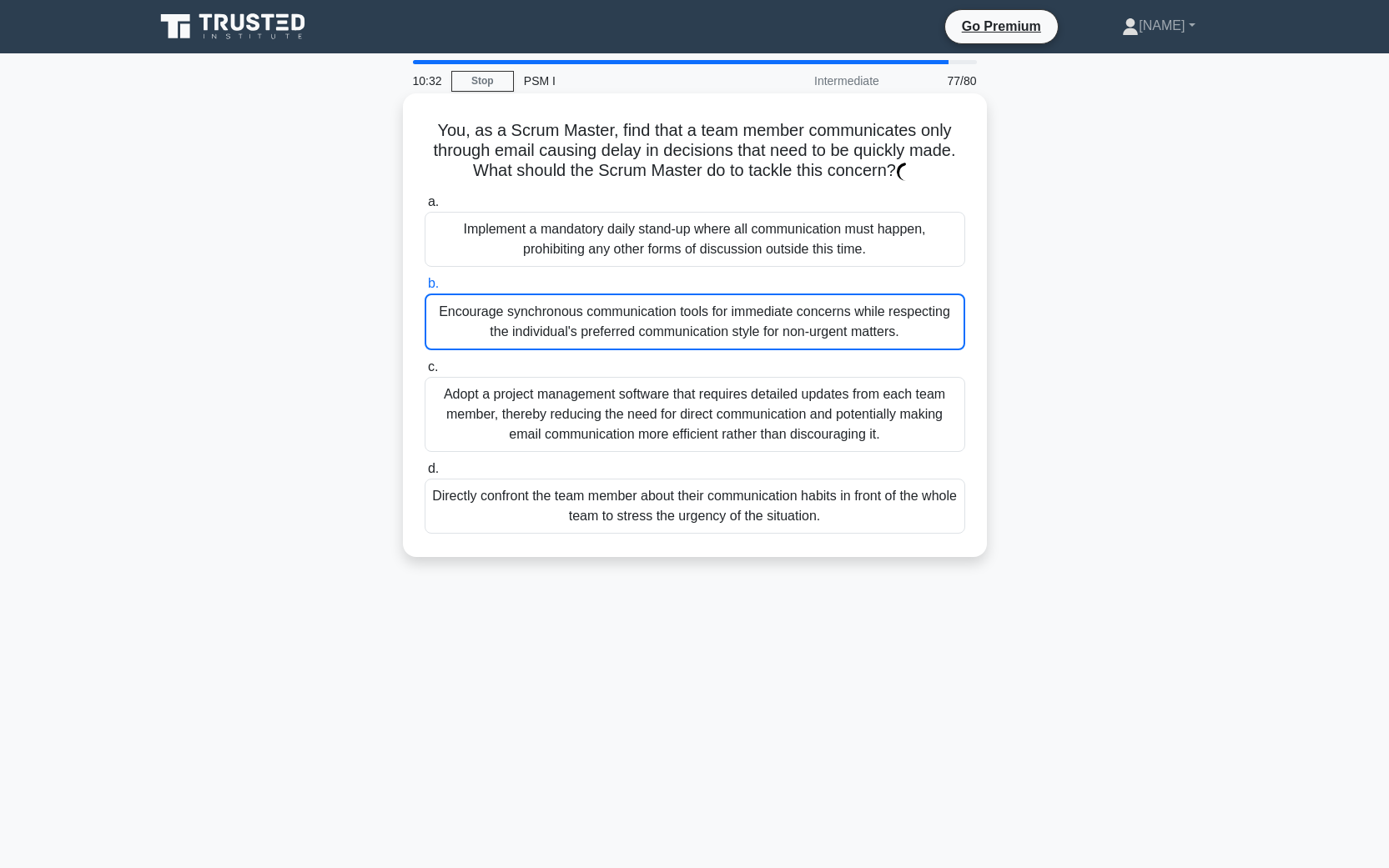 click on "Encourage synchronous communication tools for immediate concerns while respecting the individual's preferred communication style for non-urgent matters." at bounding box center [695, 322] 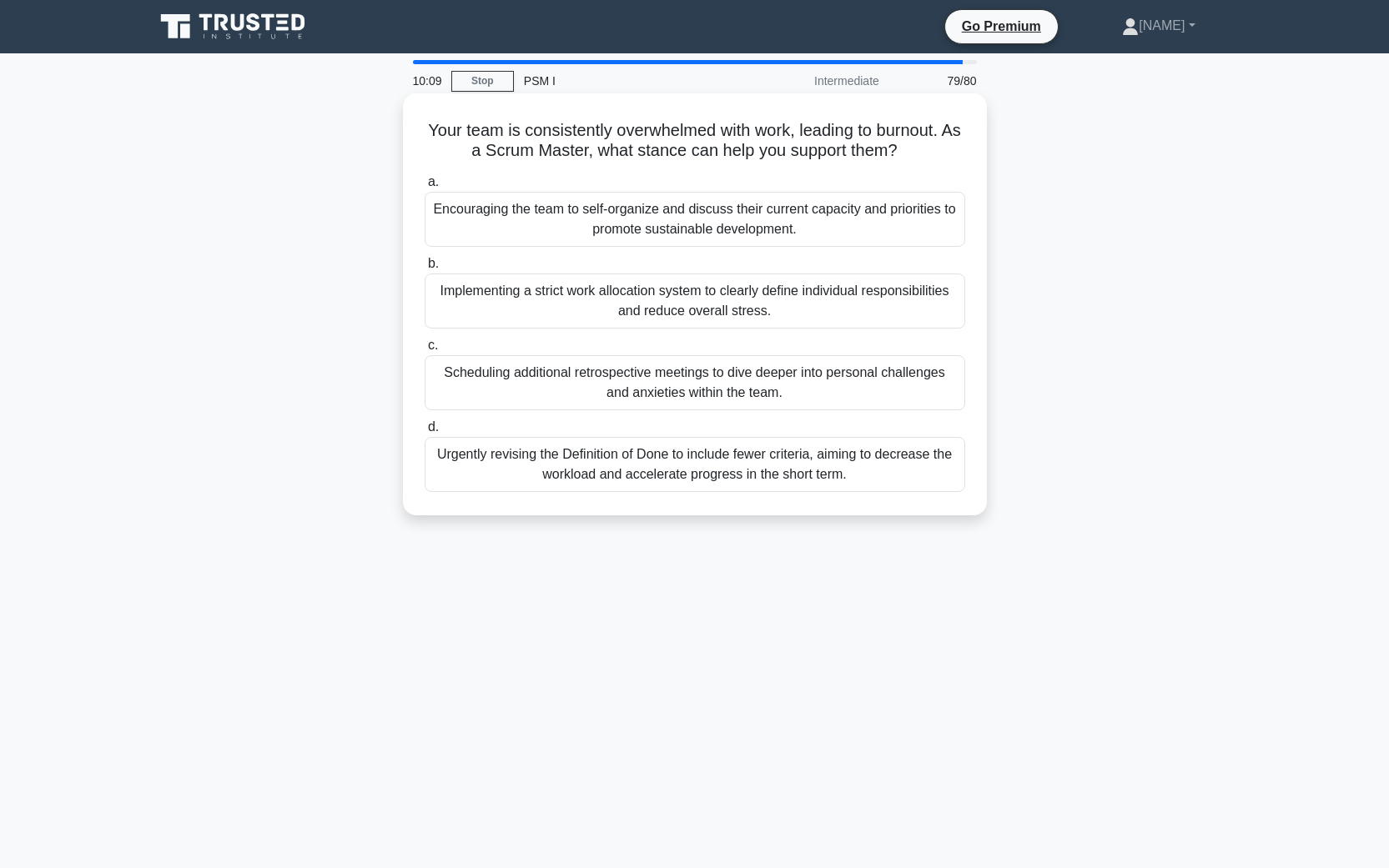 click on "Encouraging the team to self-organize and discuss their current capacity and priorities to promote sustainable development." at bounding box center (695, 219) 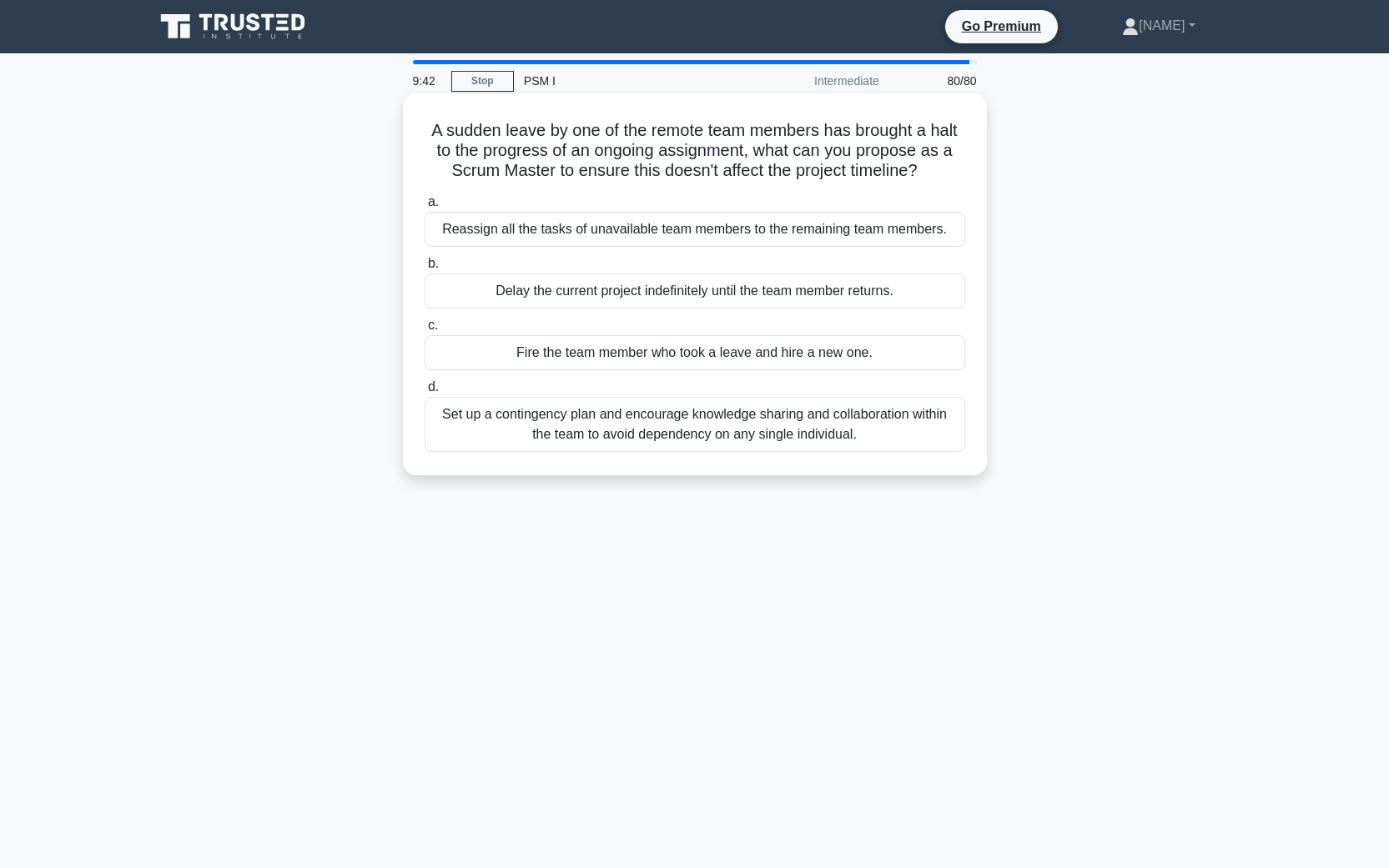 click on "Set up a contingency plan and encourage knowledge sharing and collaboration within the team to avoid dependency on any single individual." at bounding box center (695, 424) 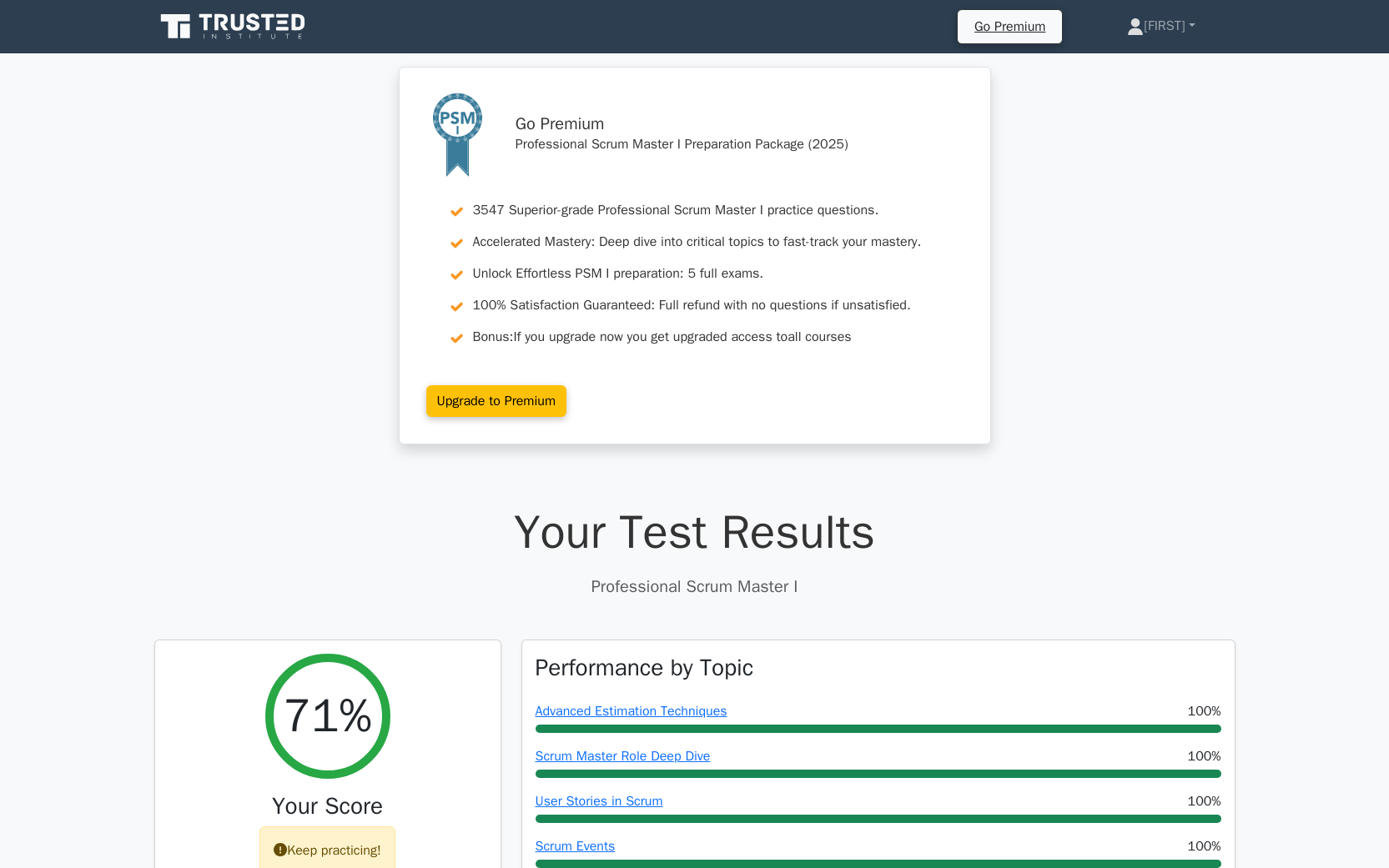 scroll, scrollTop: 0, scrollLeft: 0, axis: both 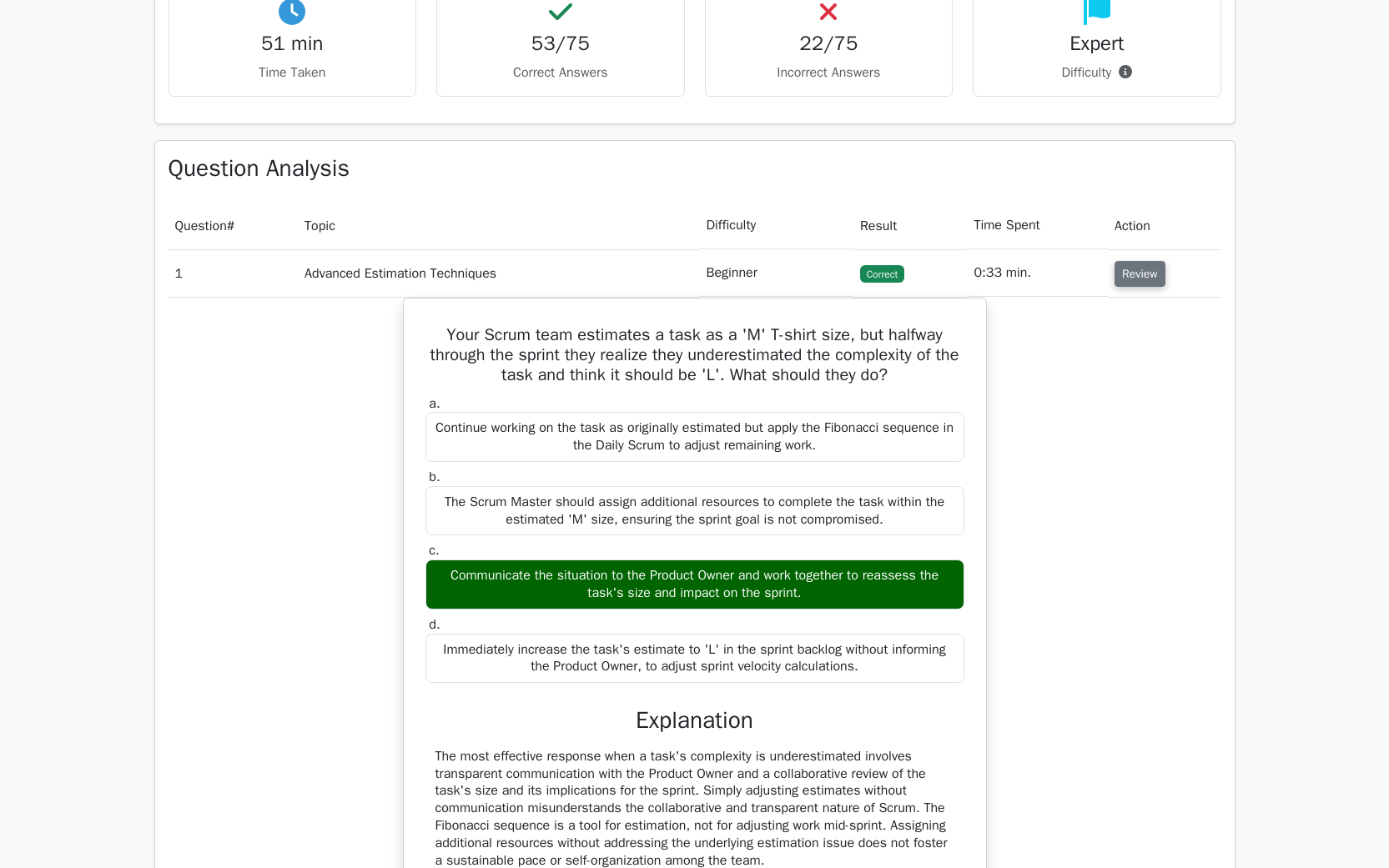 click on "Review" at bounding box center (1140, 273) 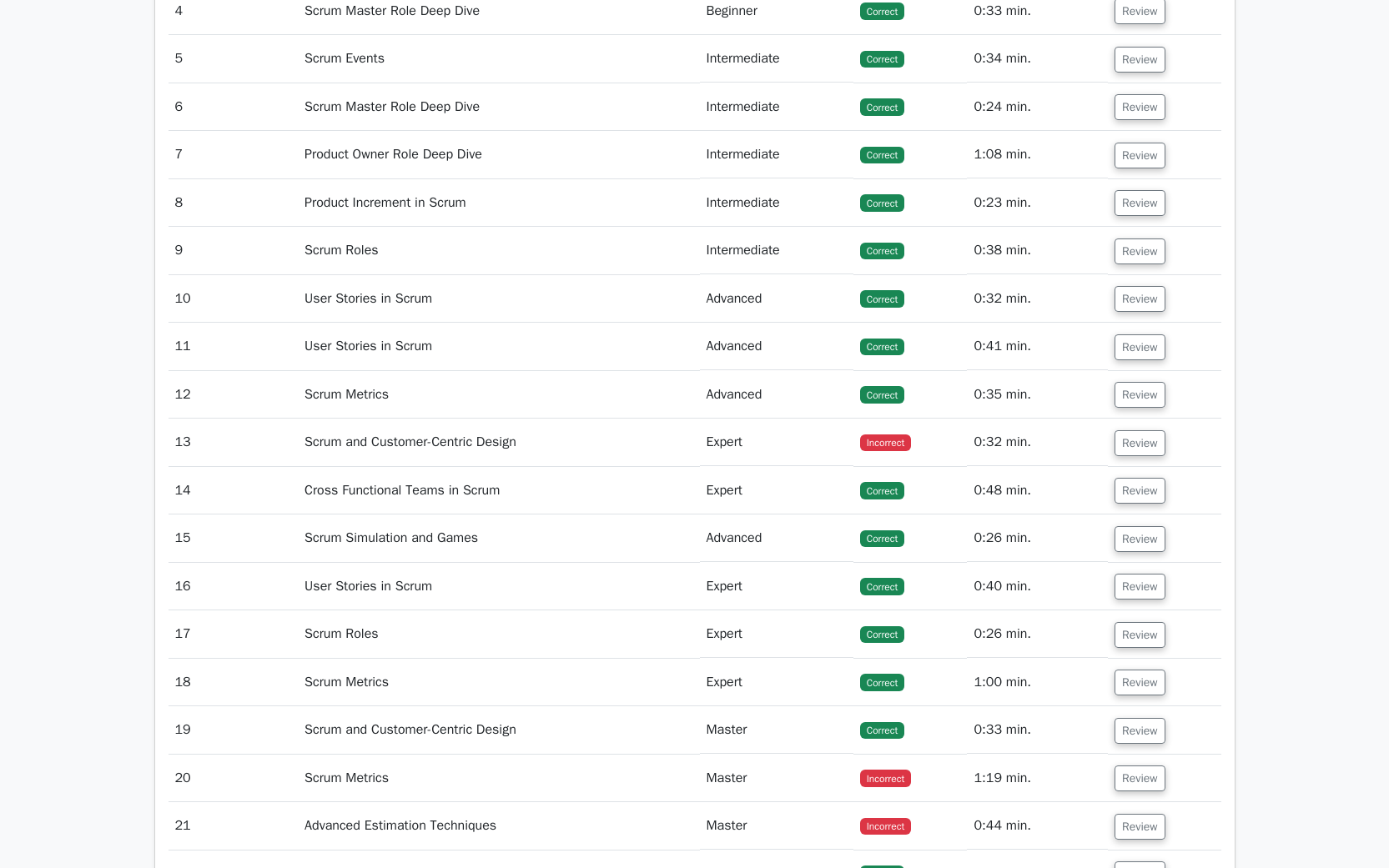scroll, scrollTop: 2492, scrollLeft: 0, axis: vertical 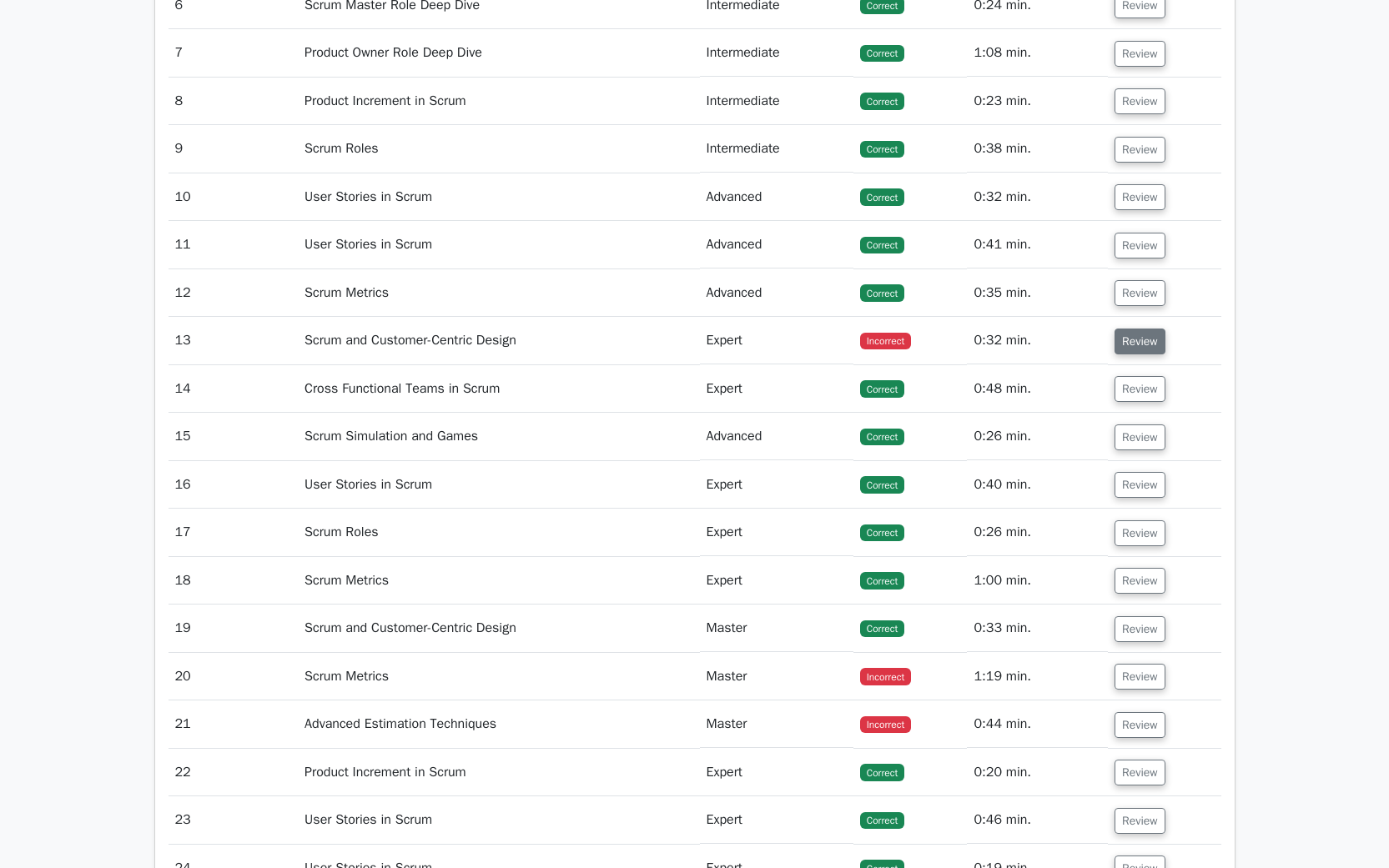 click on "Review" at bounding box center (1140, 341) 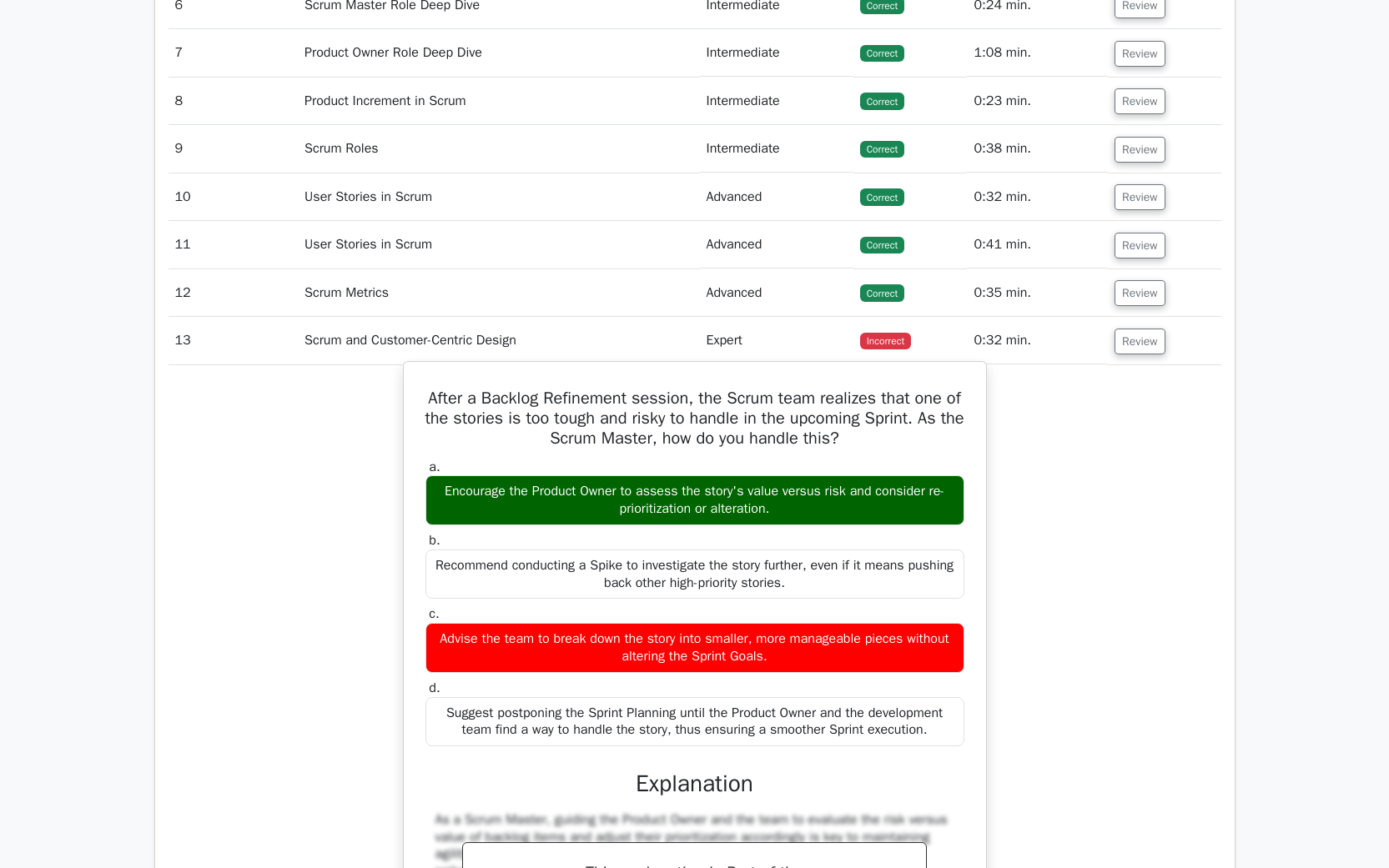 click on "Encourage the Product Owner to assess the story's value versus risk and consider re-prioritization or alteration." at bounding box center (695, 500) 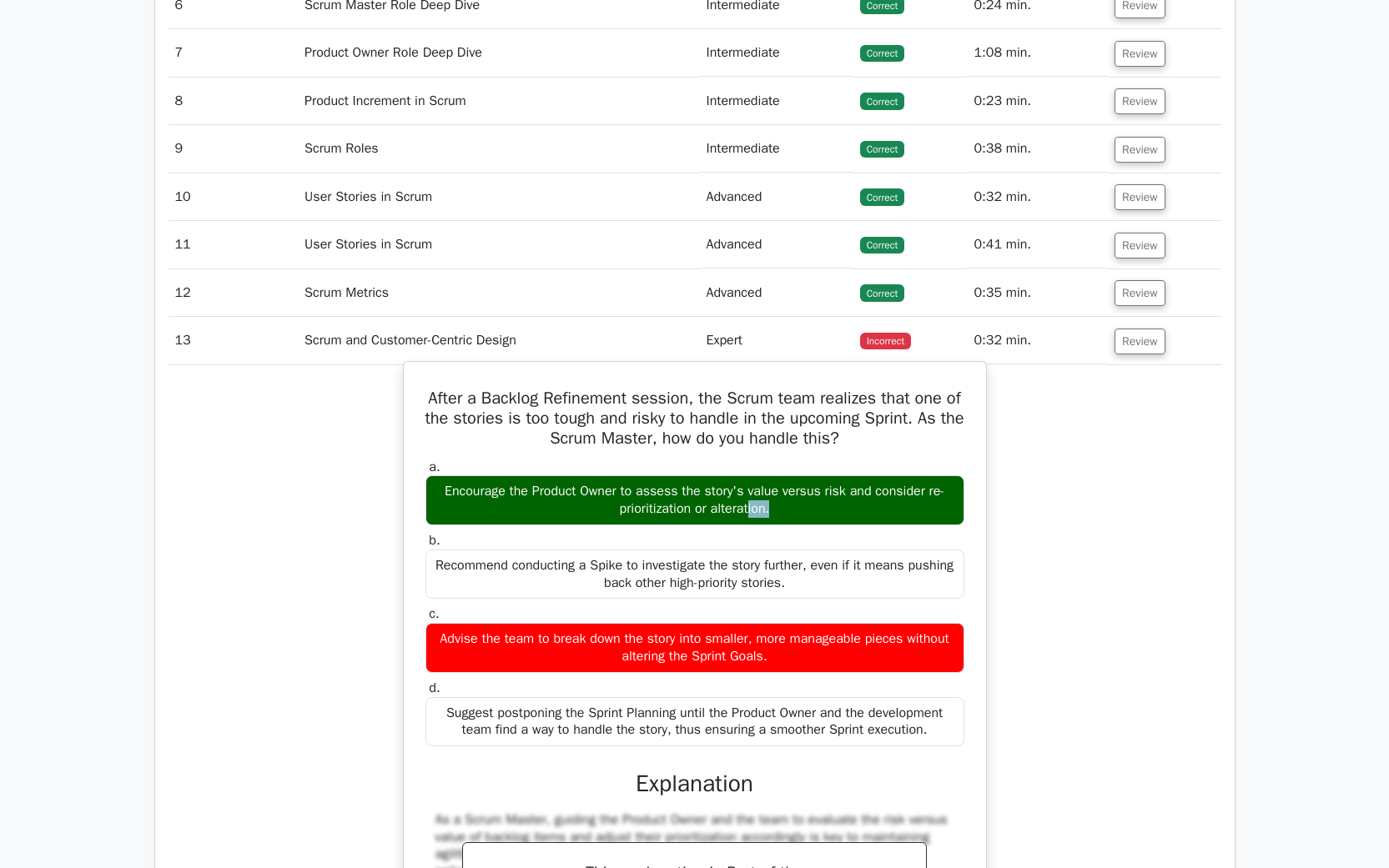 click on "Encourage the Product Owner to assess the story's value versus risk and consider re-prioritization or alteration." at bounding box center [695, 500] 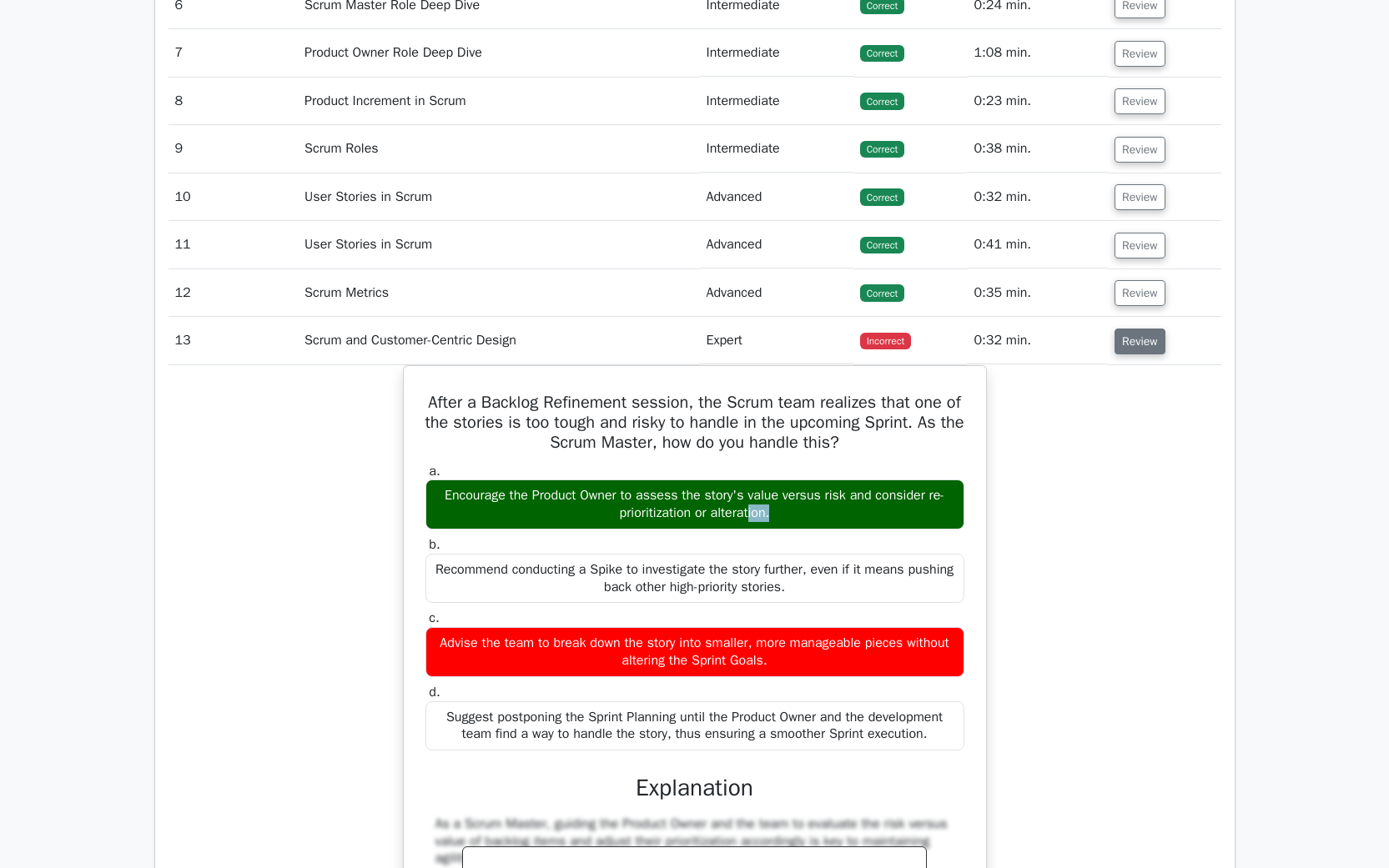 click on "Review" at bounding box center (1140, 341) 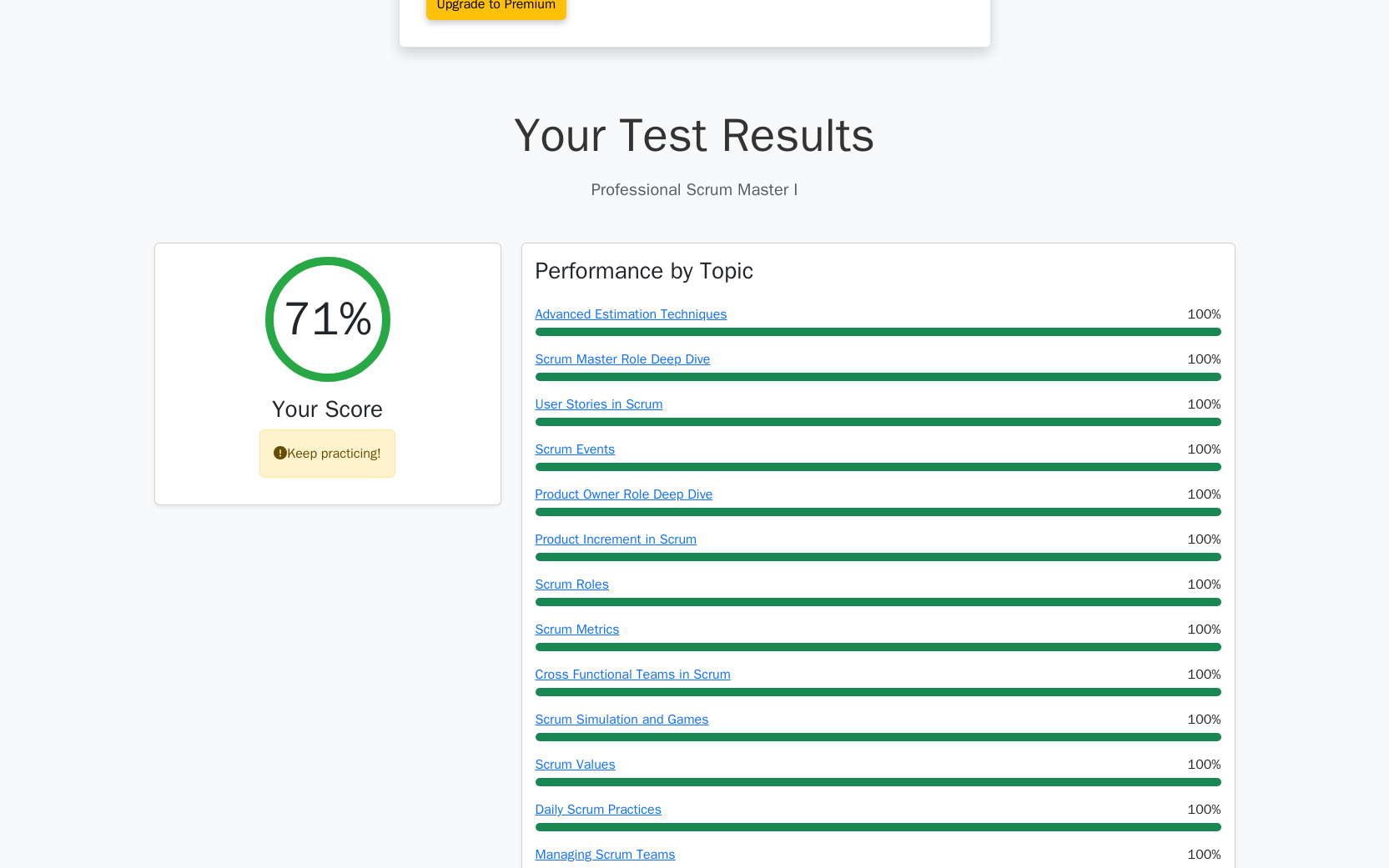scroll, scrollTop: 396, scrollLeft: 0, axis: vertical 